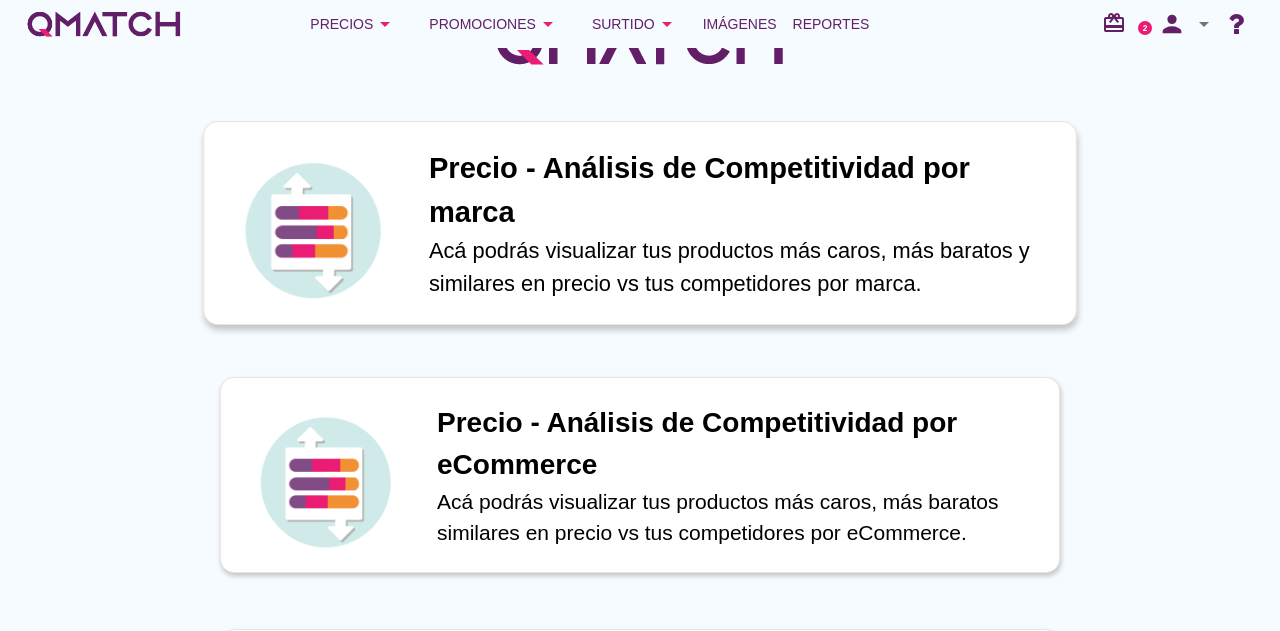 scroll, scrollTop: 0, scrollLeft: 0, axis: both 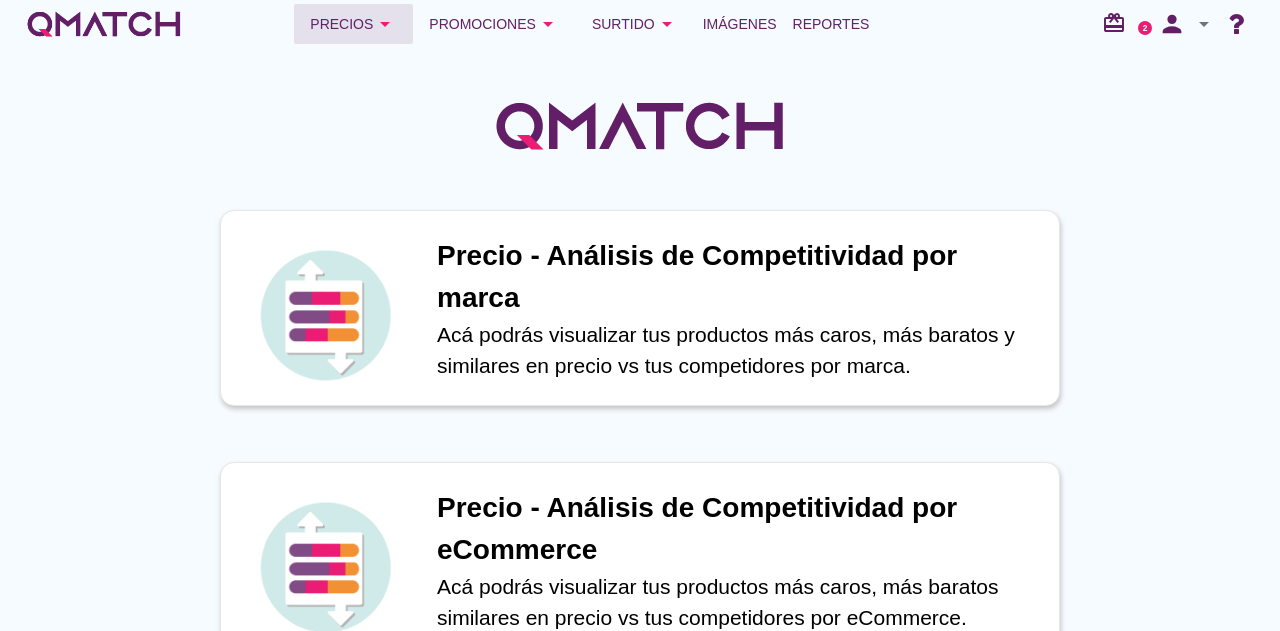 click on "Precios
arrow_drop_down" at bounding box center (353, 24) 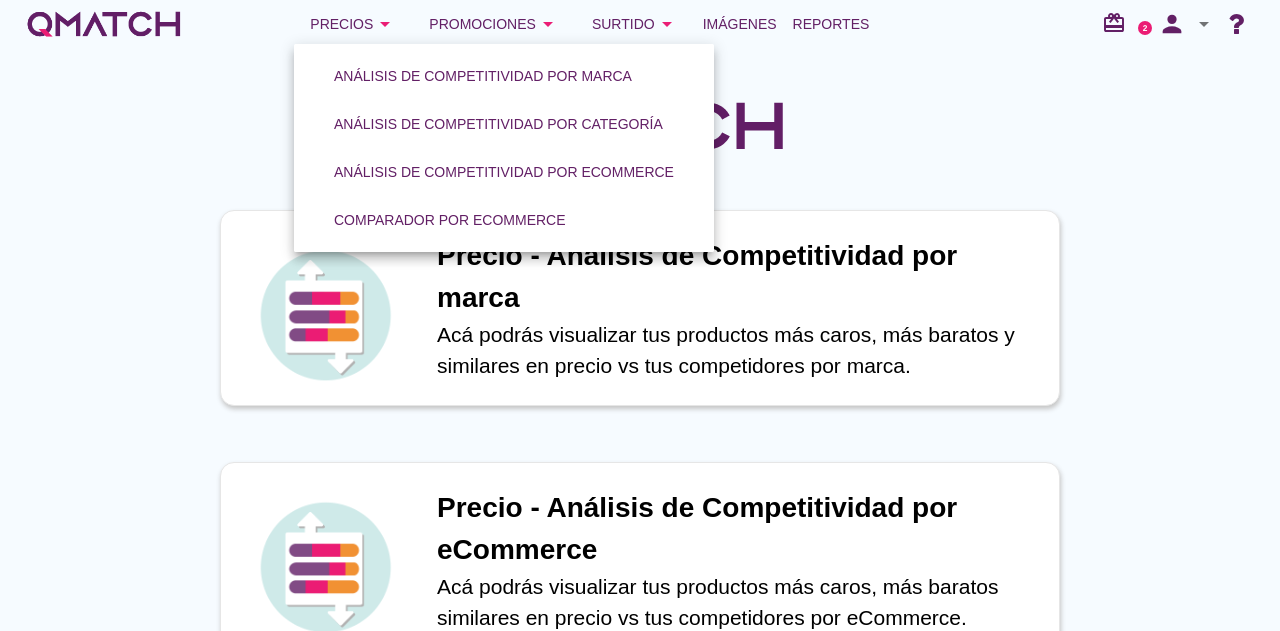 click on "Análisis de competitividad por marca" at bounding box center (483, 76) 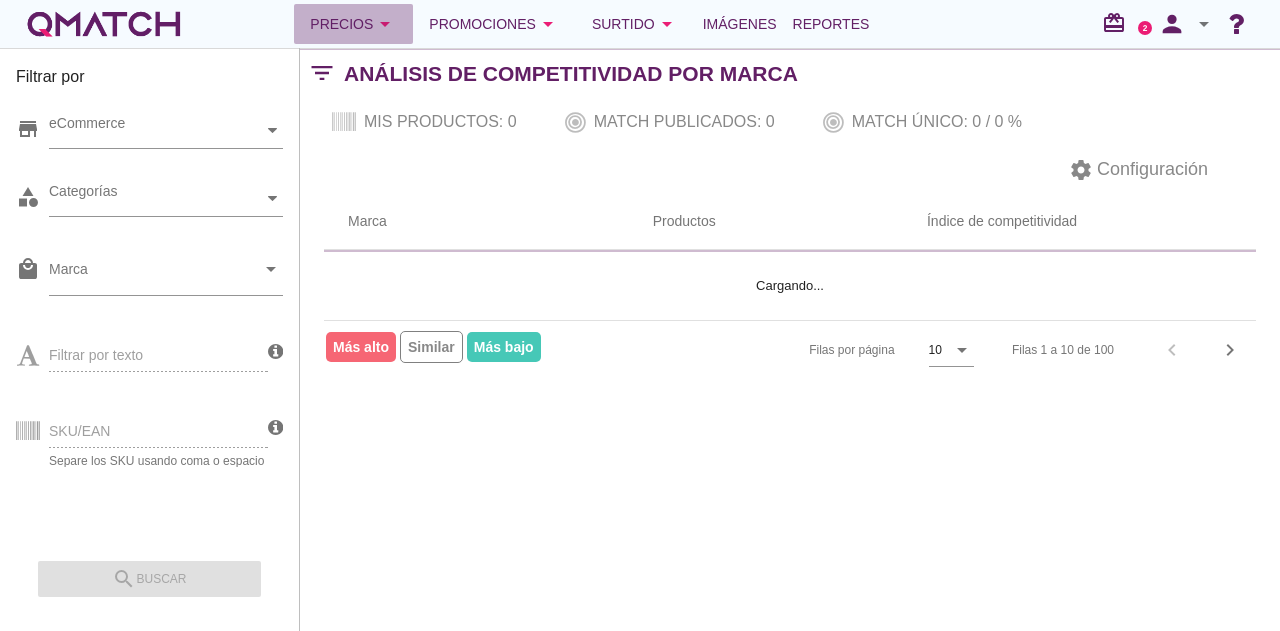 drag, startPoint x: 381, startPoint y: 19, endPoint x: 410, endPoint y: 81, distance: 68.44706 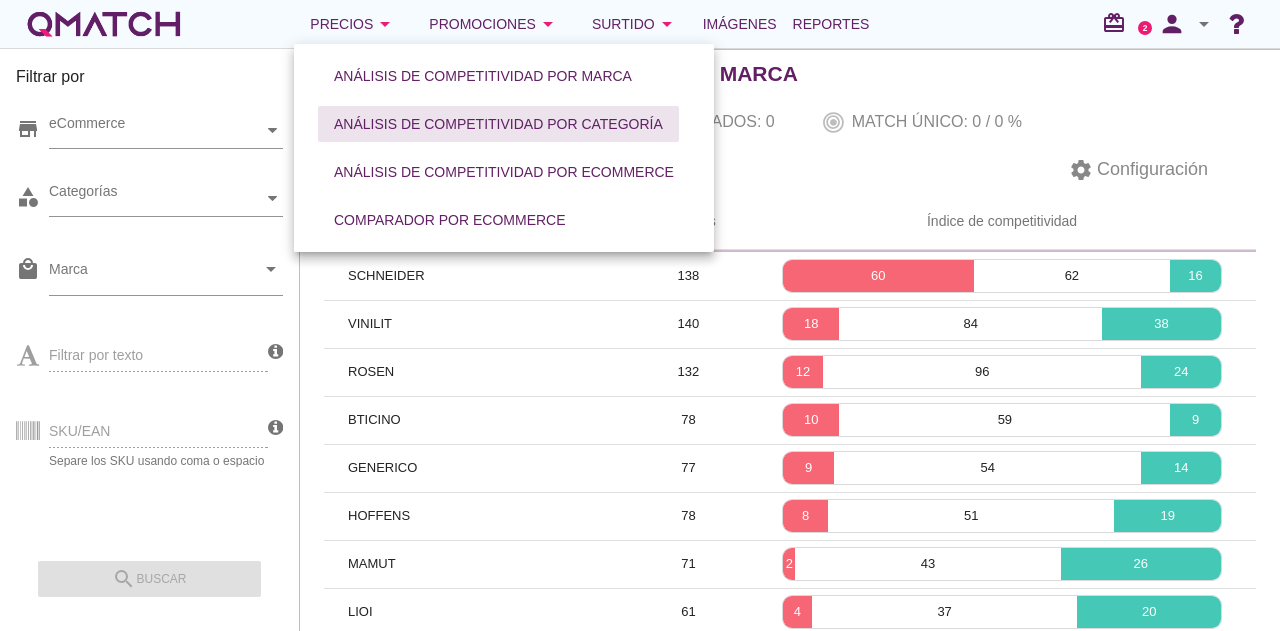 click on "Análisis de competitividad por categoría" at bounding box center (498, 124) 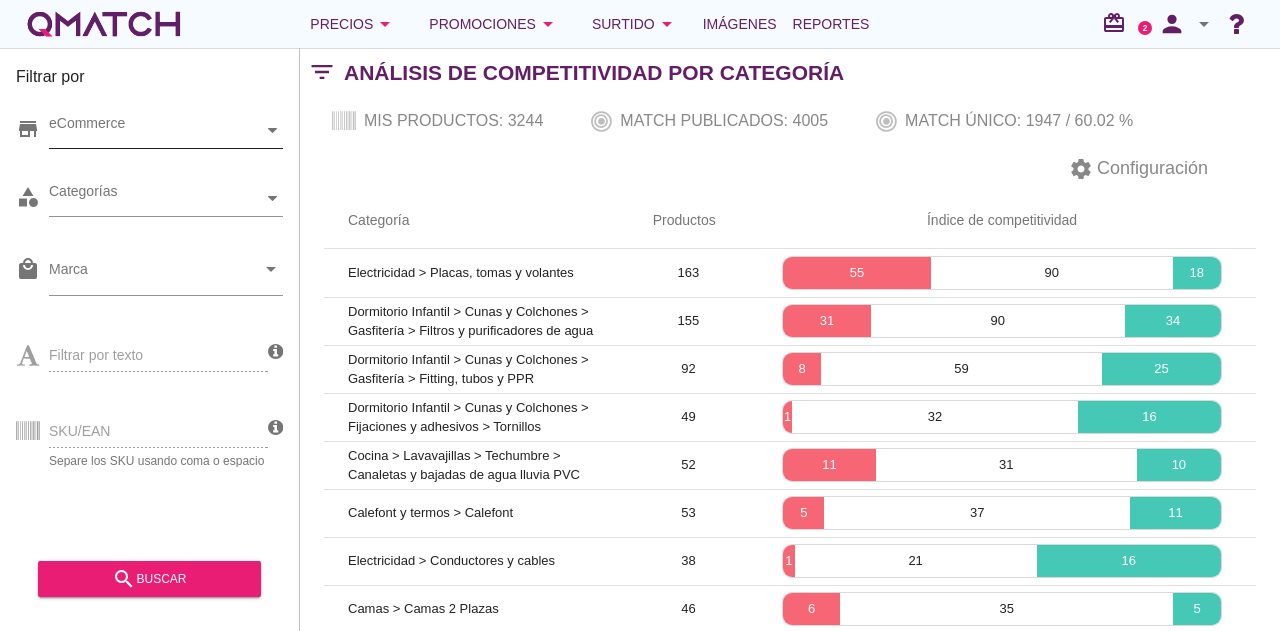 click on "eCommerce" at bounding box center [156, 130] 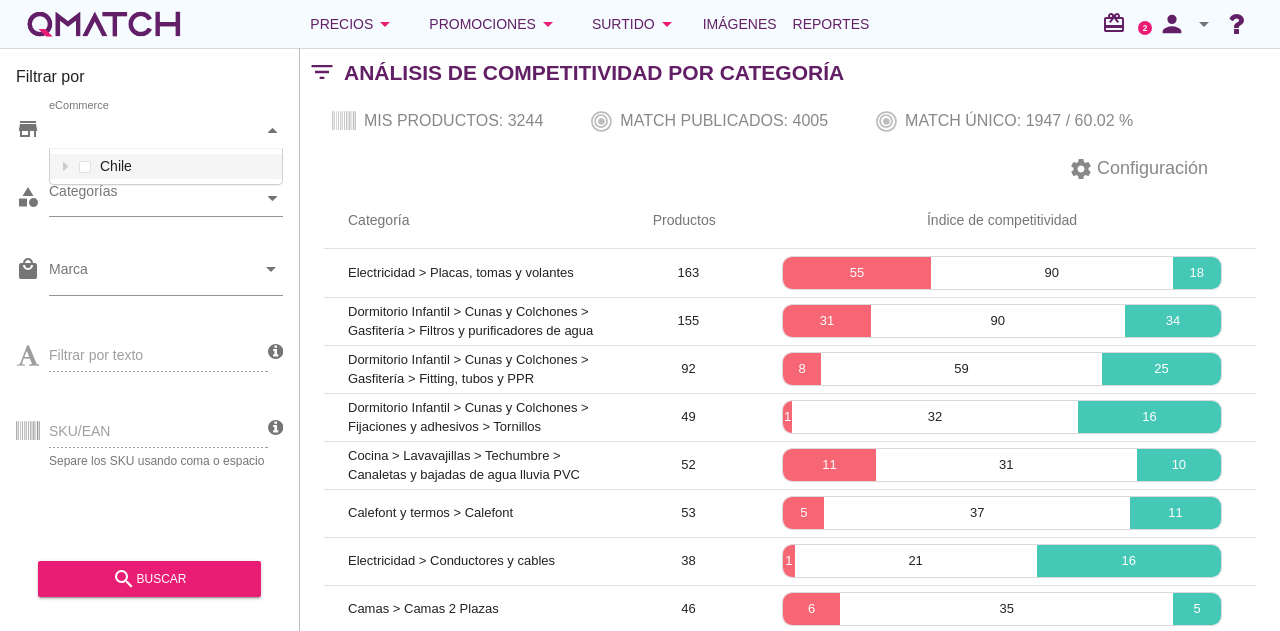 scroll, scrollTop: 38, scrollLeft: 234, axis: both 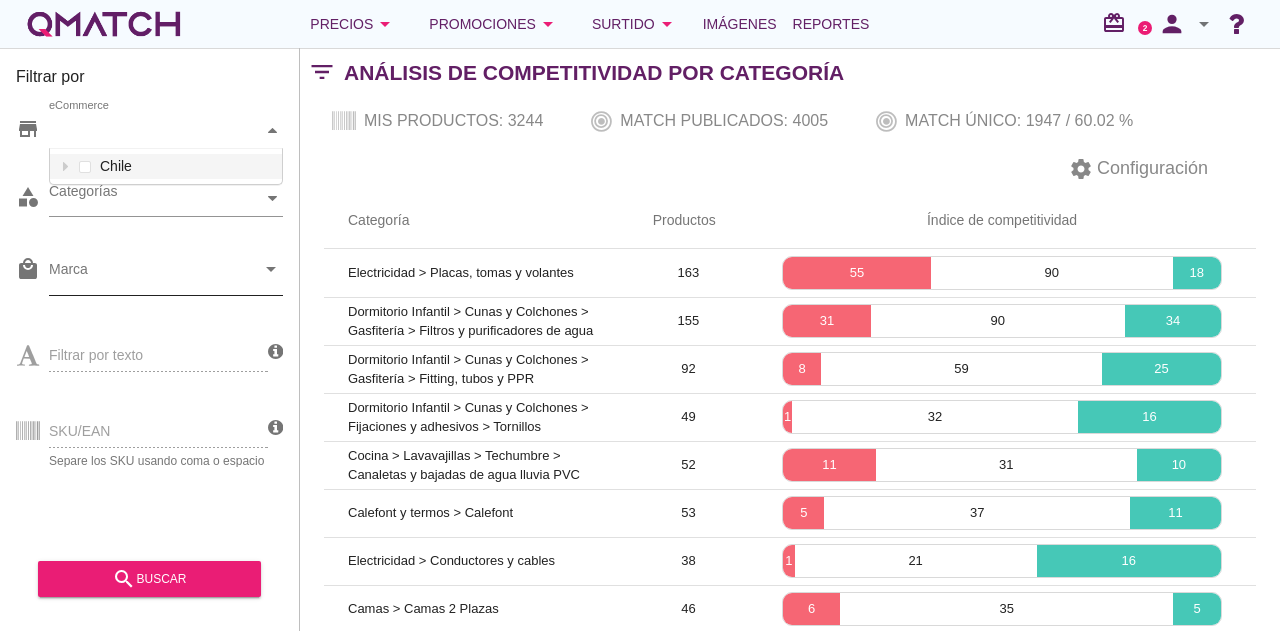 click at bounding box center (152, 274) 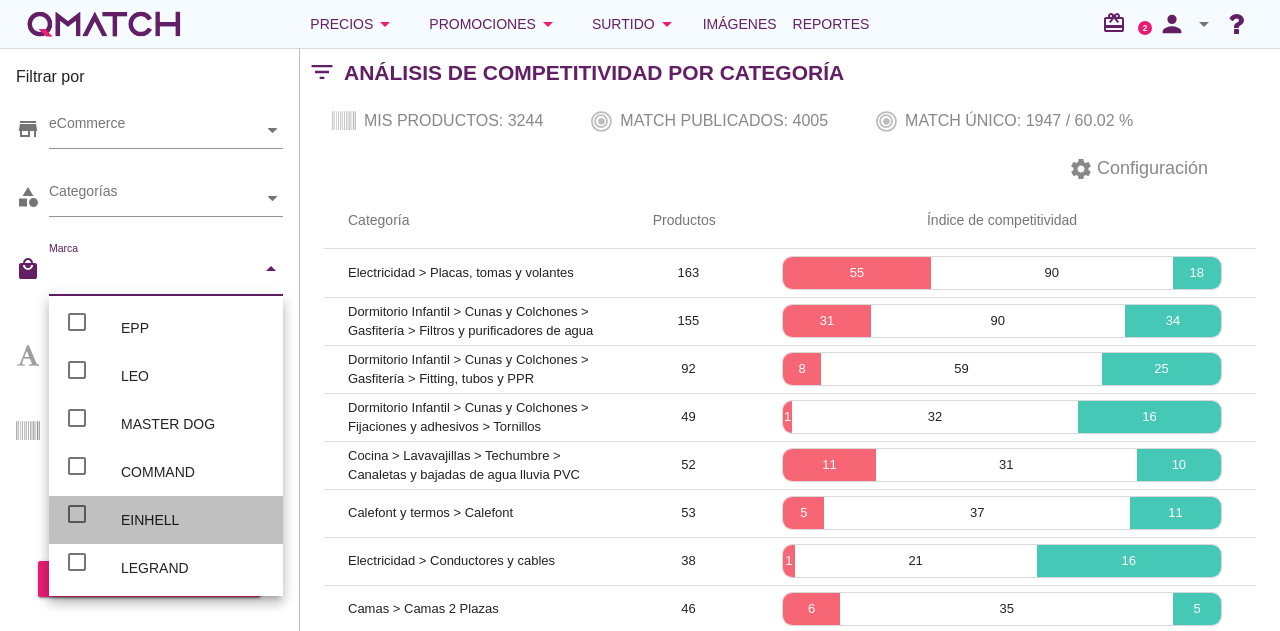 click on "EINHELL" at bounding box center [194, 520] 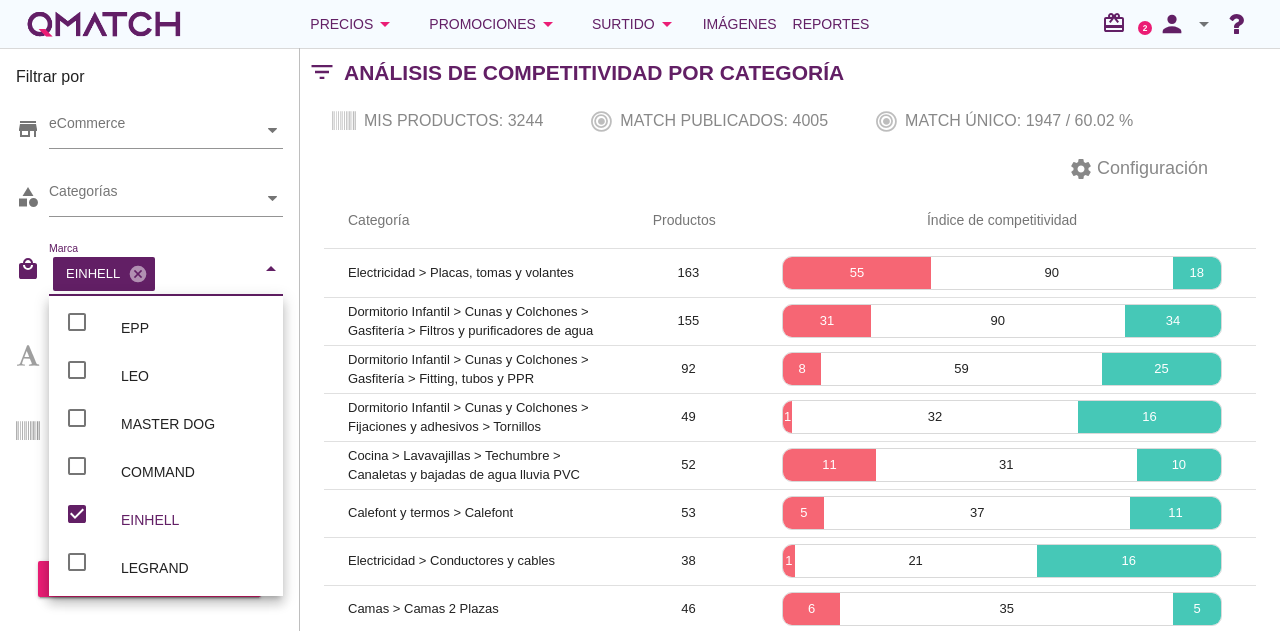 click on "Filtrar por store eCommerce category Categorías local_mall Marca EINHELL cancel arrow_drop_down Filtrar por texto   SKU/EAN Separe los SKU usando coma o espacio
search
buscar" at bounding box center [150, 339] 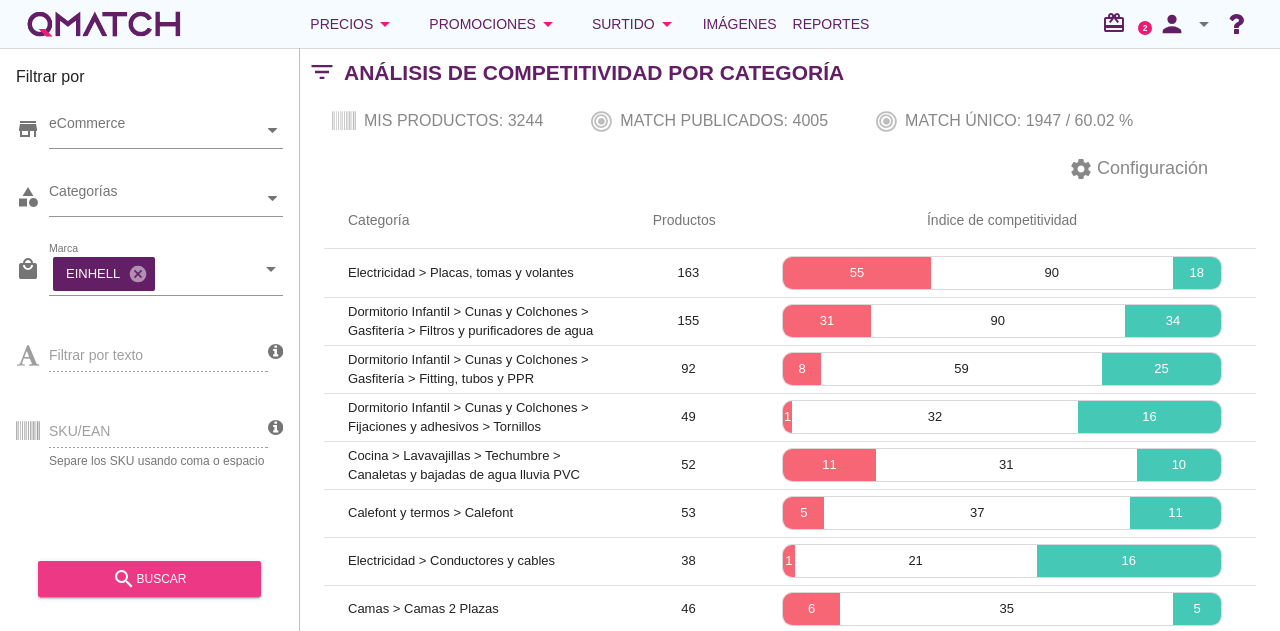 click on "search" at bounding box center [124, 579] 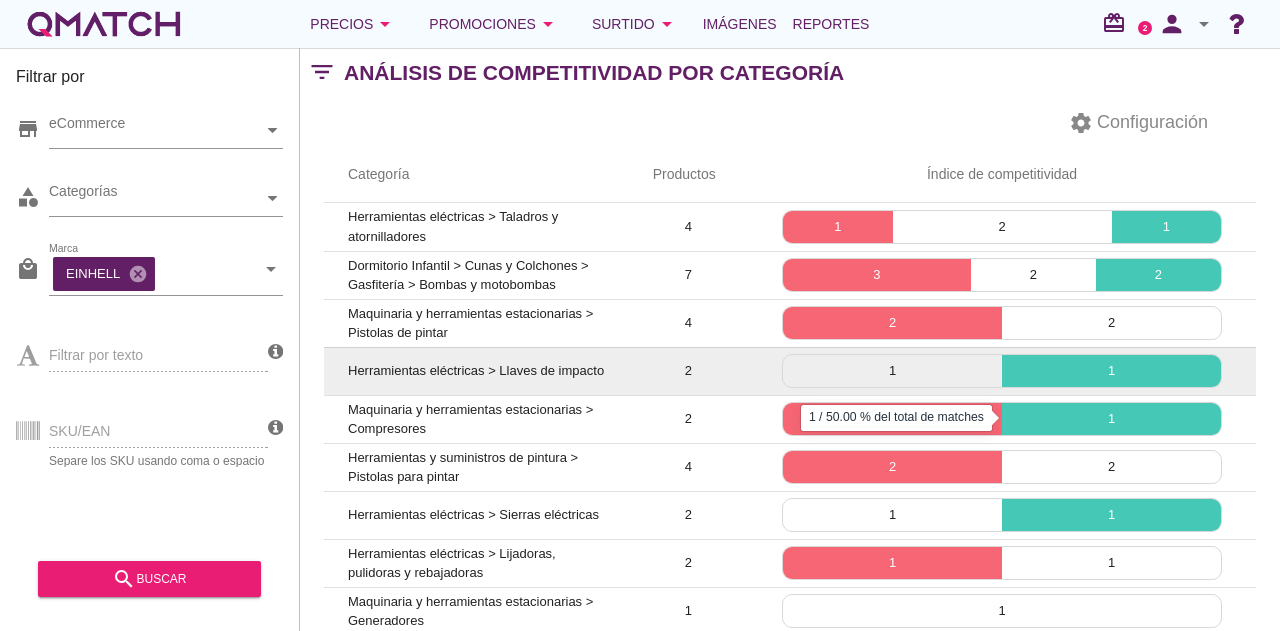 scroll, scrollTop: 0, scrollLeft: 0, axis: both 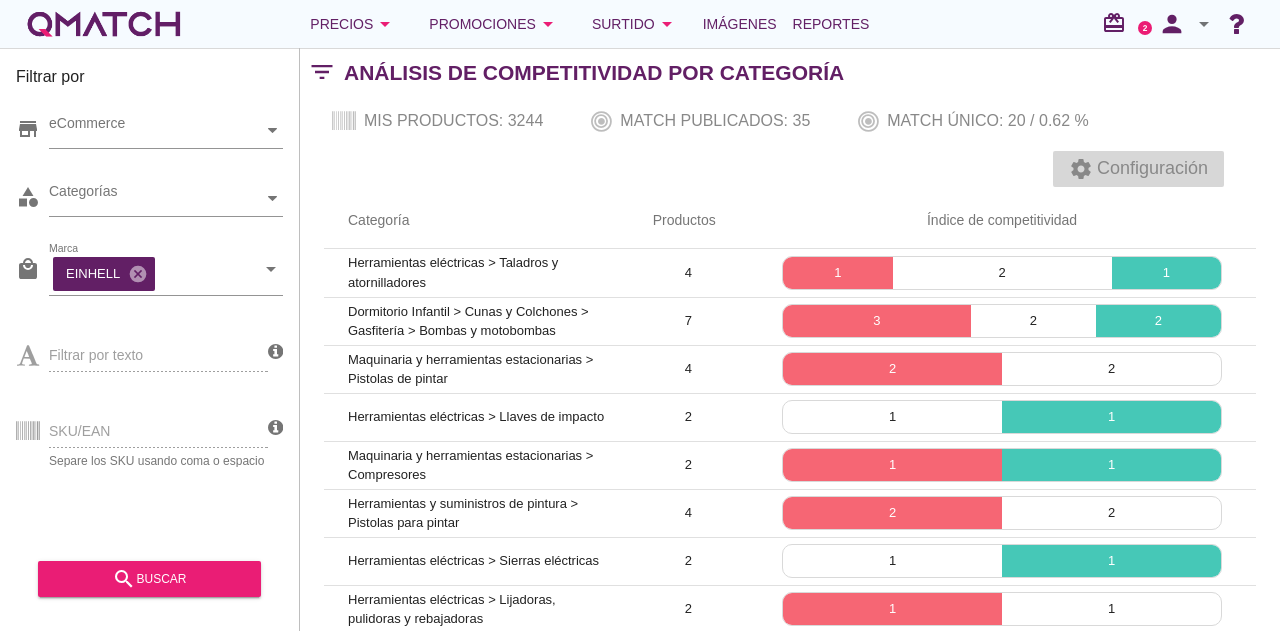 click on "Configuración" at bounding box center (1150, 168) 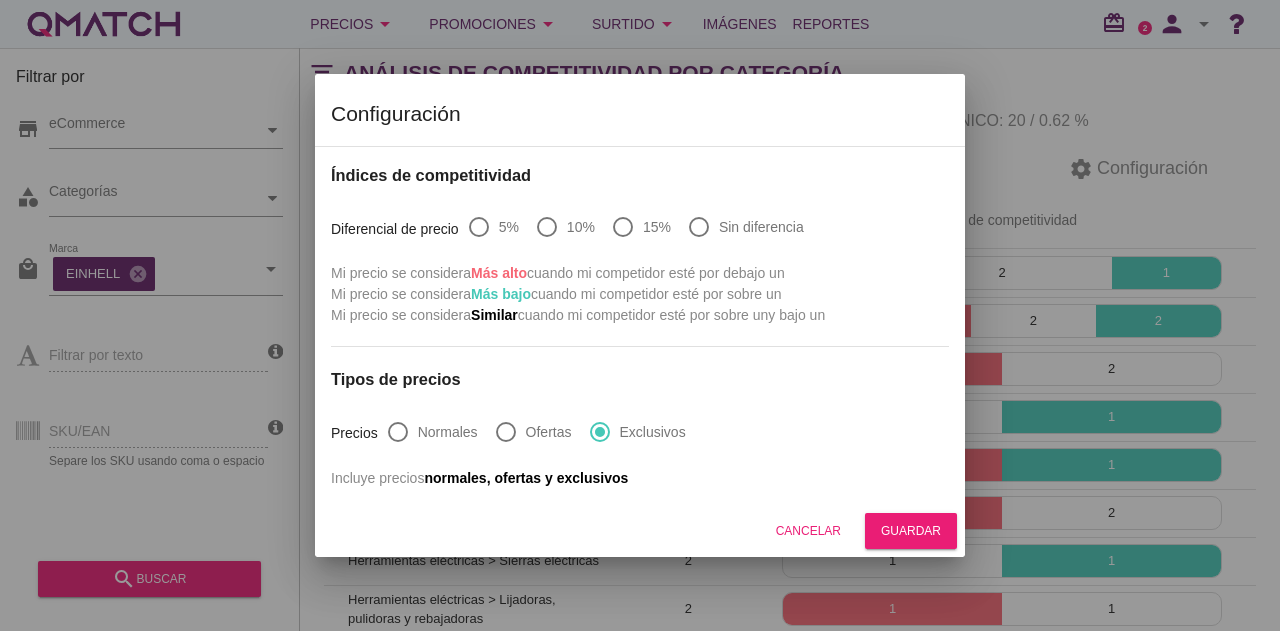 click at bounding box center [640, 315] 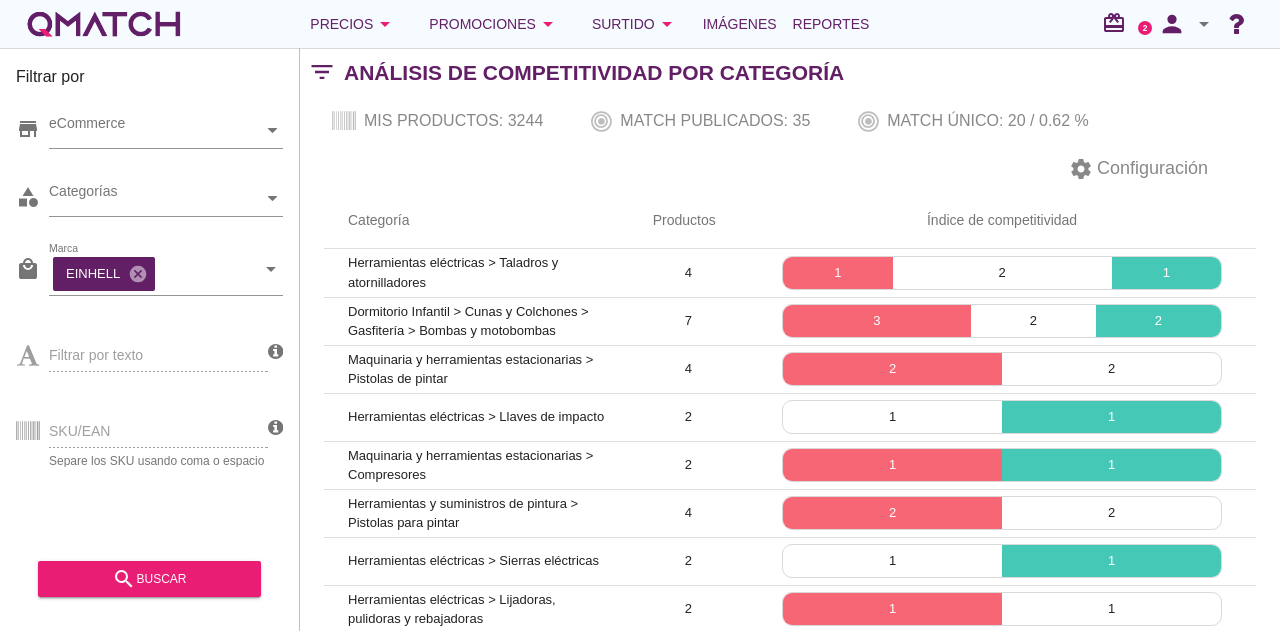 scroll, scrollTop: 171, scrollLeft: 0, axis: vertical 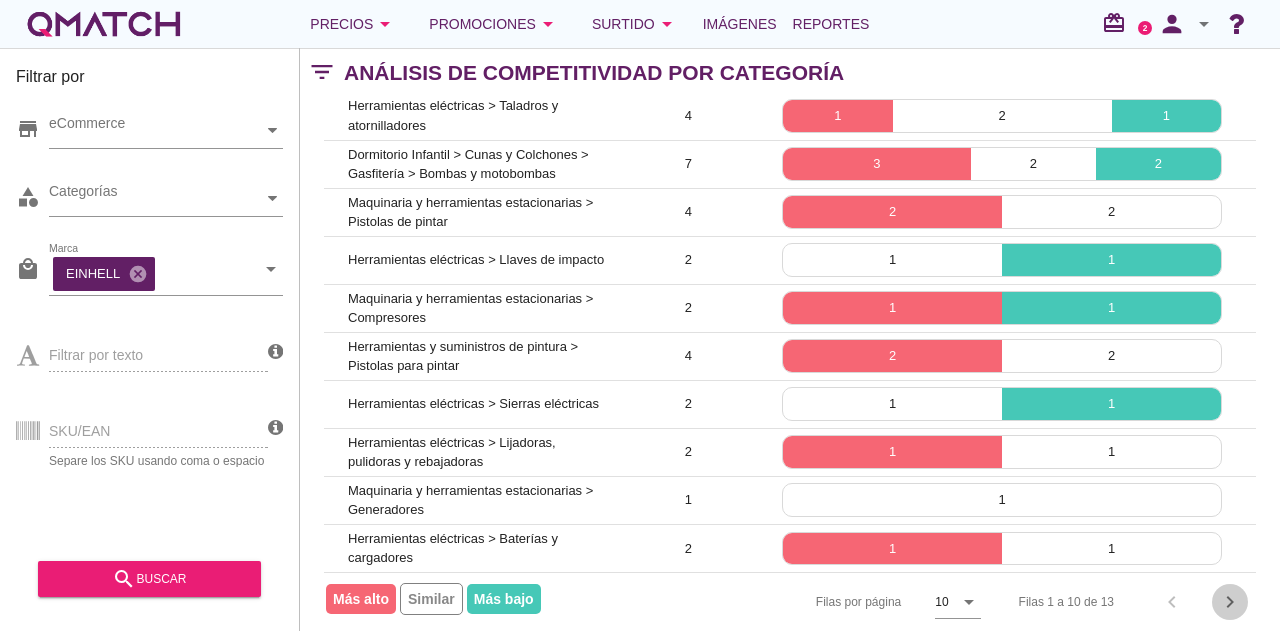 click on "chevron_right" at bounding box center (1230, 602) 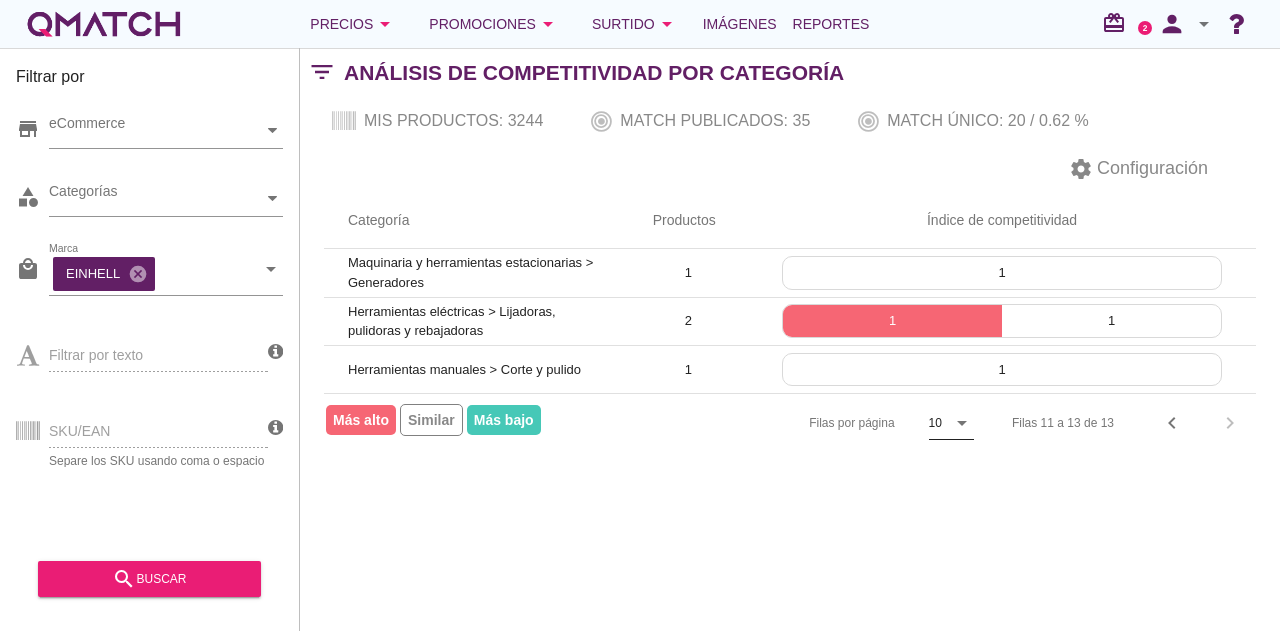 click on "arrow_drop_down" at bounding box center (962, 423) 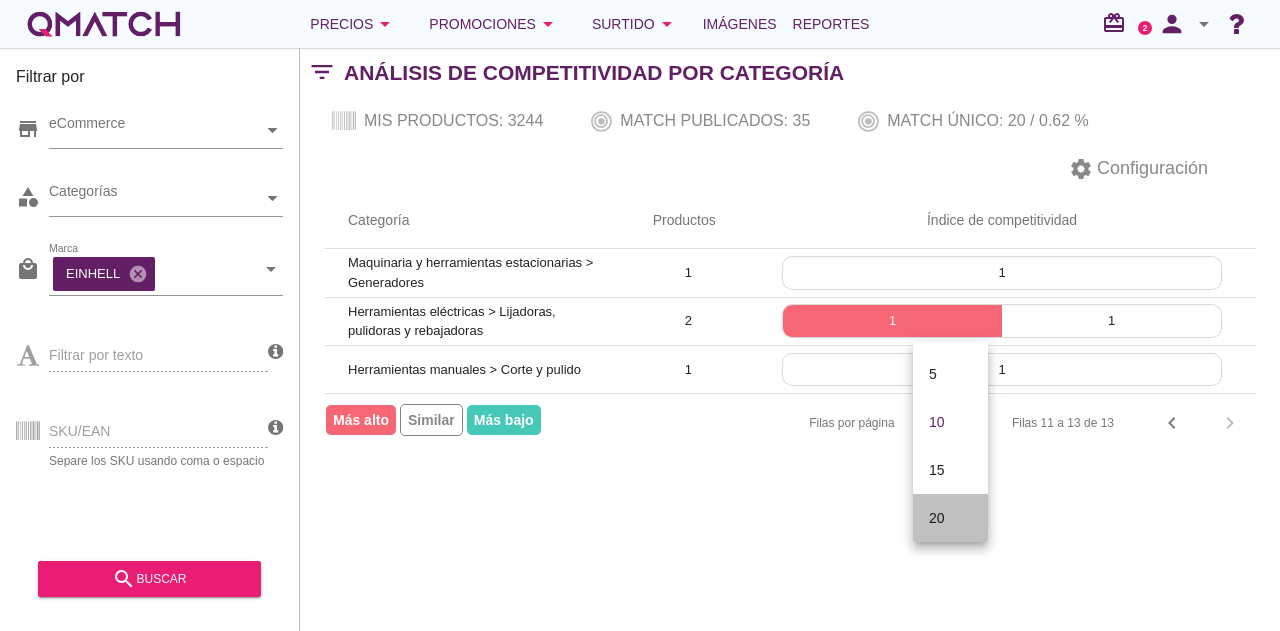 click on "20" at bounding box center [950, 518] 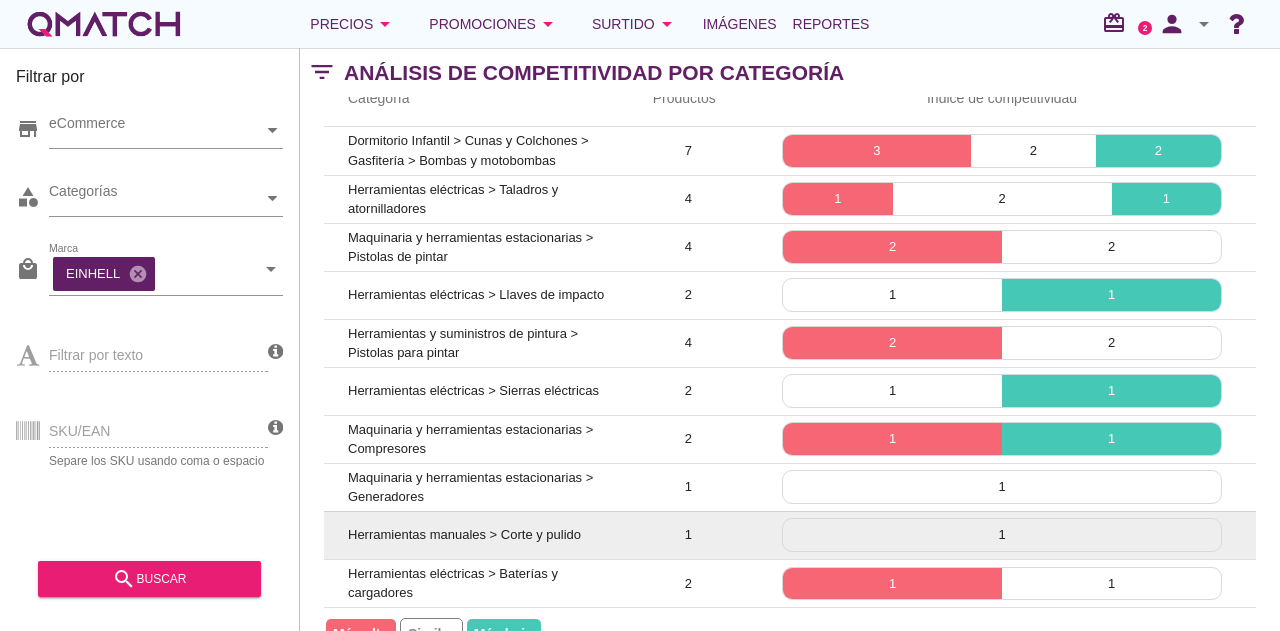 scroll, scrollTop: 171, scrollLeft: 0, axis: vertical 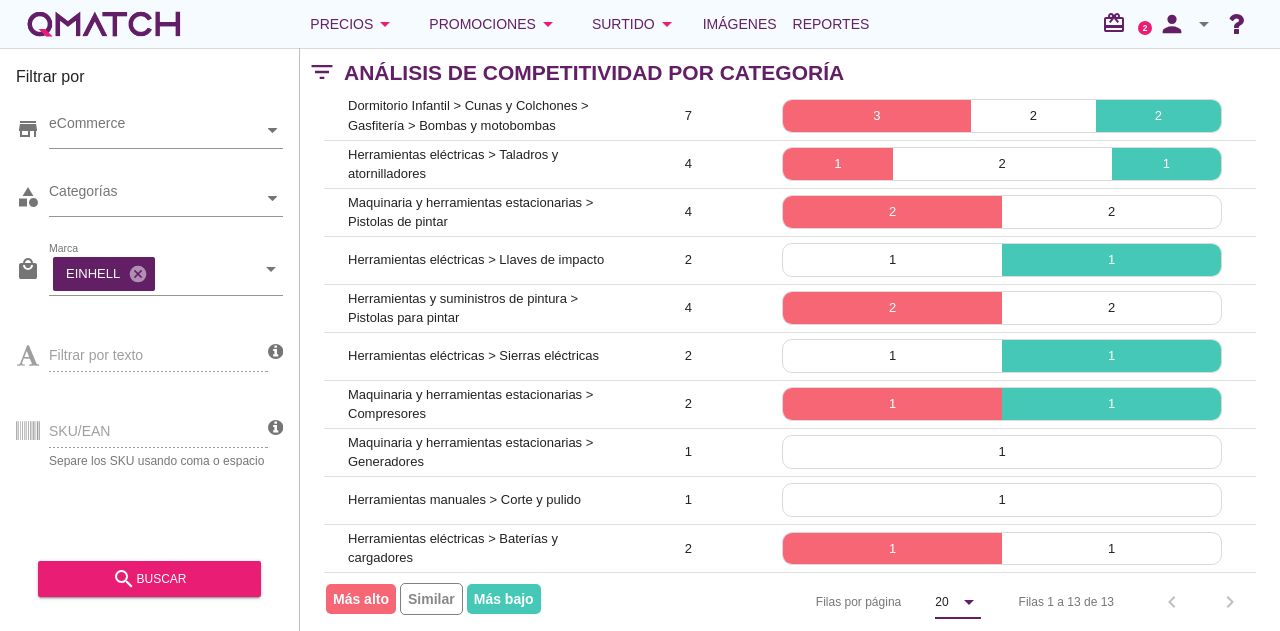 click on "Filas 1 a 13 de
13
chevron_left chevron_right" at bounding box center (1125, 602) 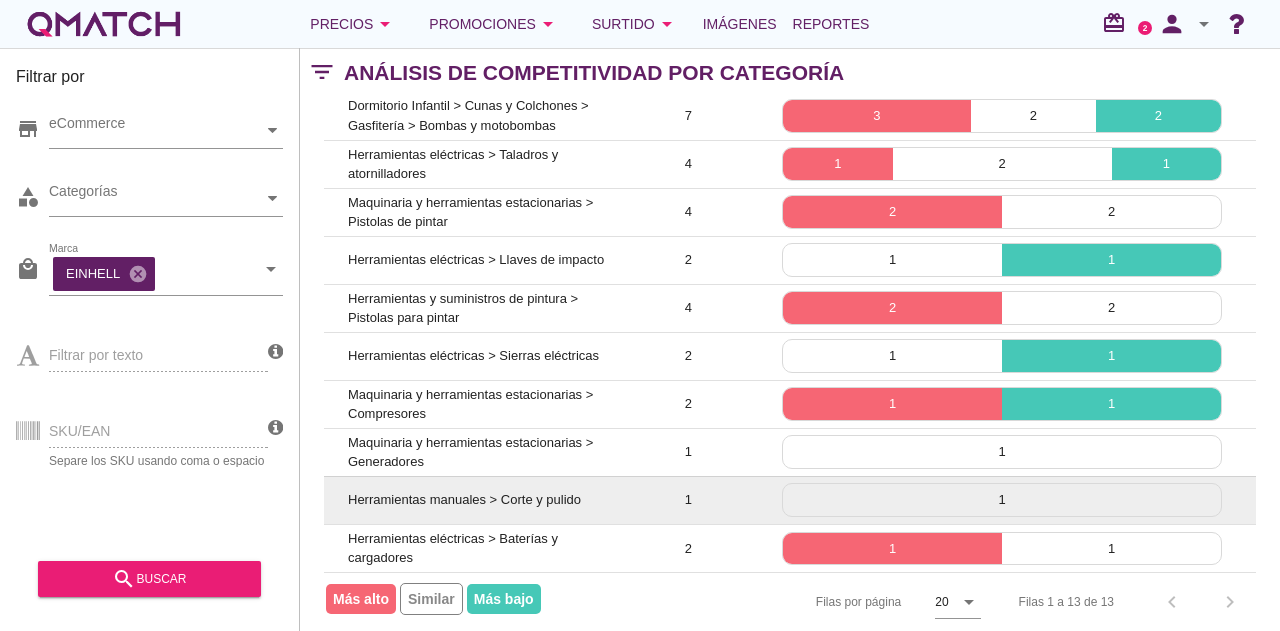scroll, scrollTop: 0, scrollLeft: 0, axis: both 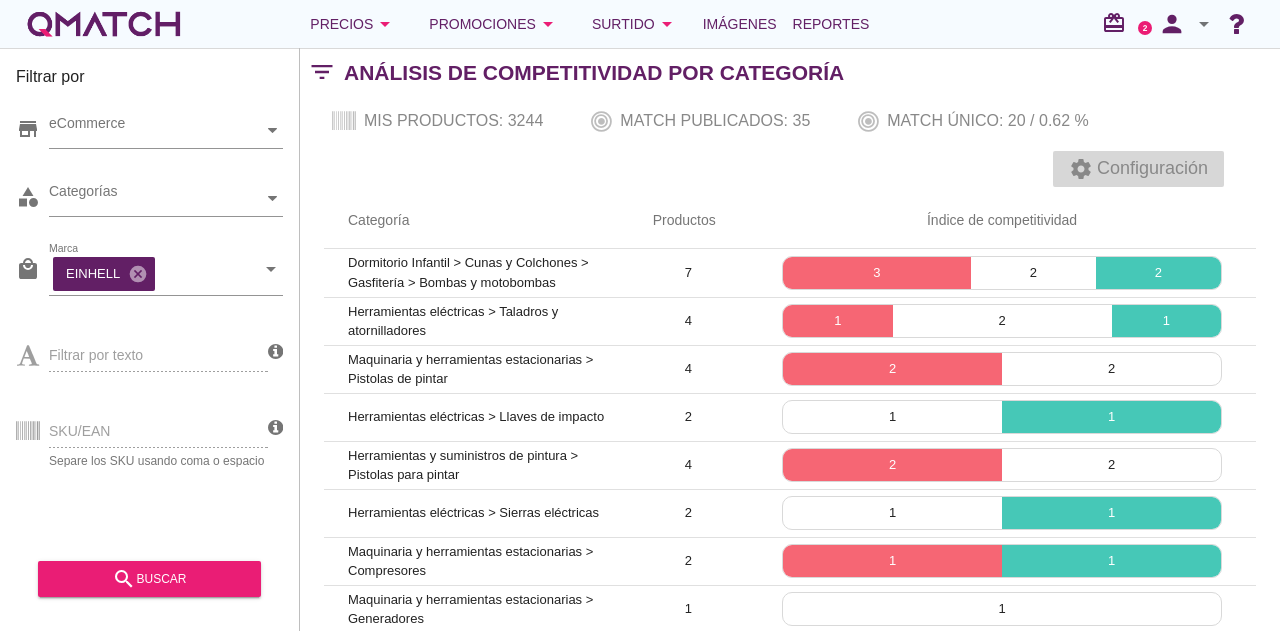 click on "Configuración" at bounding box center [1150, 168] 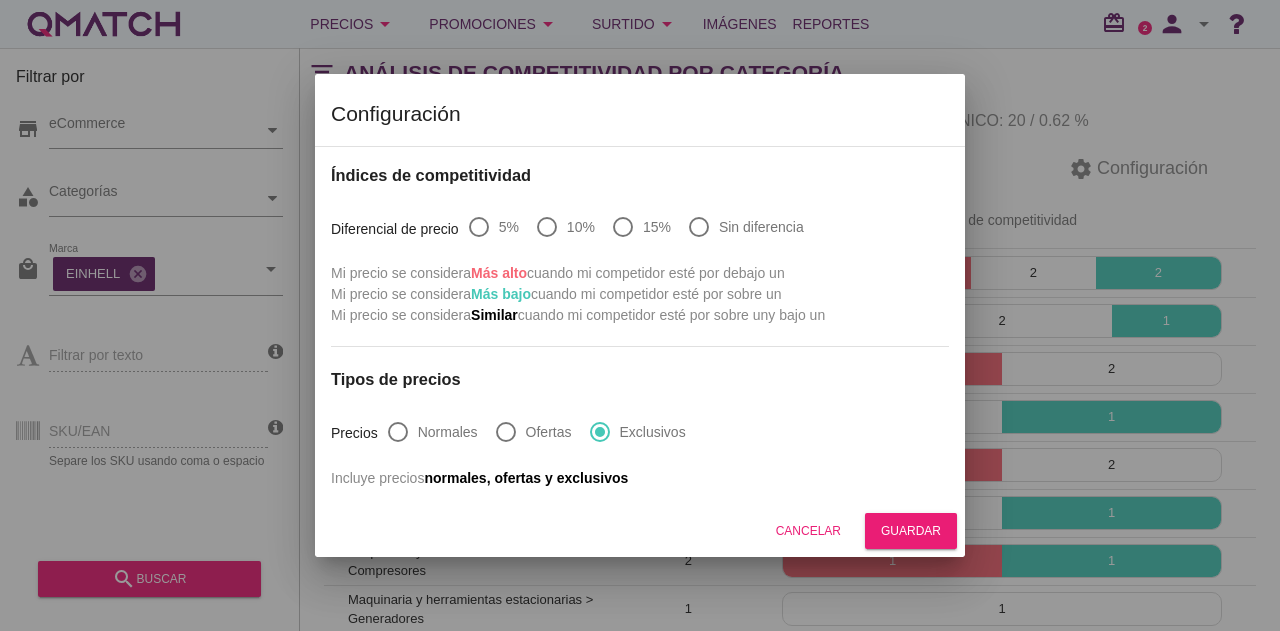 click on "Cancelar Guardar" at bounding box center (640, 531) 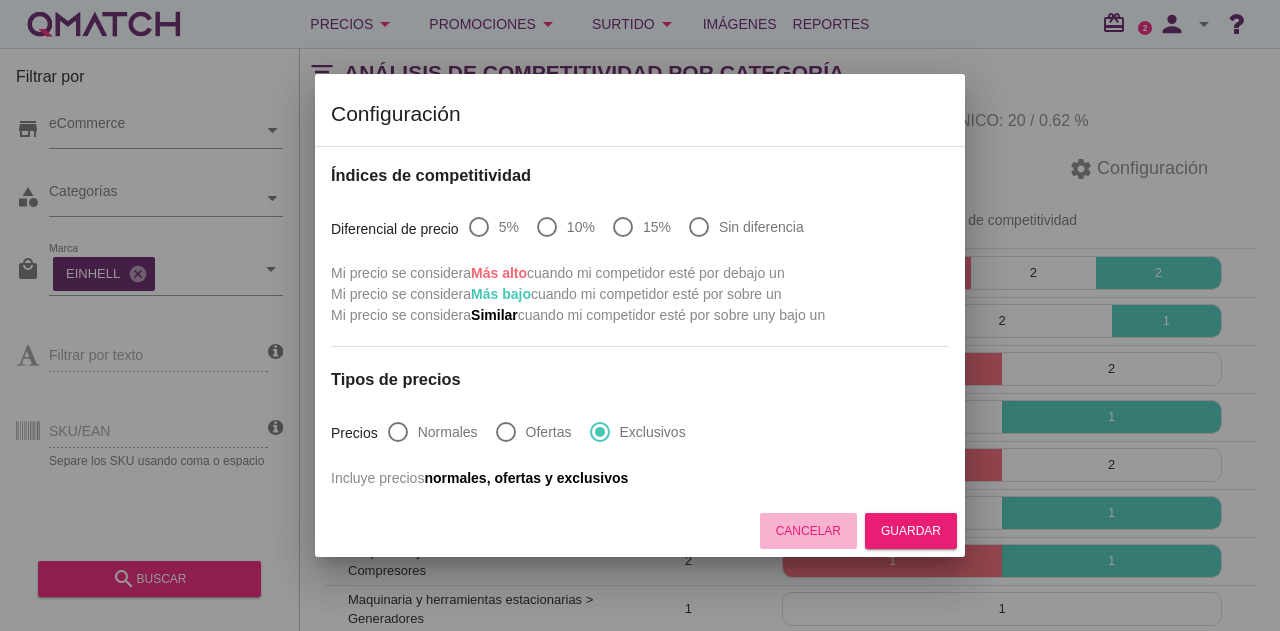 click on "Cancelar" at bounding box center (808, 531) 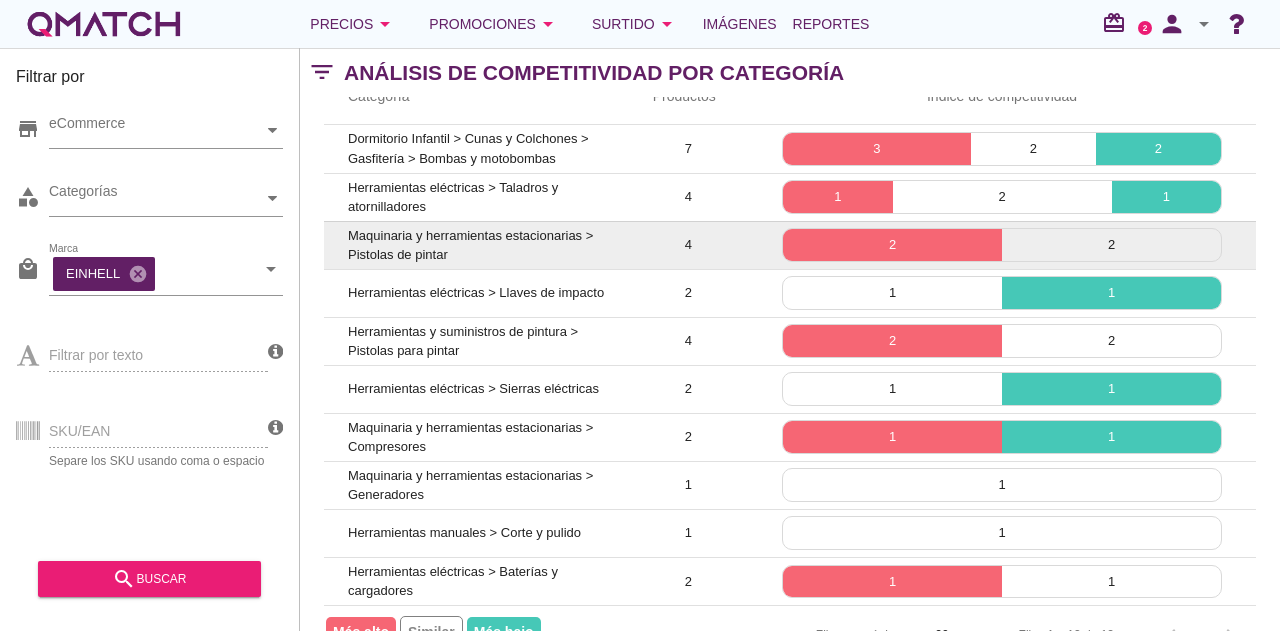 scroll, scrollTop: 171, scrollLeft: 0, axis: vertical 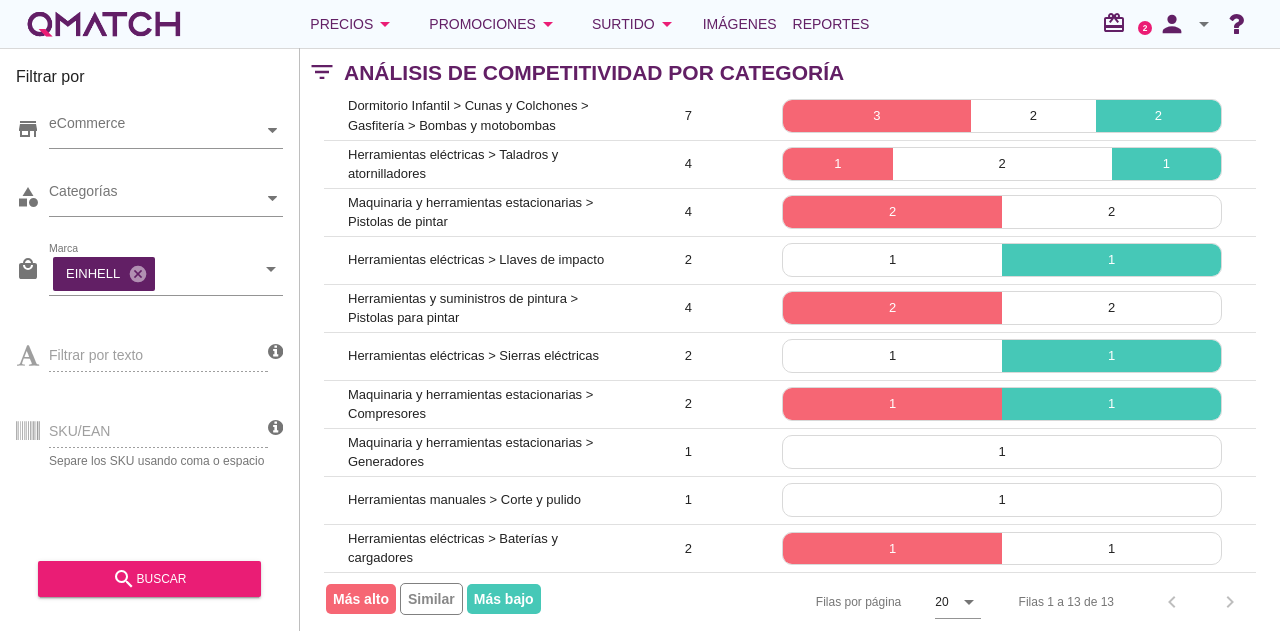 click on "Más alto" at bounding box center [361, 599] 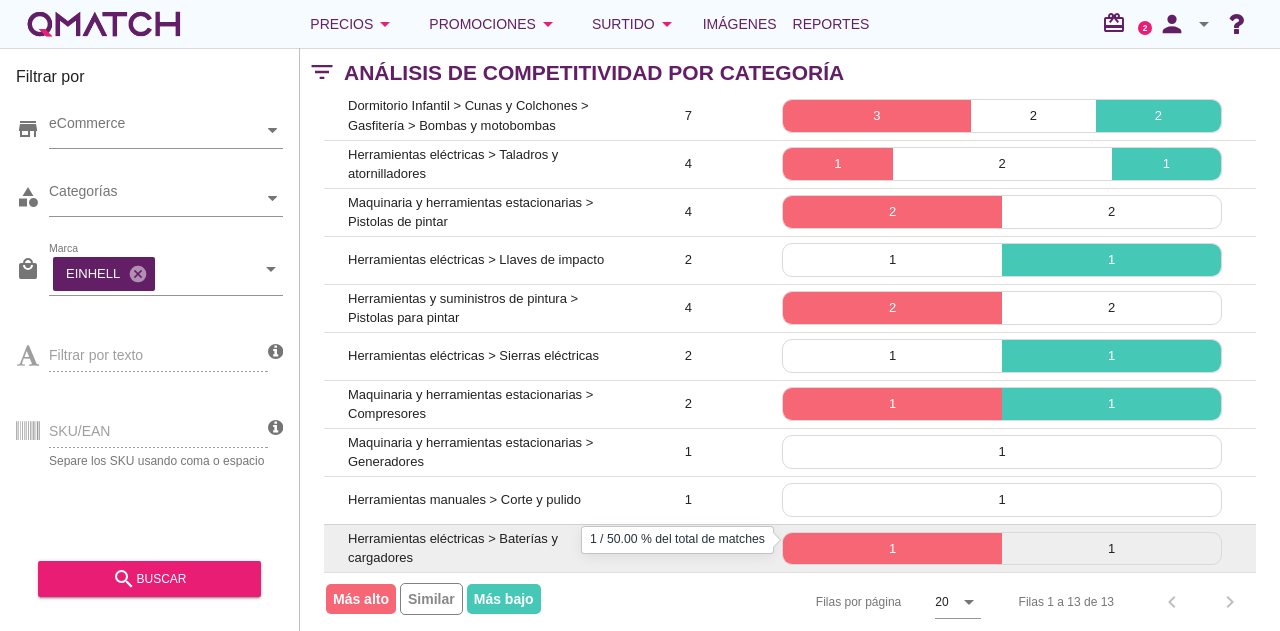 scroll, scrollTop: 0, scrollLeft: 0, axis: both 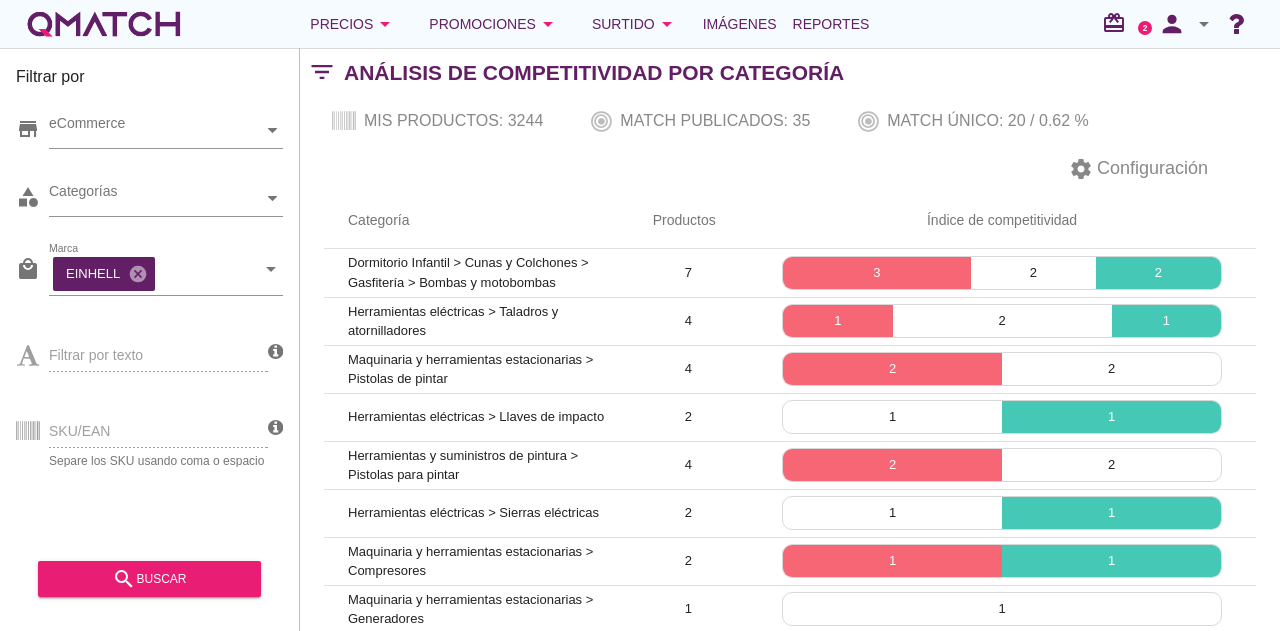 click on "Productos" at bounding box center [688, 221] 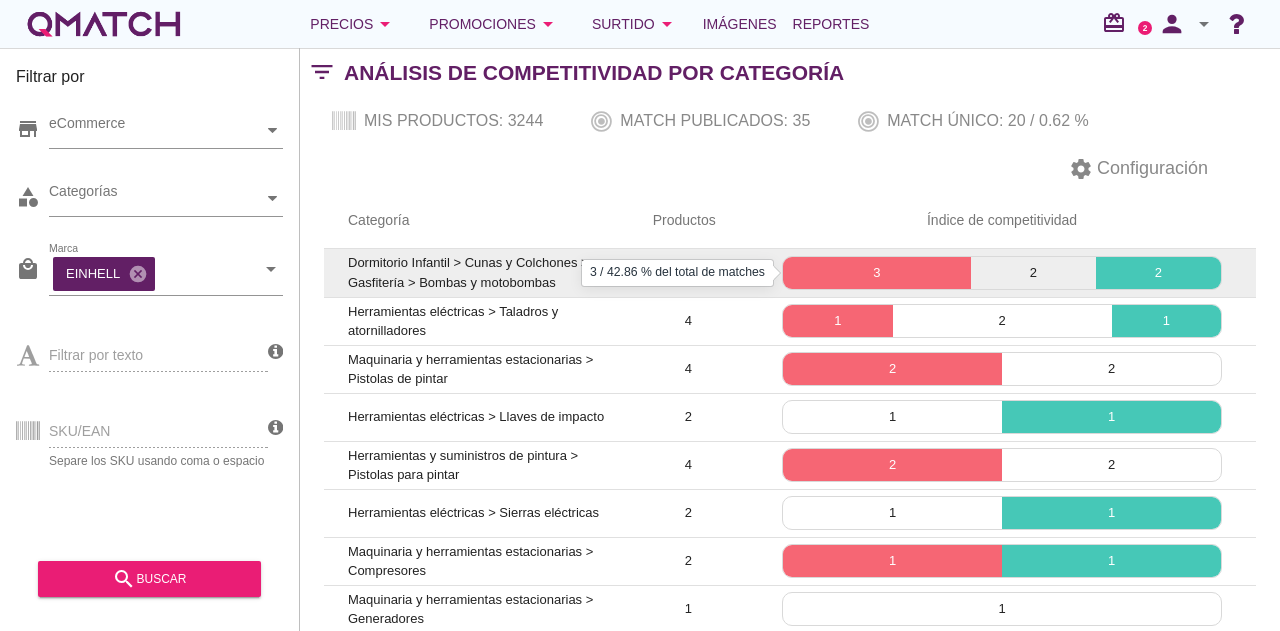 click on "3" at bounding box center (877, 273) 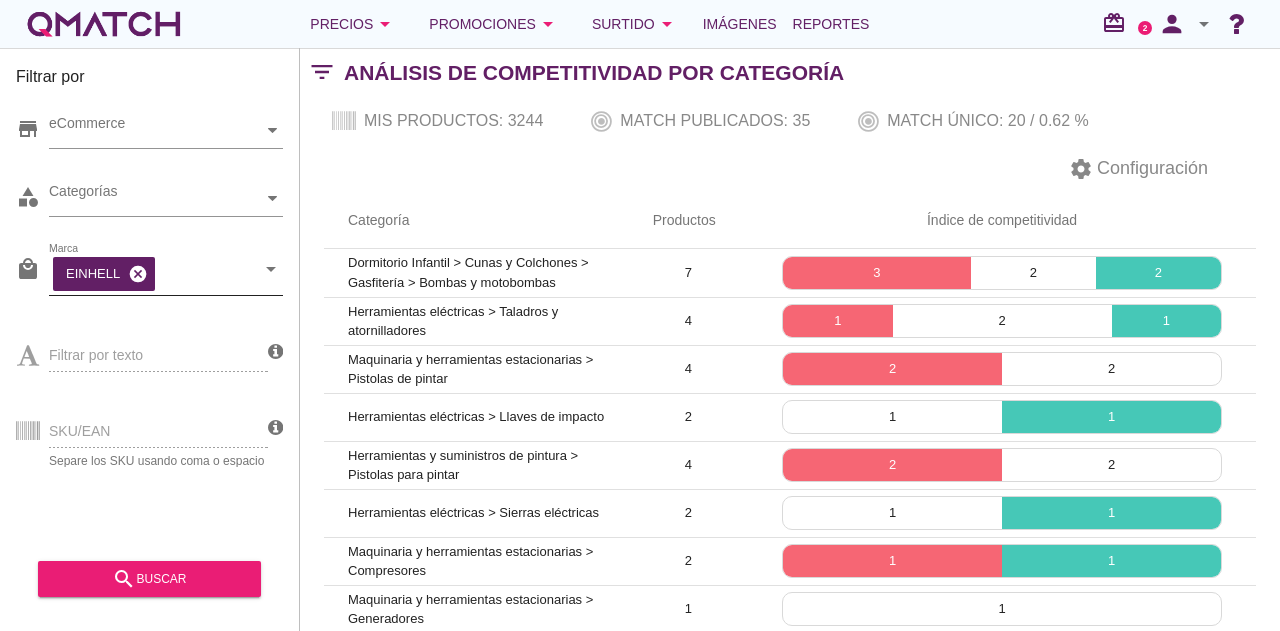 click on "cancel" at bounding box center [138, 274] 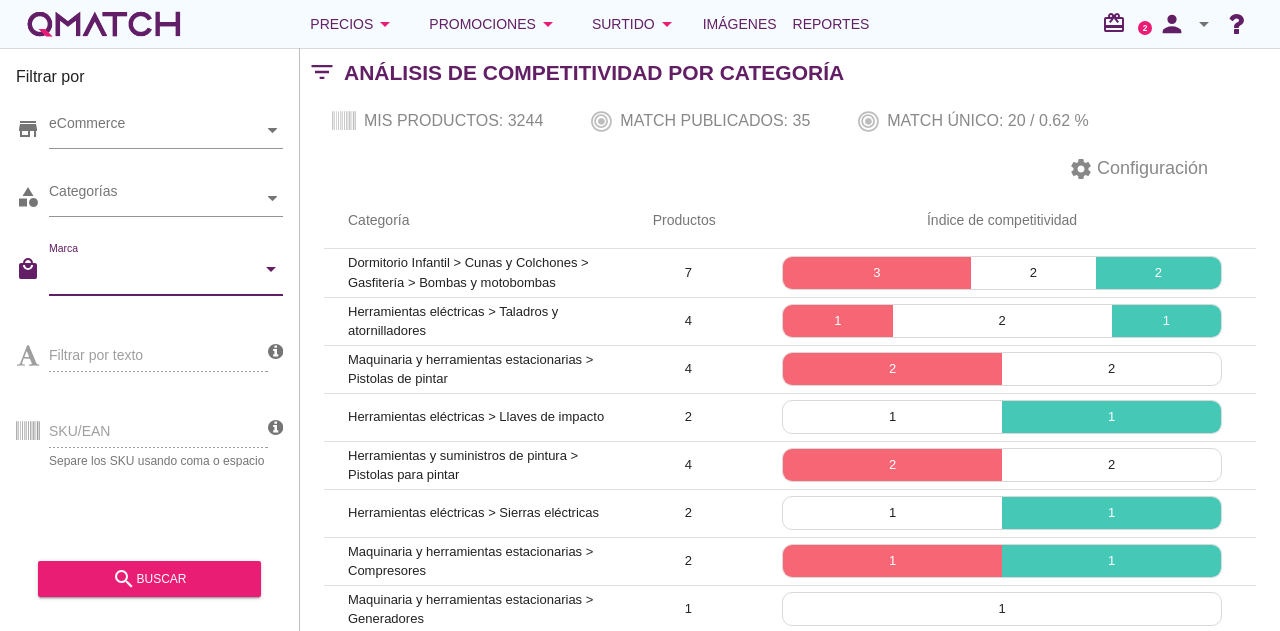 click on "Marca" at bounding box center (152, 274) 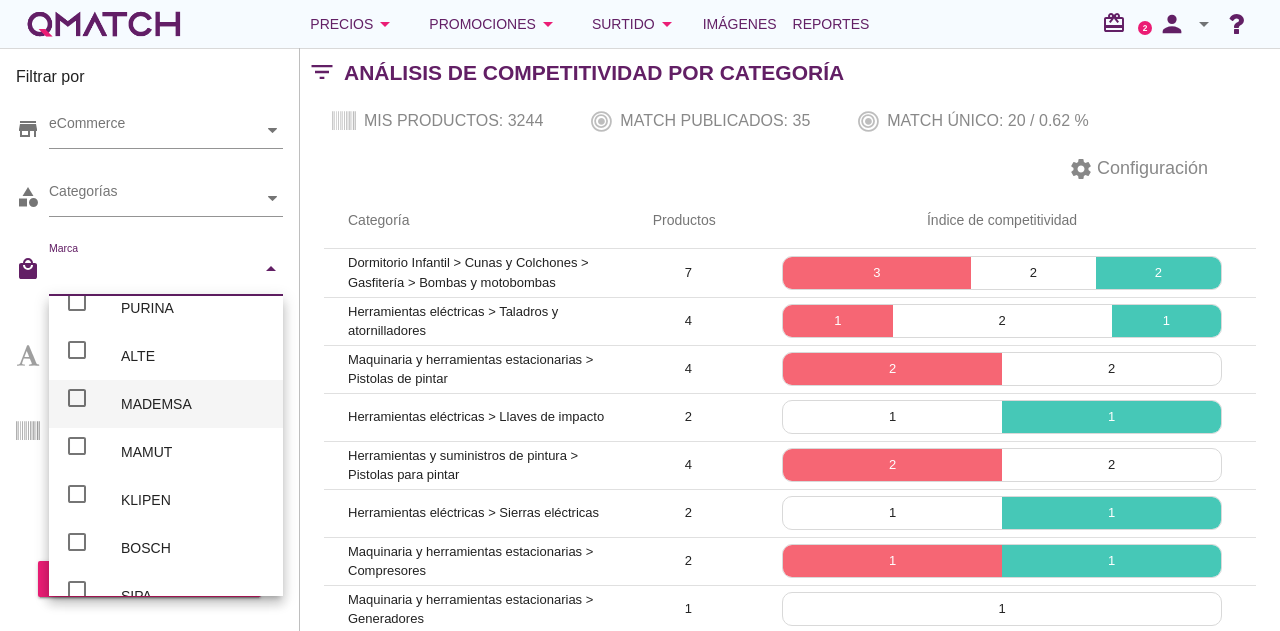 scroll, scrollTop: 0, scrollLeft: 0, axis: both 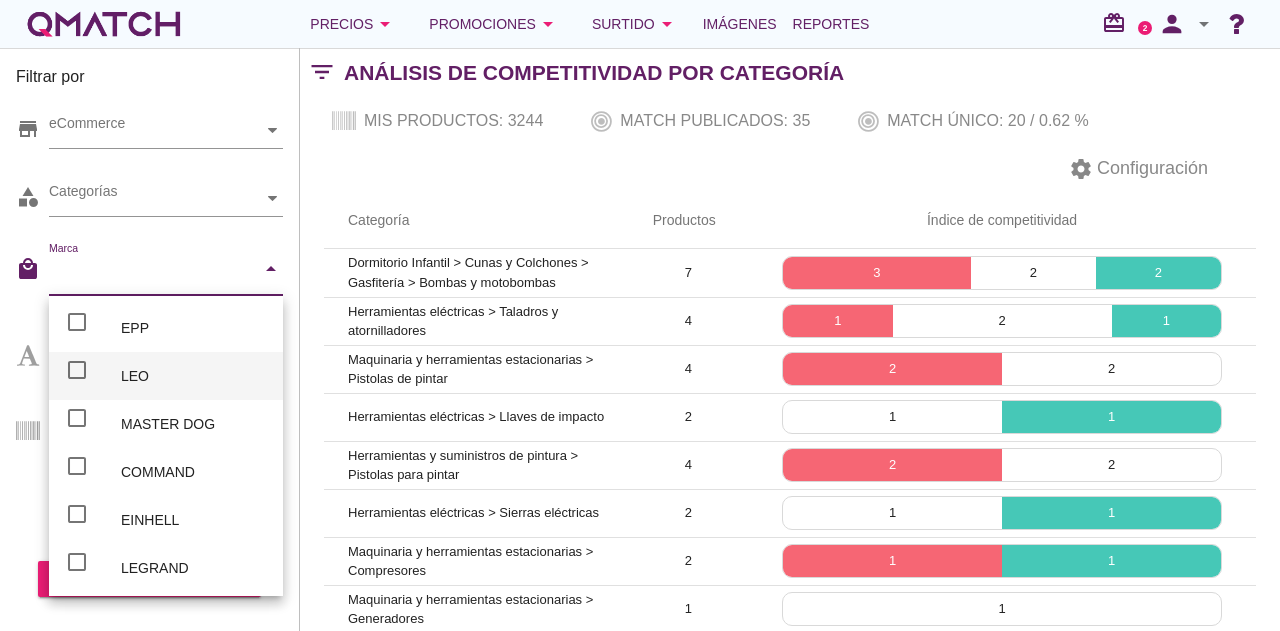 click on "LEO" at bounding box center (194, 376) 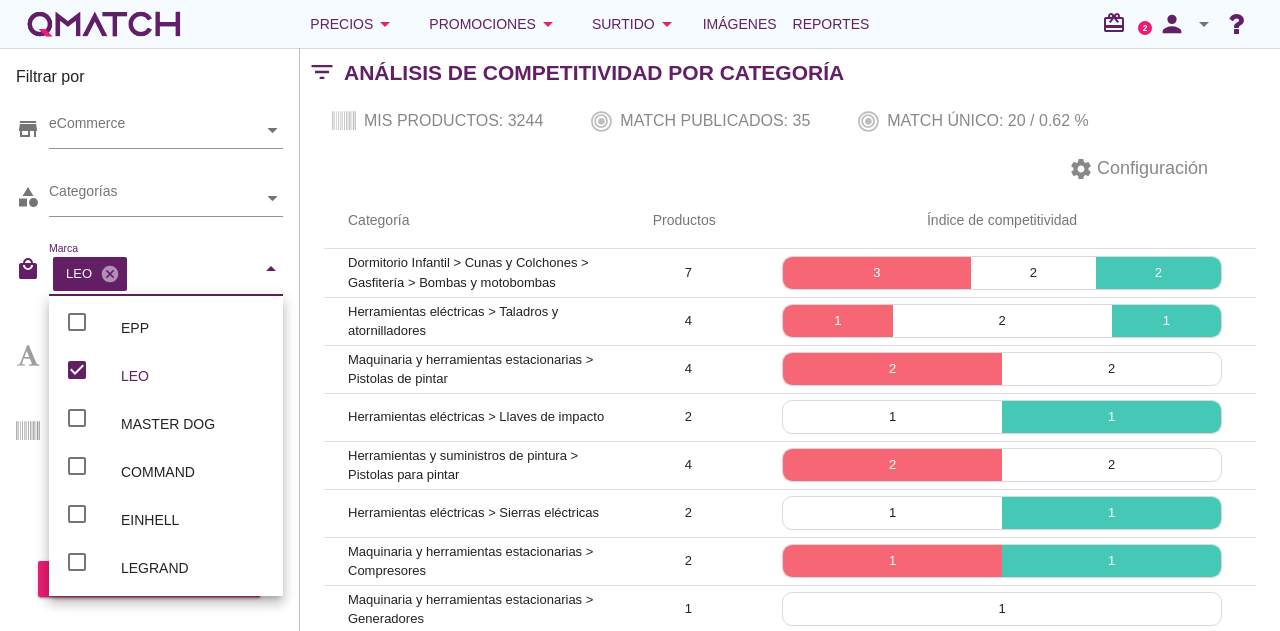 click on "settings  Configuración" at bounding box center (790, 169) 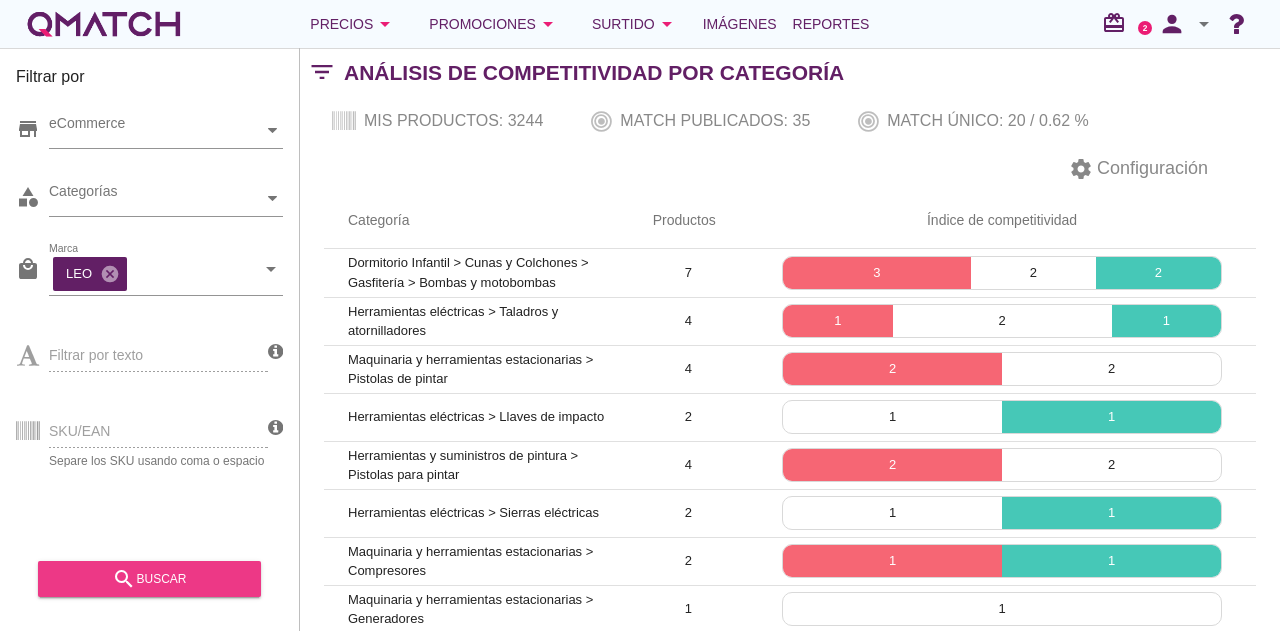 click on "search
buscar" at bounding box center [149, 579] 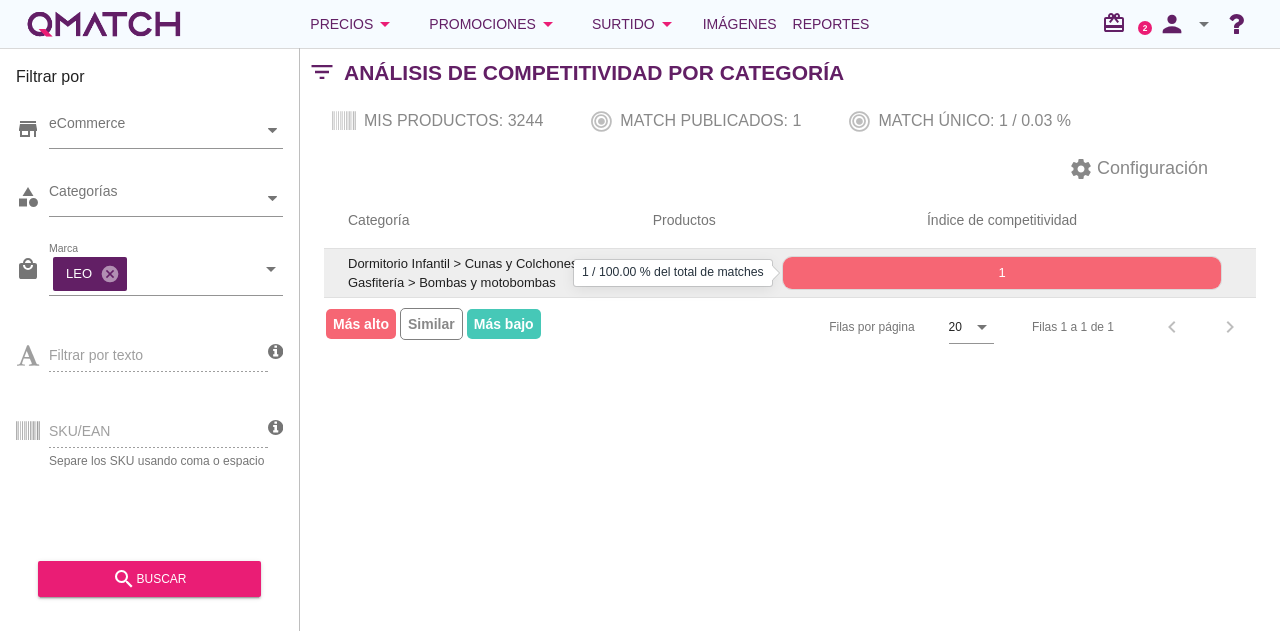 click on "1" at bounding box center [1002, 273] 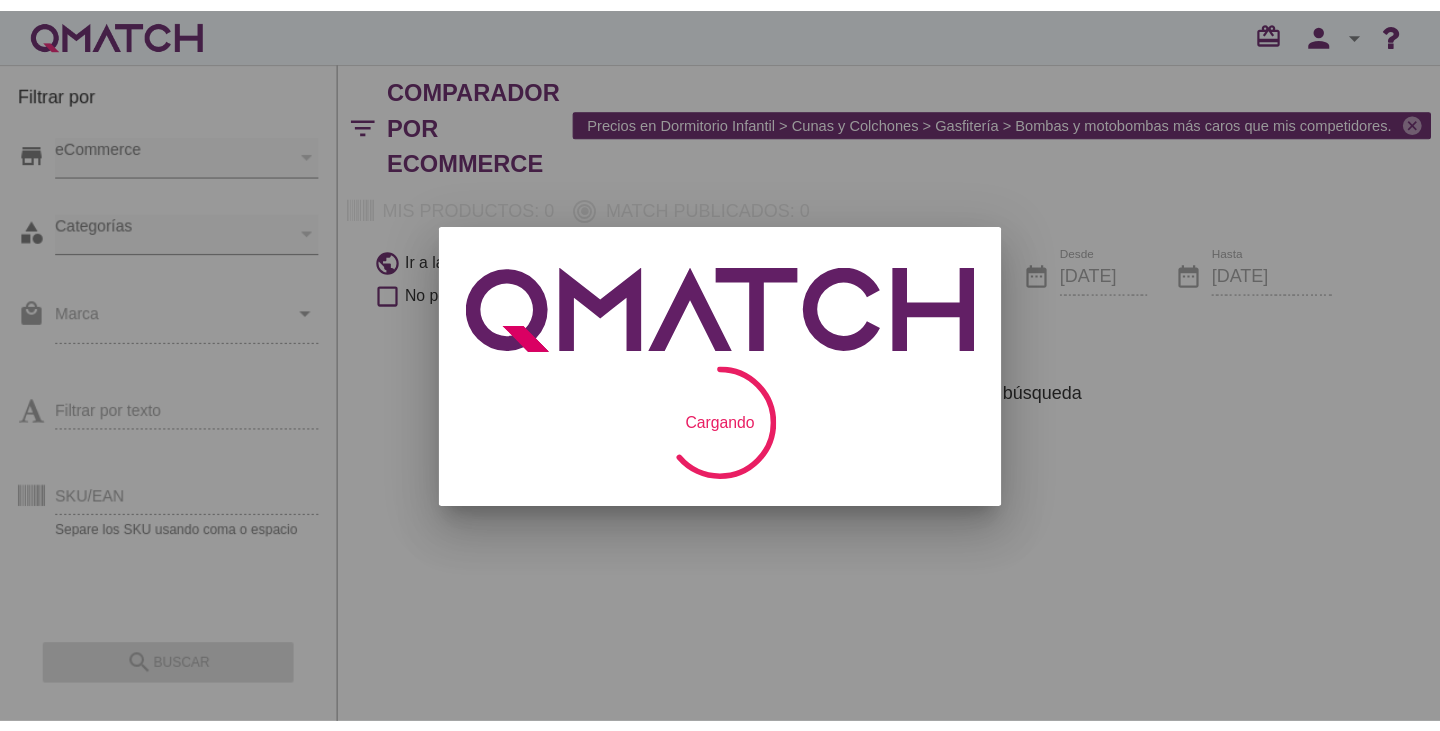 scroll, scrollTop: 0, scrollLeft: 0, axis: both 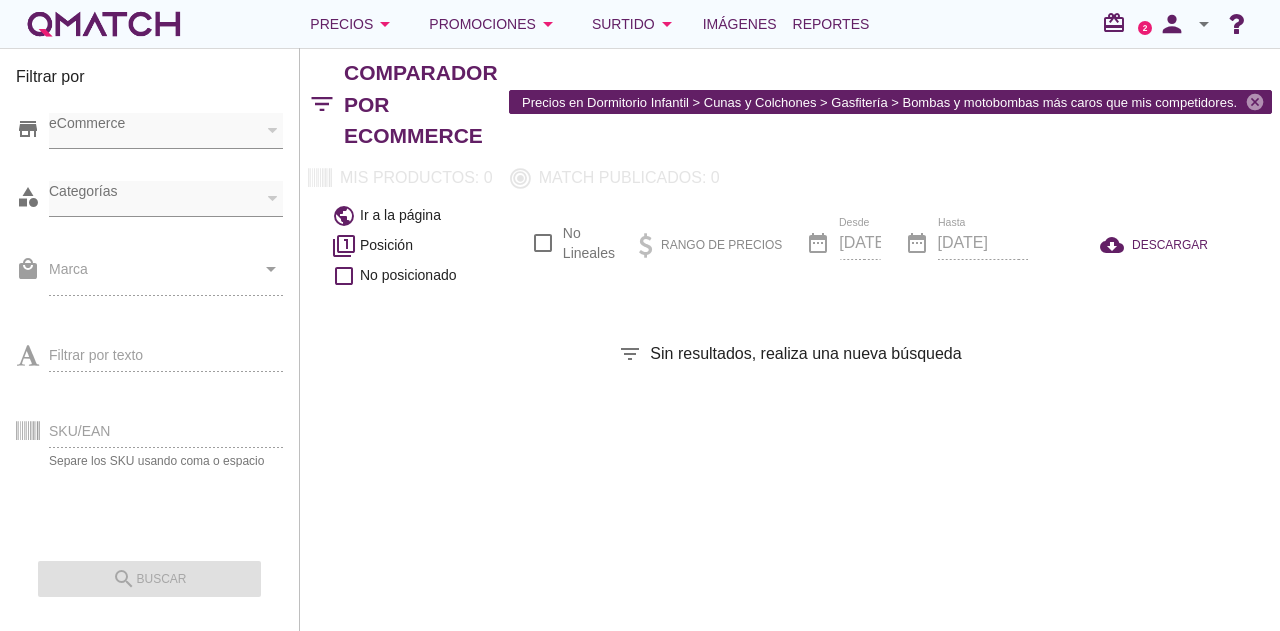 checkbox on "false" 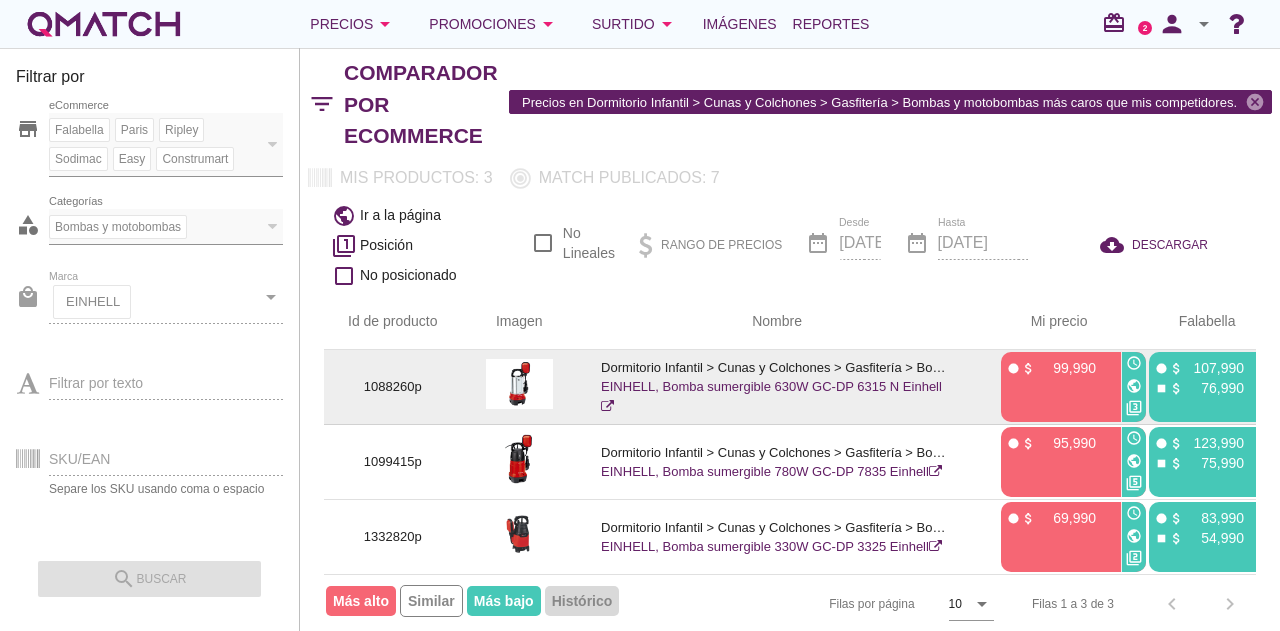 click on "1088260p" at bounding box center (393, 387) 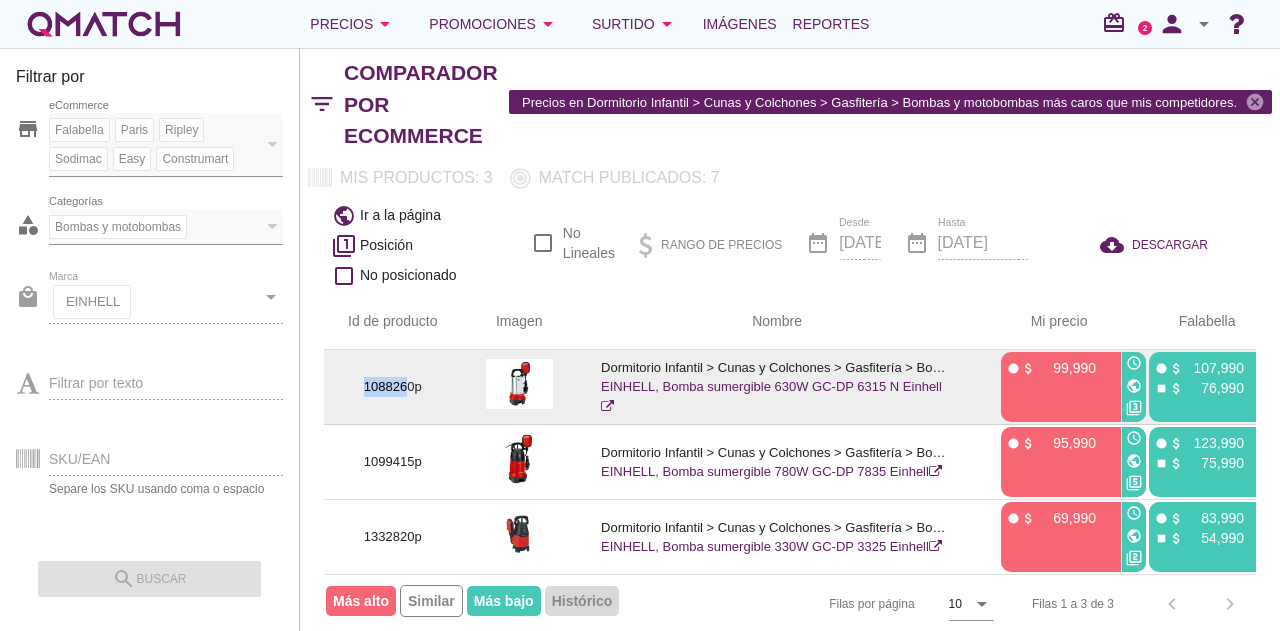 drag, startPoint x: 410, startPoint y: 385, endPoint x: 350, endPoint y: 385, distance: 60 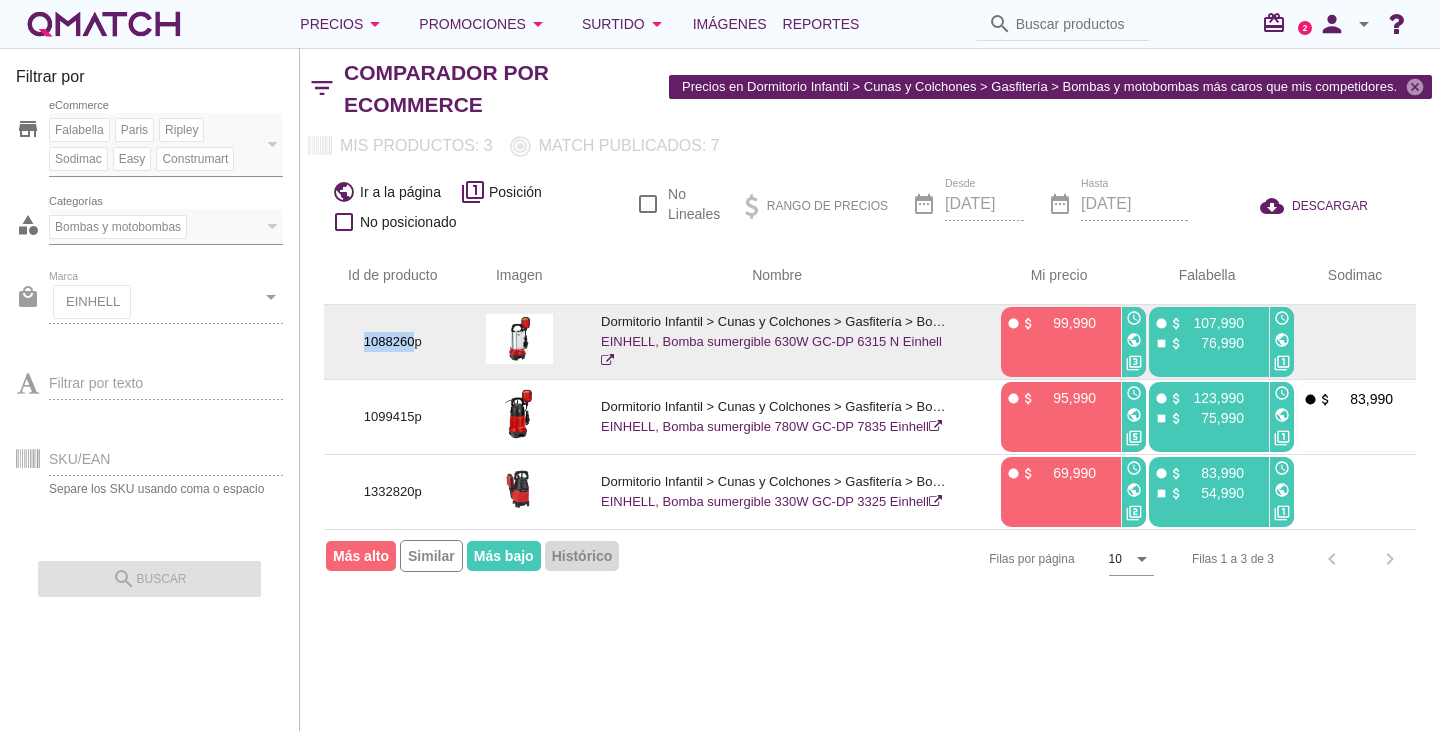 drag, startPoint x: 414, startPoint y: 341, endPoint x: 365, endPoint y: 339, distance: 49.0408 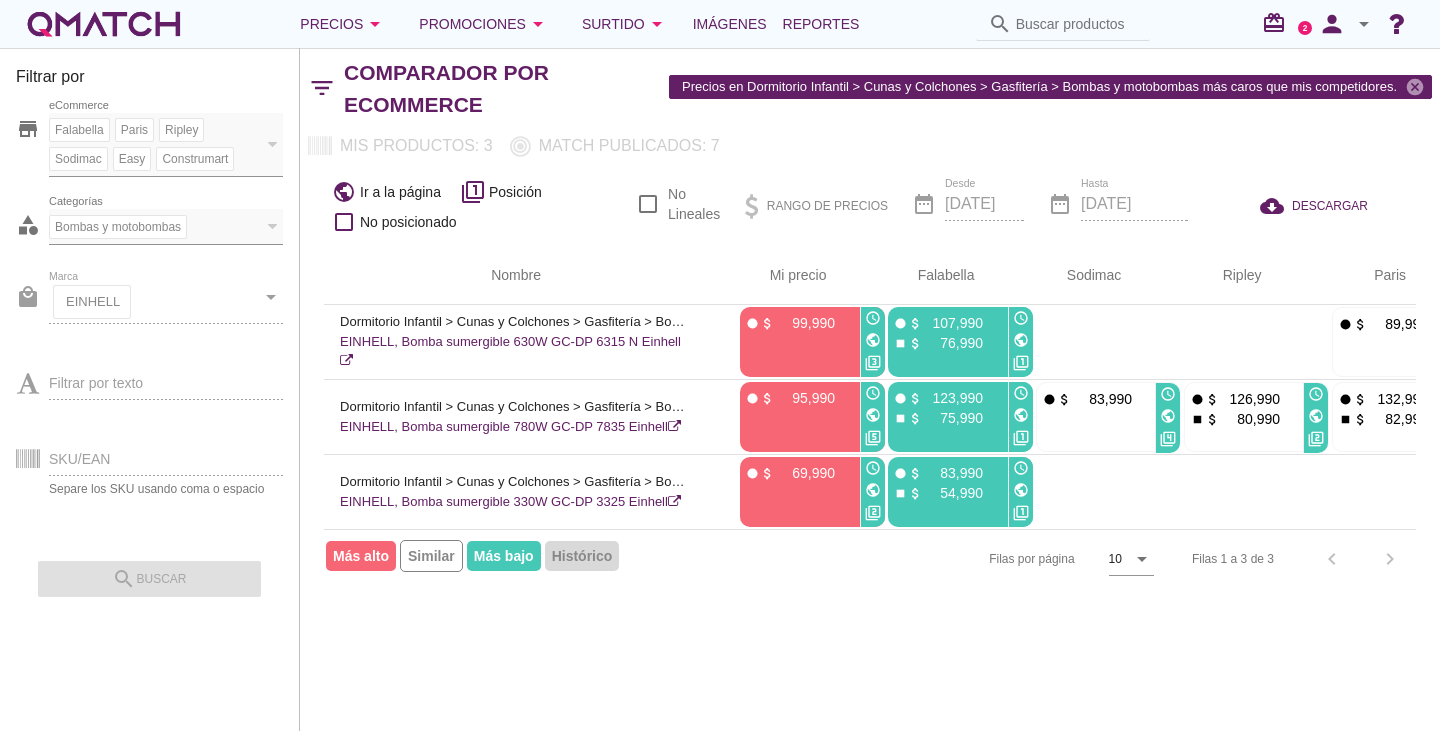 scroll, scrollTop: 0, scrollLeft: 322, axis: horizontal 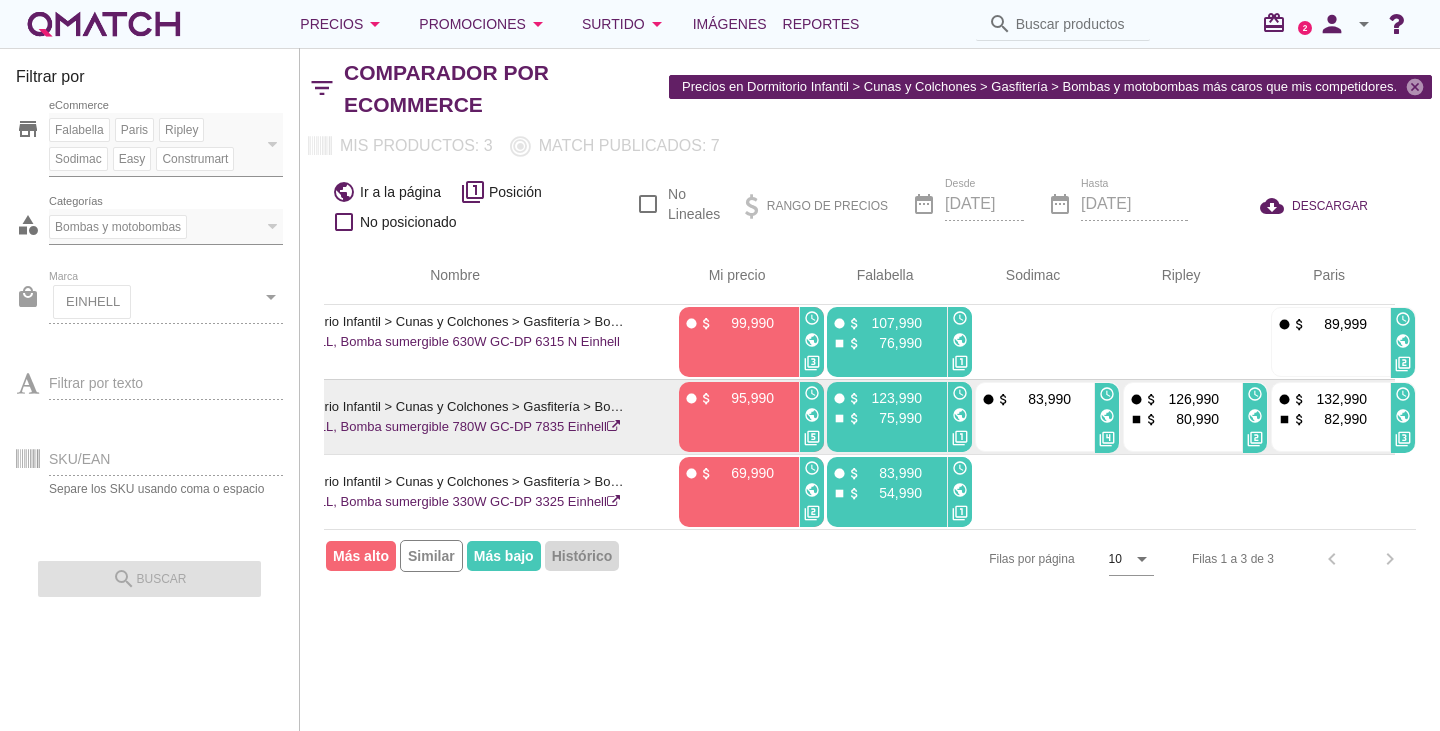 click on "75,990" at bounding box center [892, 418] 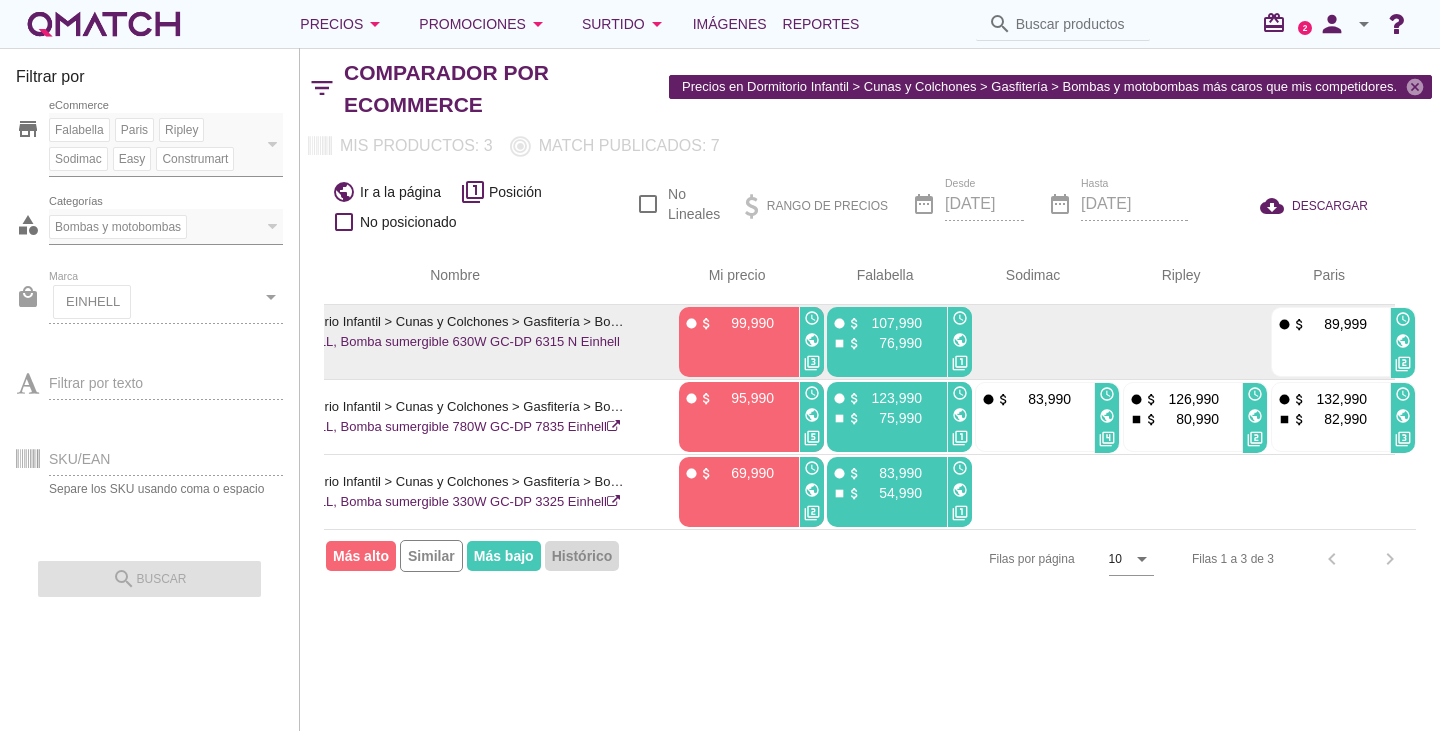 click on "public" at bounding box center (960, 340) 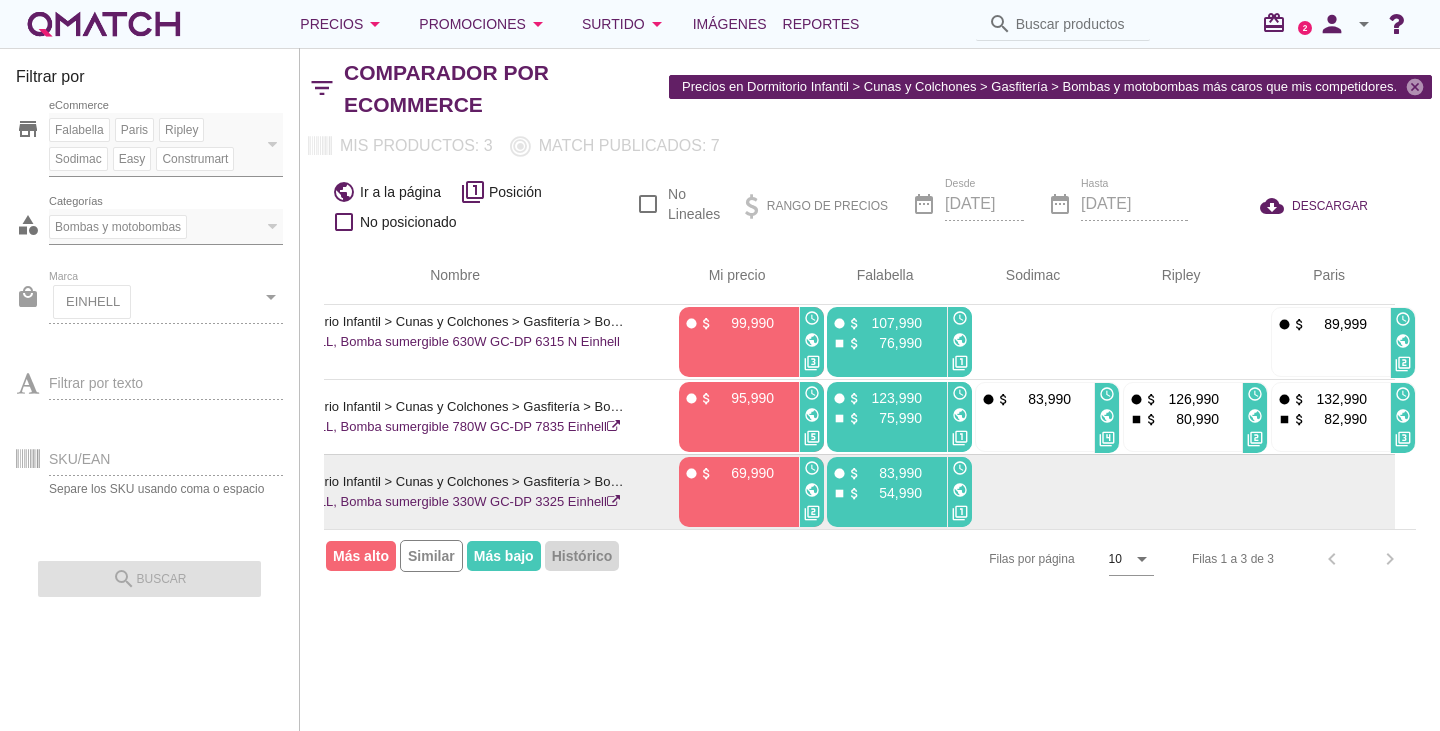 click on "public" at bounding box center (960, 490) 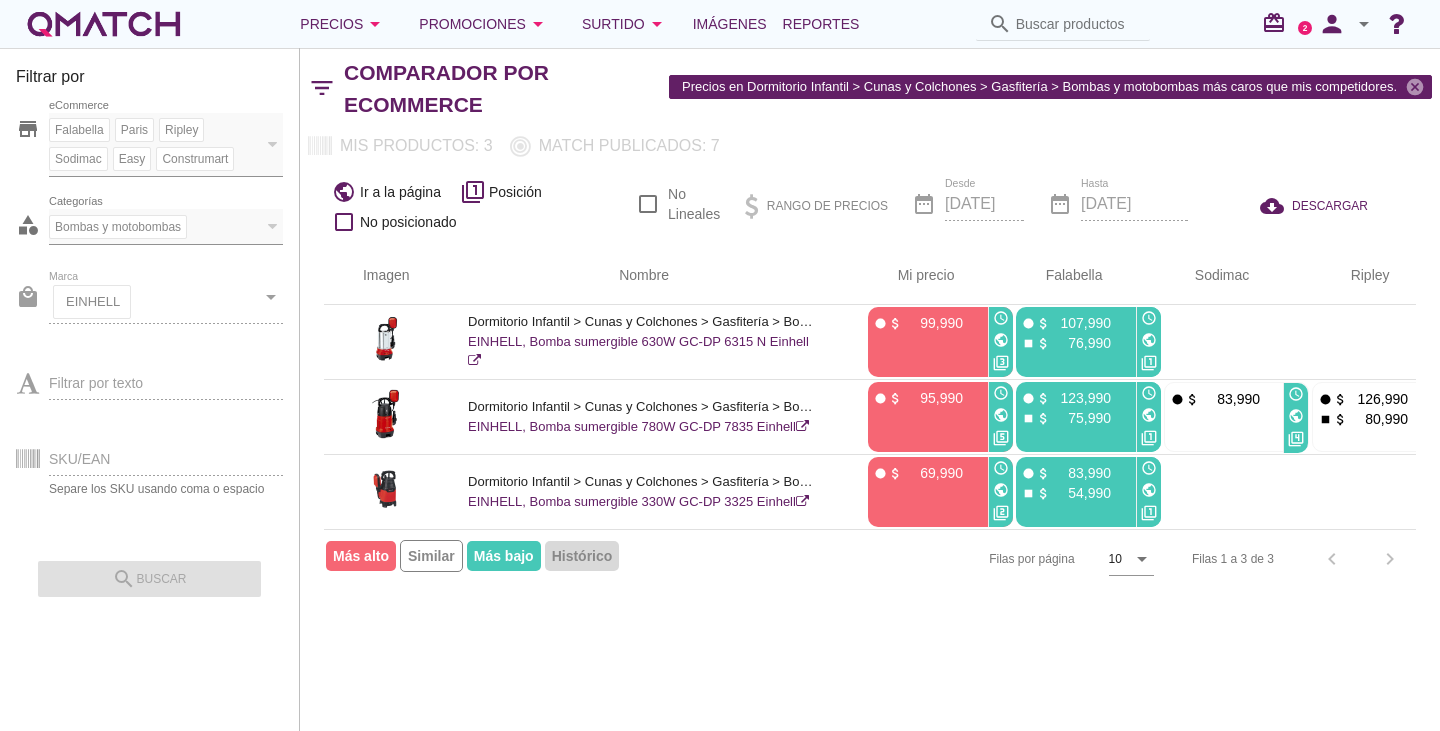 scroll, scrollTop: 0, scrollLeft: 0, axis: both 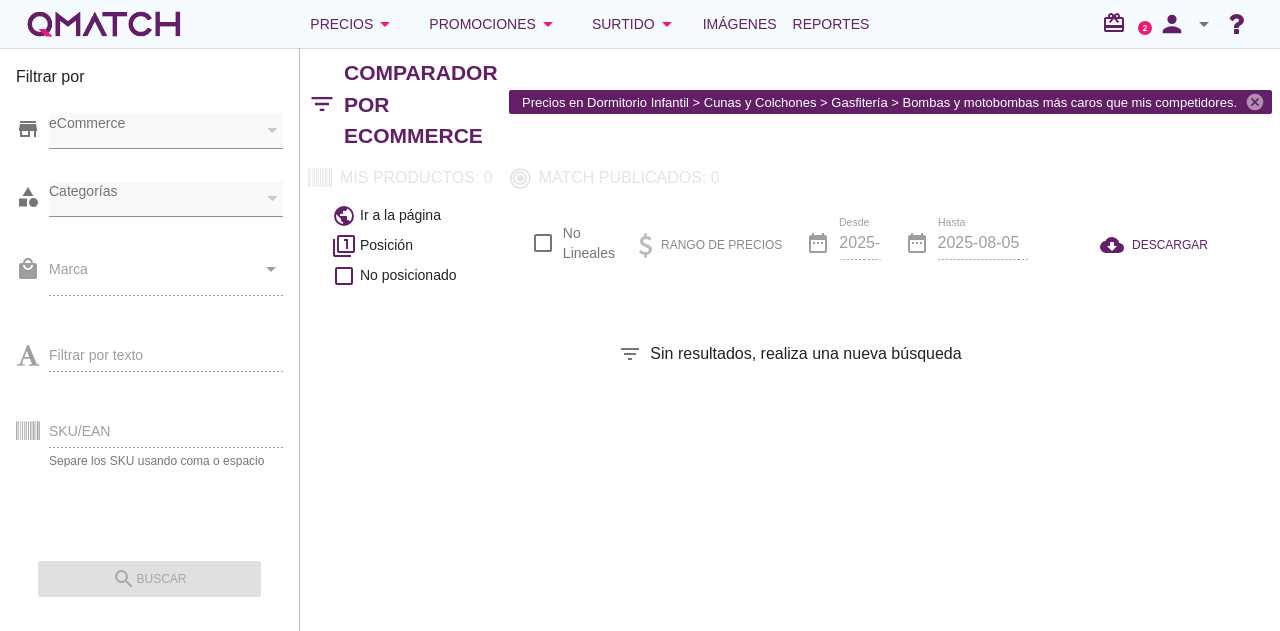 checkbox on "false" 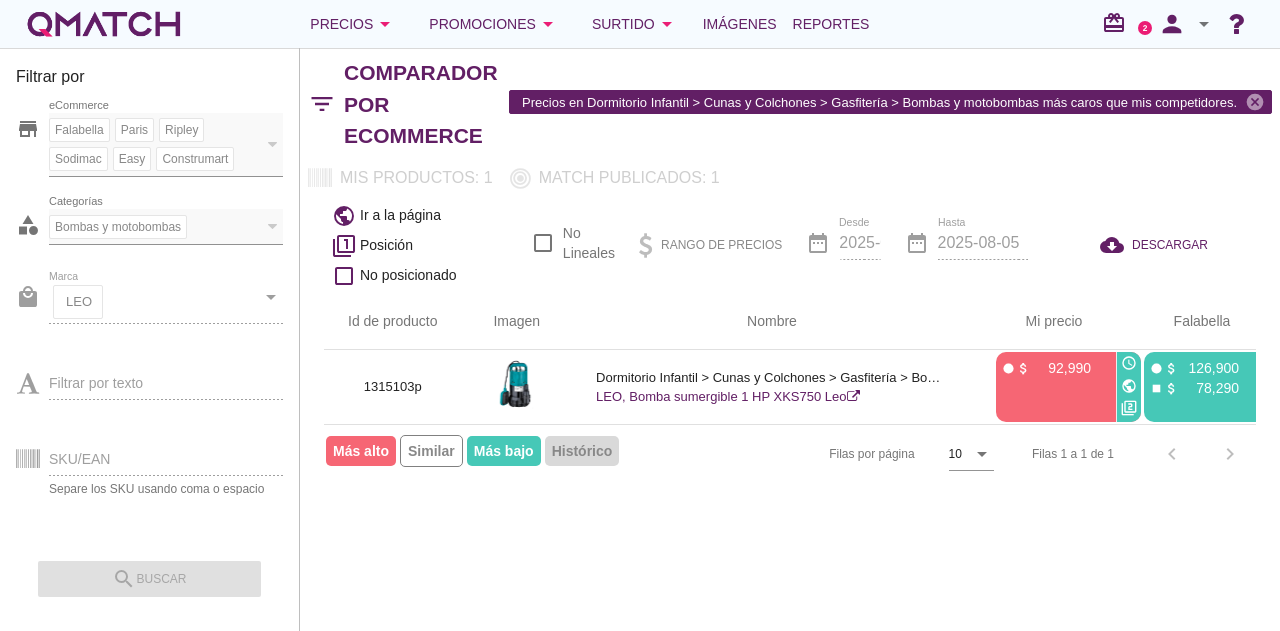scroll, scrollTop: 0, scrollLeft: 33, axis: horizontal 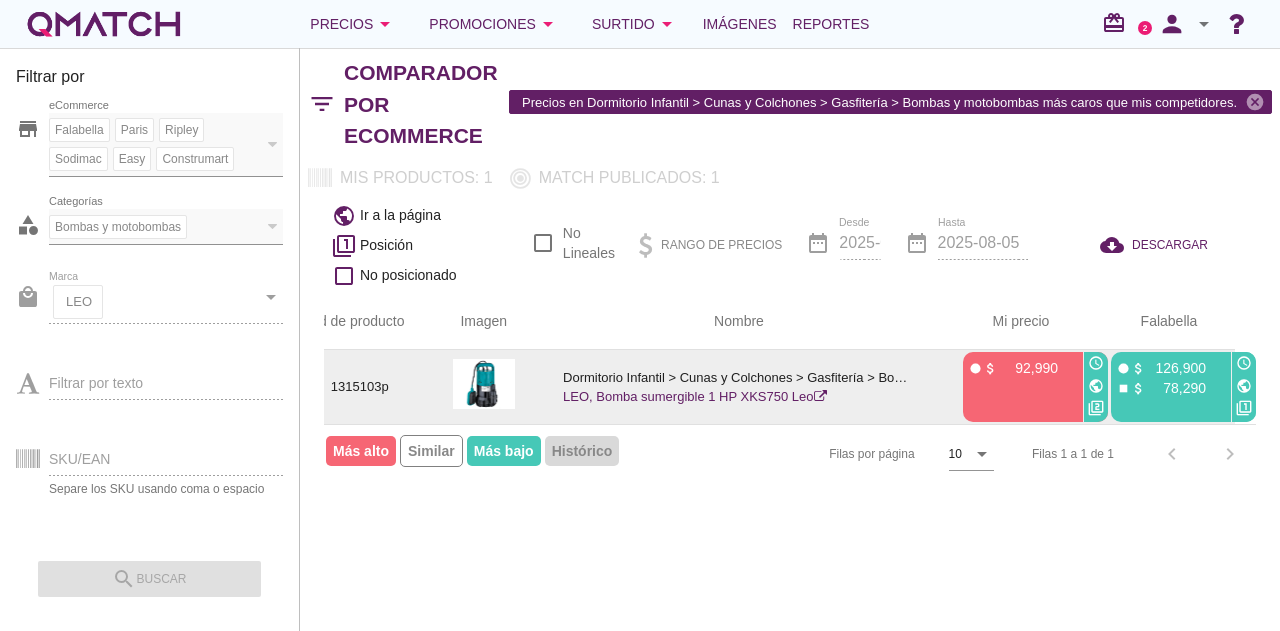 click on "public" at bounding box center [1244, 386] 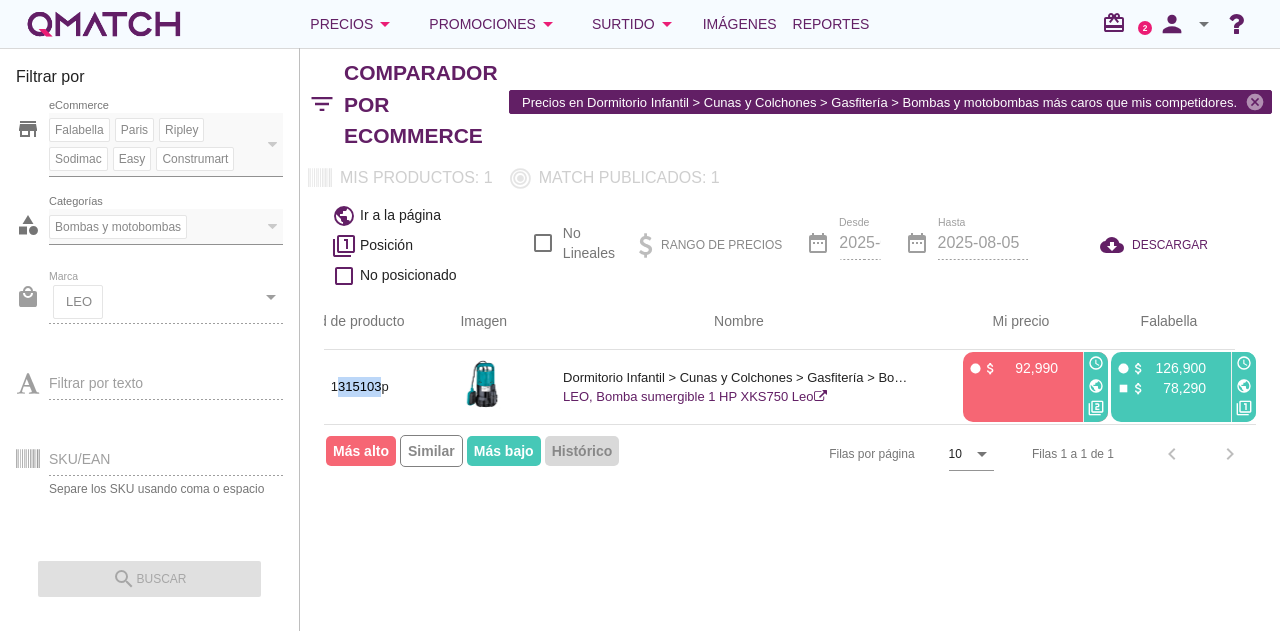 scroll, scrollTop: 0, scrollLeft: 0, axis: both 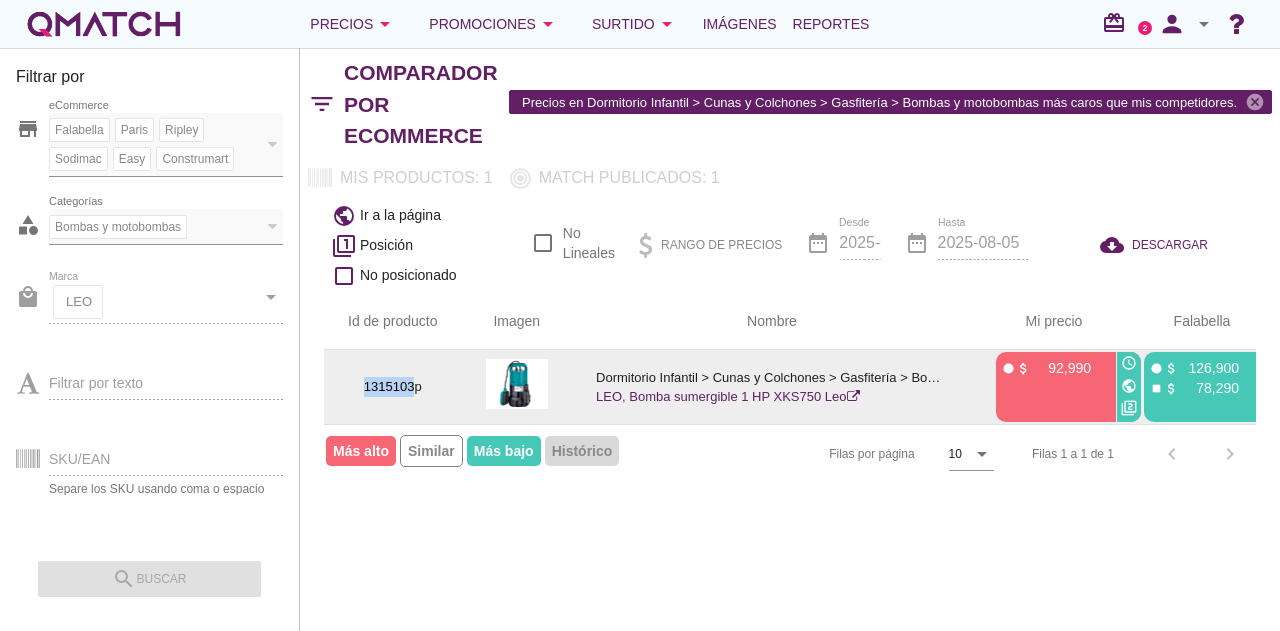 drag, startPoint x: 382, startPoint y: 386, endPoint x: 346, endPoint y: 383, distance: 36.124783 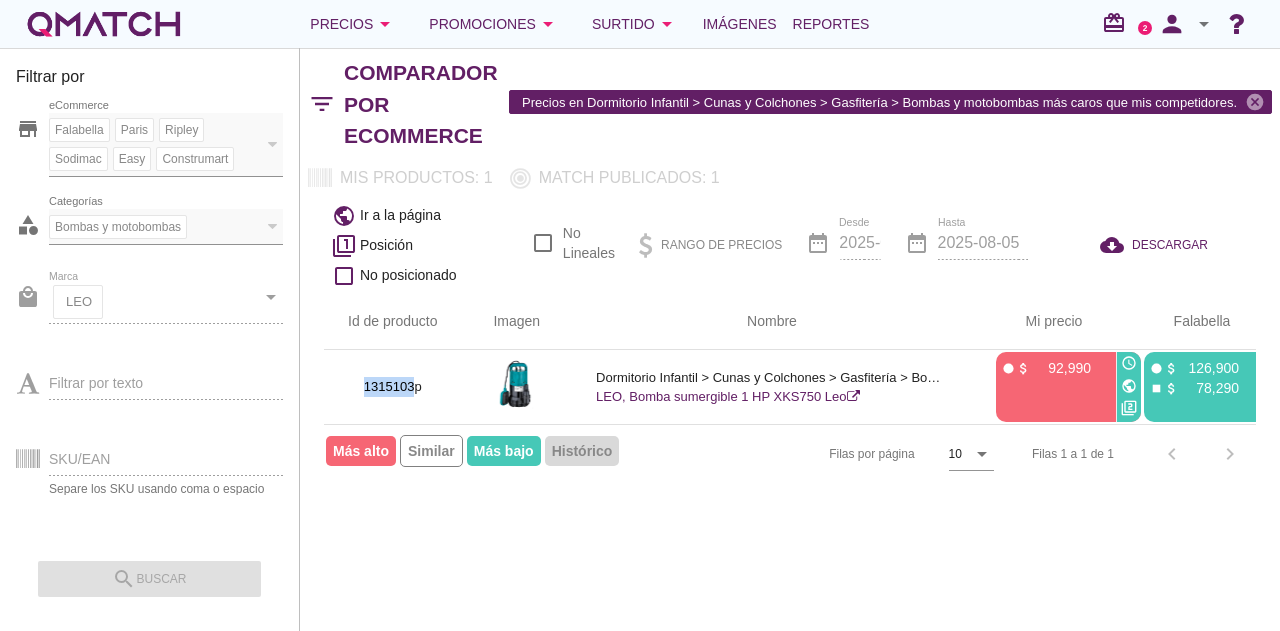 scroll, scrollTop: 0, scrollLeft: 33, axis: horizontal 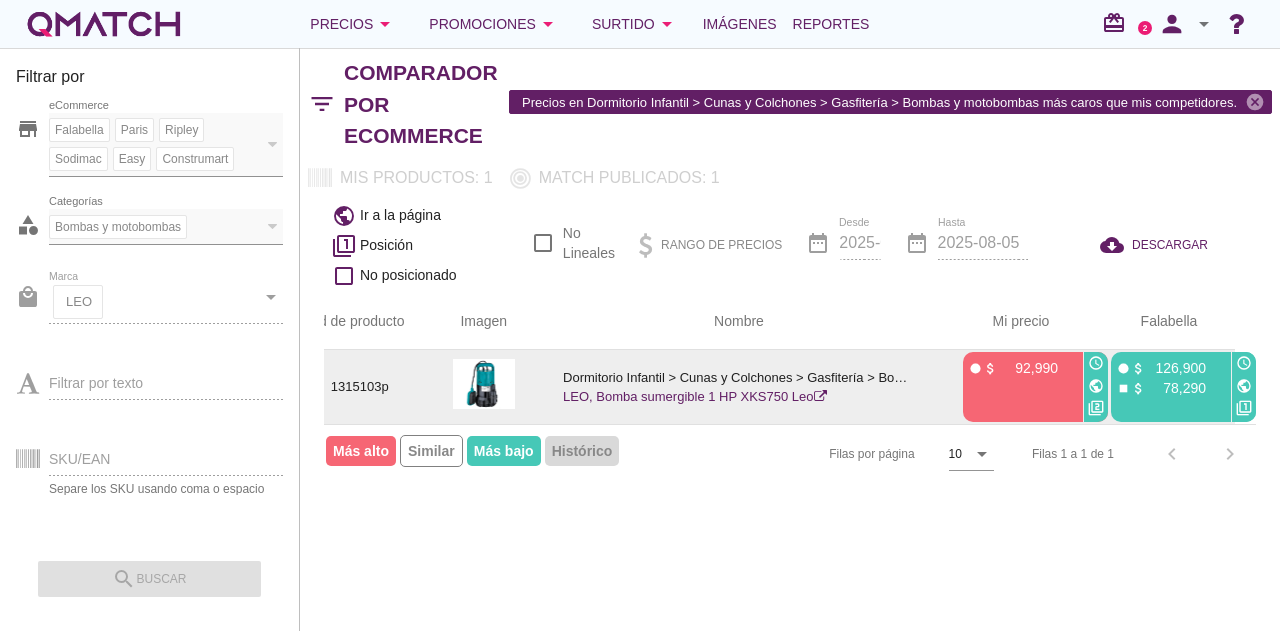 click on "public" at bounding box center (1244, 386) 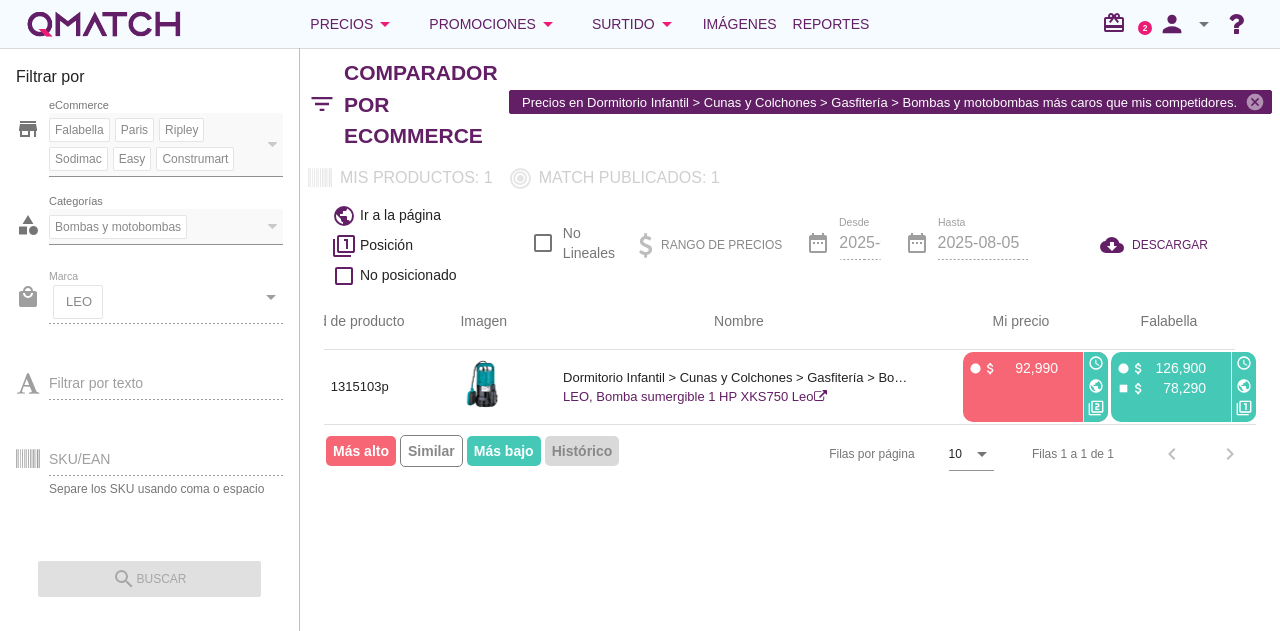 click on "local_mall Marca LEO cancel arrow_drop_down" at bounding box center (149, 306) 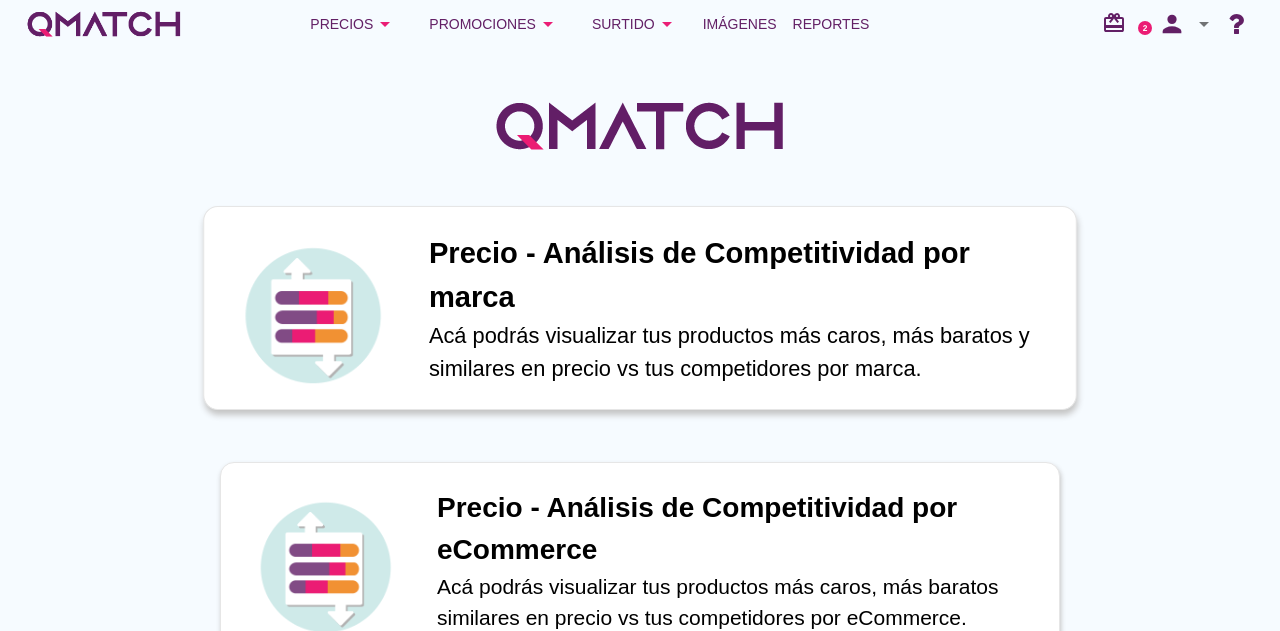 click on "Precio - Análisis de Competitividad por marca" at bounding box center (742, 275) 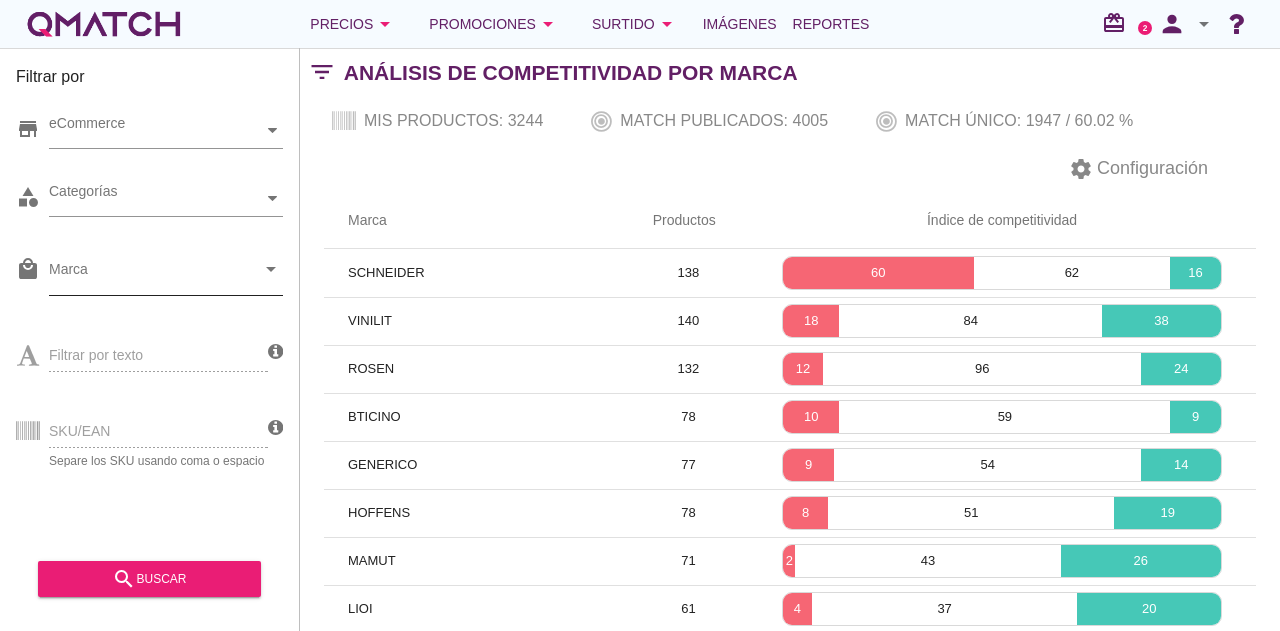 click on "Marca" at bounding box center [152, 274] 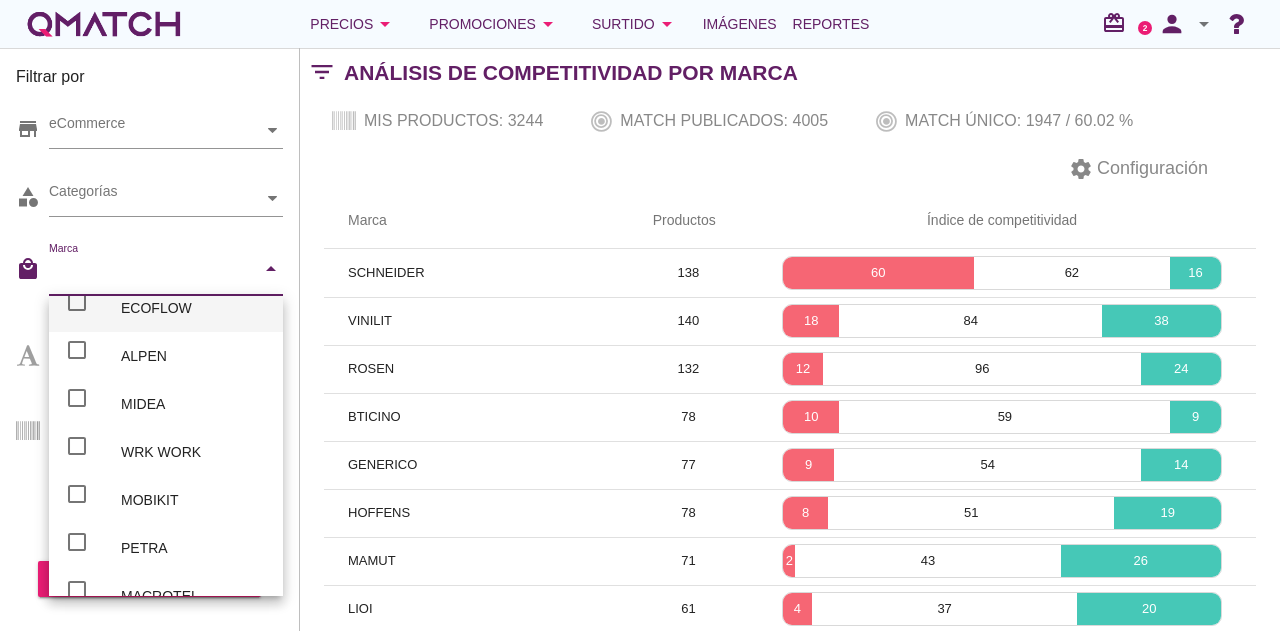 scroll, scrollTop: 100, scrollLeft: 0, axis: vertical 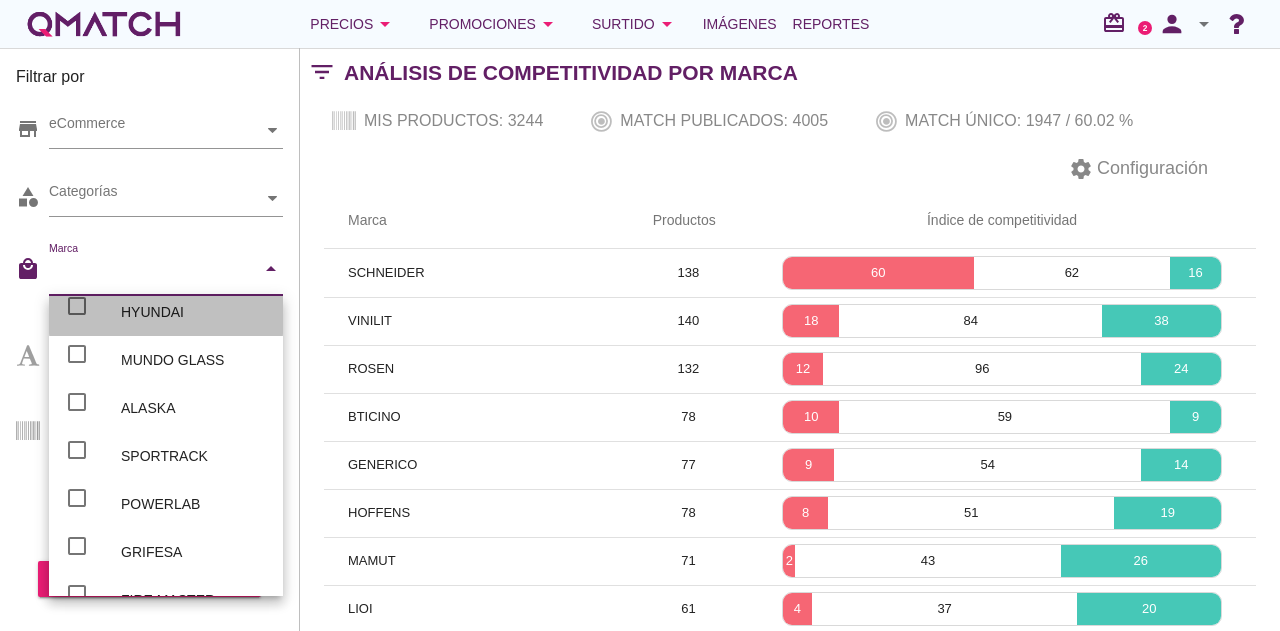 click on "HYUNDAI" at bounding box center (194, 312) 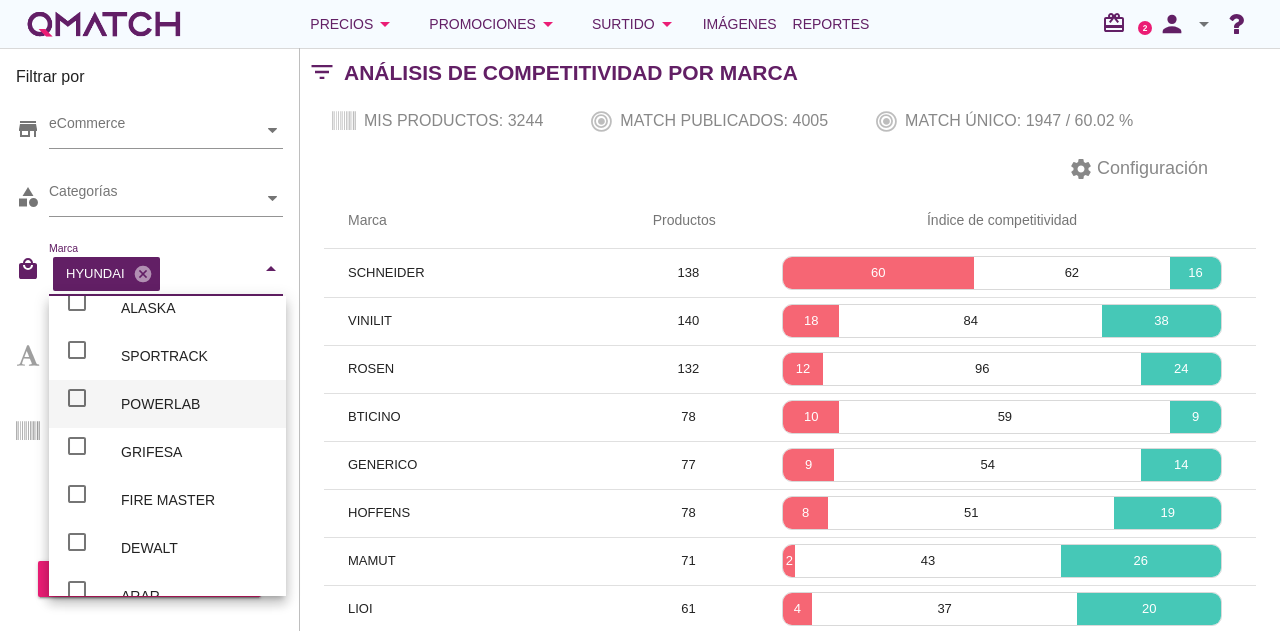 click on "POWERLAB" at bounding box center [195, 404] 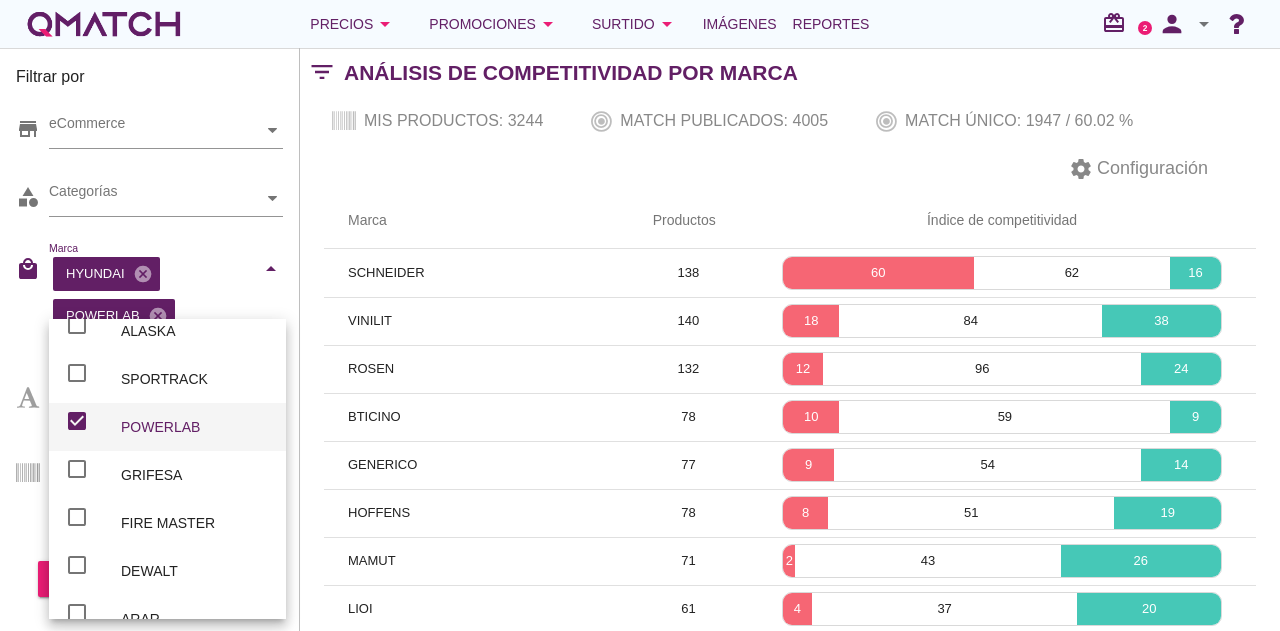 scroll, scrollTop: 600, scrollLeft: 0, axis: vertical 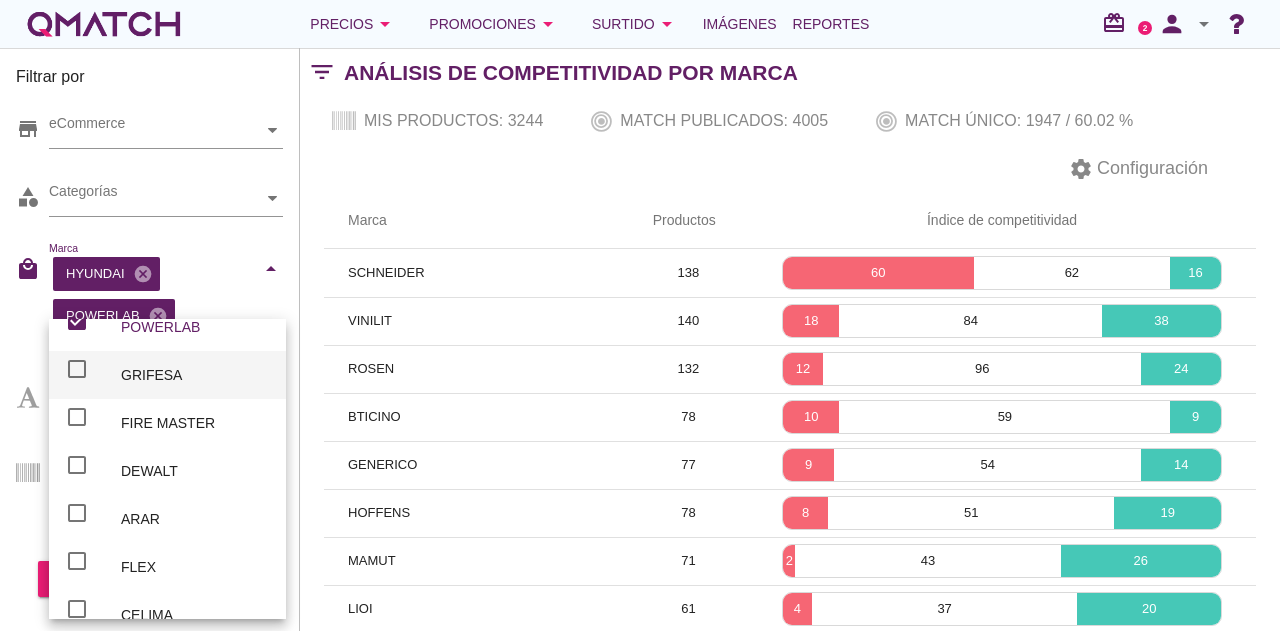 click on "GRIFESA" at bounding box center [195, 375] 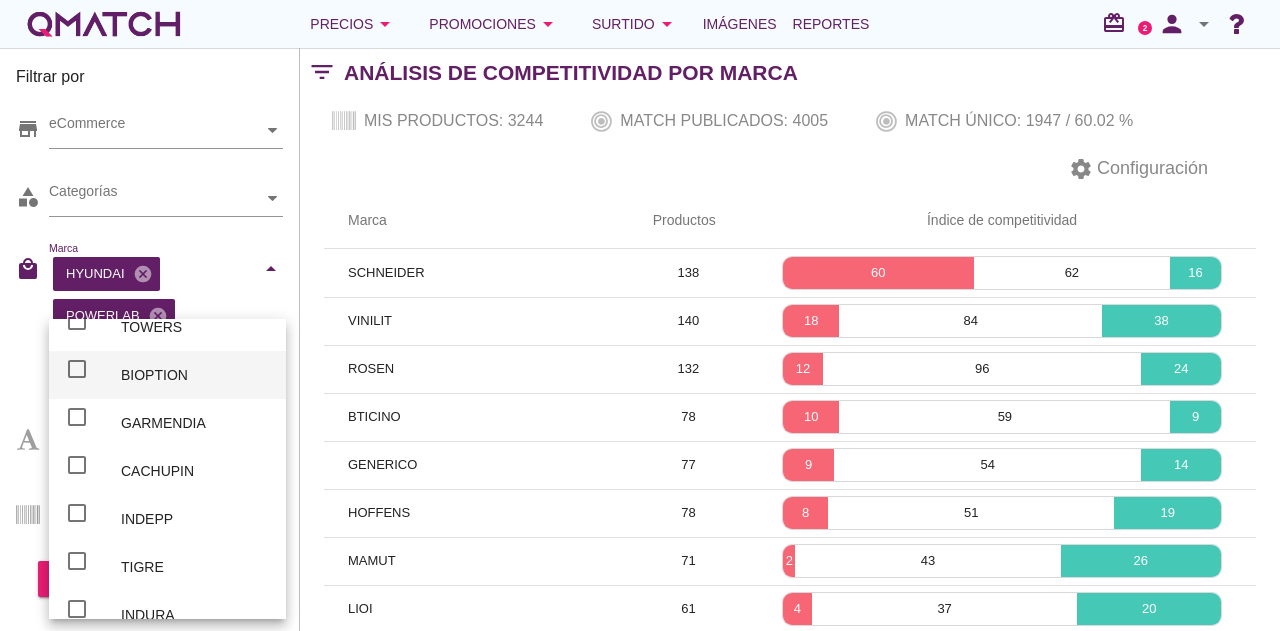 scroll, scrollTop: 1400, scrollLeft: 0, axis: vertical 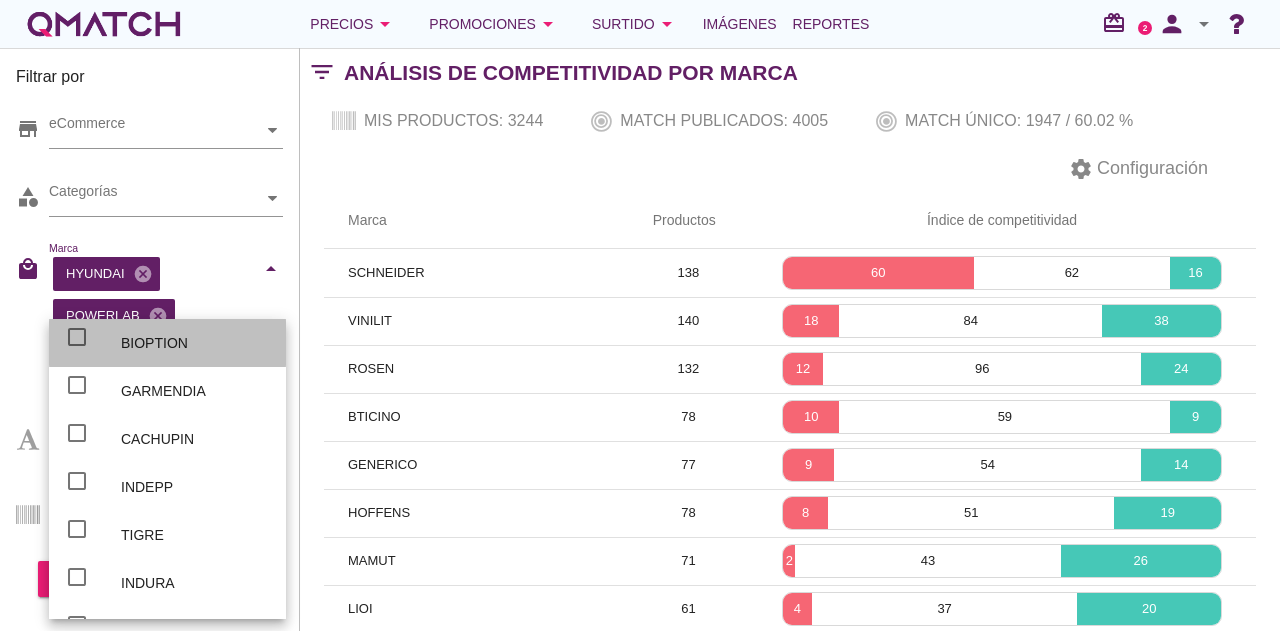 click on "BIOPTION" at bounding box center [195, 343] 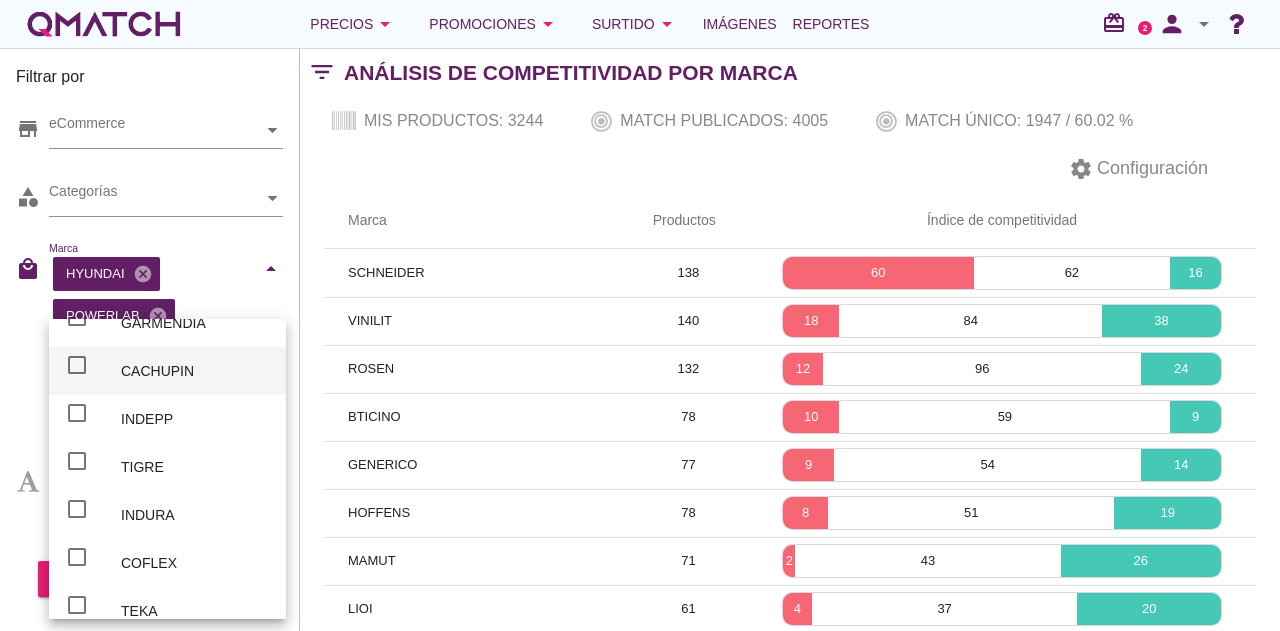 scroll, scrollTop: 1500, scrollLeft: 0, axis: vertical 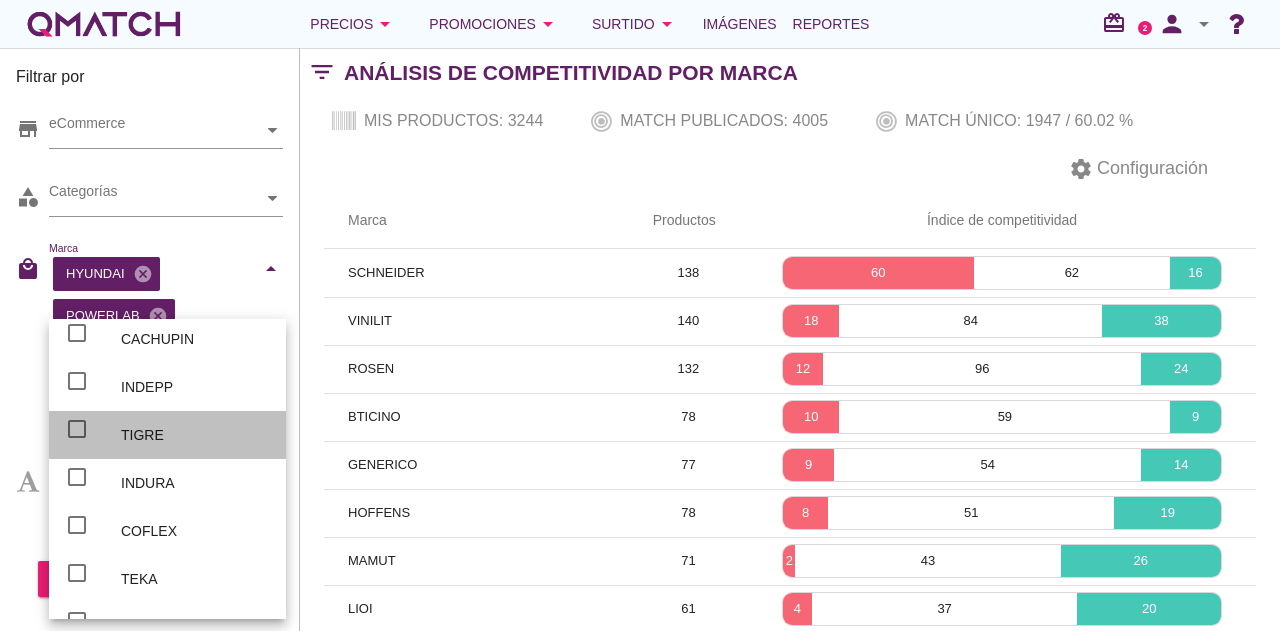 click on "TIGRE" at bounding box center [195, 435] 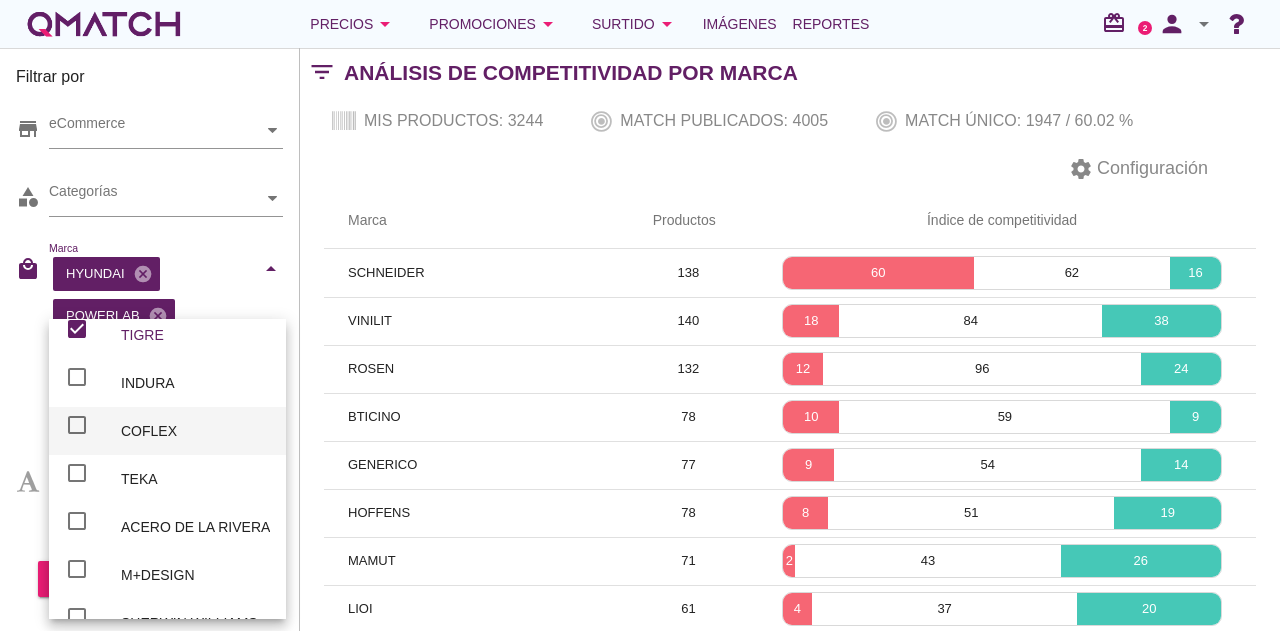 click on "COFLEX" at bounding box center [195, 431] 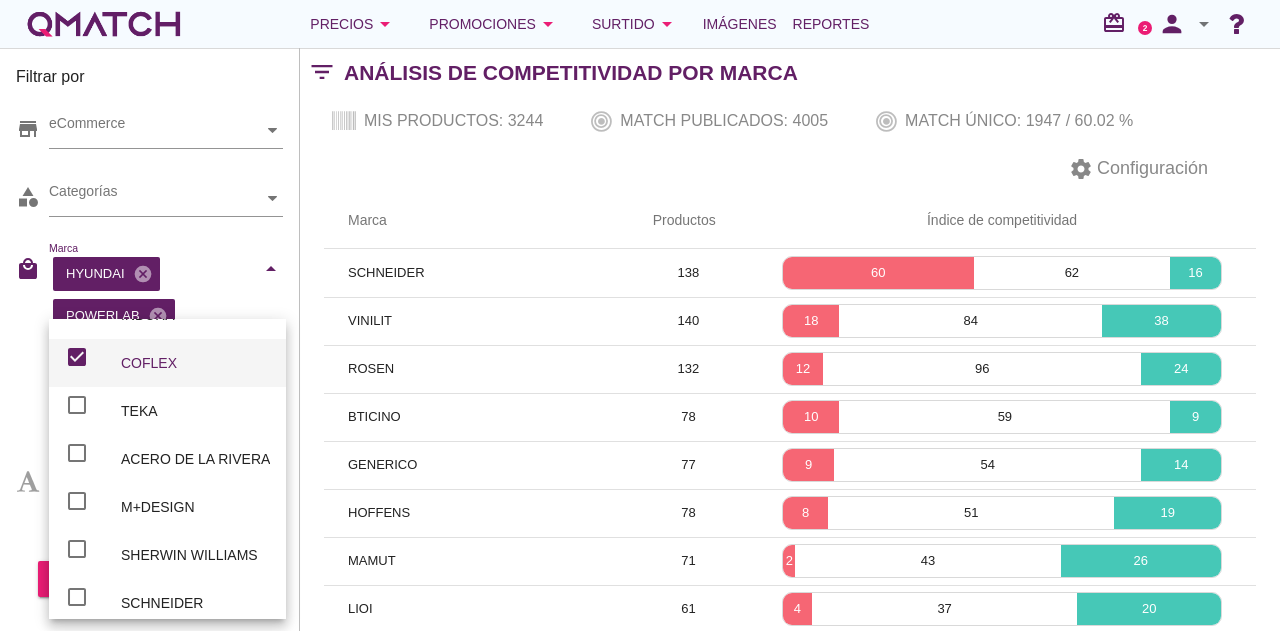 scroll, scrollTop: 1700, scrollLeft: 0, axis: vertical 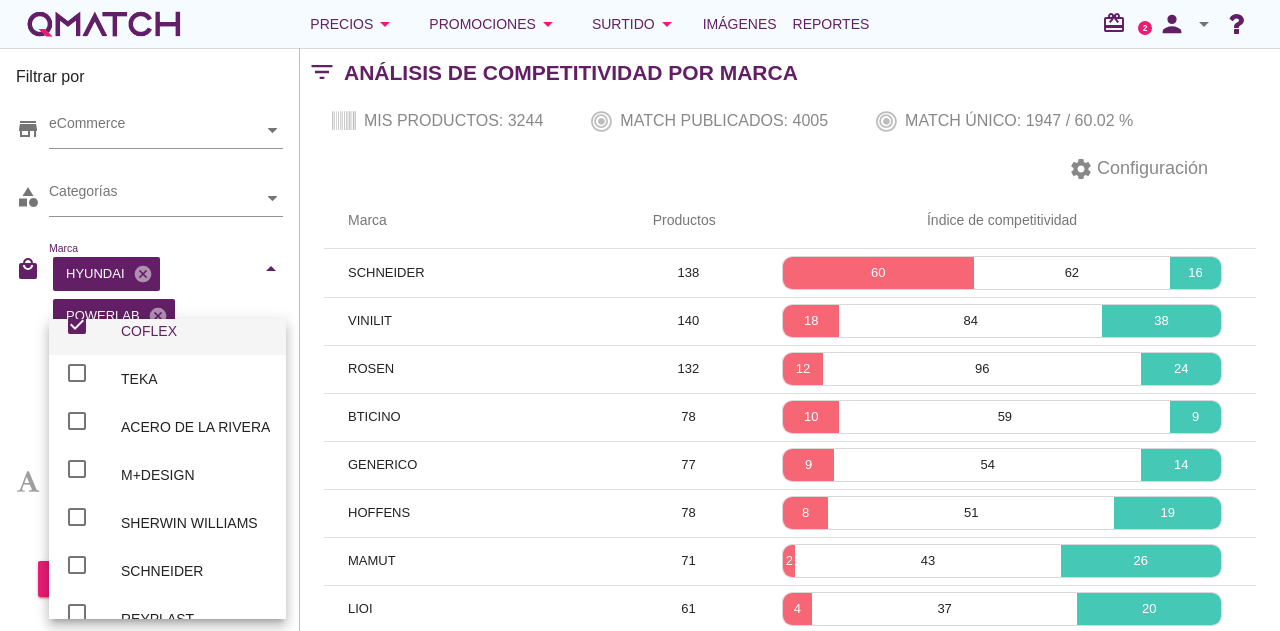 click on "ACERO DE LA RIVERA" at bounding box center (195, 427) 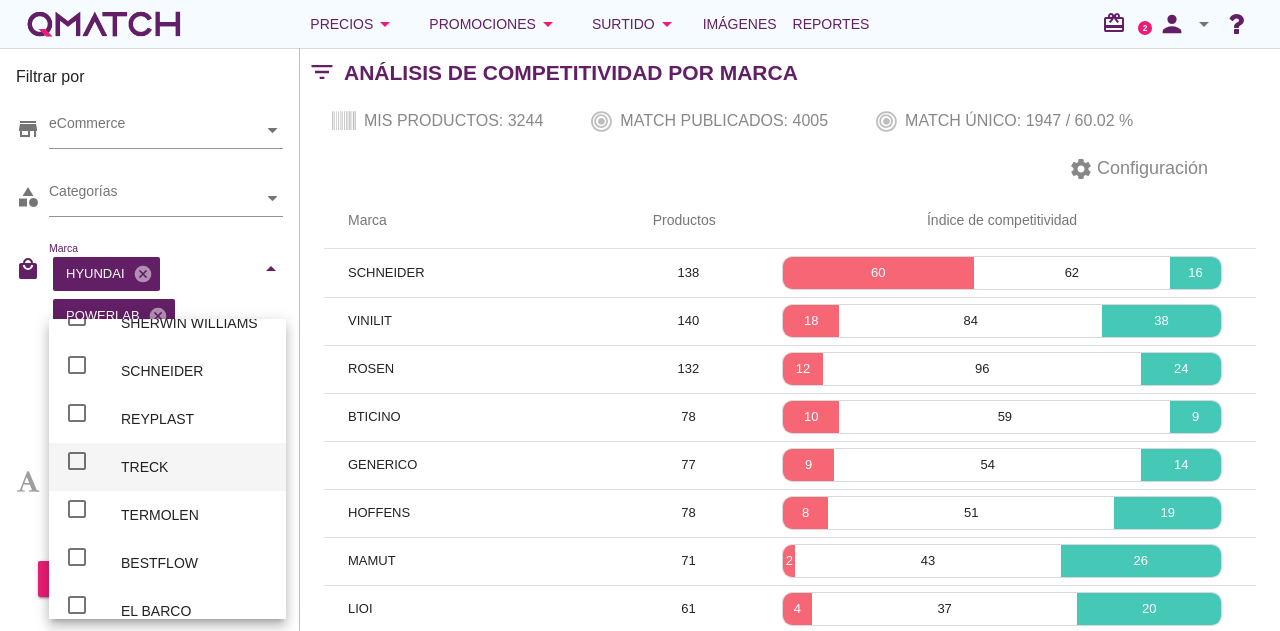 scroll, scrollTop: 2000, scrollLeft: 0, axis: vertical 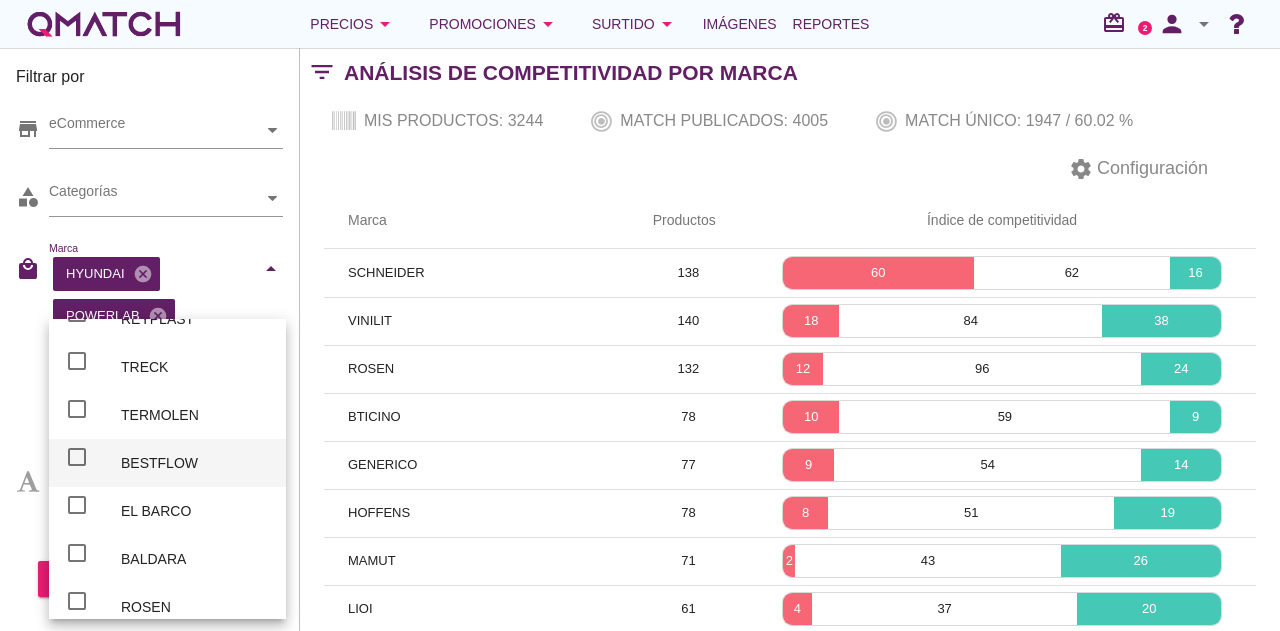 click on "BESTFLOW" at bounding box center [195, 463] 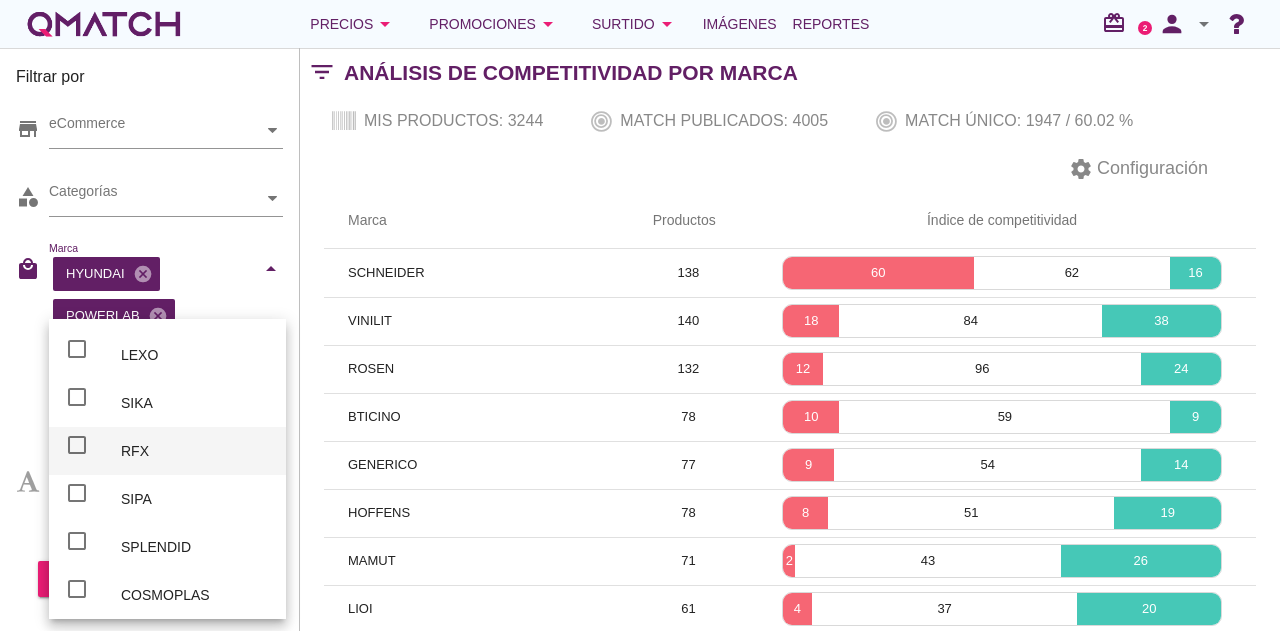 scroll, scrollTop: 2400, scrollLeft: 0, axis: vertical 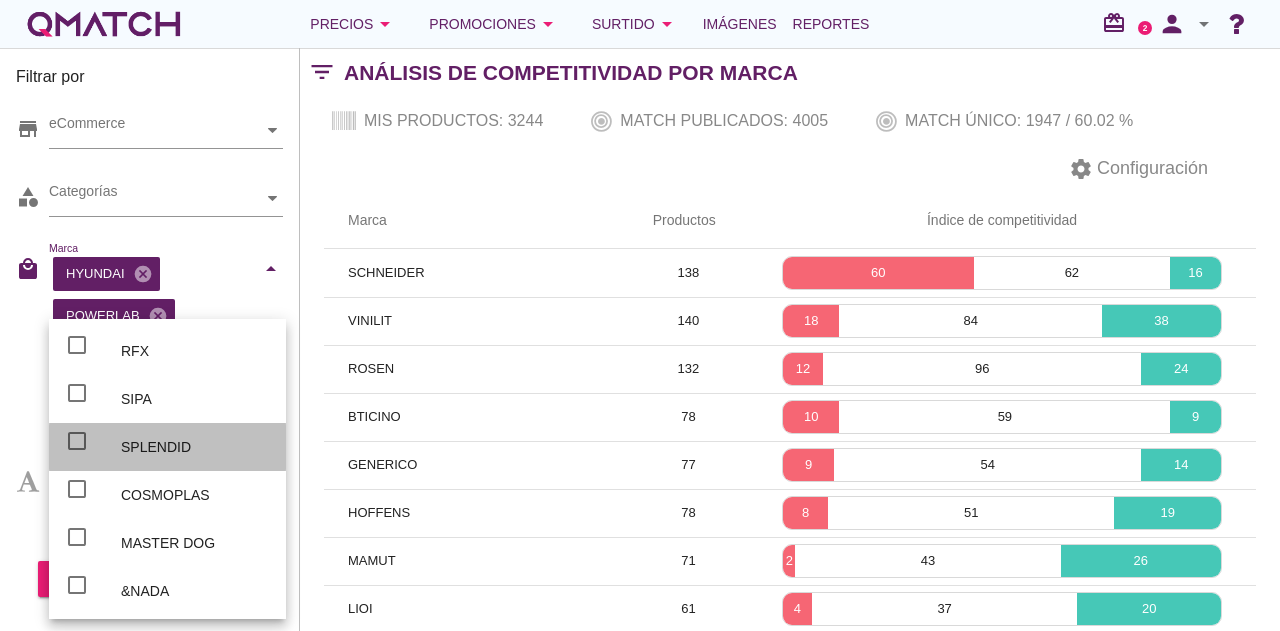 click on "SPLENDID" at bounding box center [195, 447] 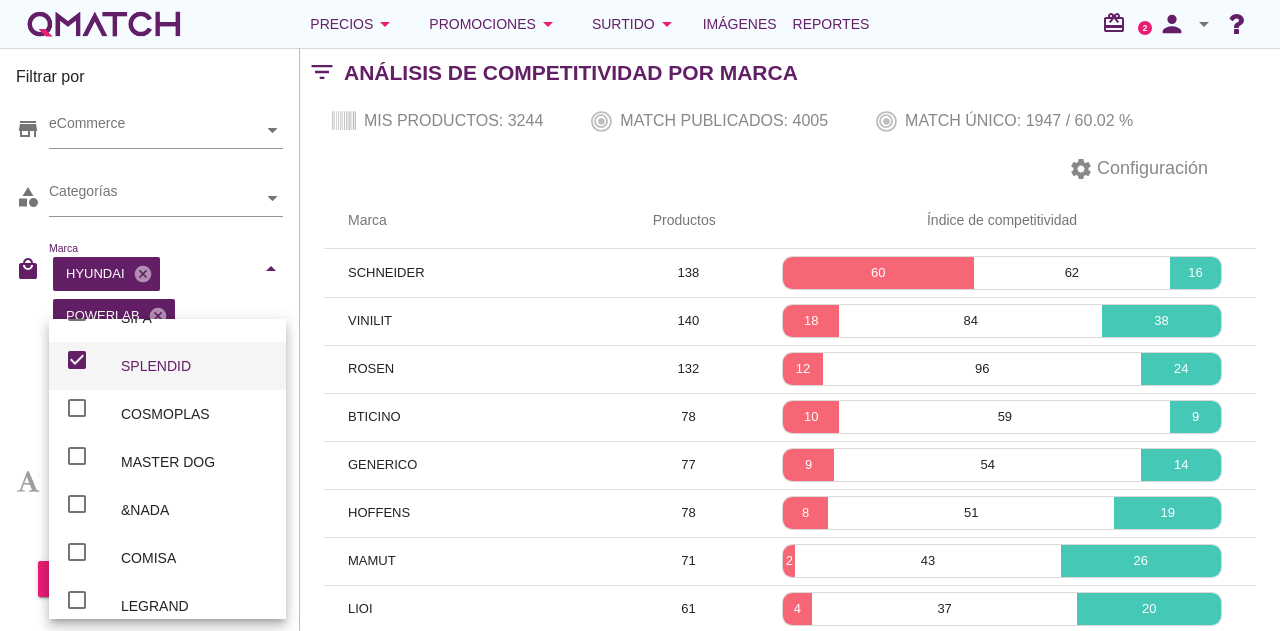 scroll, scrollTop: 2500, scrollLeft: 0, axis: vertical 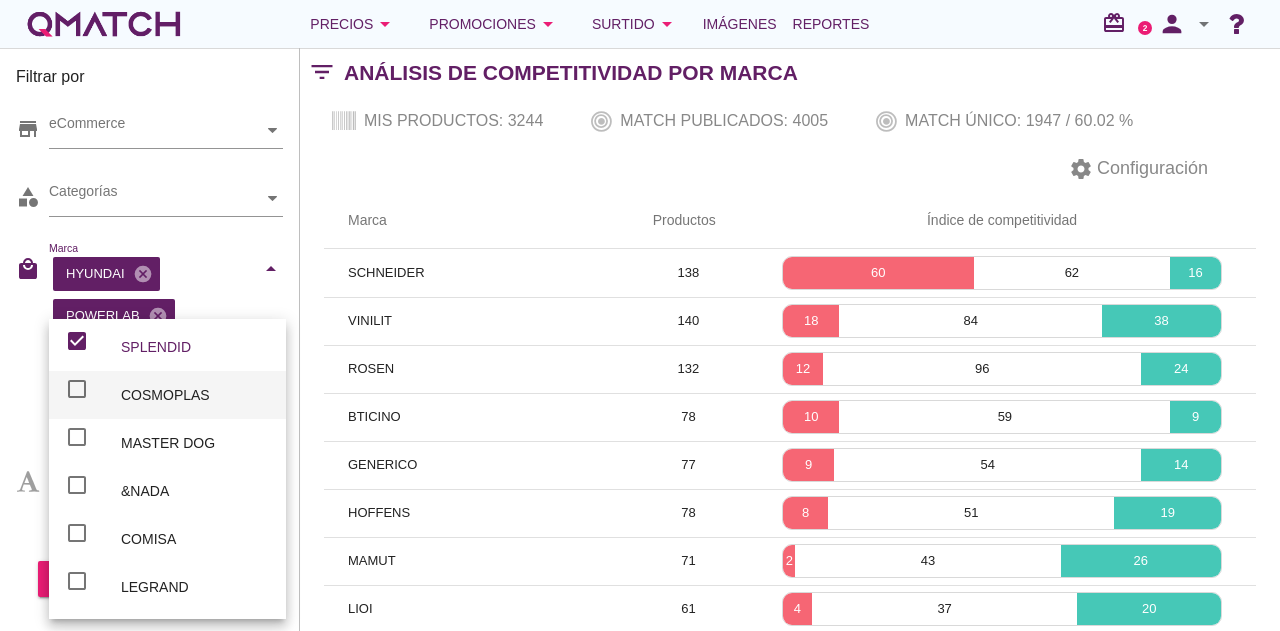 click on "COSMOPLAS" at bounding box center [195, 395] 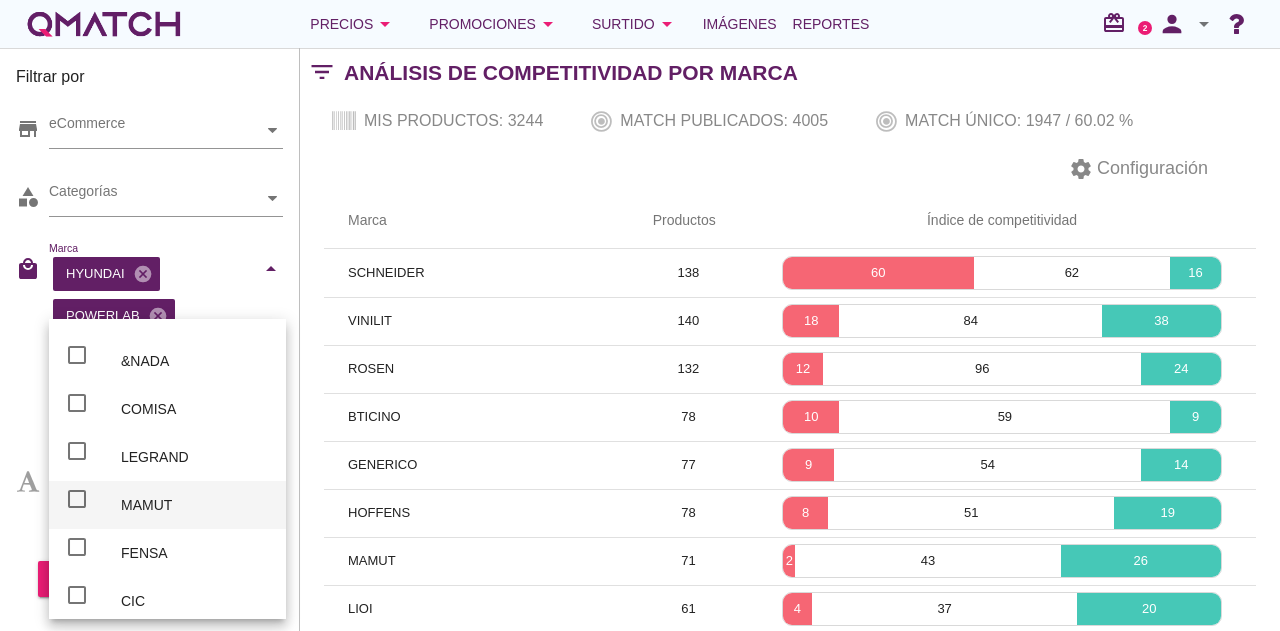 scroll, scrollTop: 2600, scrollLeft: 0, axis: vertical 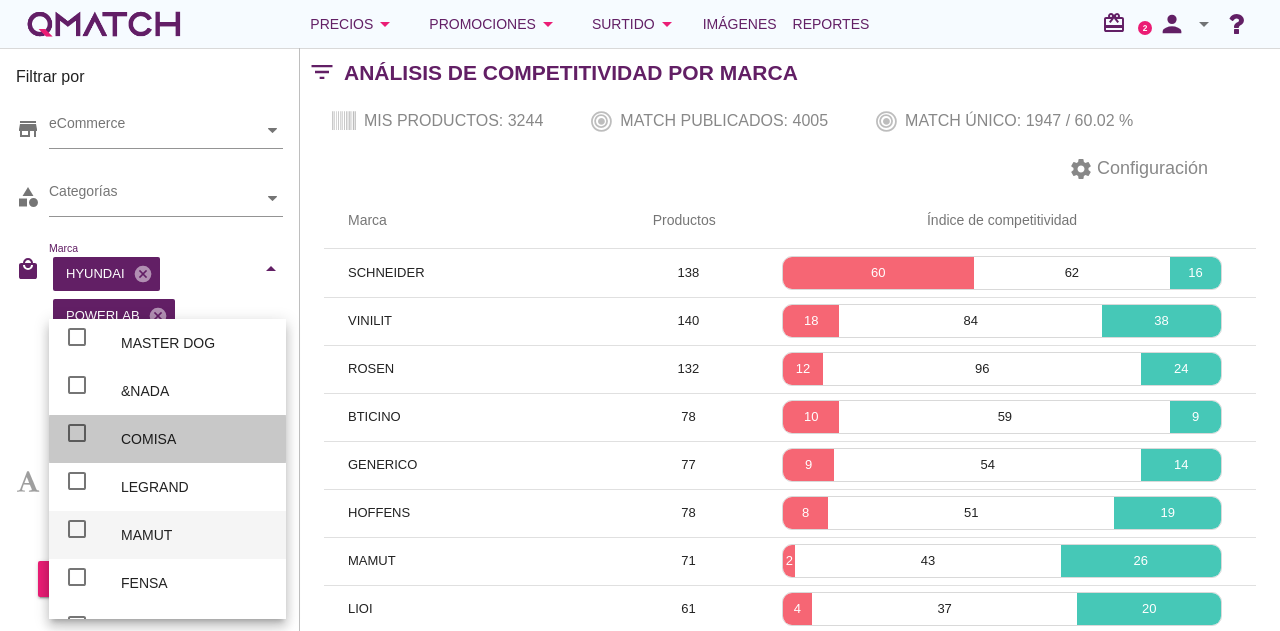 click on "COMISA" at bounding box center [195, 439] 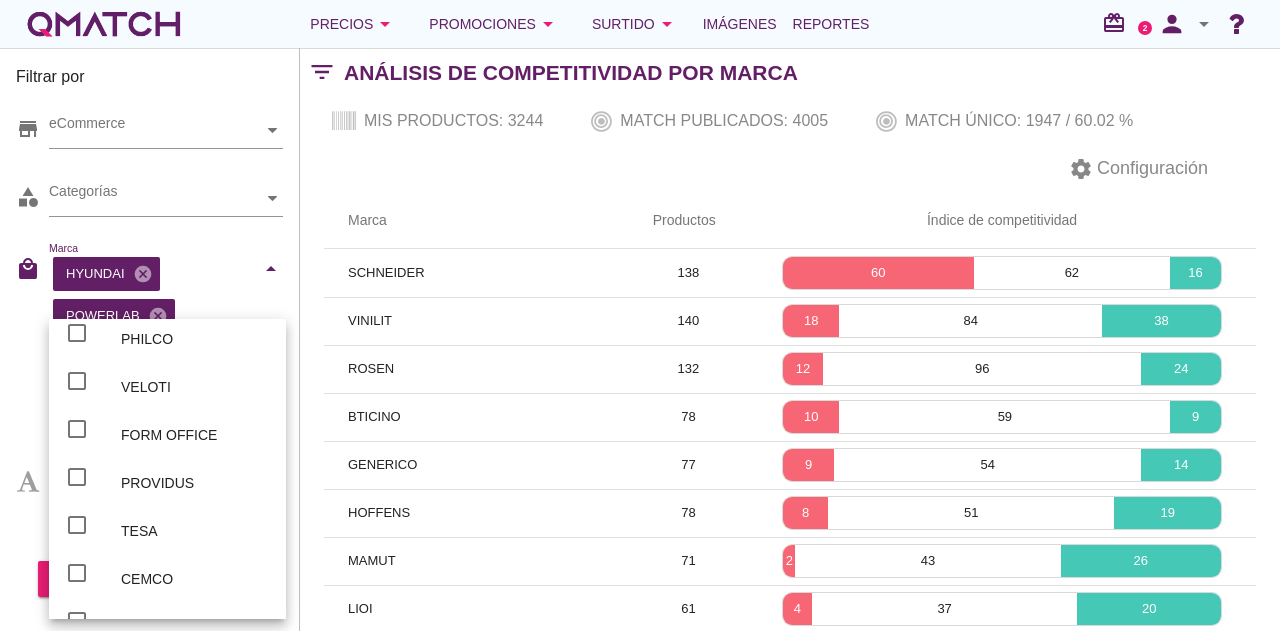 scroll, scrollTop: 3500, scrollLeft: 0, axis: vertical 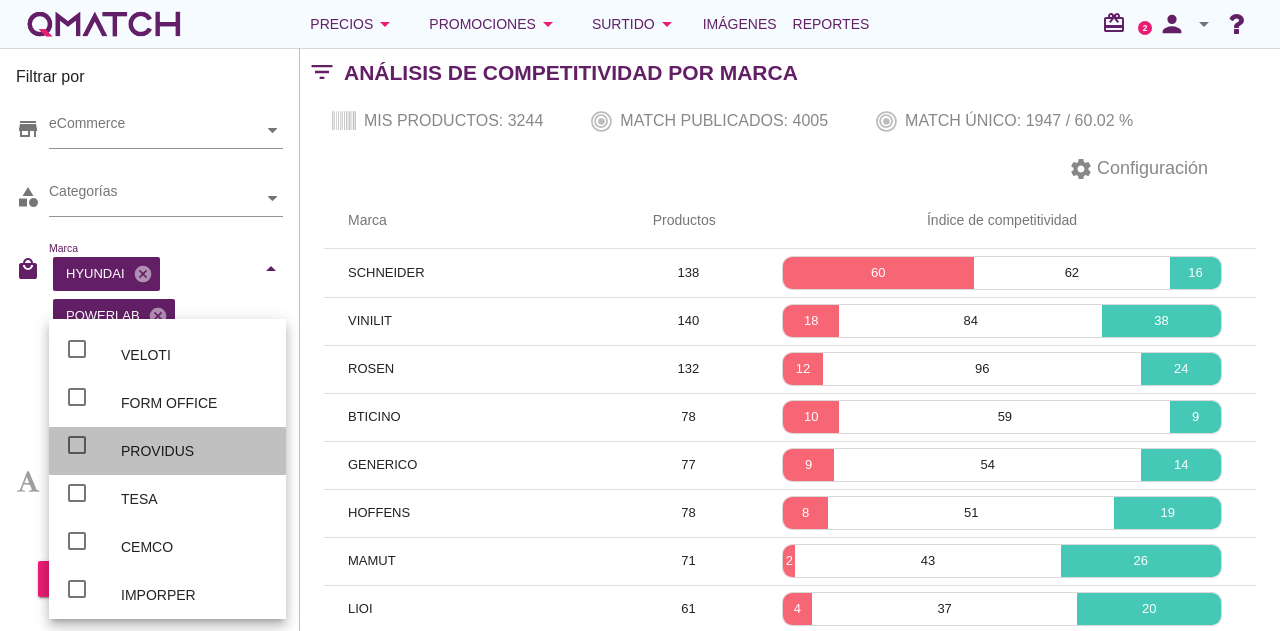 click on "PROVIDUS" at bounding box center [195, 451] 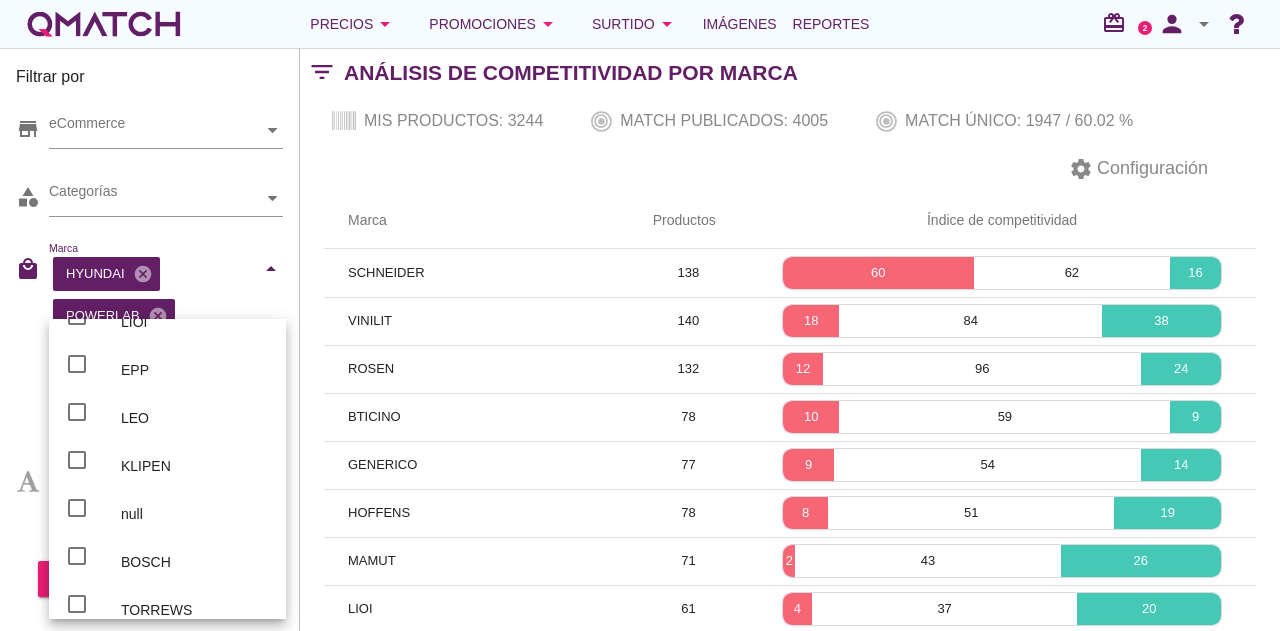 scroll, scrollTop: 3900, scrollLeft: 0, axis: vertical 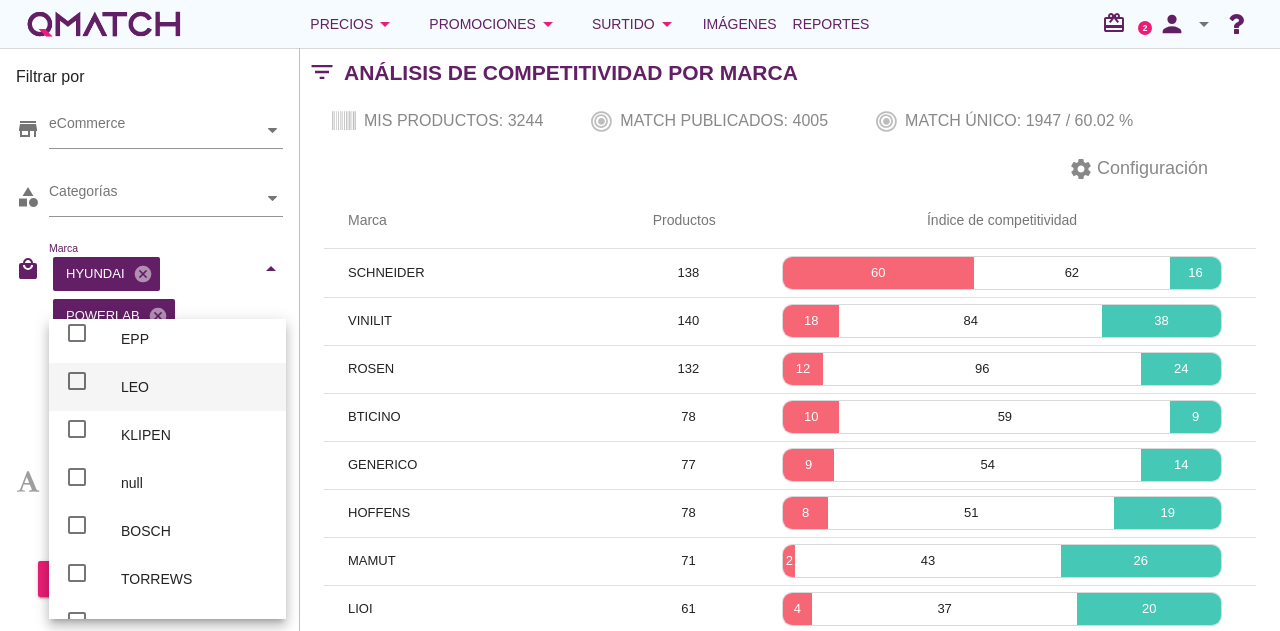 click on "LEO" at bounding box center (195, 387) 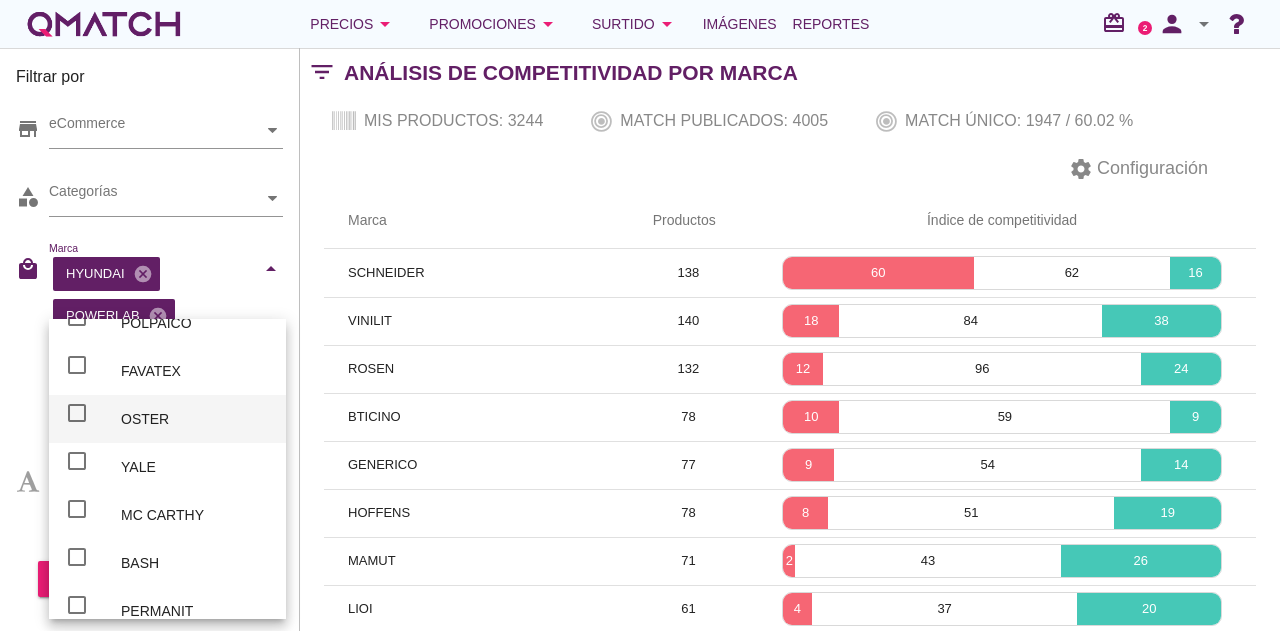 scroll, scrollTop: 4400, scrollLeft: 0, axis: vertical 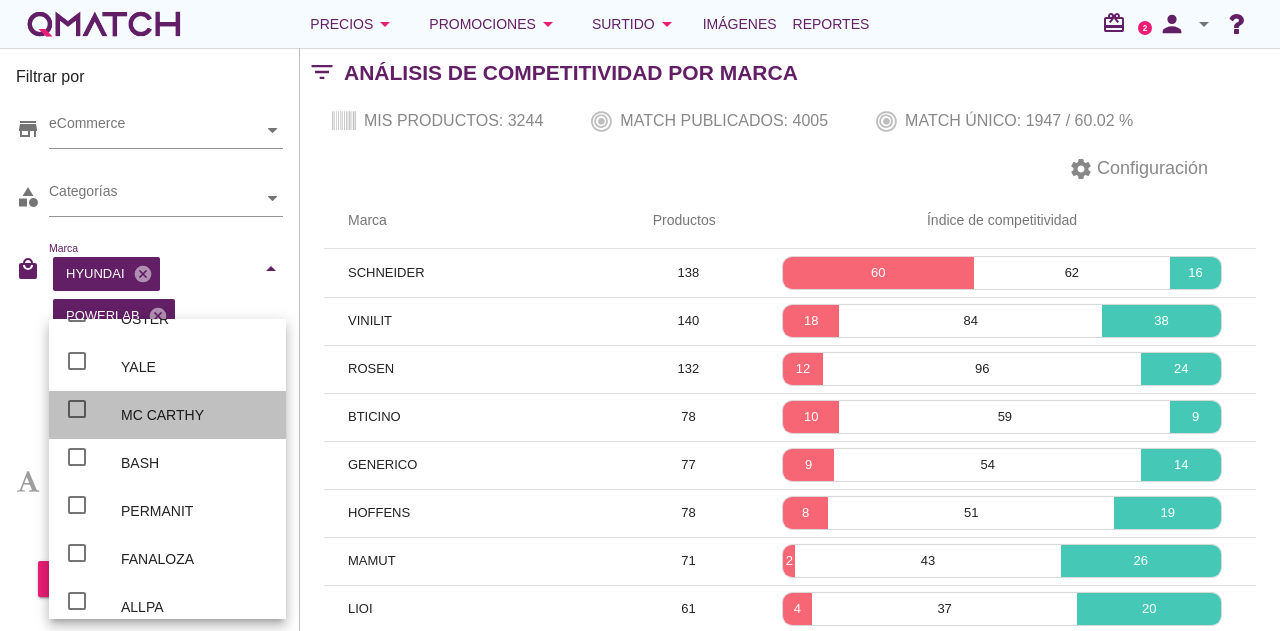 click on "MC CARTHY" at bounding box center (195, 415) 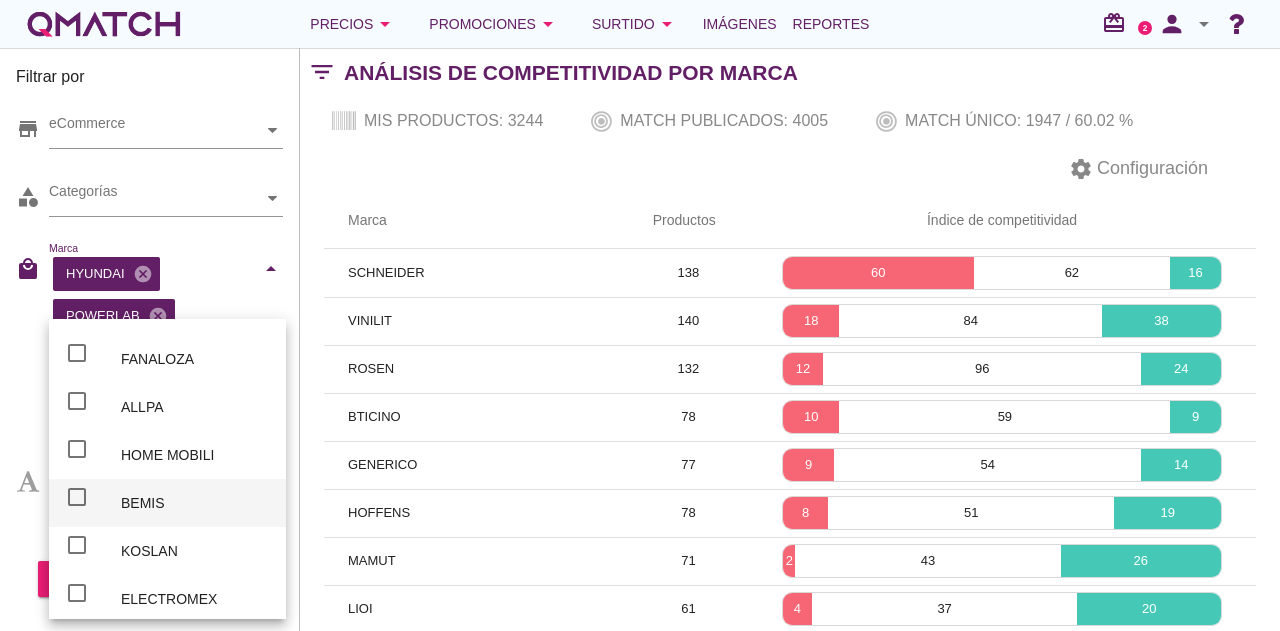 scroll, scrollTop: 4500, scrollLeft: 0, axis: vertical 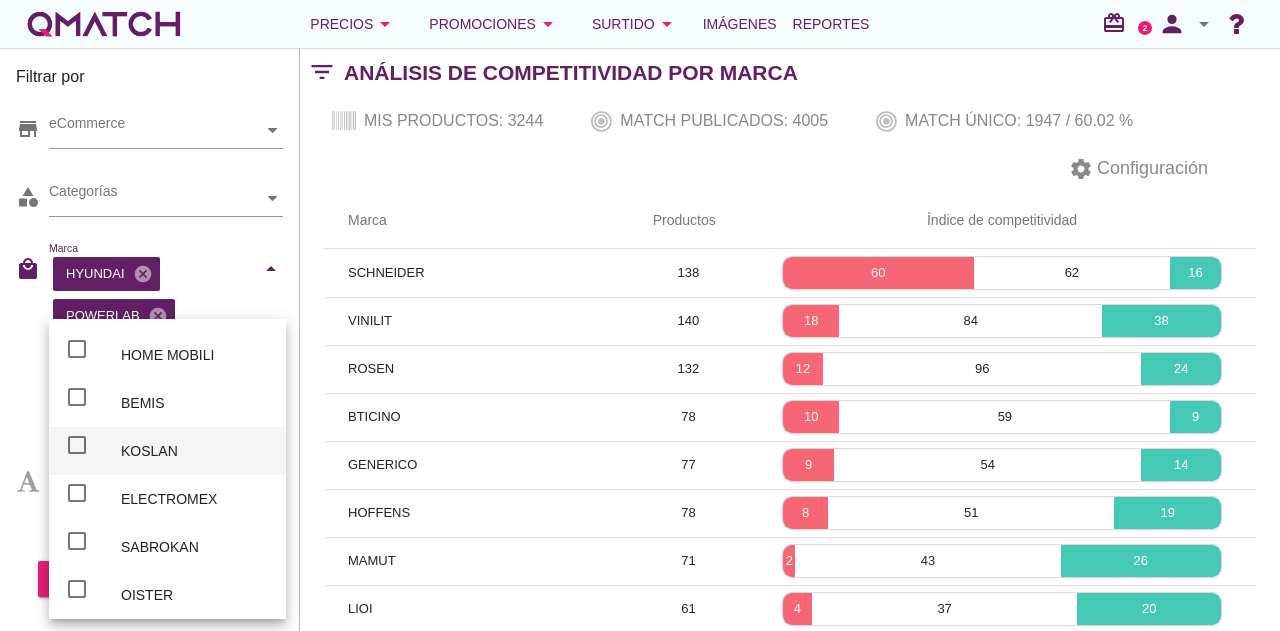 click on "KOSLAN" at bounding box center (195, 451) 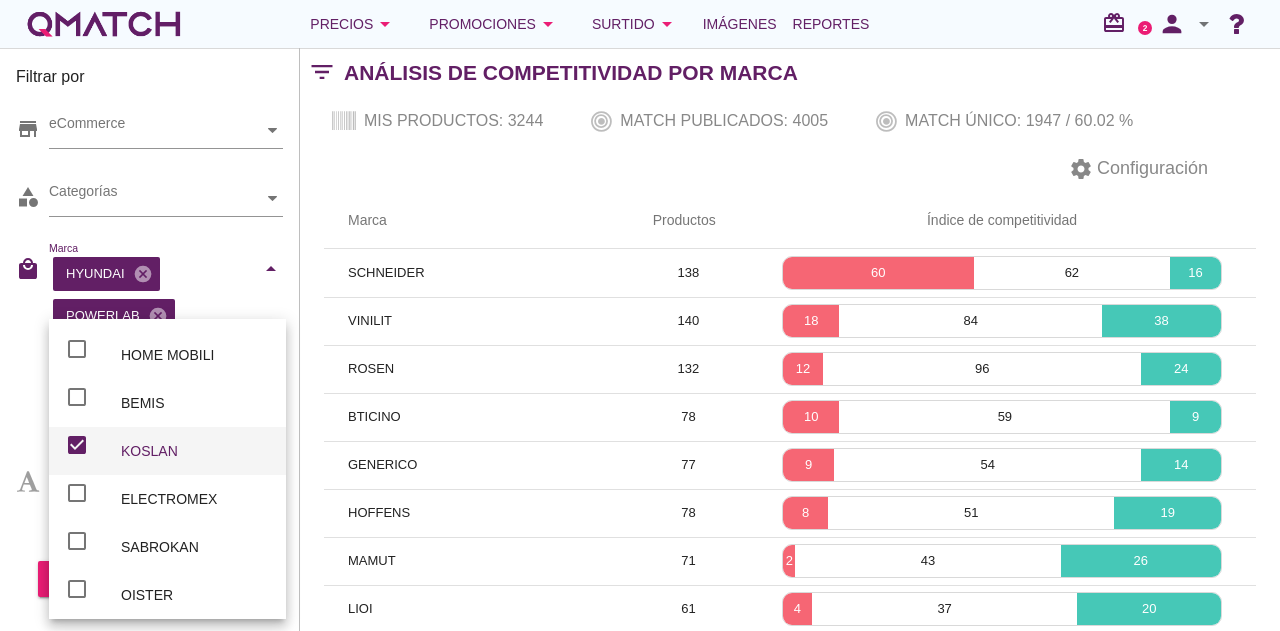 scroll, scrollTop: 4800, scrollLeft: 0, axis: vertical 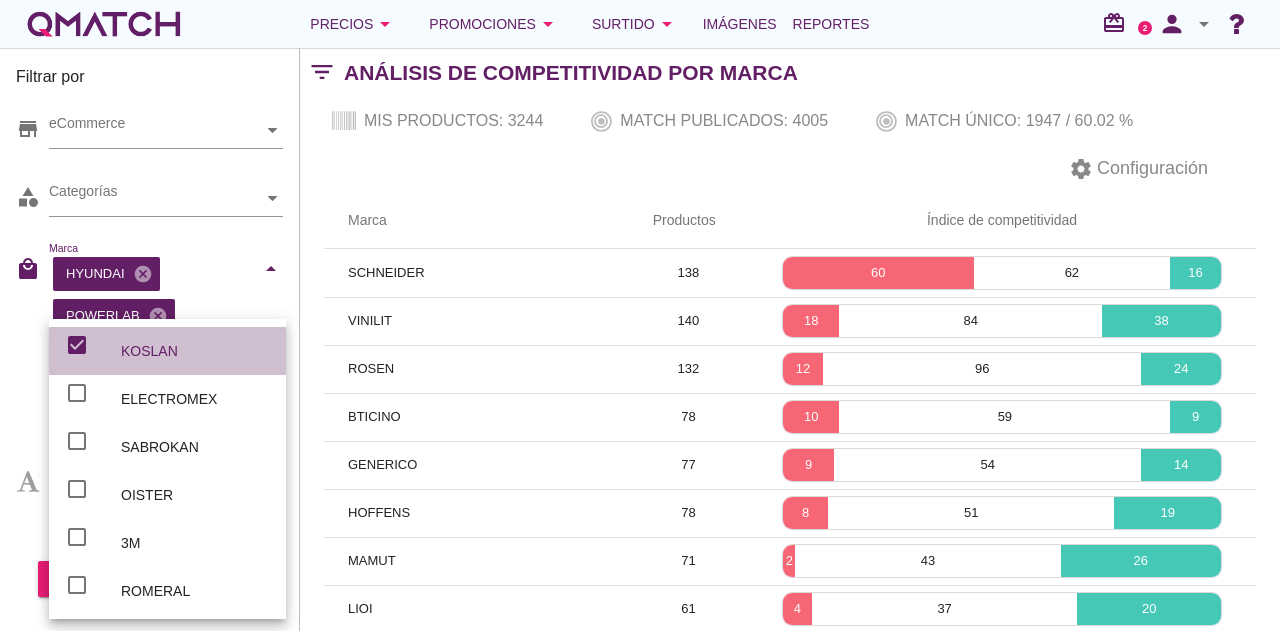 click on "KOSLAN" at bounding box center (195, 351) 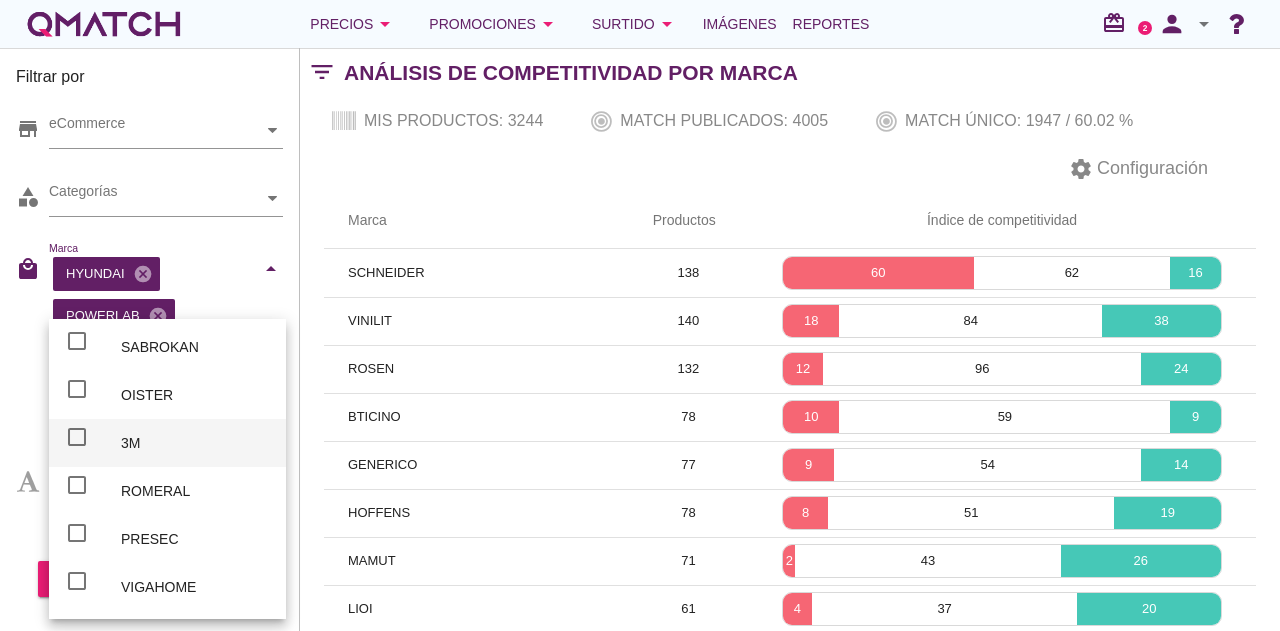 scroll, scrollTop: 4800, scrollLeft: 0, axis: vertical 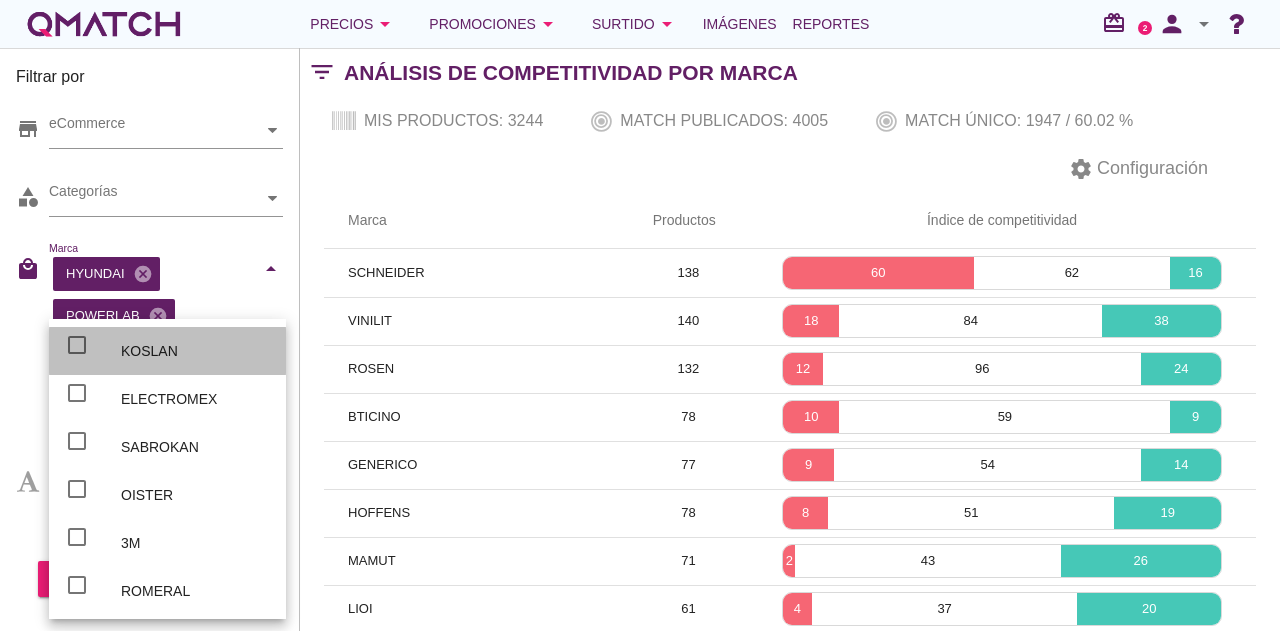 click on "KOSLAN" at bounding box center [195, 351] 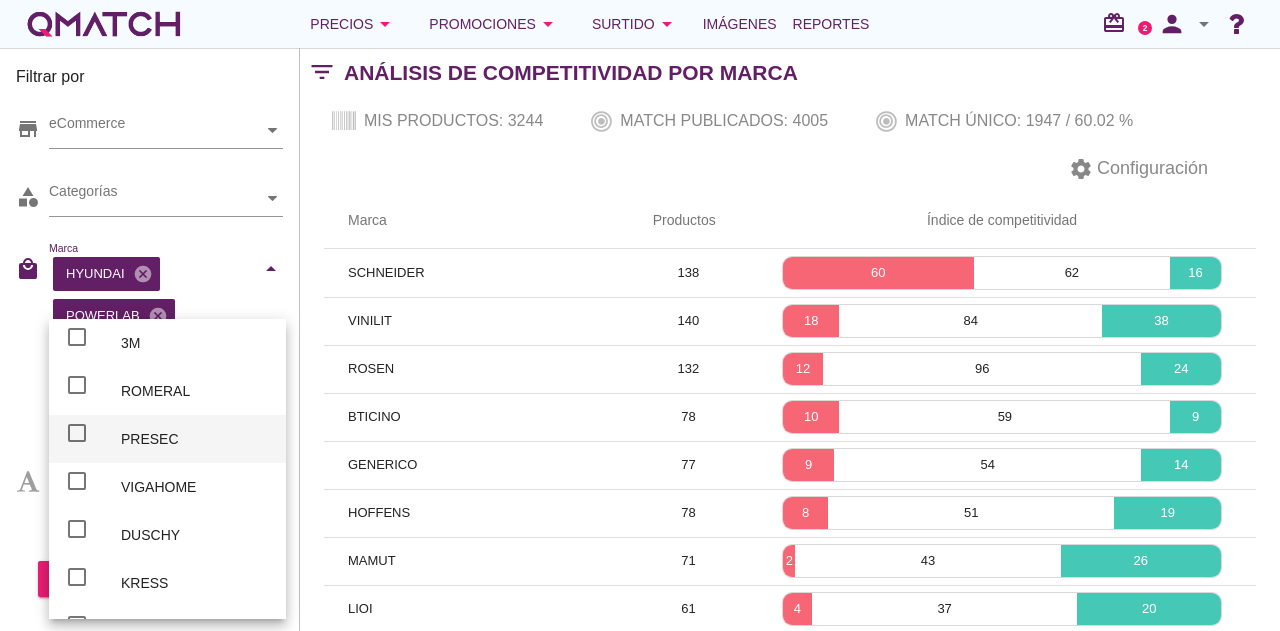 scroll, scrollTop: 5100, scrollLeft: 0, axis: vertical 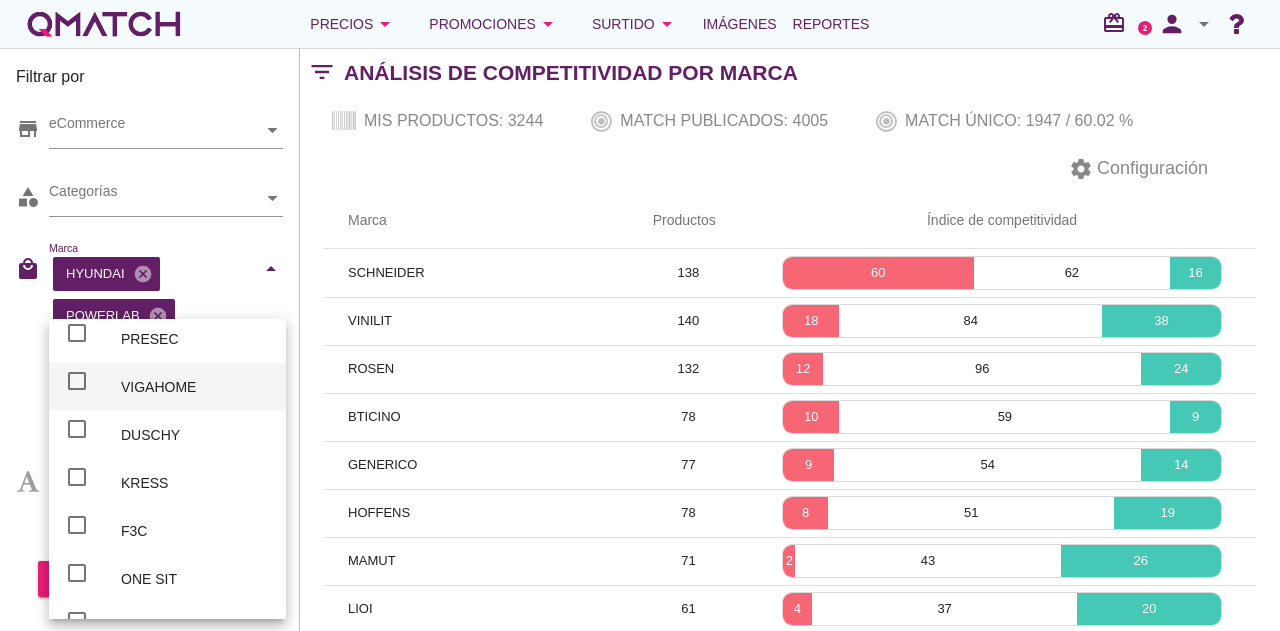 click on "VIGAHOME" at bounding box center [195, 387] 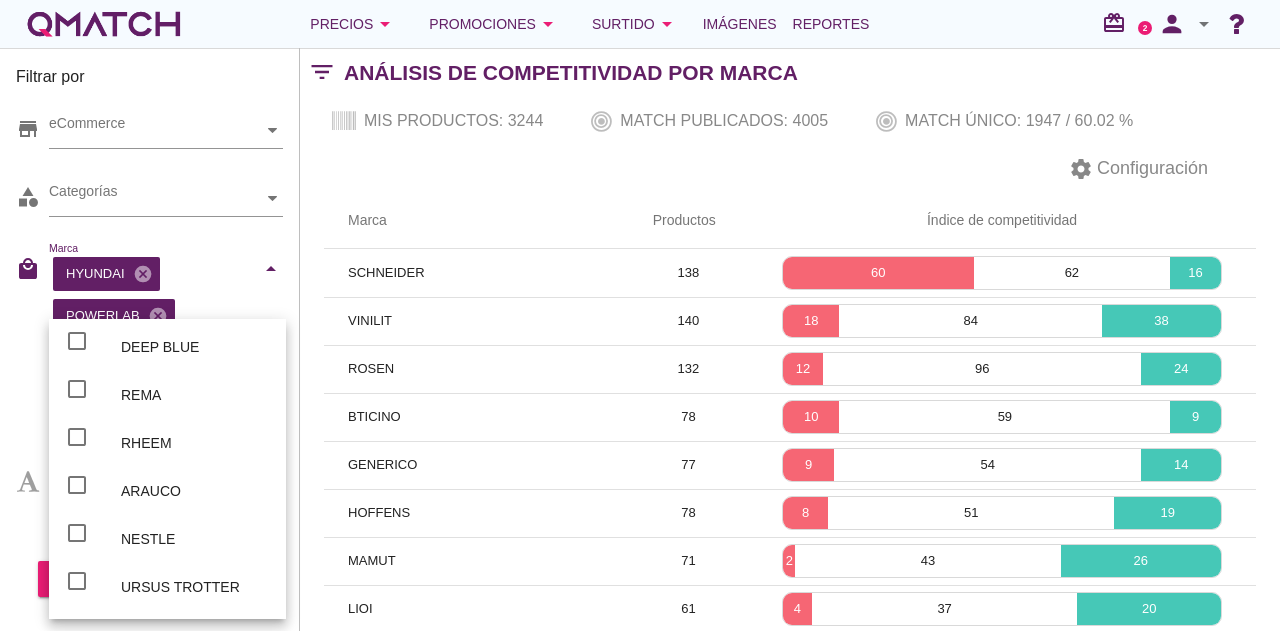 scroll, scrollTop: 5700, scrollLeft: 0, axis: vertical 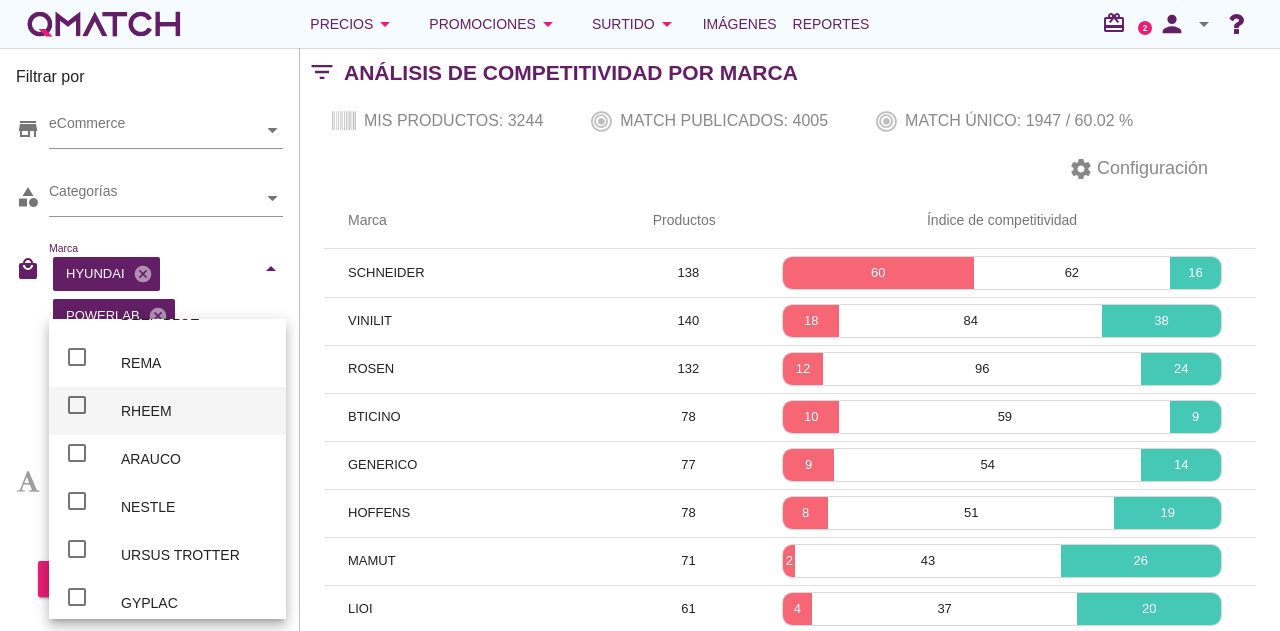 click on "RHEEM" at bounding box center [195, 411] 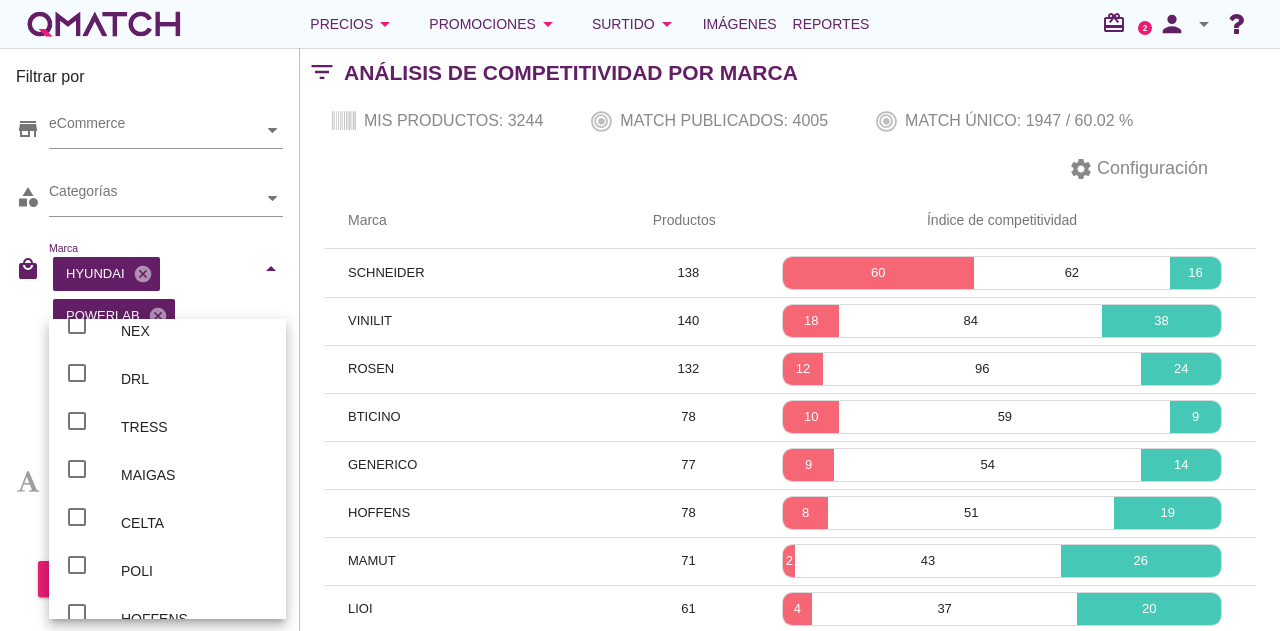 scroll, scrollTop: 6100, scrollLeft: 0, axis: vertical 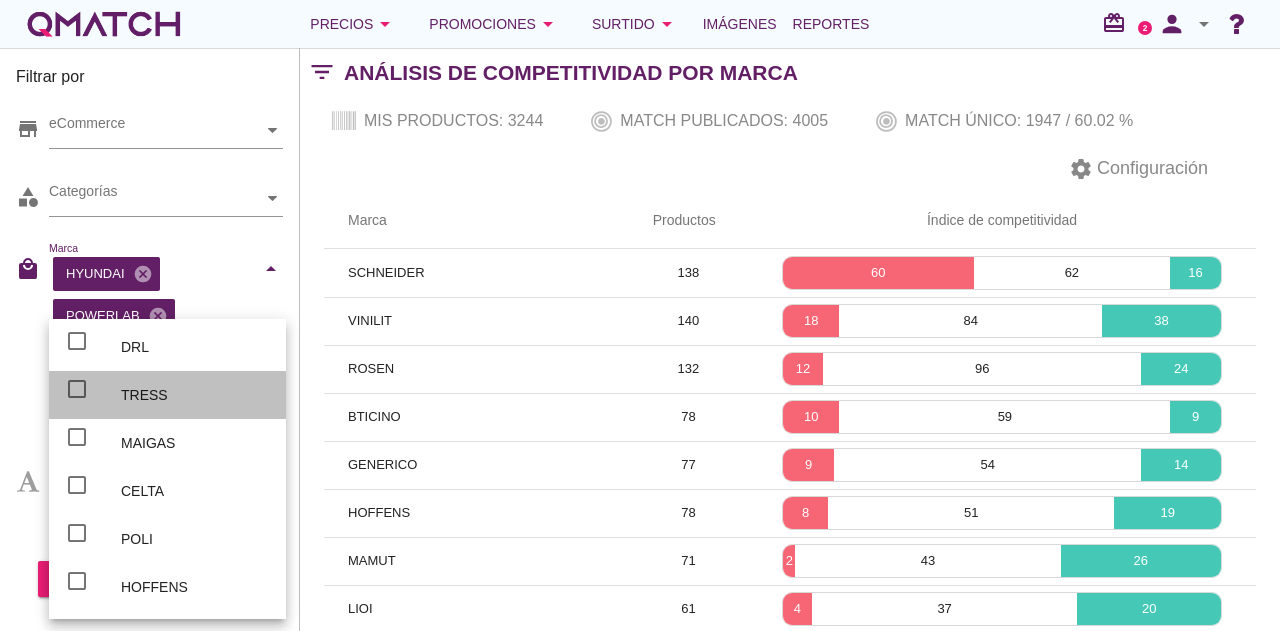 click on "TRESS" at bounding box center [195, 395] 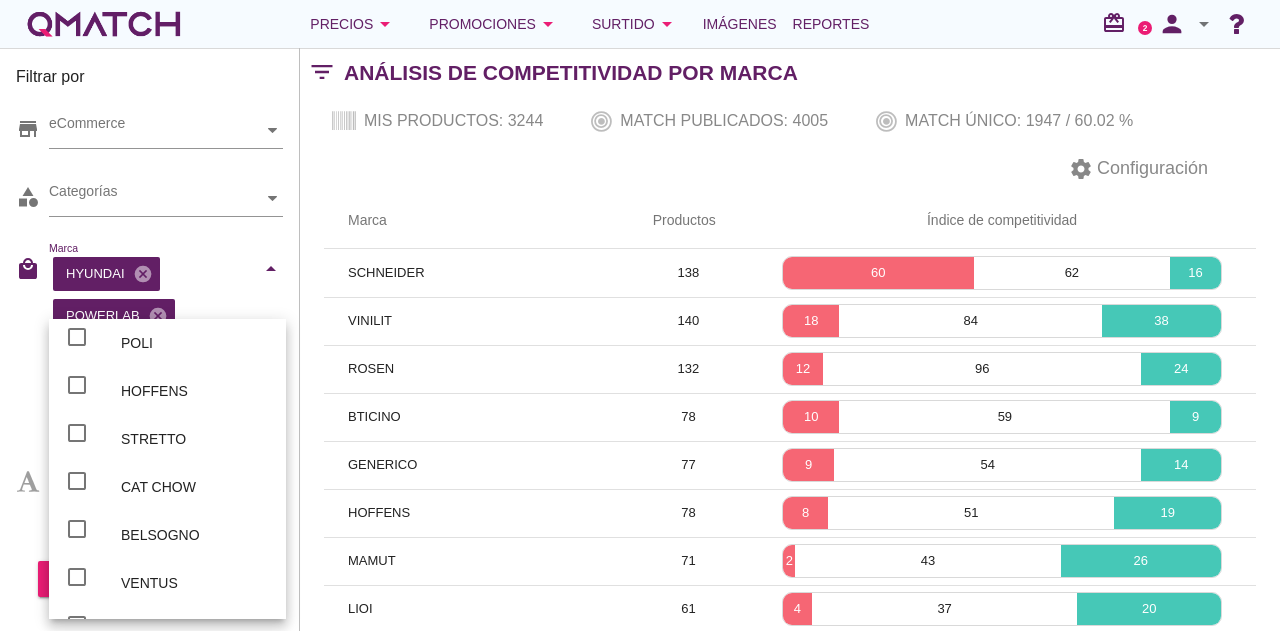 scroll, scrollTop: 6300, scrollLeft: 0, axis: vertical 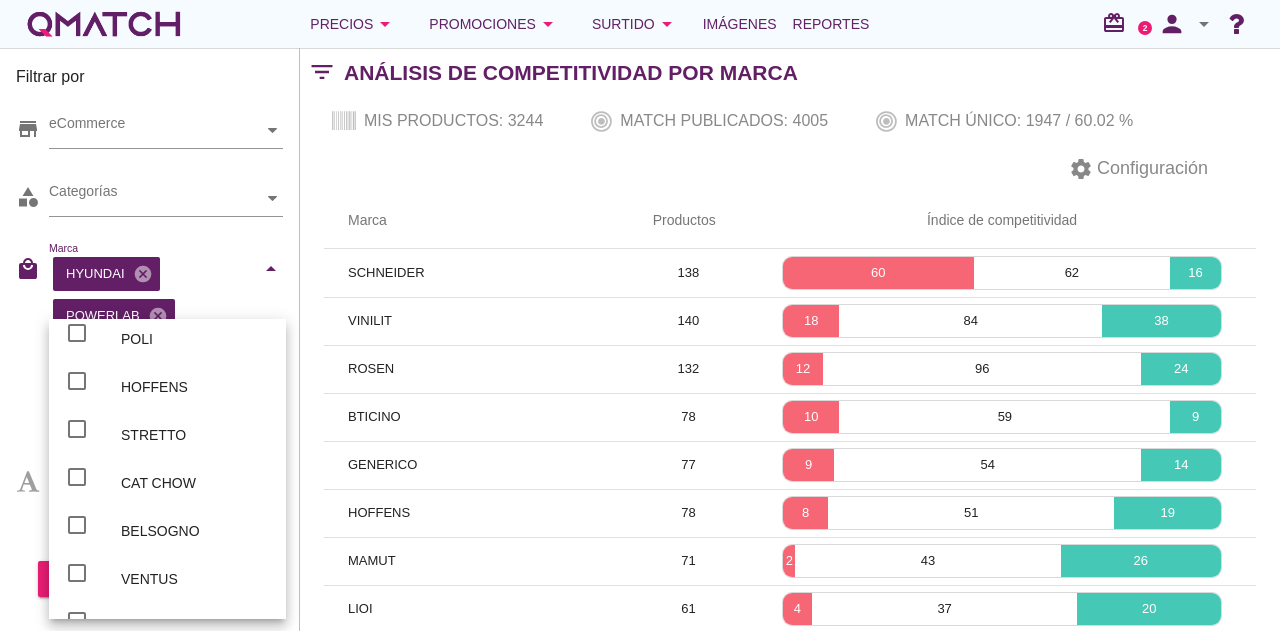 click on "HOFFENS" at bounding box center [195, 387] 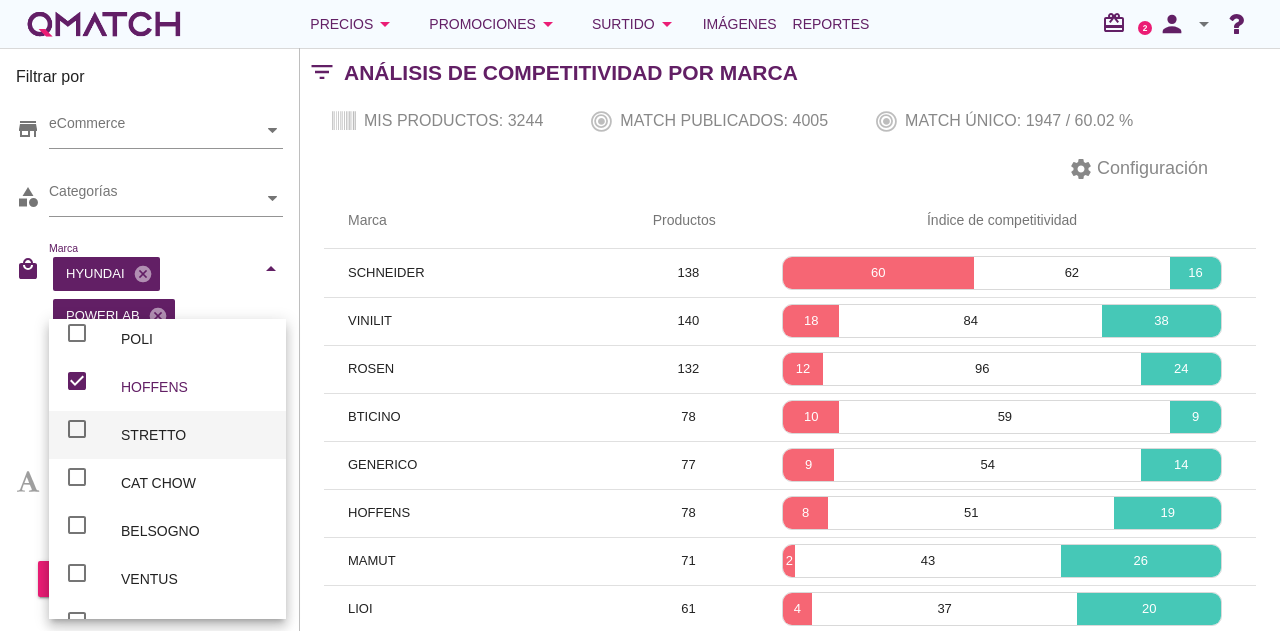 click on "STRETTO" at bounding box center [195, 435] 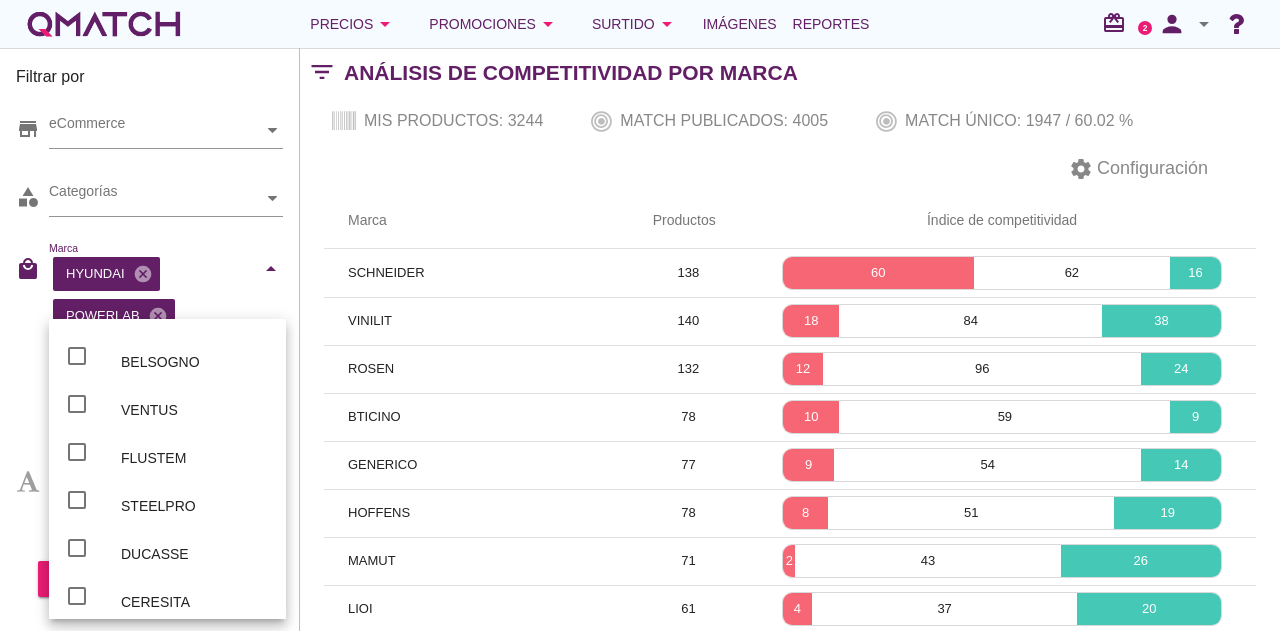 scroll, scrollTop: 6500, scrollLeft: 0, axis: vertical 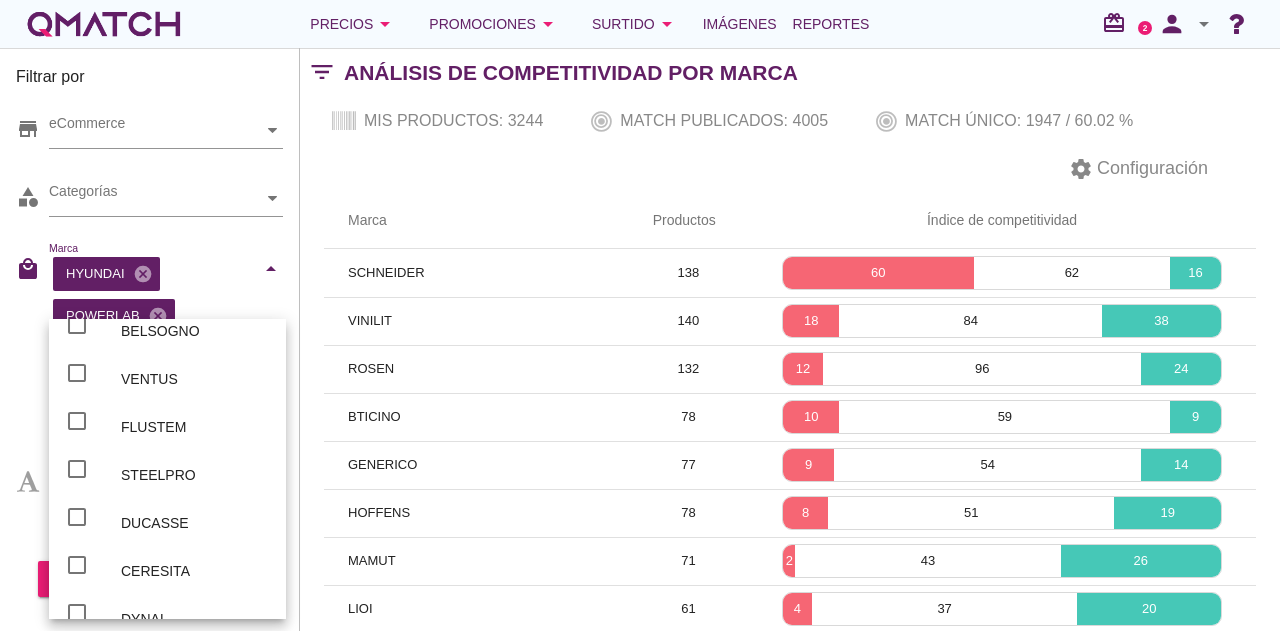 click on "FLUSTEM" at bounding box center [195, 427] 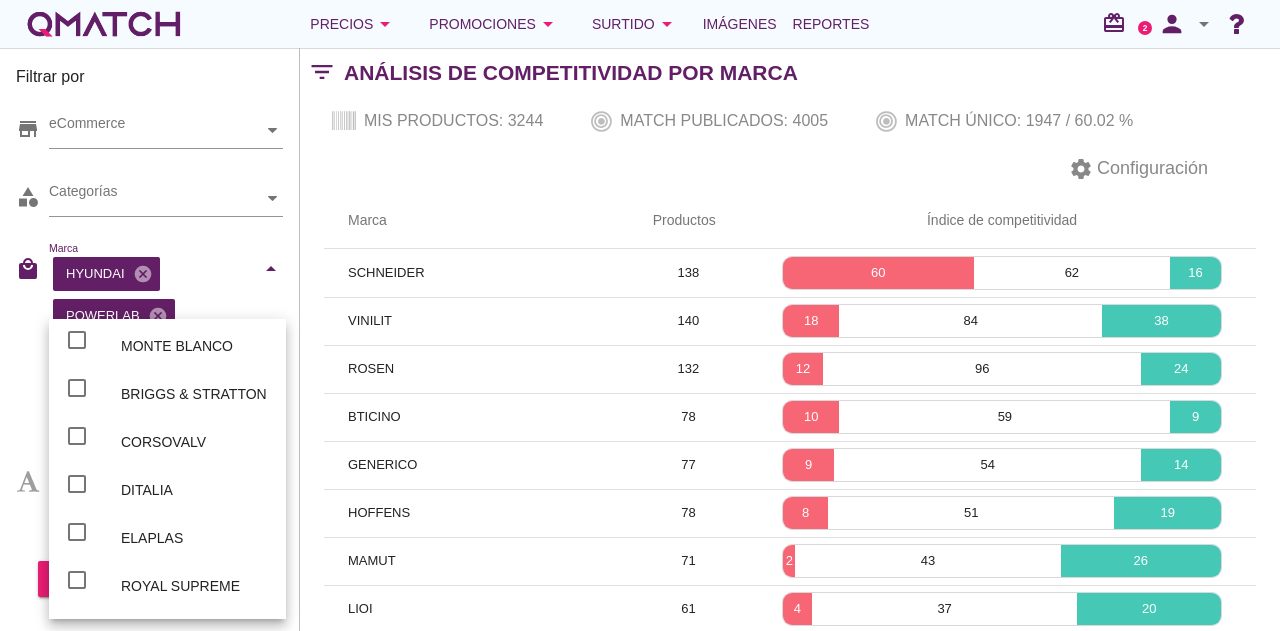 scroll, scrollTop: 6900, scrollLeft: 0, axis: vertical 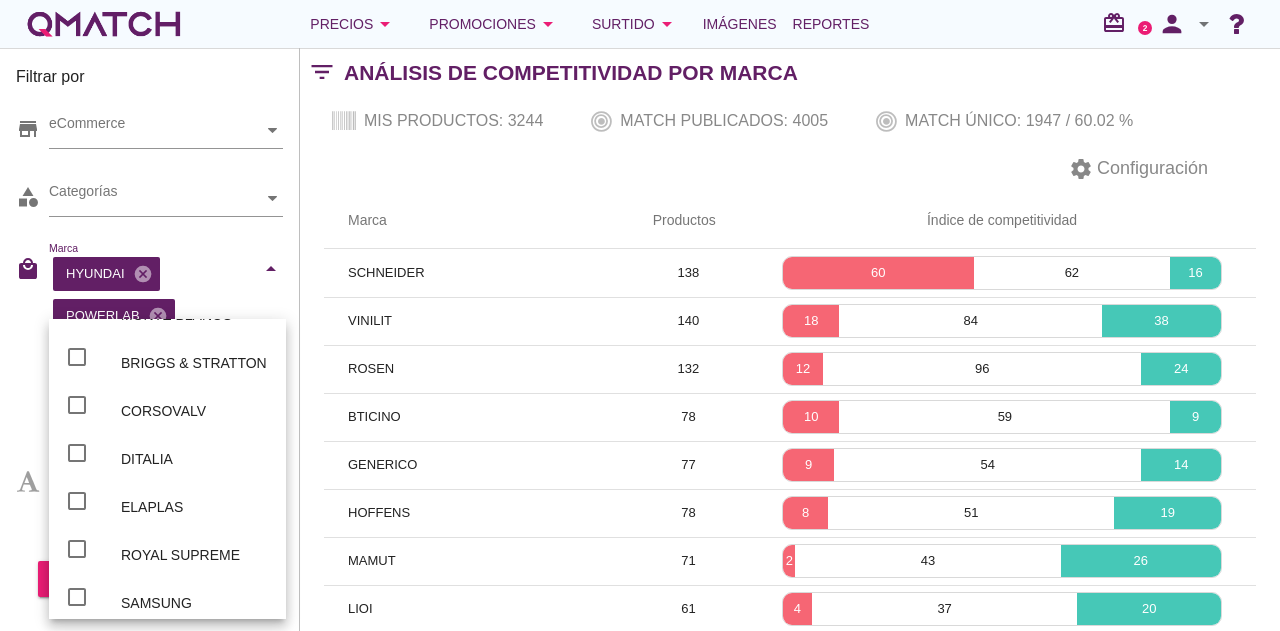 click on "CORSOVALV" at bounding box center [195, 411] 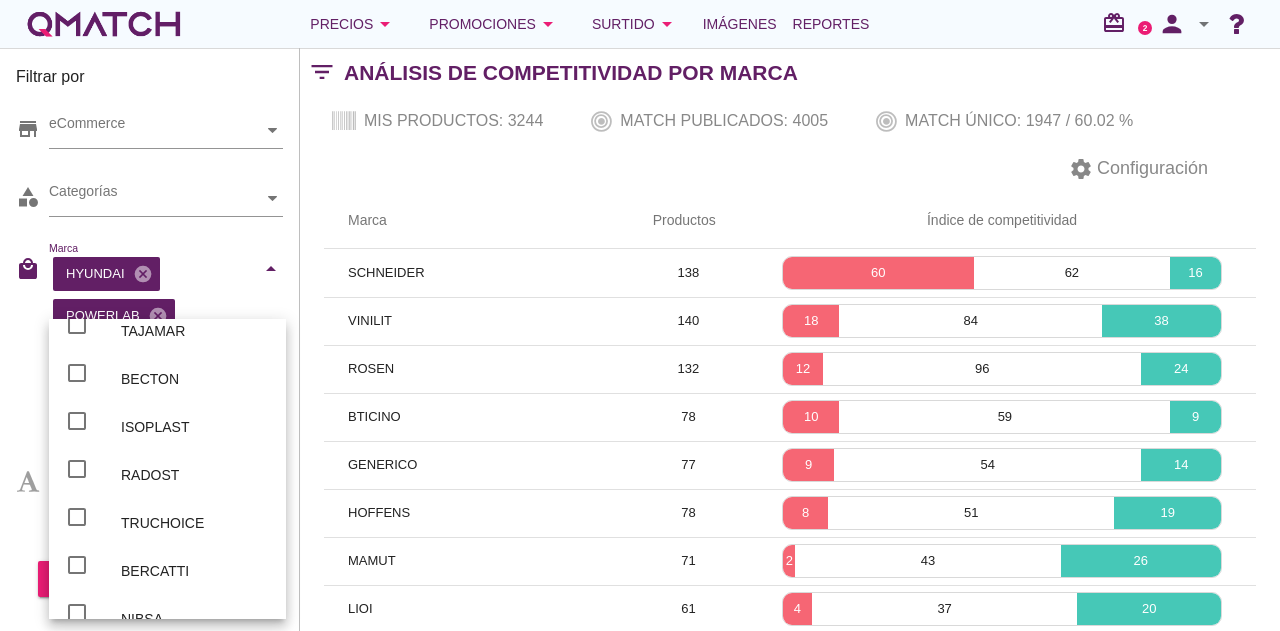 scroll, scrollTop: 7300, scrollLeft: 0, axis: vertical 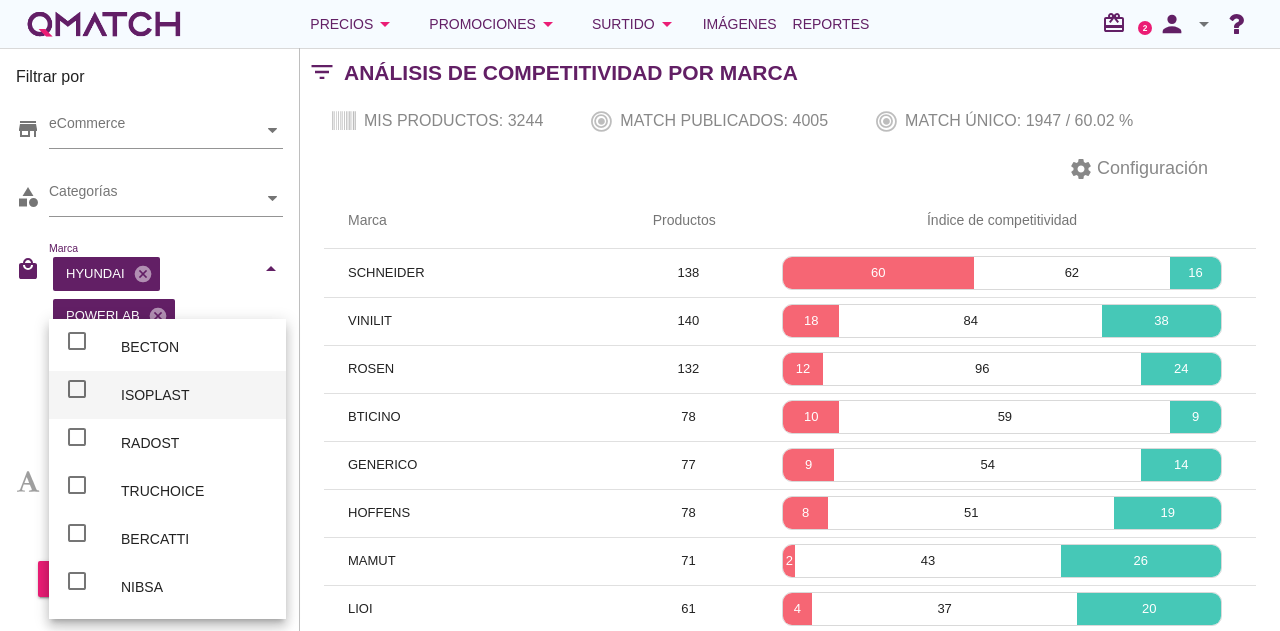 click on "ISOPLAST" at bounding box center (195, 395) 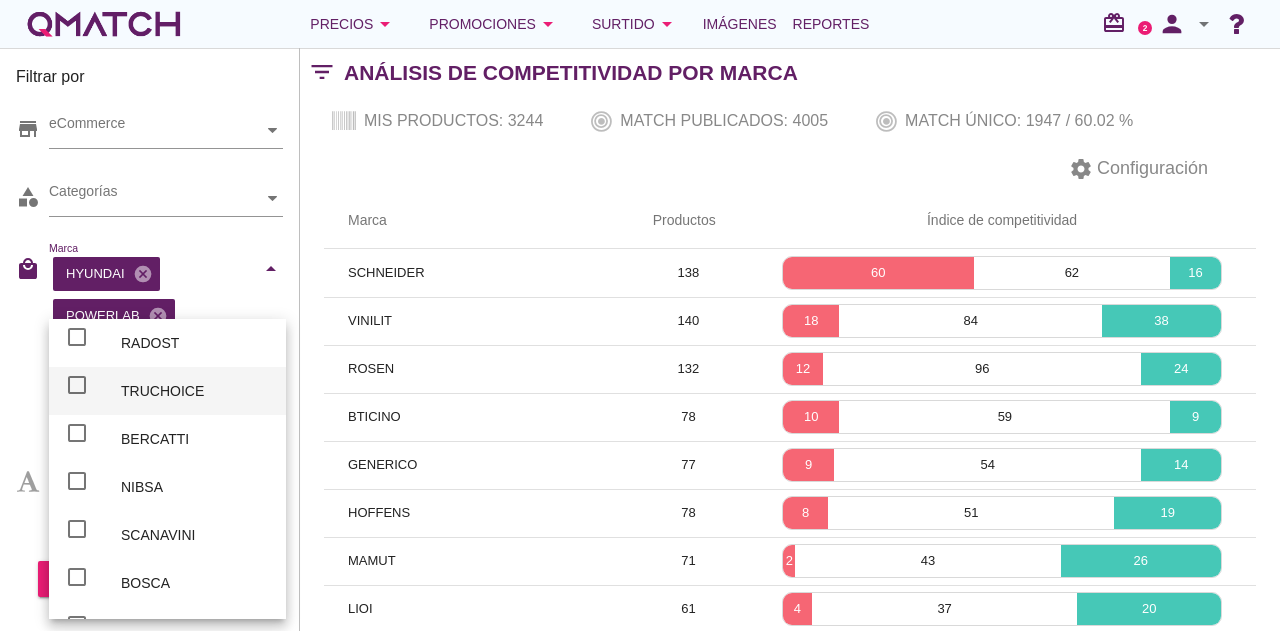 scroll, scrollTop: 7500, scrollLeft: 0, axis: vertical 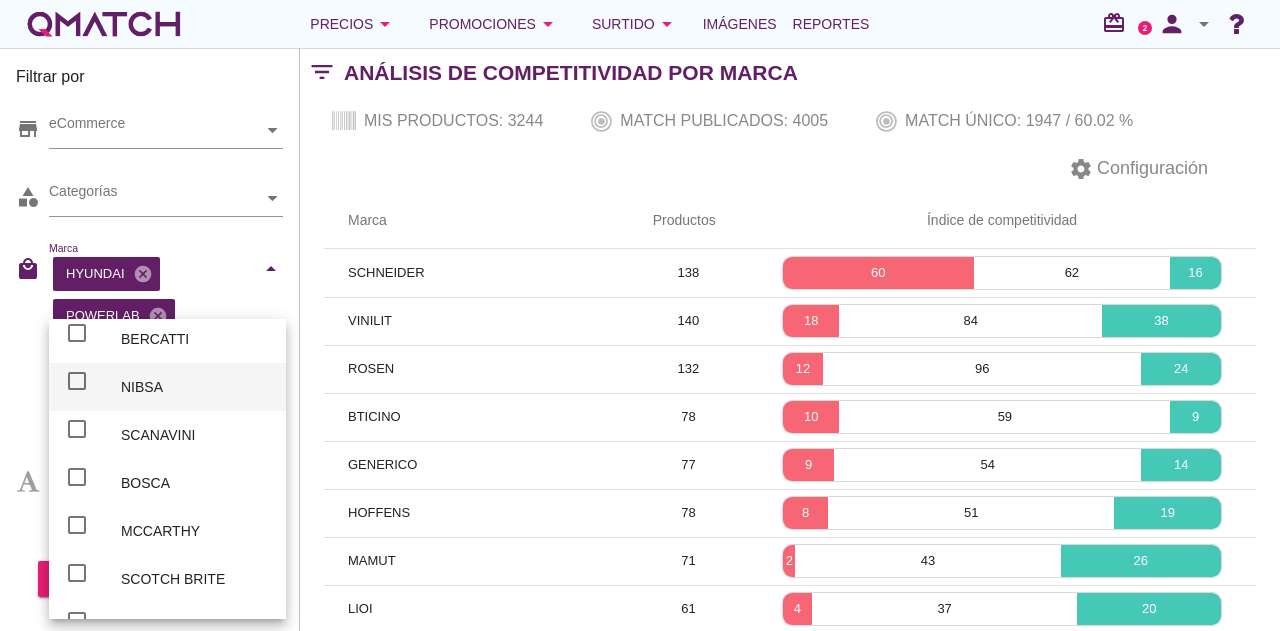 click on "NIBSA" at bounding box center (195, 387) 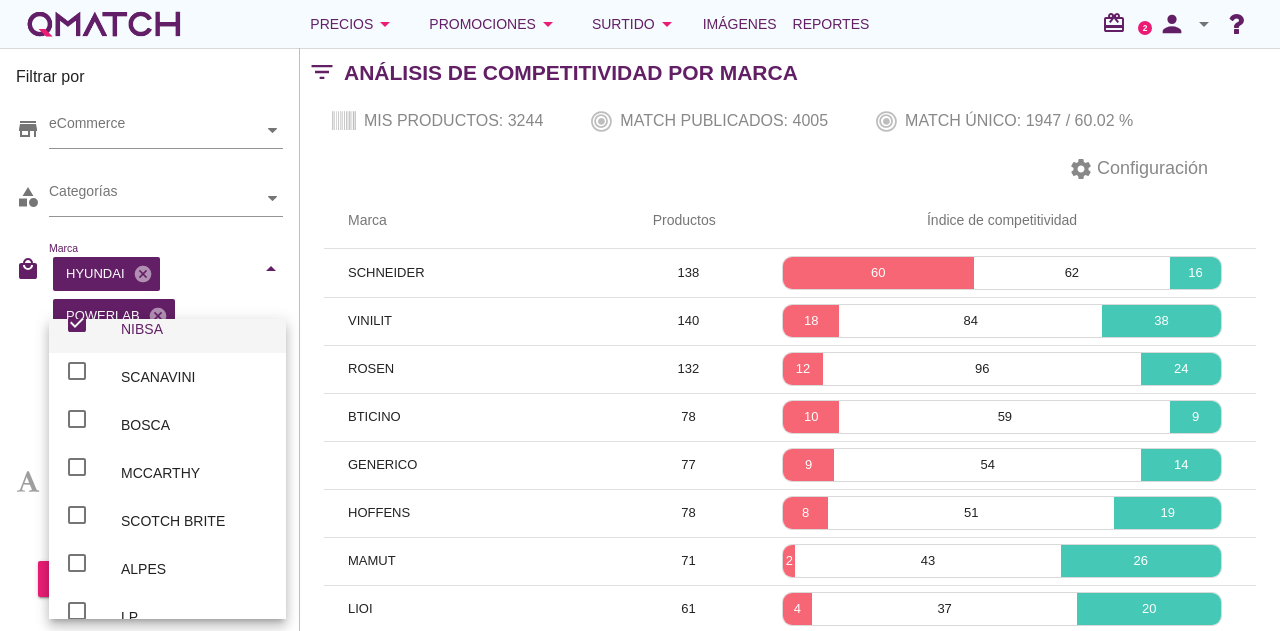scroll, scrollTop: 7600, scrollLeft: 0, axis: vertical 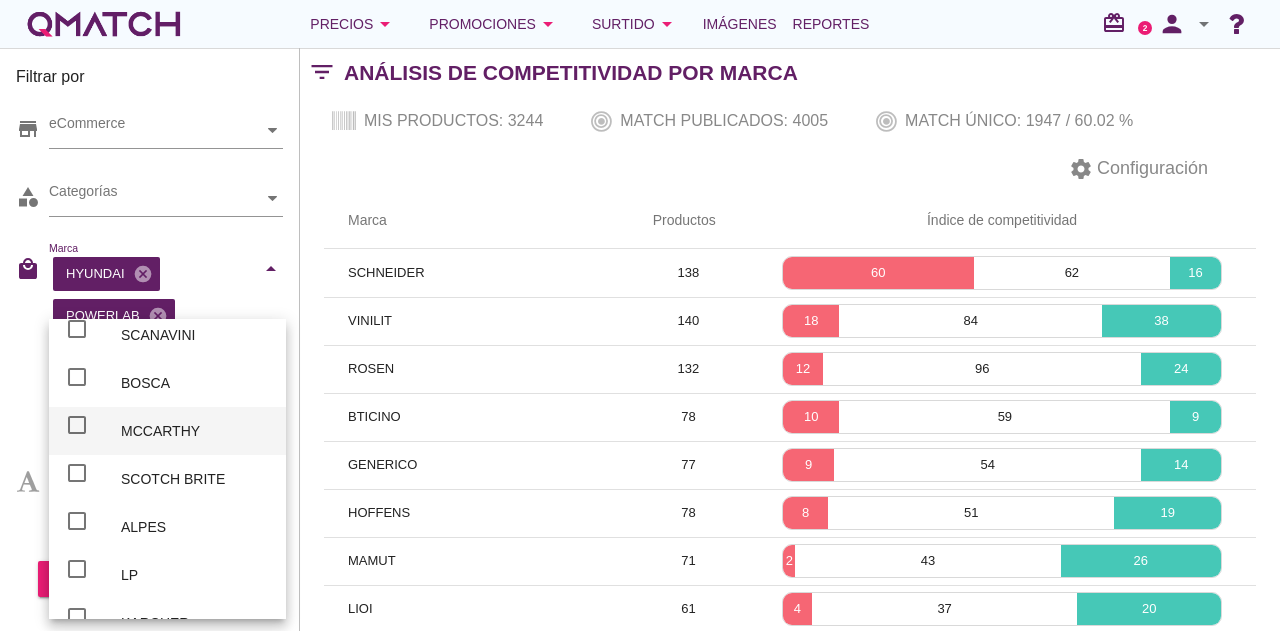 click on "MCCARTHY" at bounding box center (195, 431) 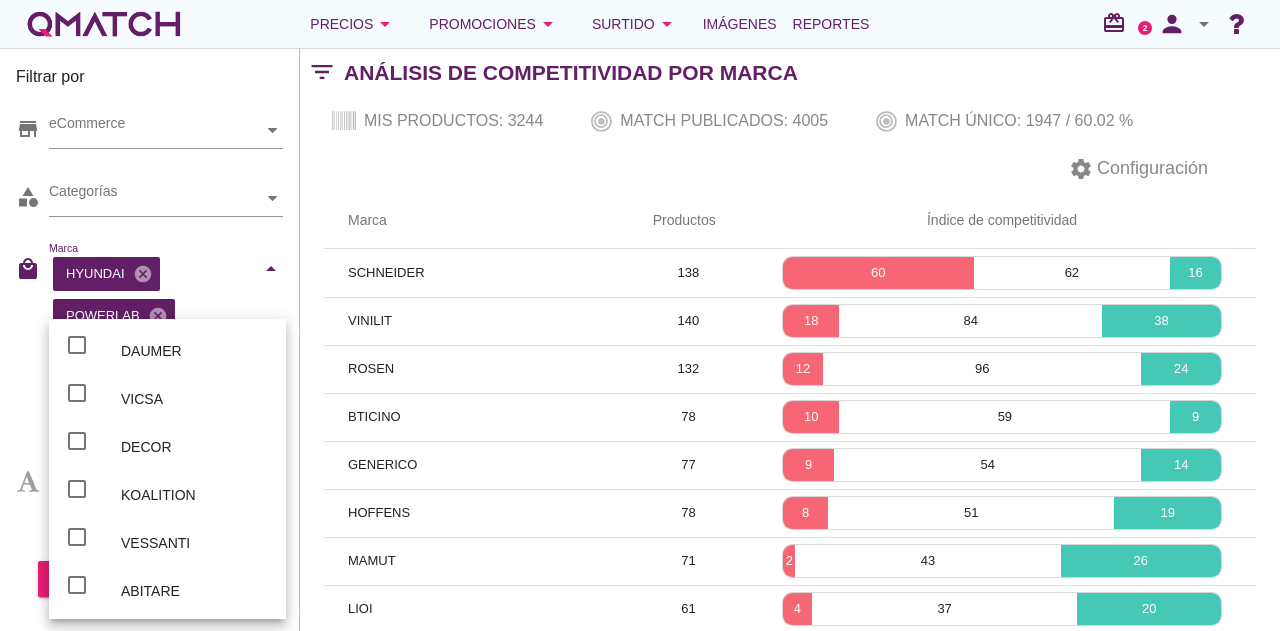 scroll, scrollTop: 8000, scrollLeft: 0, axis: vertical 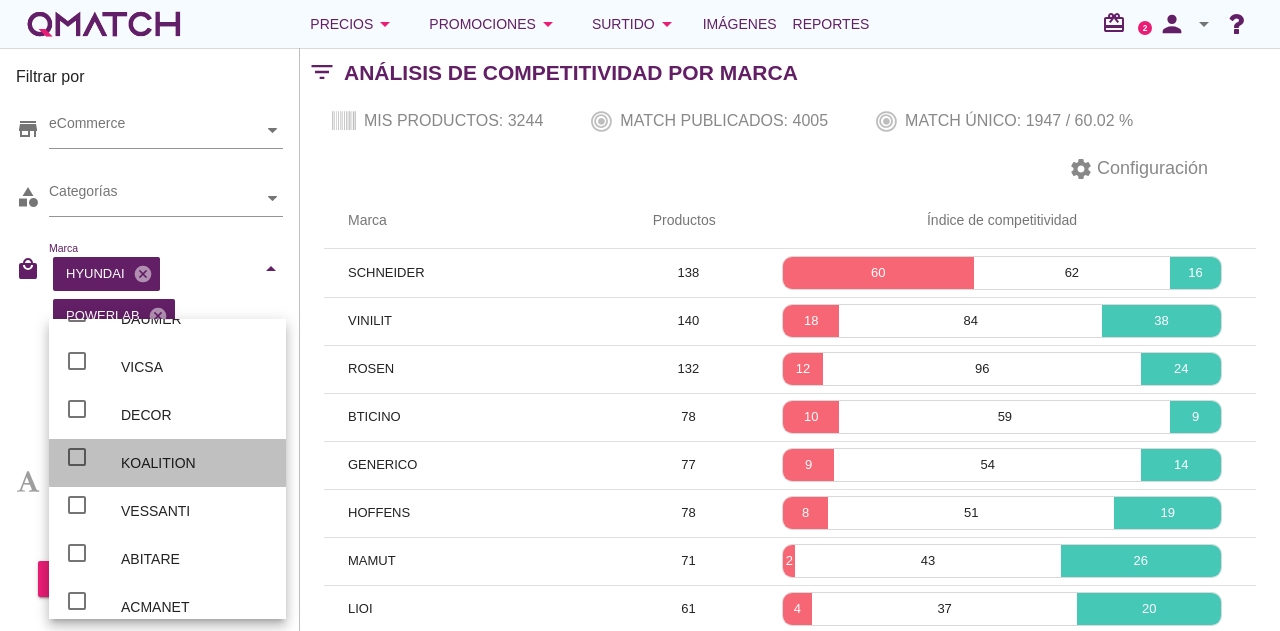 click on "KOALITION" at bounding box center (195, 463) 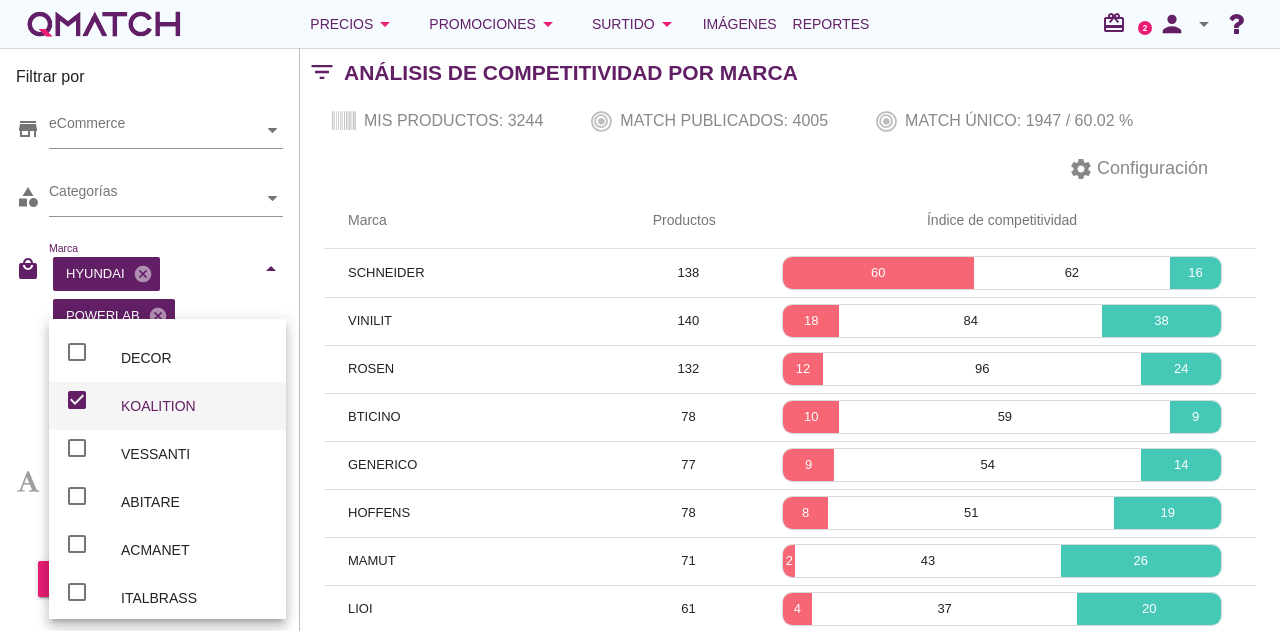 scroll, scrollTop: 8100, scrollLeft: 0, axis: vertical 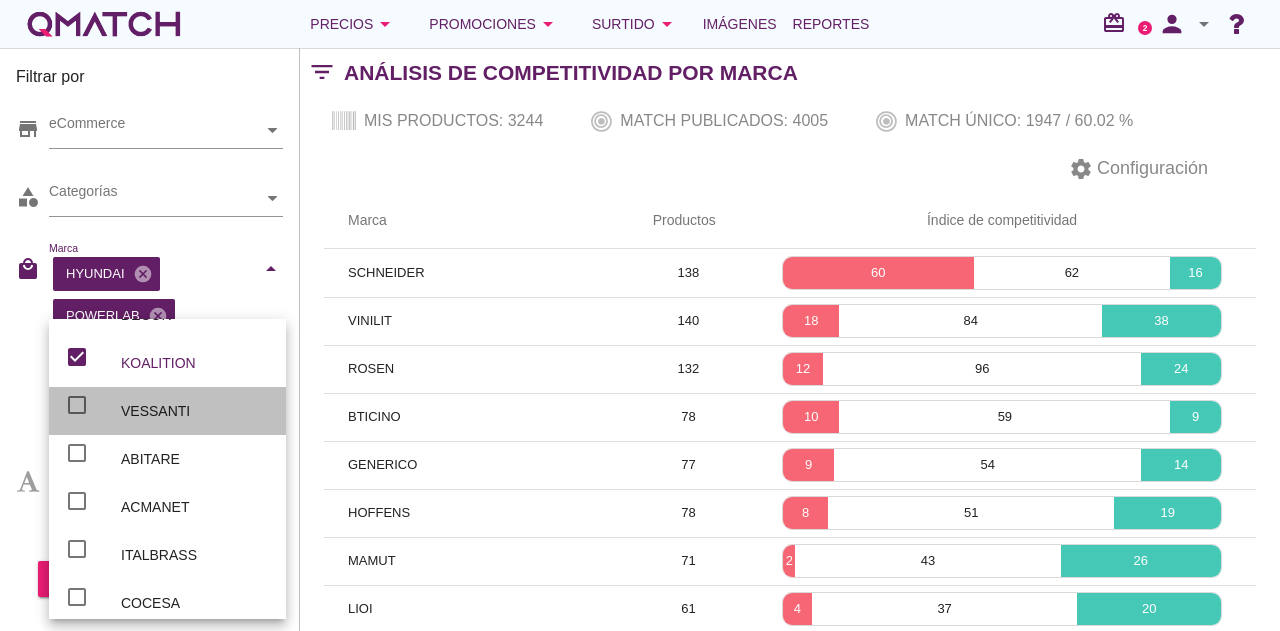 click on "VESSANTI" at bounding box center [195, 411] 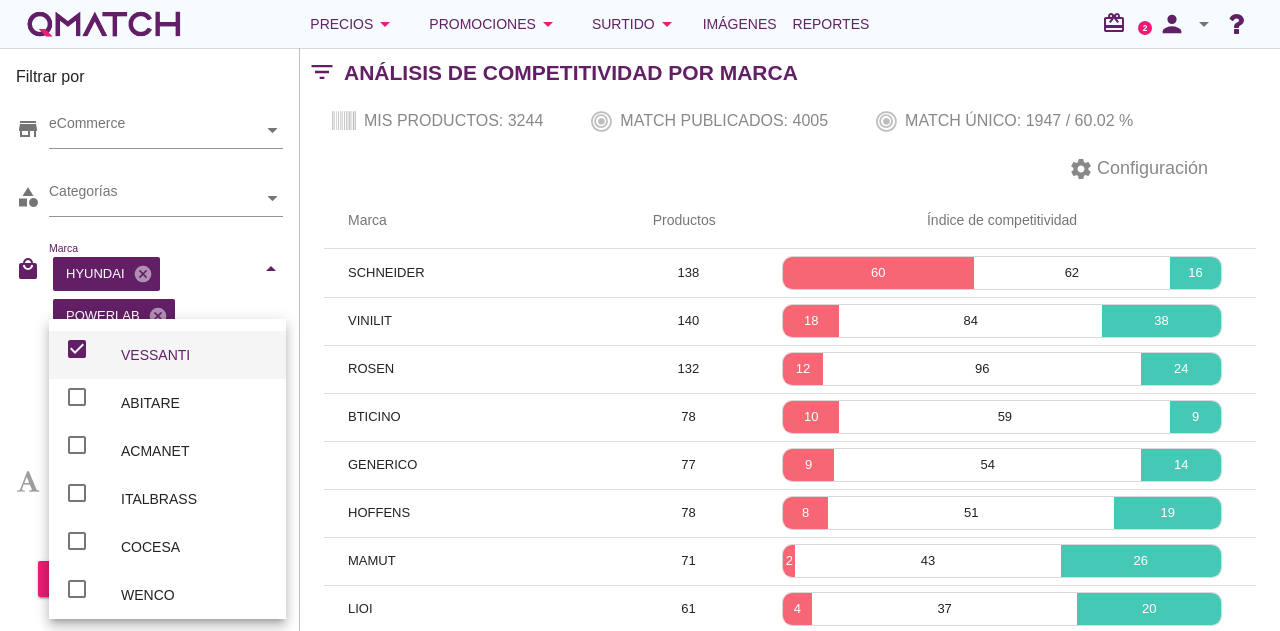 scroll, scrollTop: 8200, scrollLeft: 0, axis: vertical 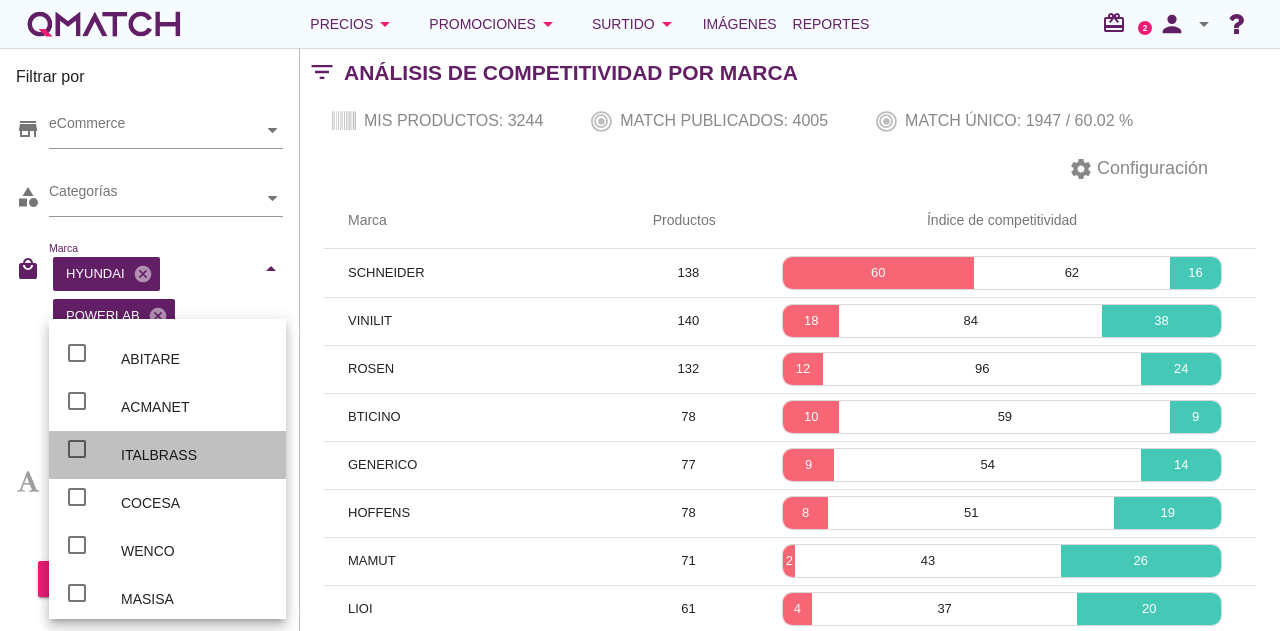 click on "ITALBRASS" at bounding box center [195, 455] 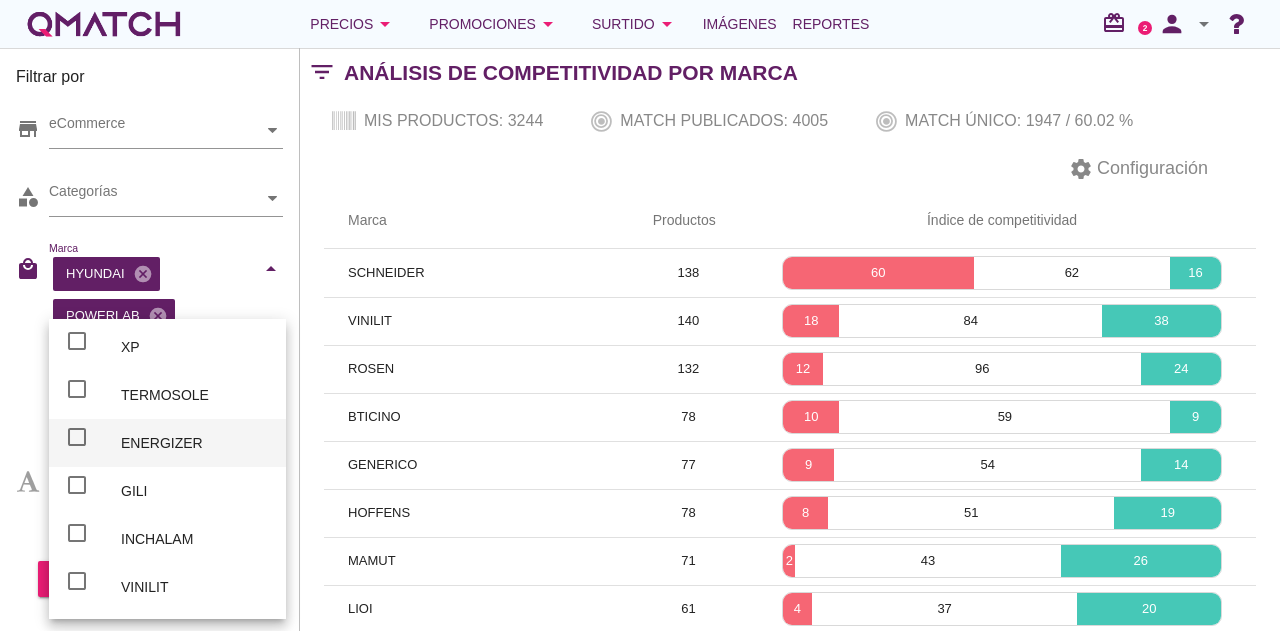 scroll, scrollTop: 8600, scrollLeft: 0, axis: vertical 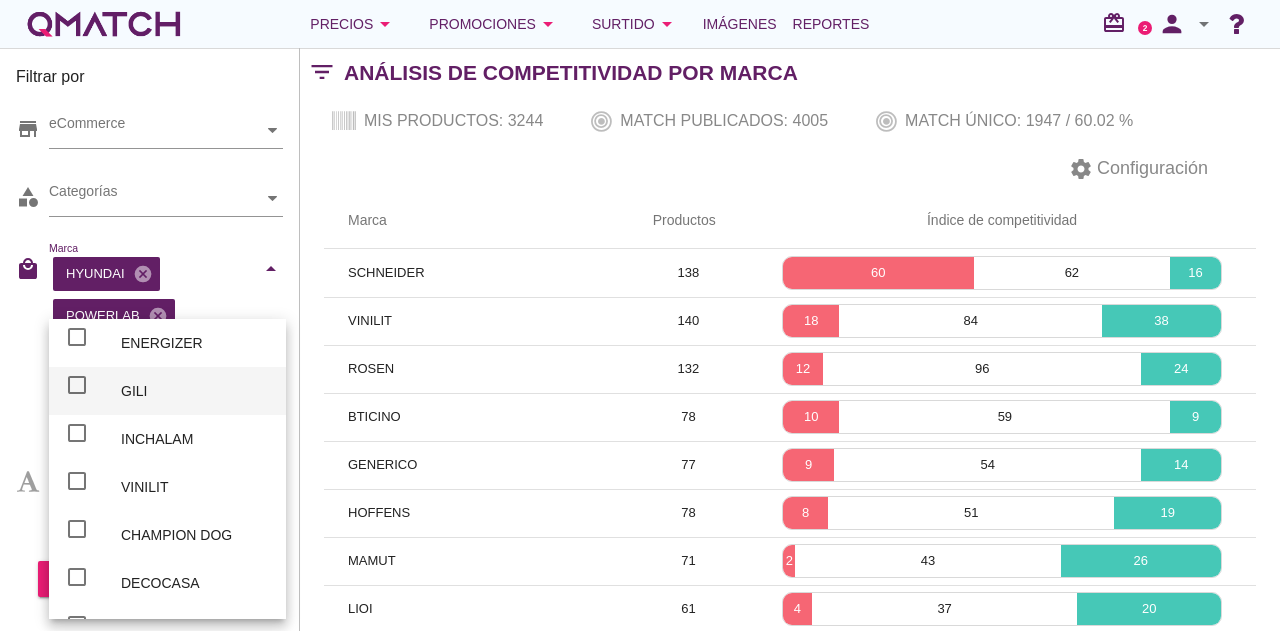 click on "GILI" at bounding box center [195, 391] 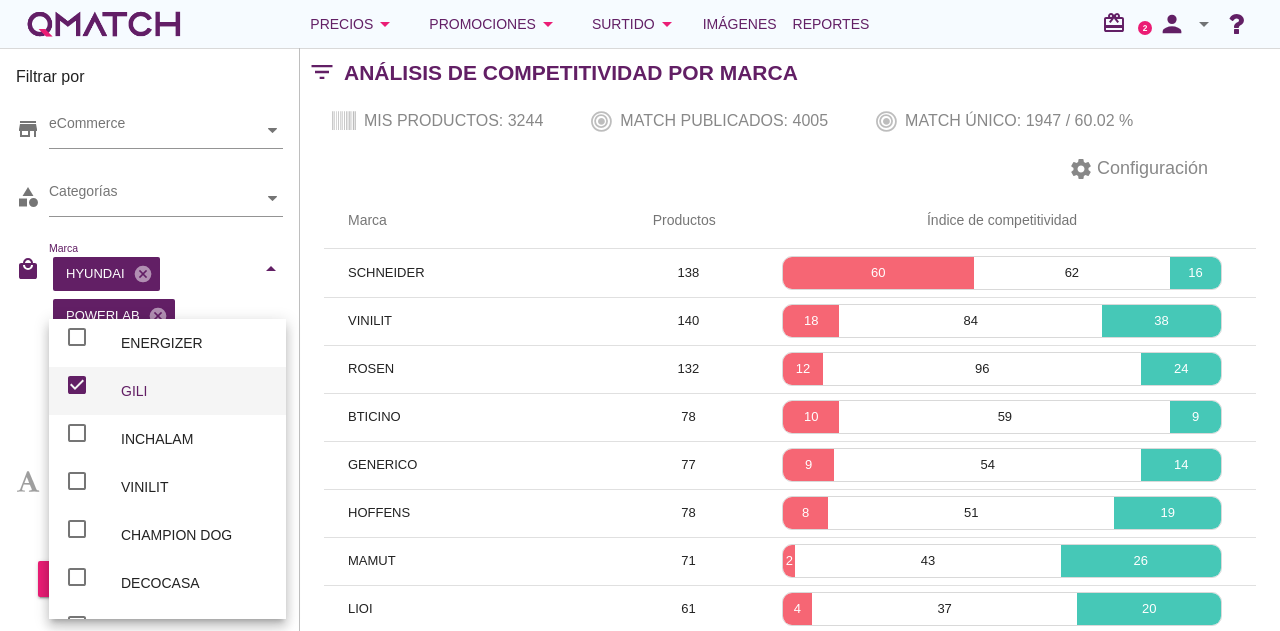scroll, scrollTop: 8700, scrollLeft: 0, axis: vertical 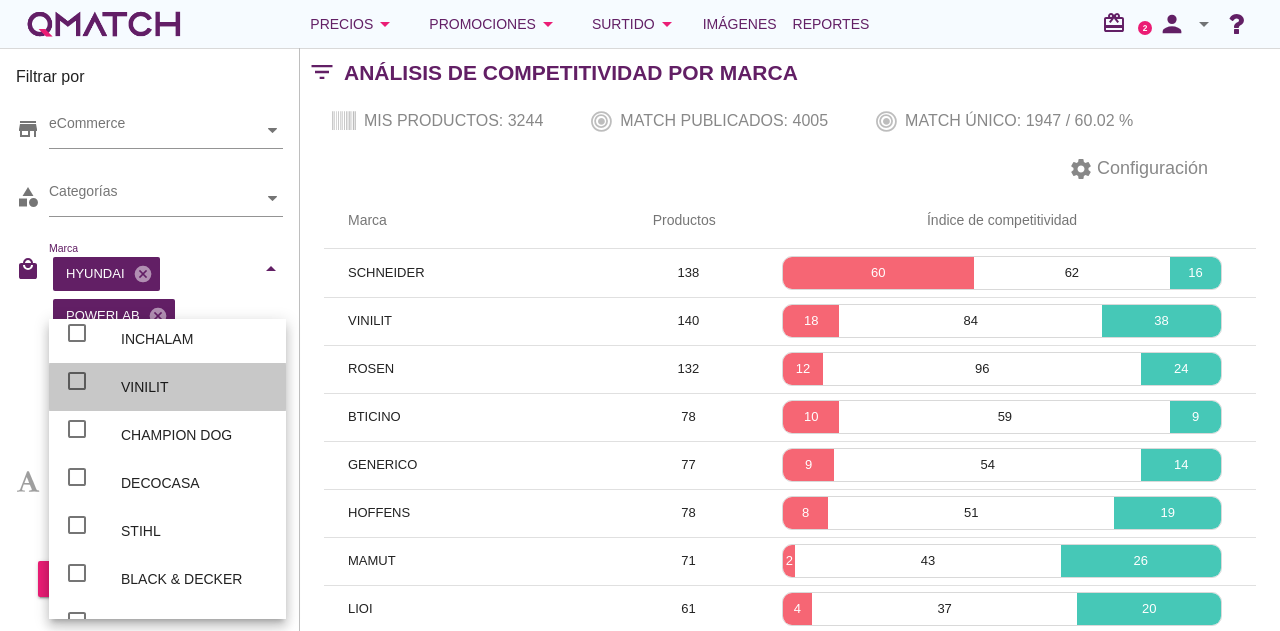 click on "VINILIT" at bounding box center (195, 387) 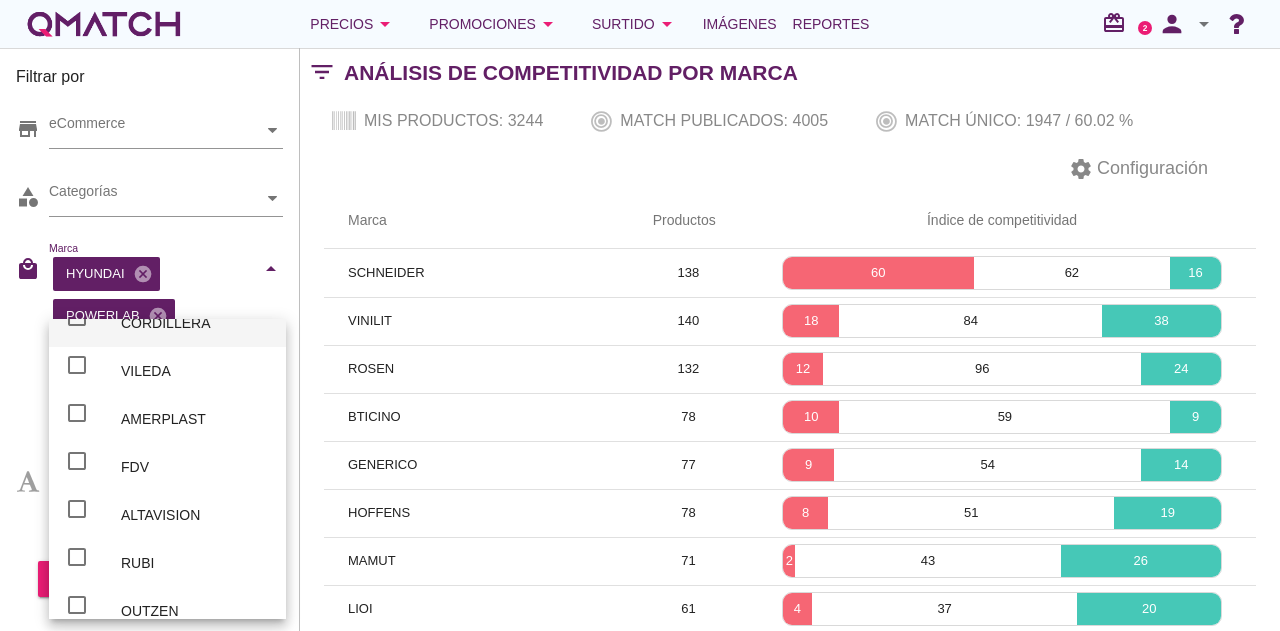 scroll, scrollTop: 9000, scrollLeft: 0, axis: vertical 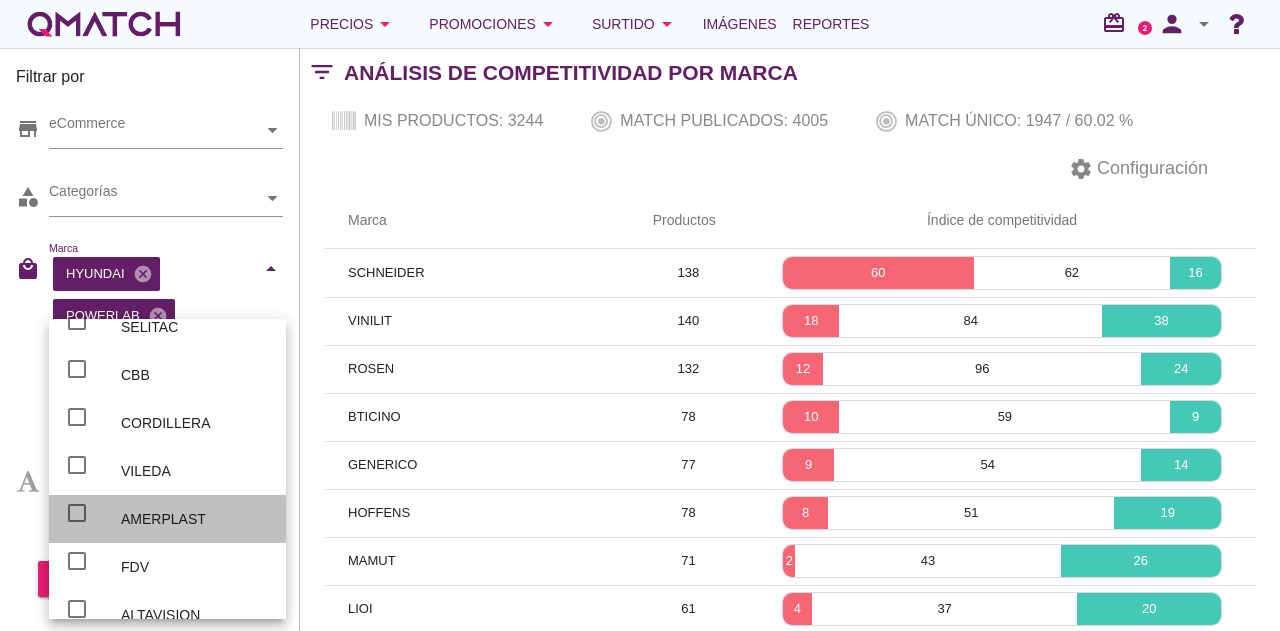 click on "AMERPLAST" at bounding box center [195, 519] 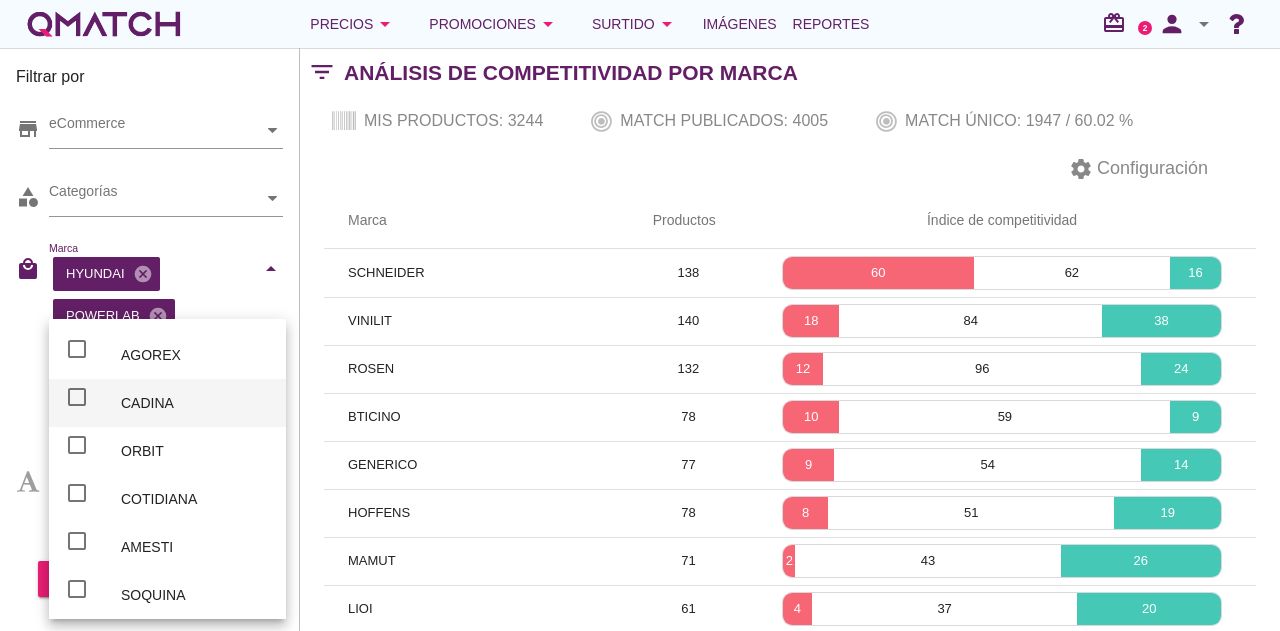 scroll, scrollTop: 9600, scrollLeft: 0, axis: vertical 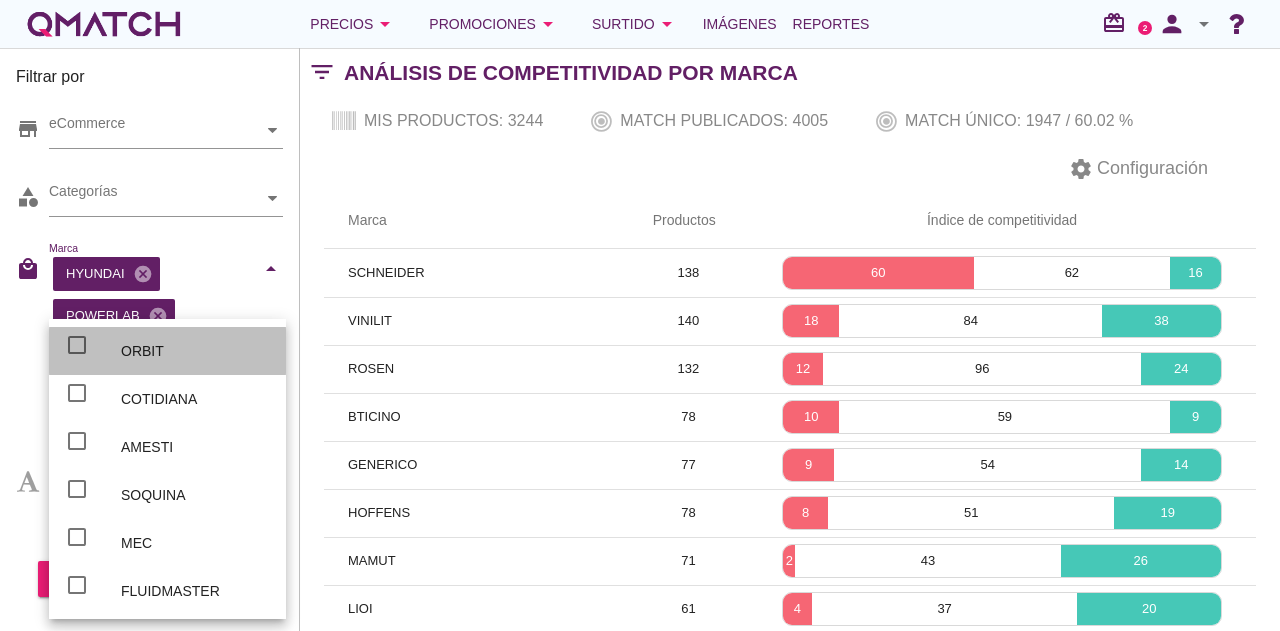 click on "ORBIT" at bounding box center [195, 351] 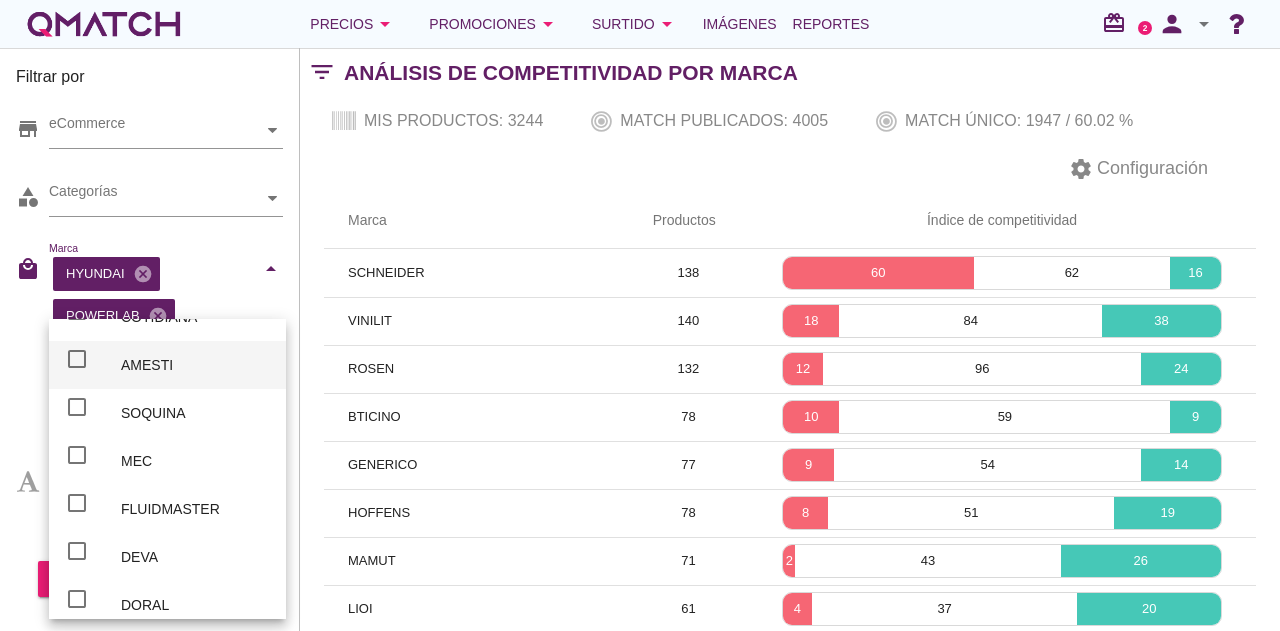 scroll, scrollTop: 9700, scrollLeft: 0, axis: vertical 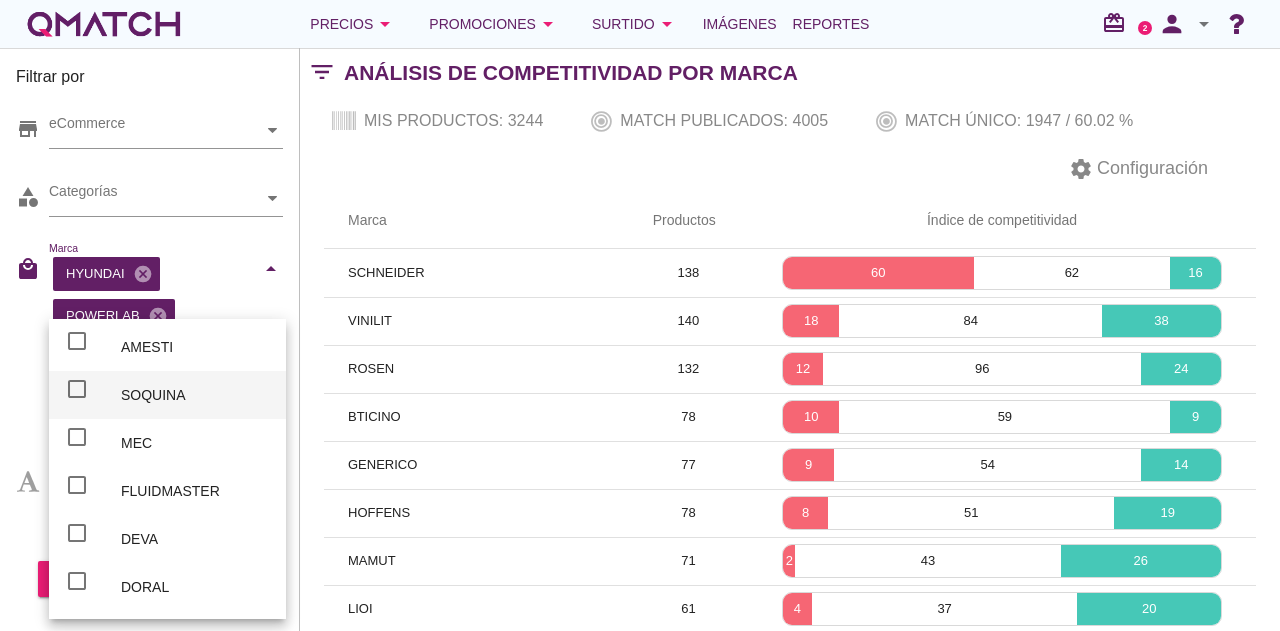 click on "SOQUINA" at bounding box center (195, 395) 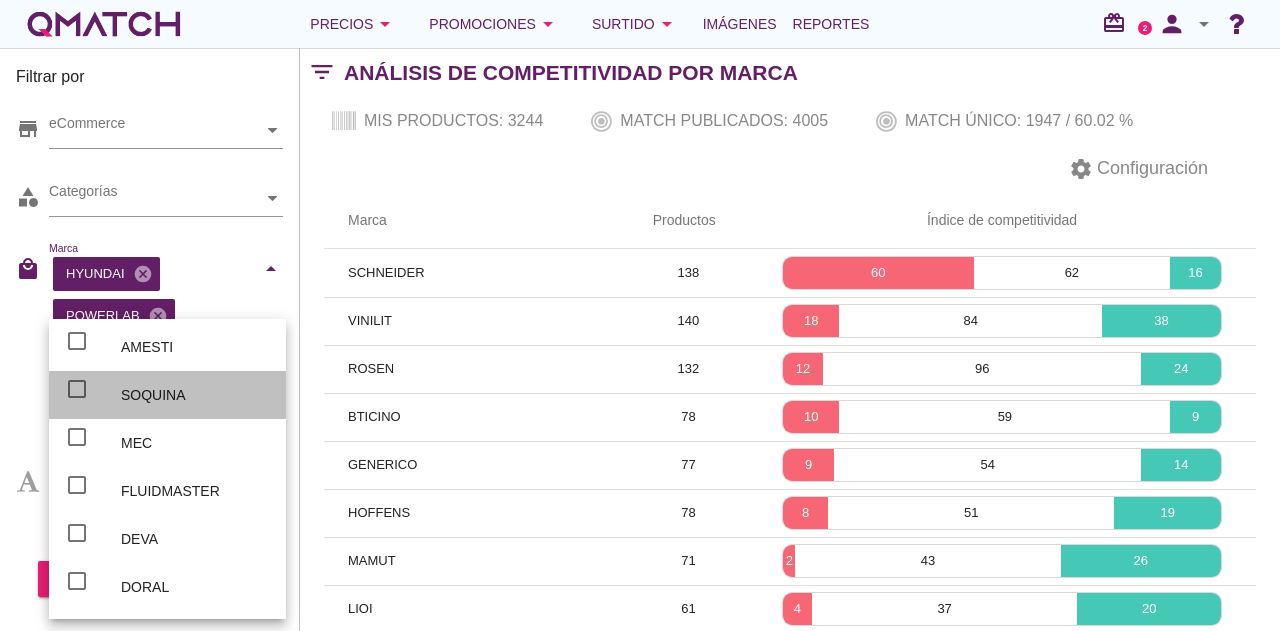 checkbox on "true" 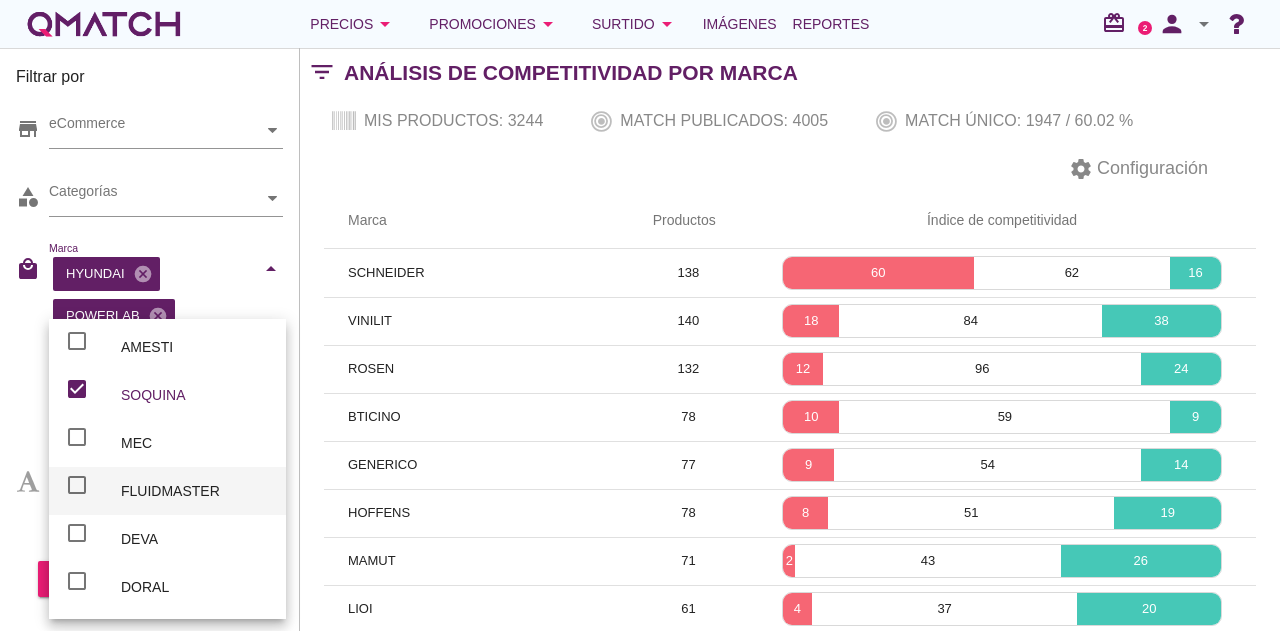 click on "FLUIDMASTER" at bounding box center [195, 491] 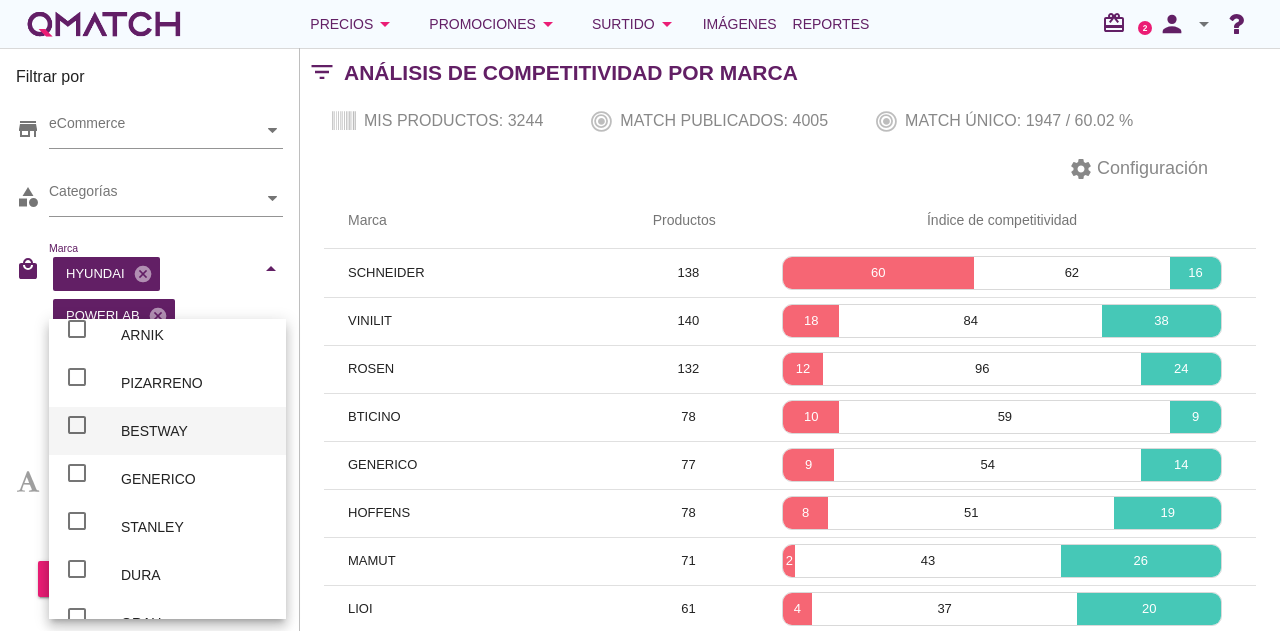 scroll, scrollTop: 10100, scrollLeft: 0, axis: vertical 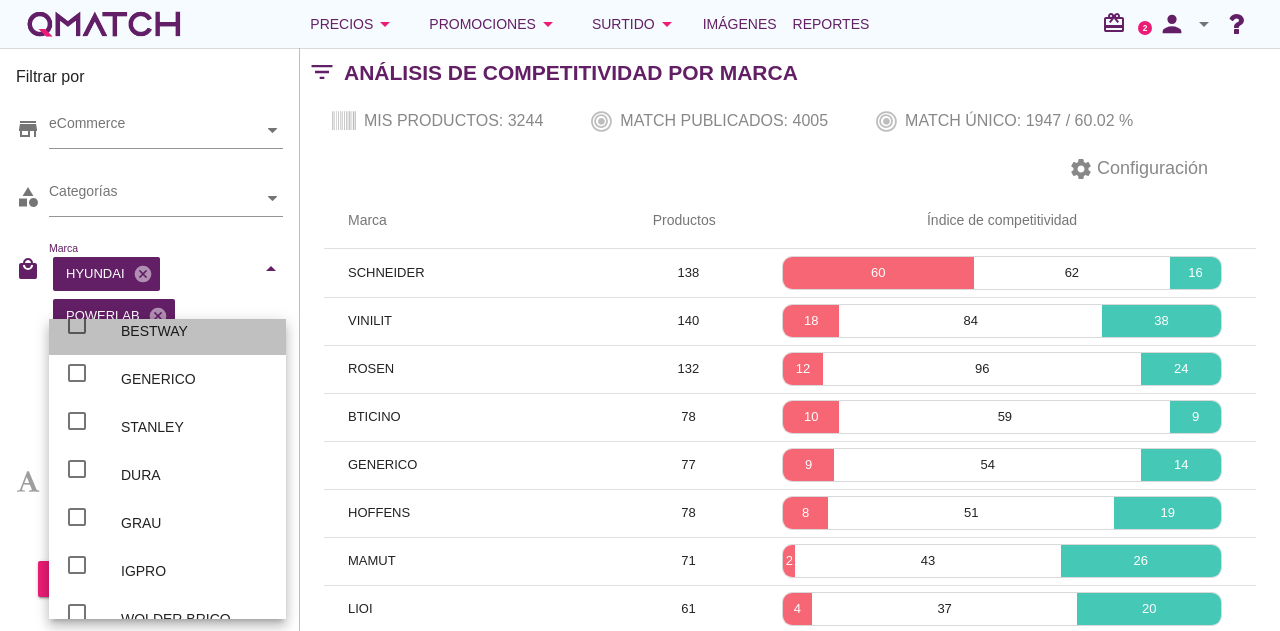 click on "BESTWAY" at bounding box center (195, 331) 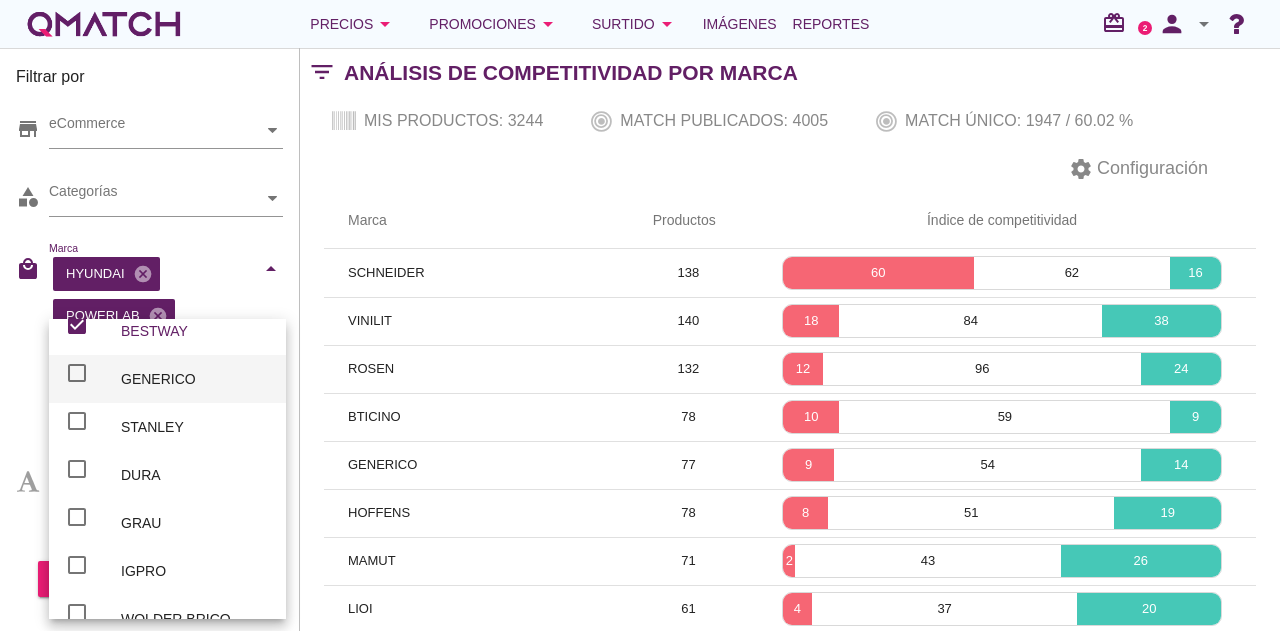 scroll, scrollTop: 10180, scrollLeft: 0, axis: vertical 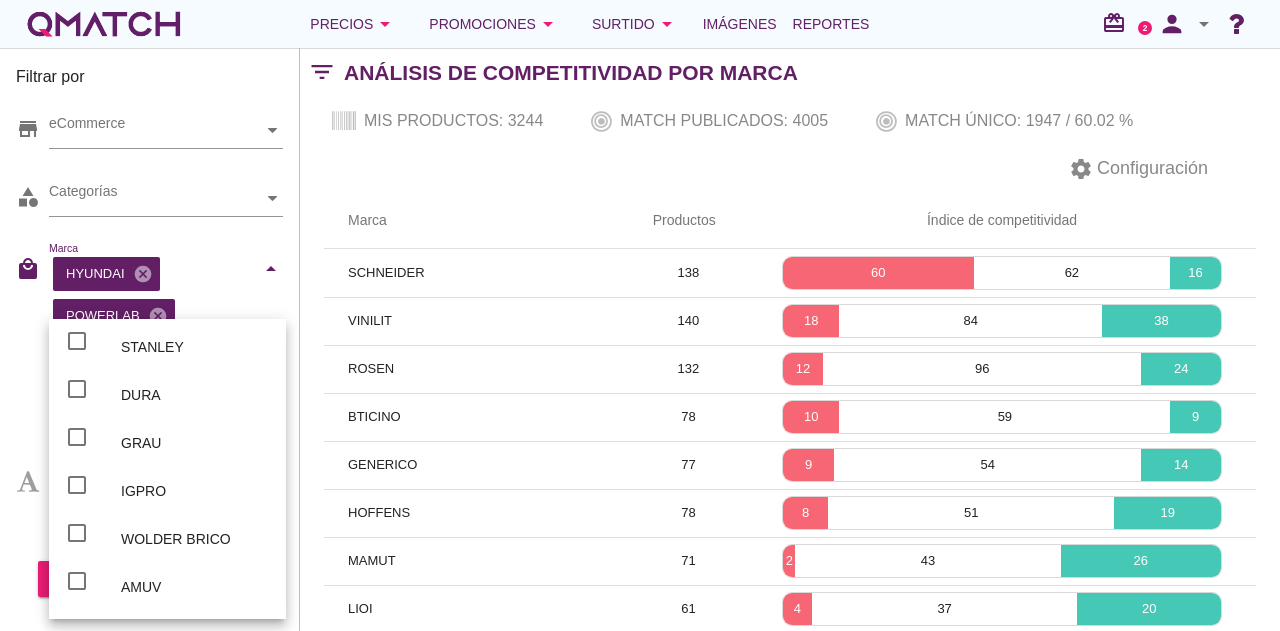 click on "category Categorías" at bounding box center (149, 203) 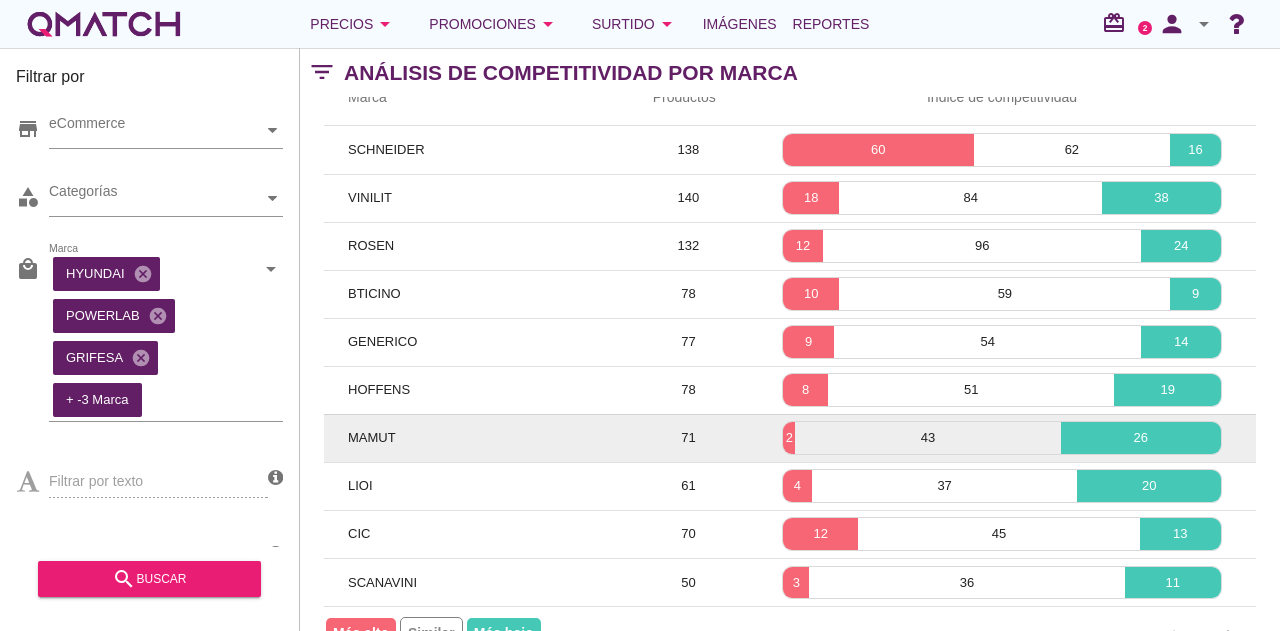 scroll, scrollTop: 171, scrollLeft: 0, axis: vertical 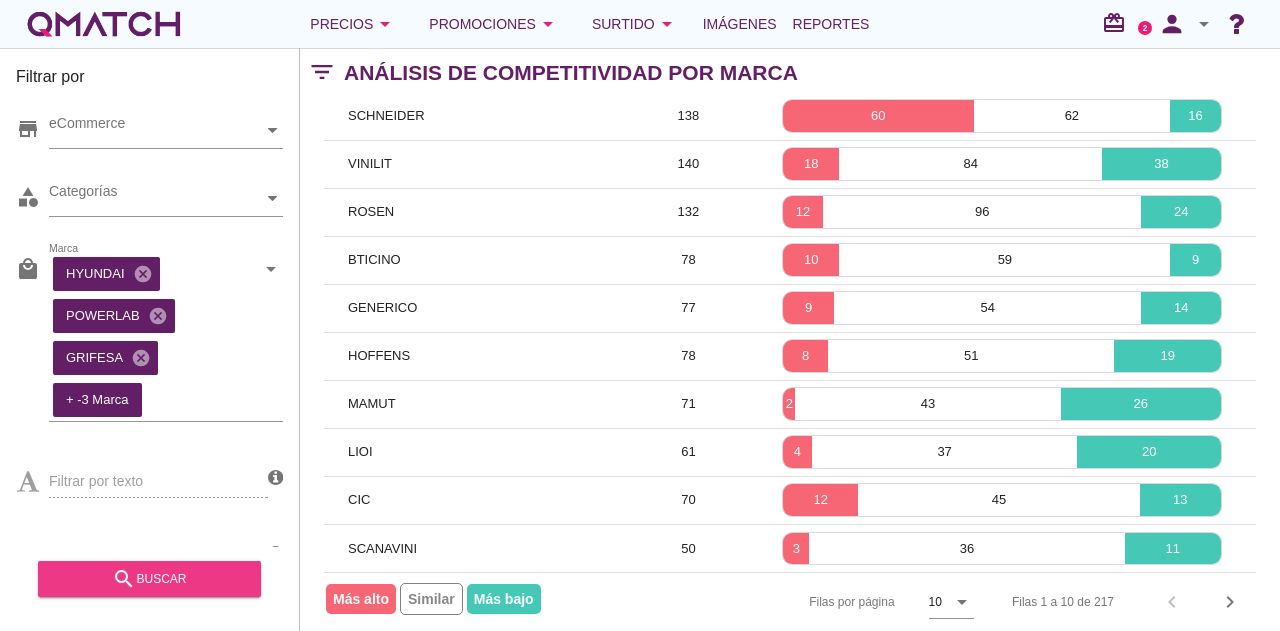 click on "search
buscar" at bounding box center [149, 579] 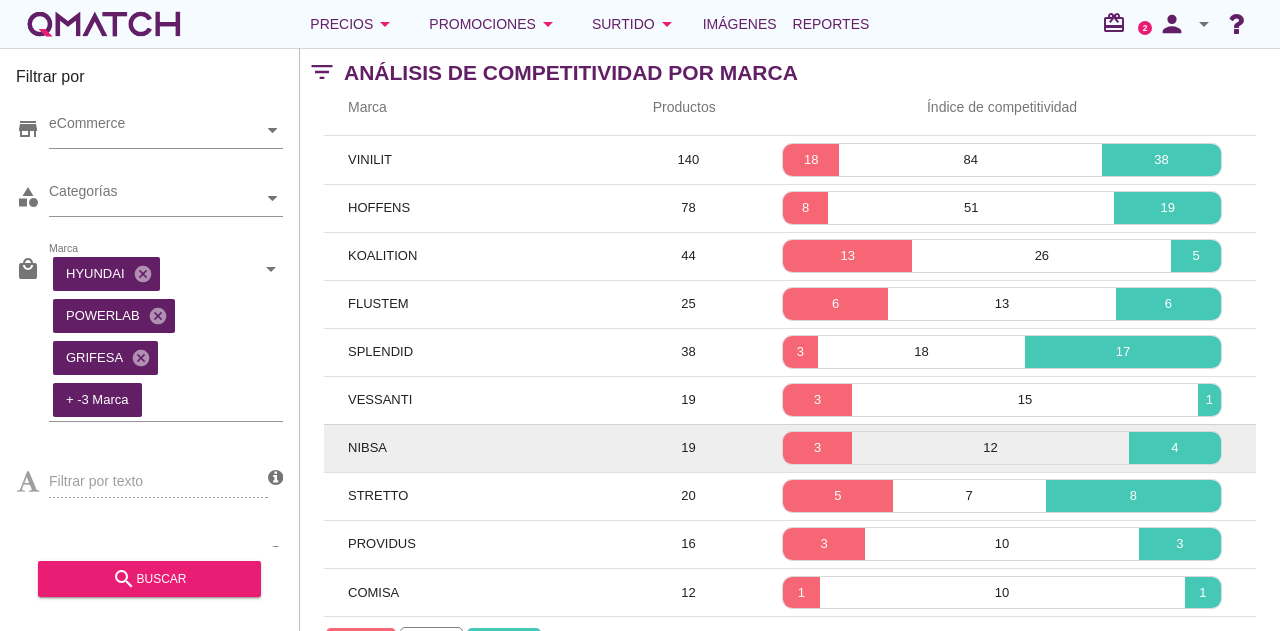 scroll, scrollTop: 171, scrollLeft: 0, axis: vertical 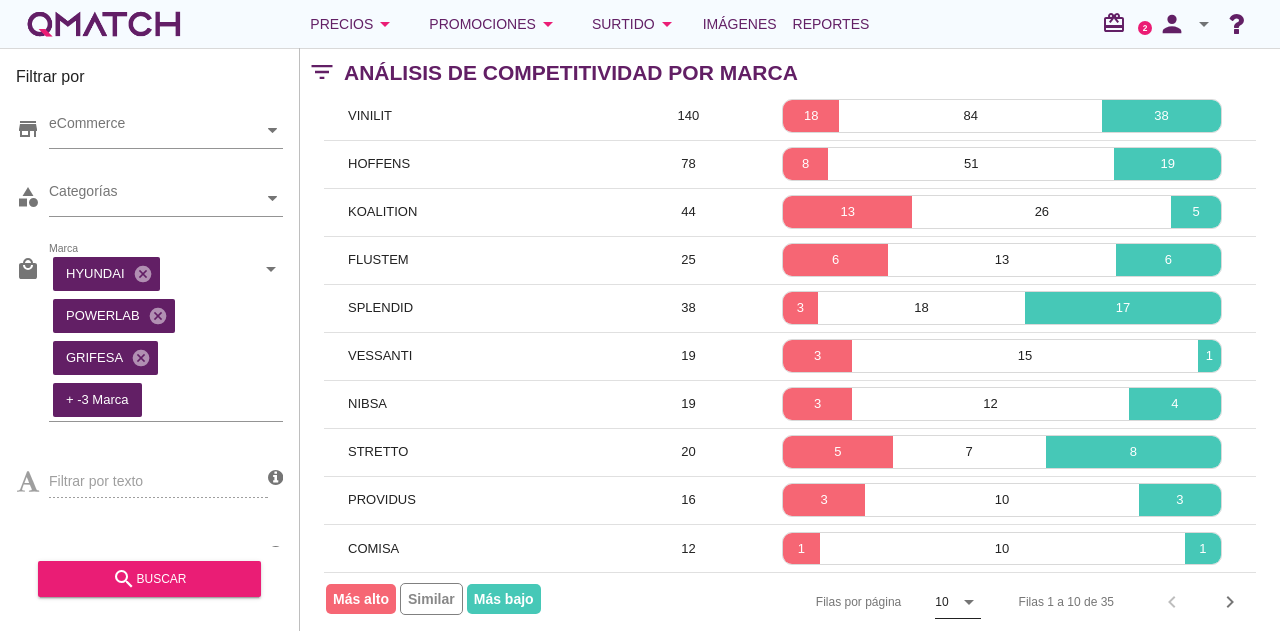 click on "10" at bounding box center (941, 602) 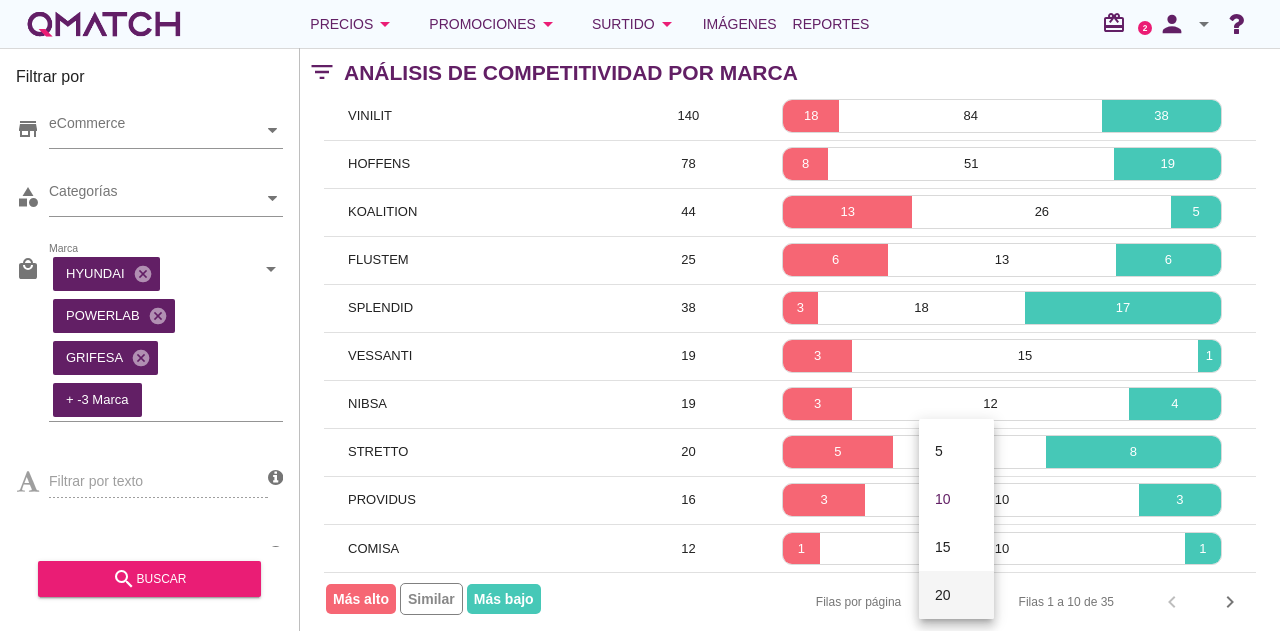 scroll, scrollTop: 104, scrollLeft: 0, axis: vertical 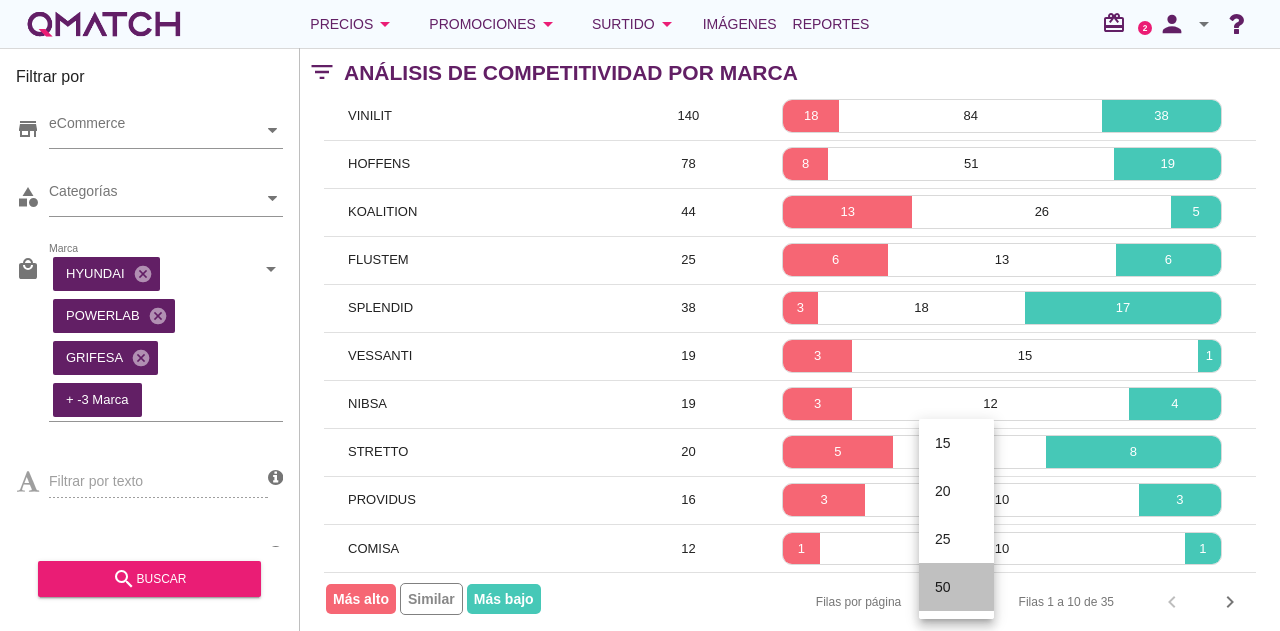 click on "50" at bounding box center (956, 587) 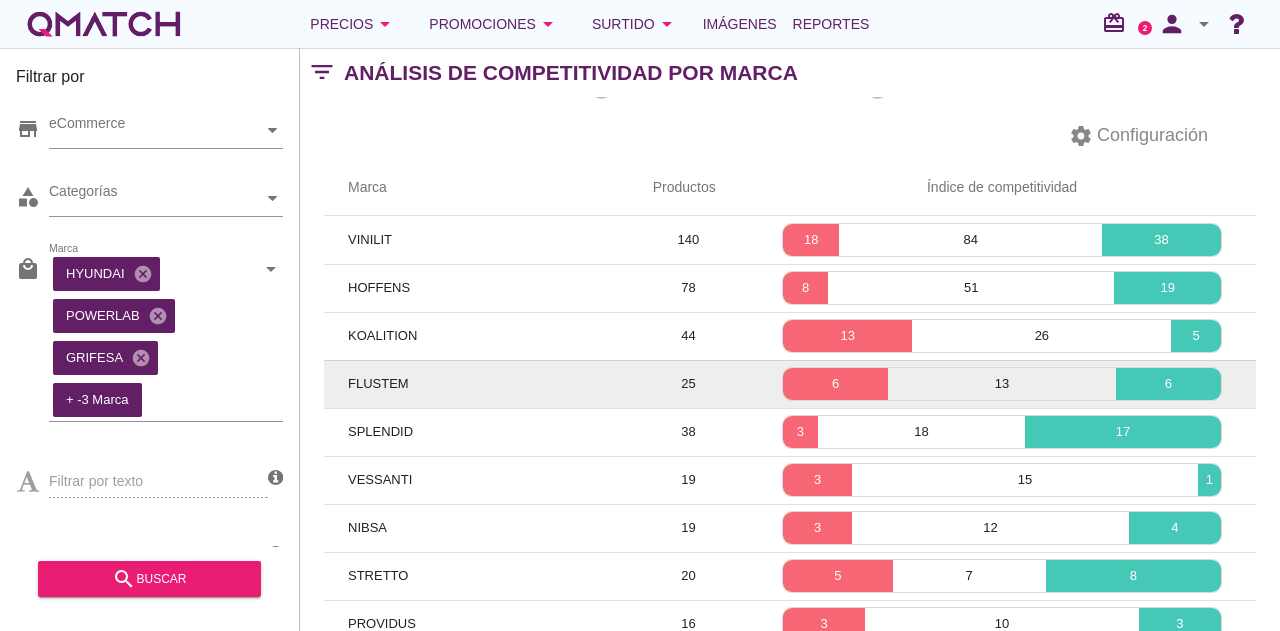 scroll, scrollTop: 0, scrollLeft: 0, axis: both 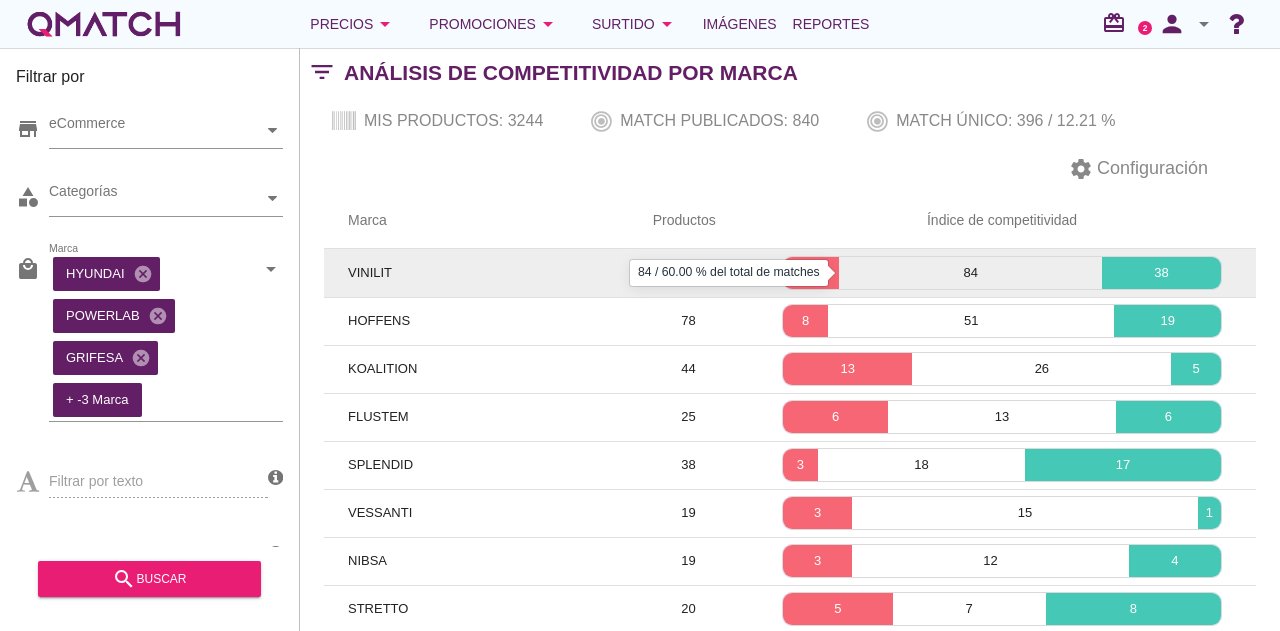 click on "84" at bounding box center (970, 273) 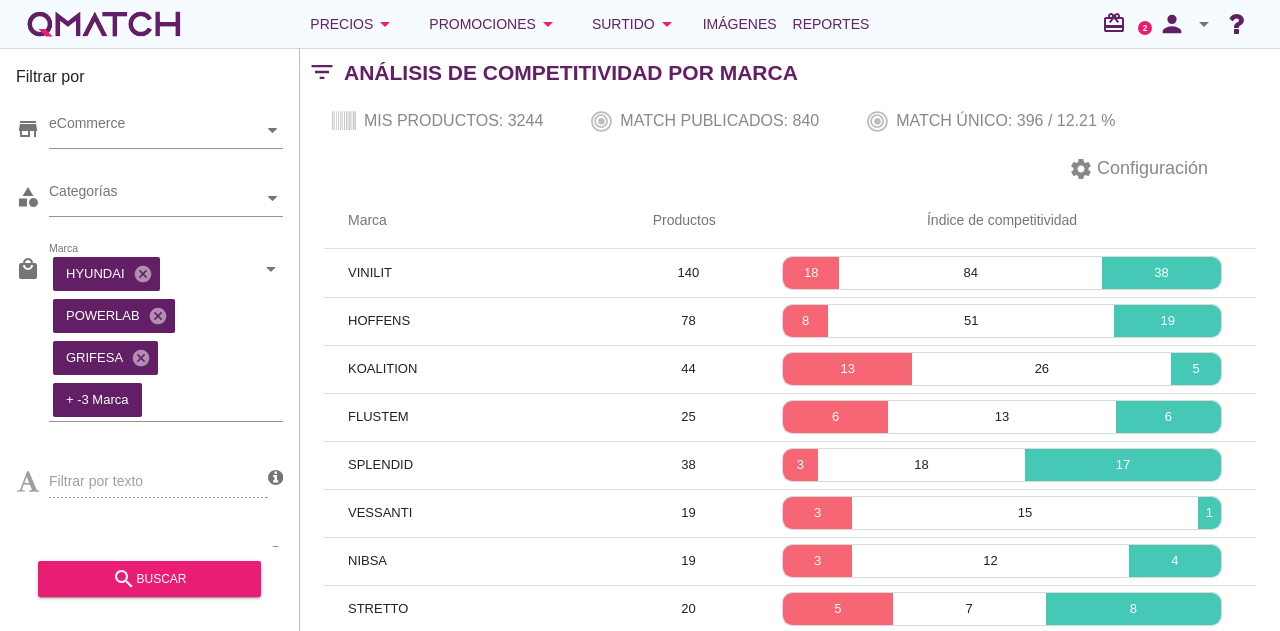 click on "store eCommerce category Categorías local_mall Marca HYUNDAI cancel POWERLAB cancel GRIFESA cancel + -3 Marca arrow_drop_down Filtrar por texto   SKU/EAN Separe los SKU usando coma o espacio" at bounding box center (149, 322) 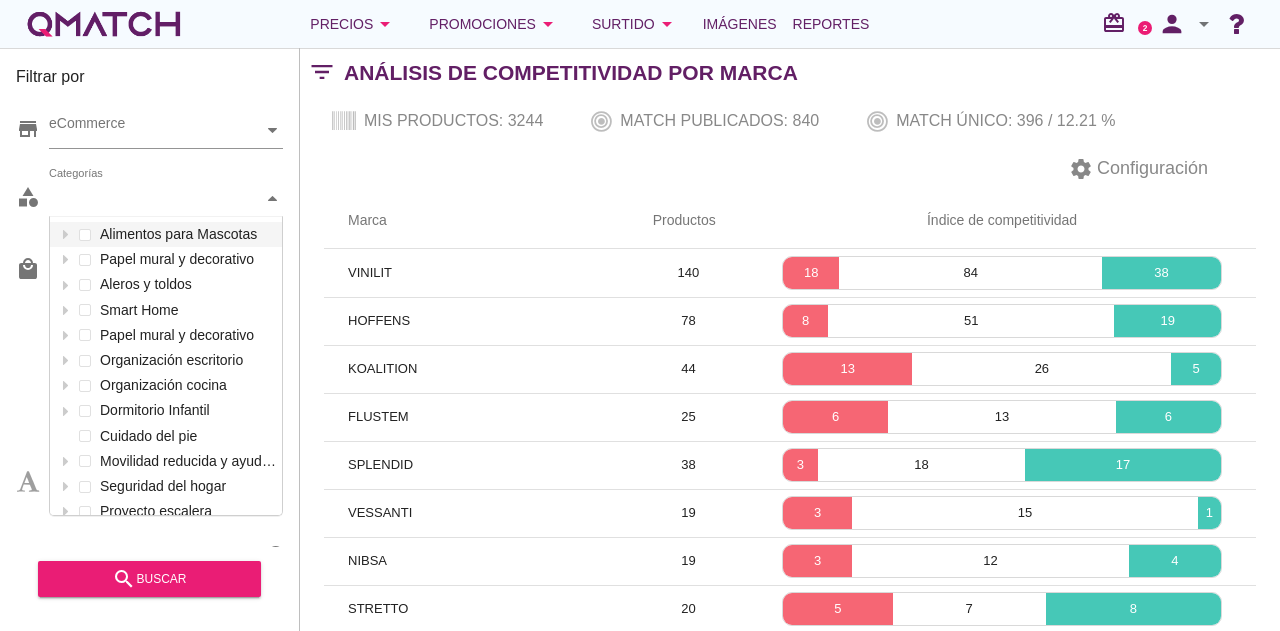 scroll, scrollTop: 301, scrollLeft: 234, axis: both 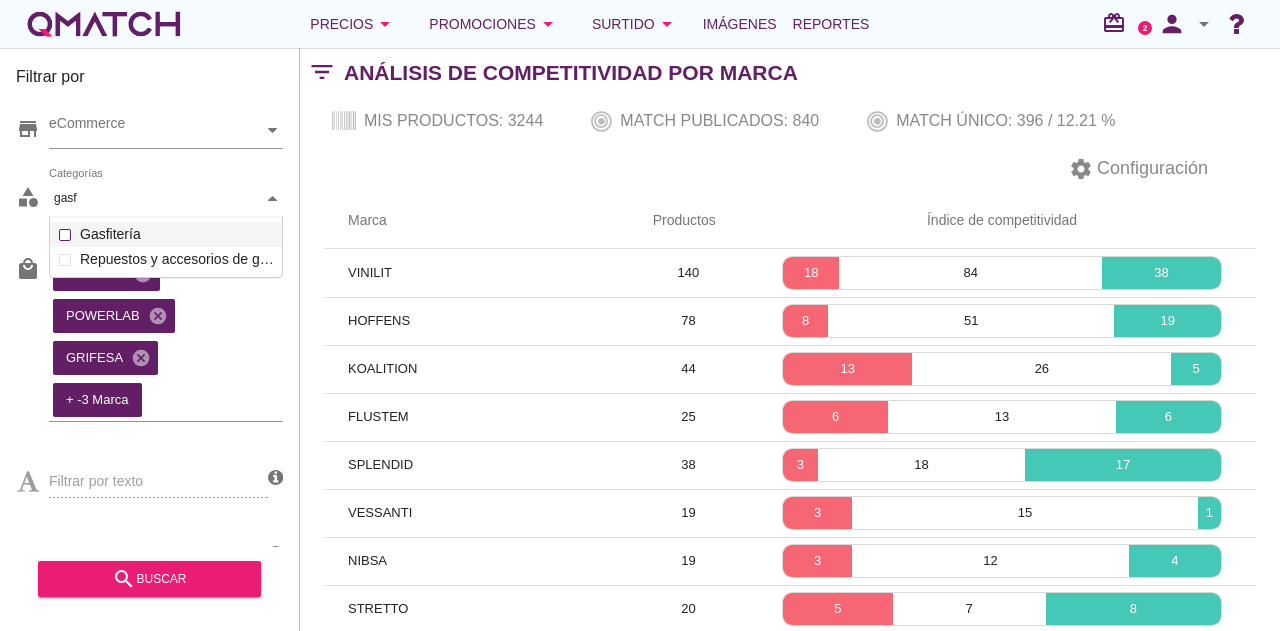 click on "Categorías gasf gasf Alimentos para Mascotas Papel mural y decorativo Aleros y toldos Smart Home Papel mural y decorativo Organización escritorio Organización cocina Dormitorio Infantil Cunas y Colchones Gasfitería   Filtros y purificadores de agua   Bombas y motobombas   Flexibles   Sifones y desagües   Válvulas y llaves de paso Repuestos y accesorios de gasfitería   Canaletas   Fitting, tubos y PPR   Fosas y estanques   Sopletes y accesorios para soldar   Destapadores Fijaciones y adhesivos Herrajes y quincallería Seguridad industrial Embalaje   Camarotes   Iluminación Infantil   Sala de Juegos   Camas para Niños   Seguridad infantil   Alfombras Infantiles   Organización Infantil   Clósets y Cómodas   Decoración Infantil   Ropa de Cama Infantil   Cuidado del pie  Movilidad reducida y ayuda para la vida diaria Seguridad del hogar Proyecto escalera Menaje de comedor   Extractores Cuidado de Mascotas Cajas organizadoras Pinturas en spray Organización de loggia Limpieza" at bounding box center (166, 199) 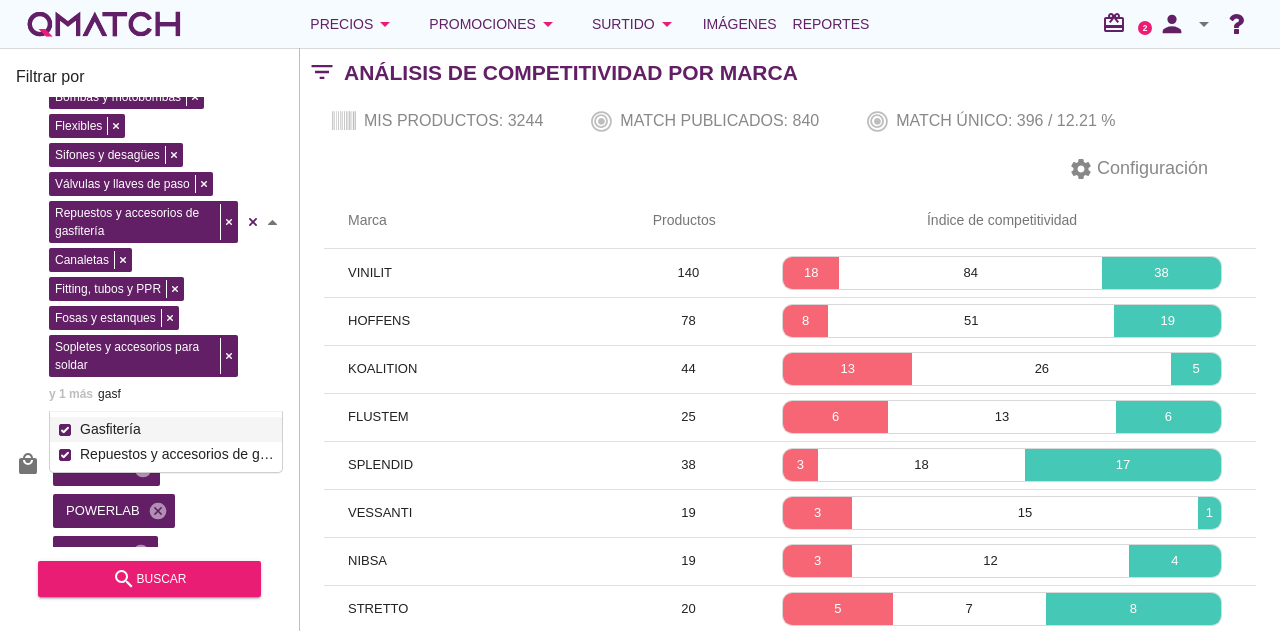 scroll, scrollTop: 149, scrollLeft: 0, axis: vertical 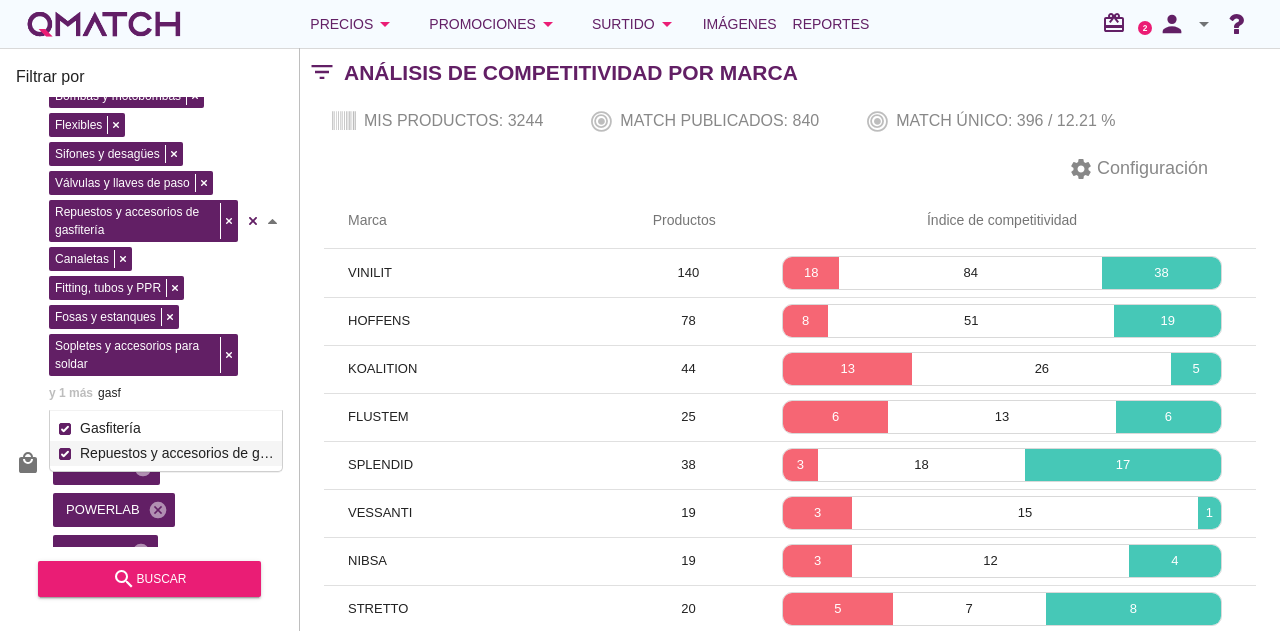 type on "gasf" 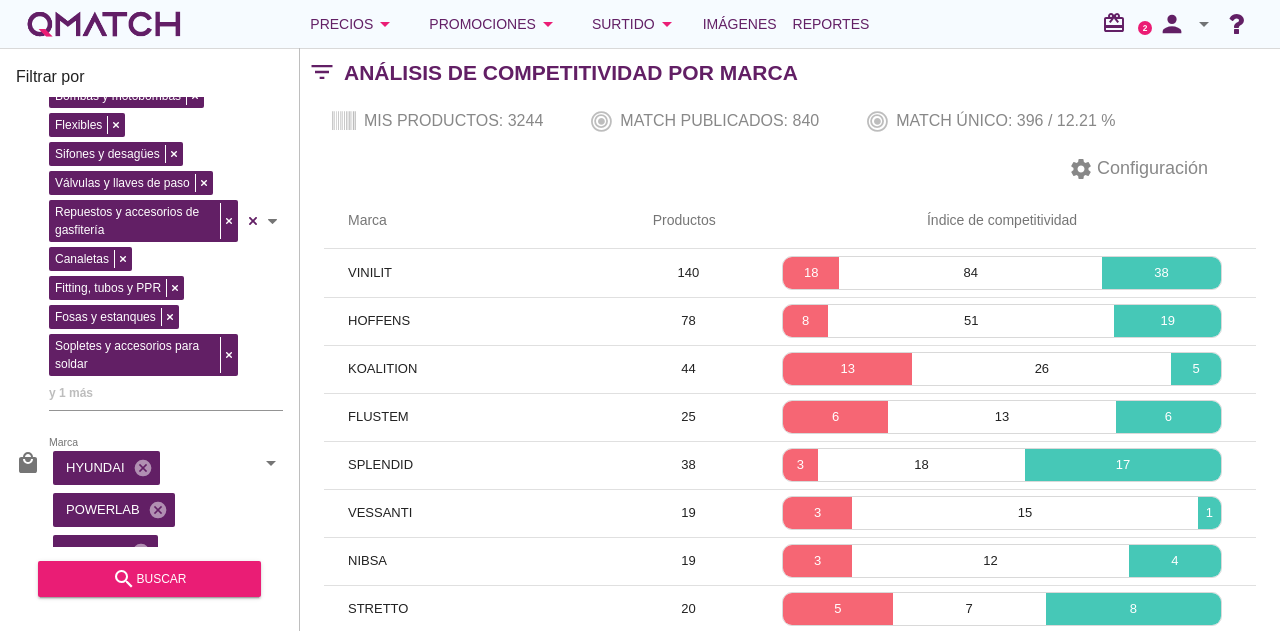 click on "Filtrar por store eCommerce category Filtros y purificadores de agua Bombas y motobombas Flexibles Sifones y desagües Válvulas y llaves de paso Repuestos y accesorios de gasfitería Canaletas Fitting, tubos y PPR Fosas y estanques Sopletes y accesorios para soldar y 1 más Categorías local_mall Marca HYUNDAI cancel POWERLAB cancel GRIFESA cancel + -3 Marca arrow_drop_down Filtrar por texto   SKU/EAN Separe los SKU usando coma o espacio
search
buscar" at bounding box center [150, 339] 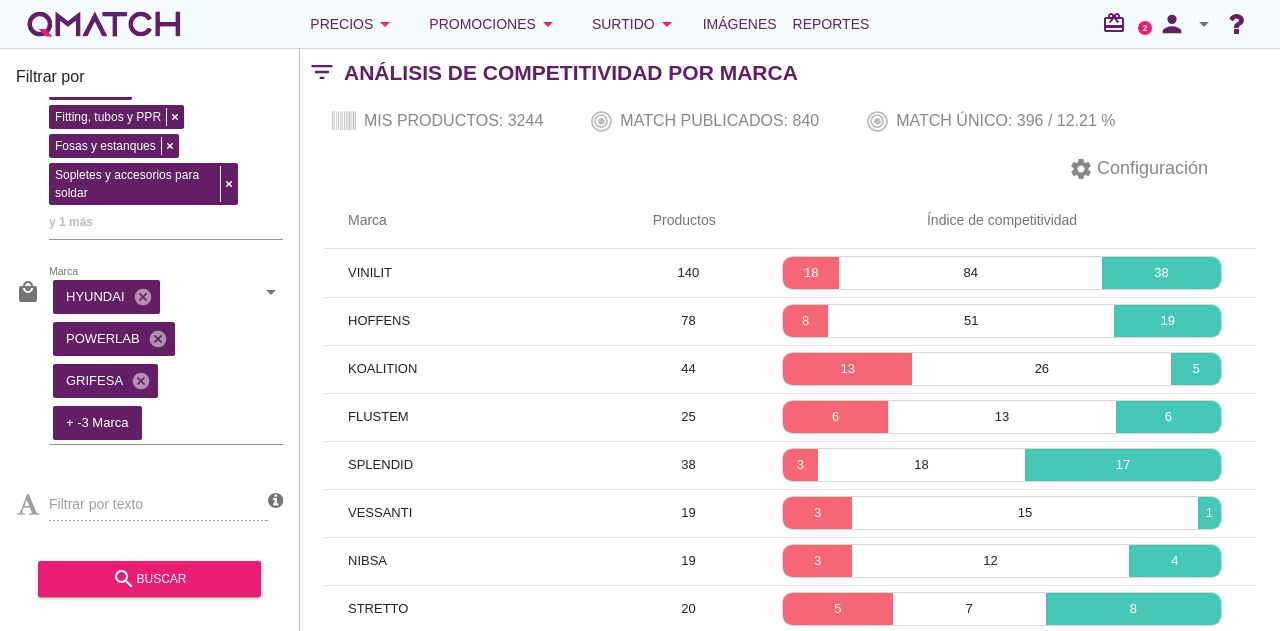 scroll, scrollTop: 329, scrollLeft: 0, axis: vertical 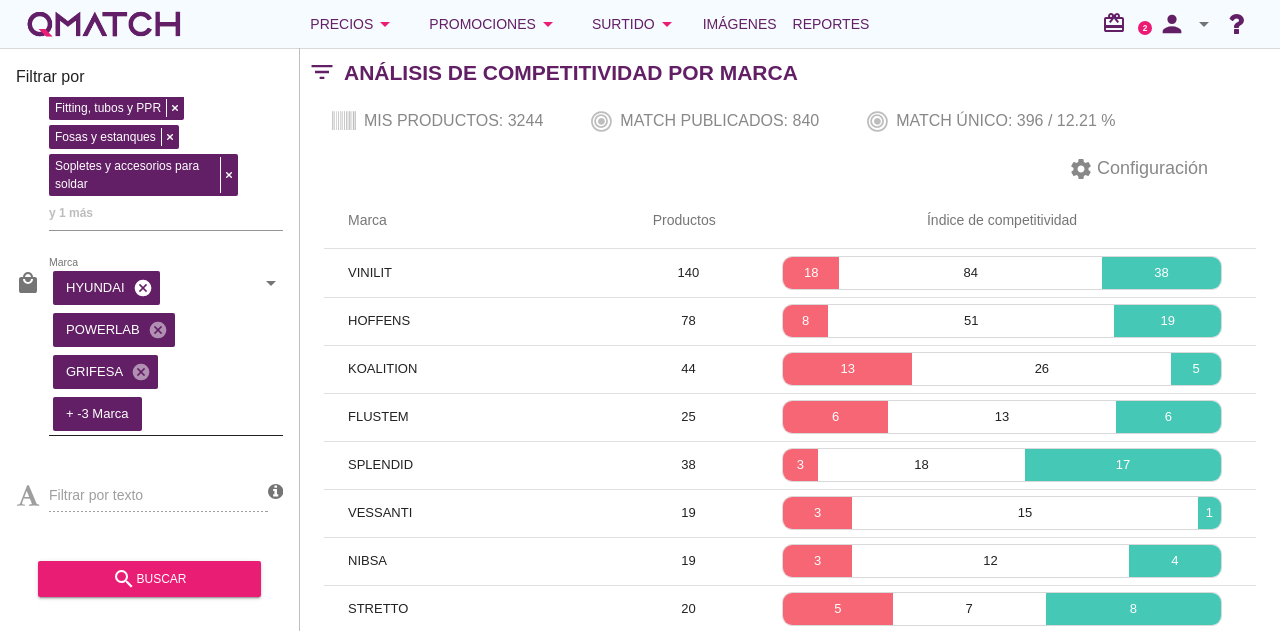 click on "cancel" at bounding box center [143, 288] 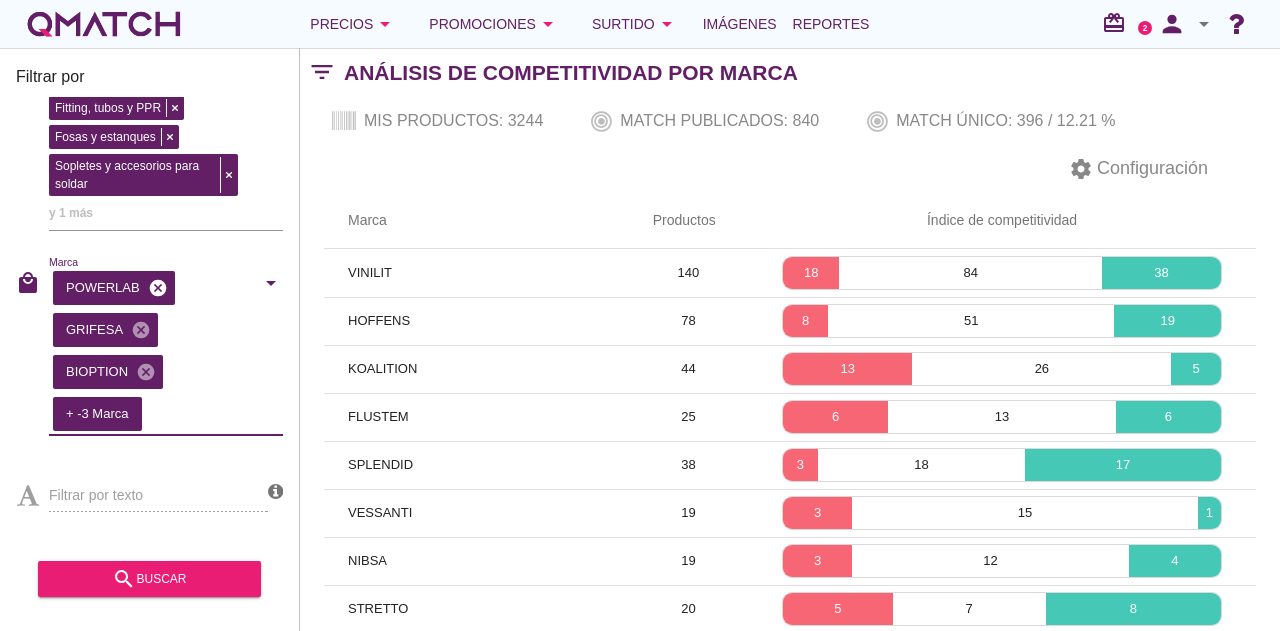click on "cancel" at bounding box center (158, 288) 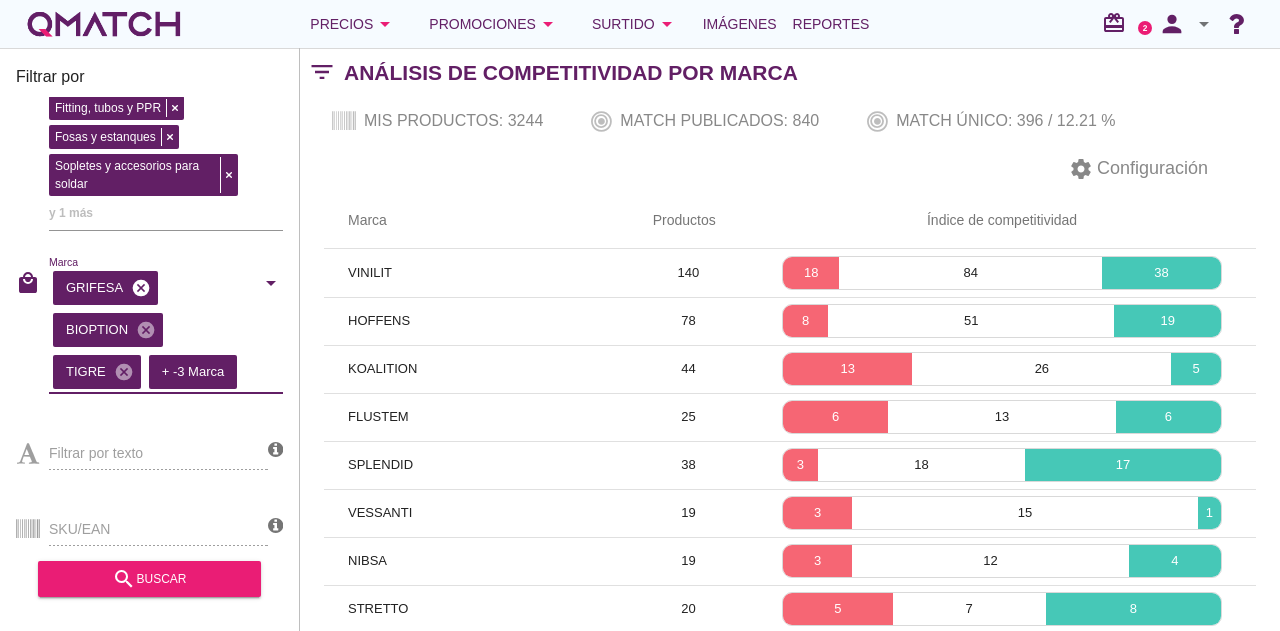 click on "cancel" at bounding box center (141, 288) 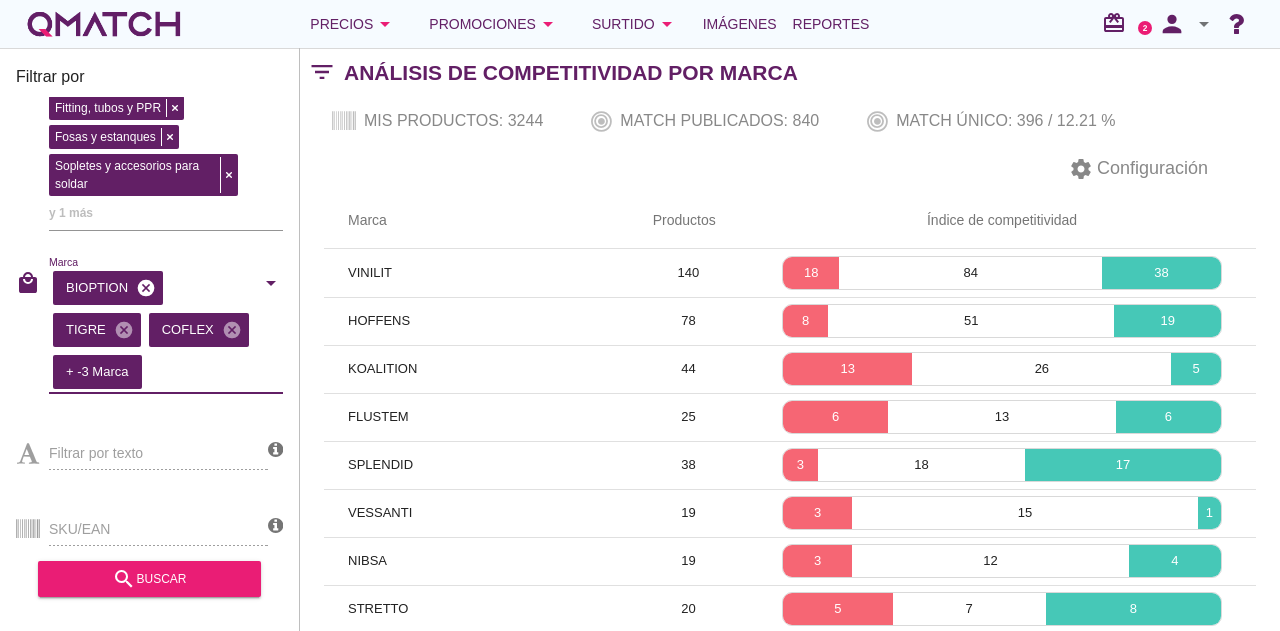 click on "cancel" at bounding box center (146, 288) 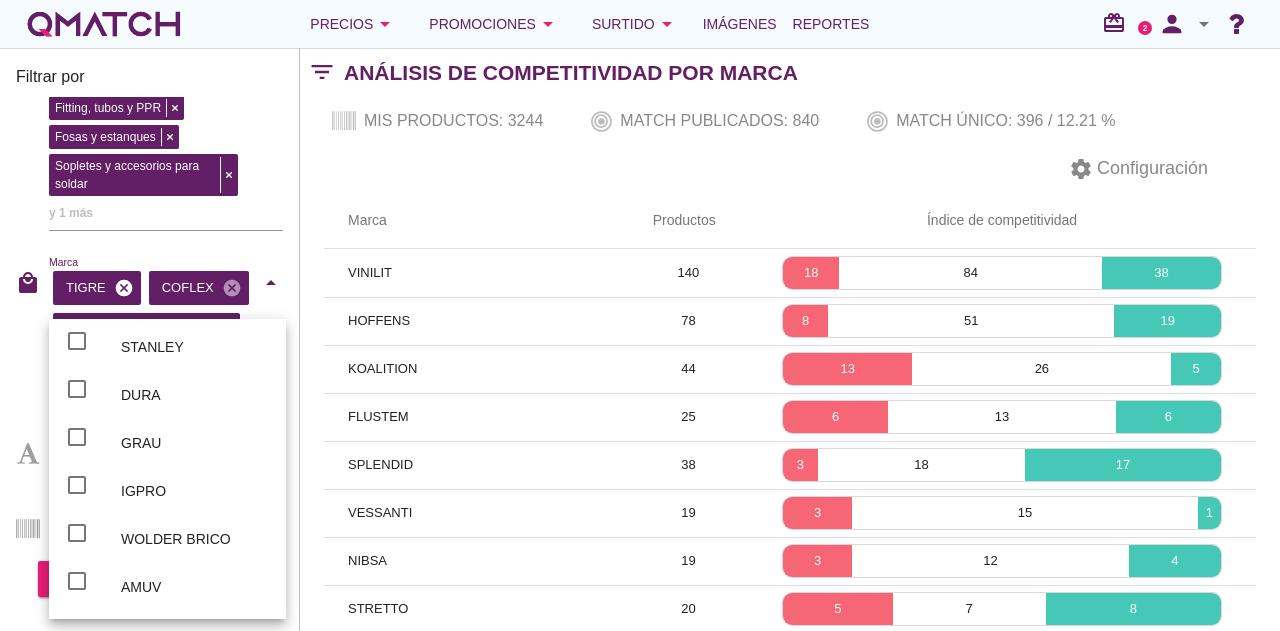 click on "COFLEX cancel" at bounding box center [199, 288] 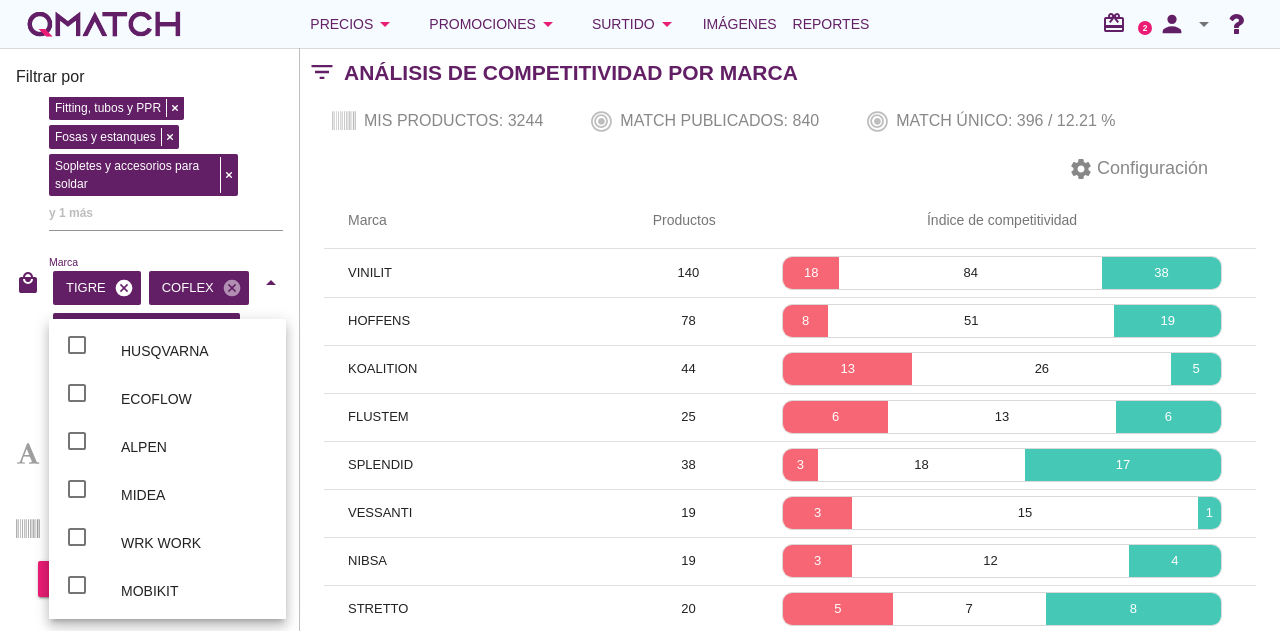 click on "cancel" at bounding box center (124, 288) 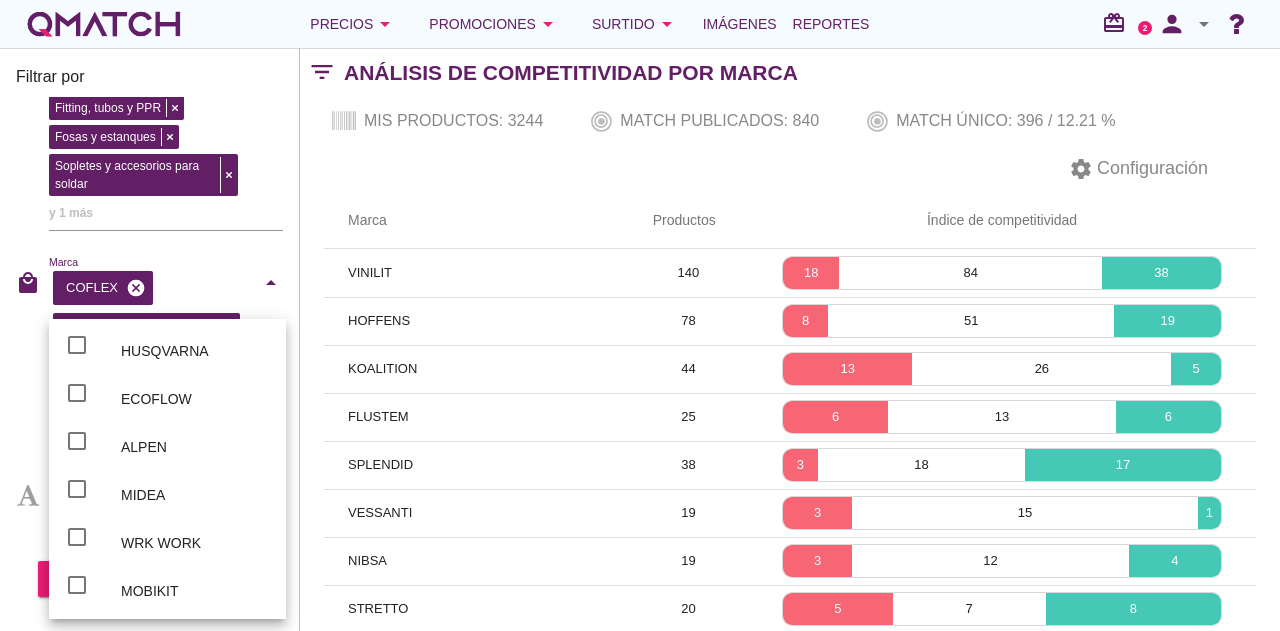 click on "COFLEX cancel" at bounding box center (103, 288) 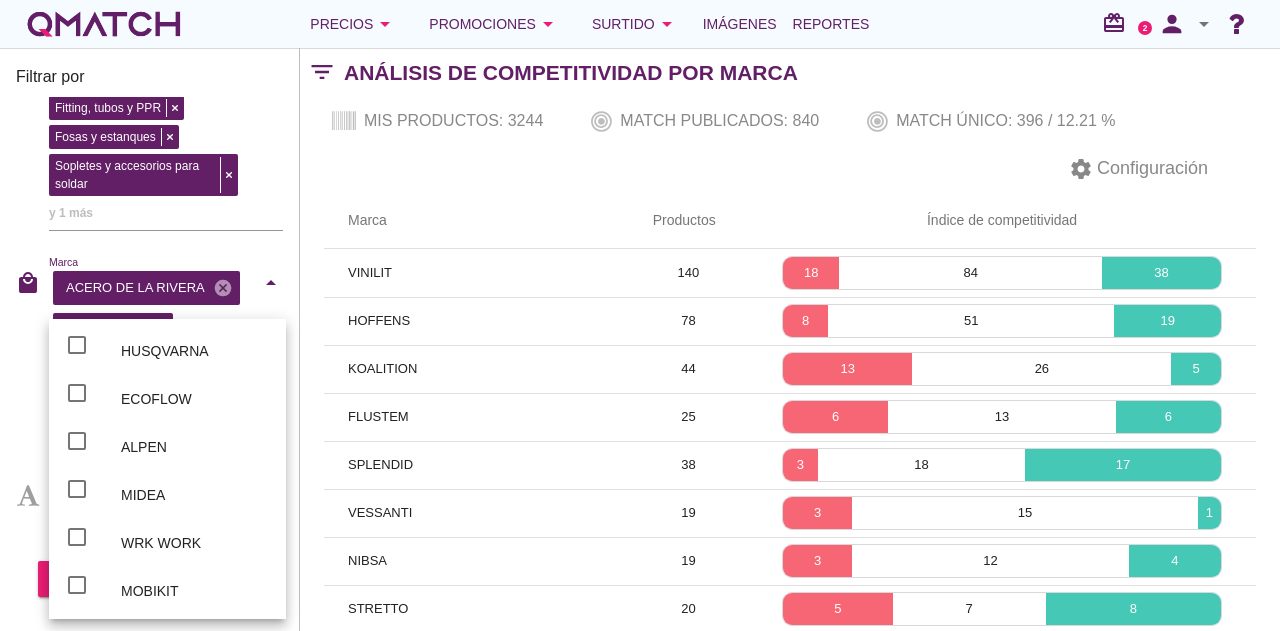 click on "cancel" at bounding box center [223, 288] 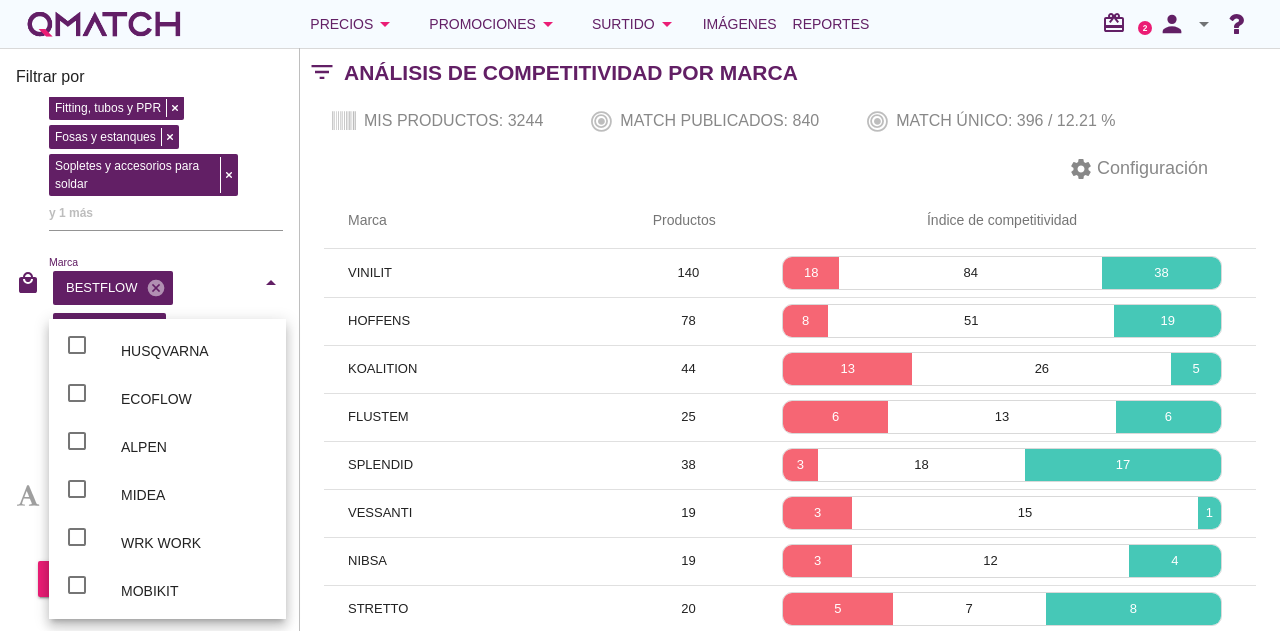 click on "cancel" at bounding box center [149, 330] 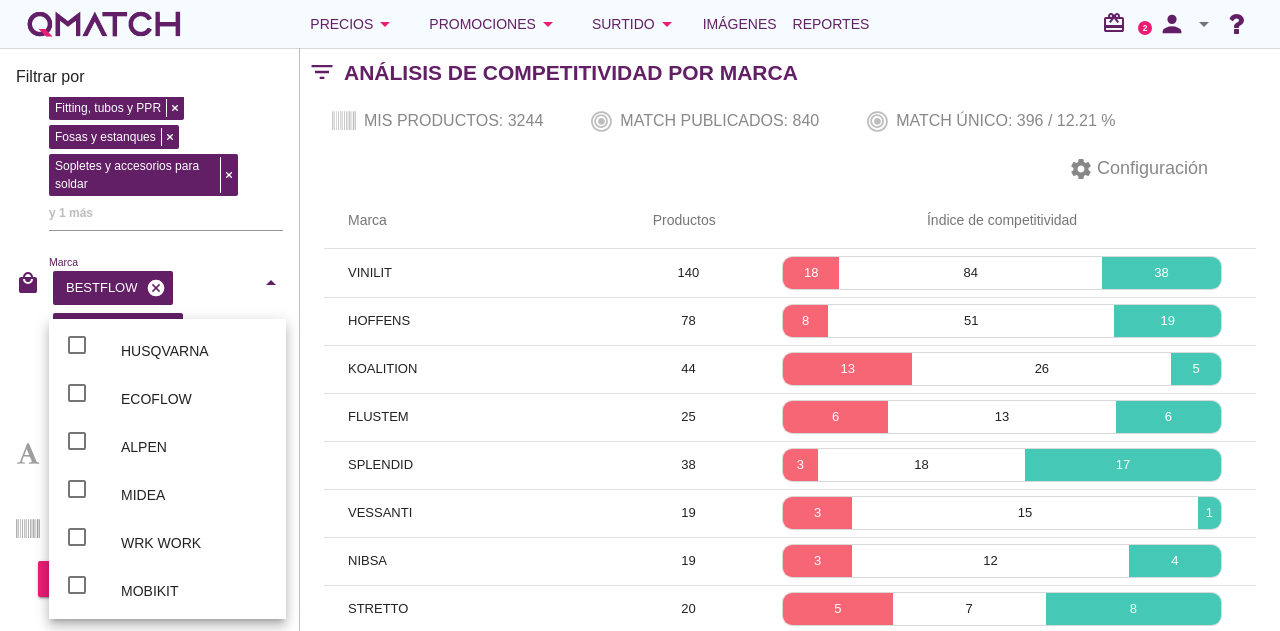 click on "cancel" at bounding box center (156, 288) 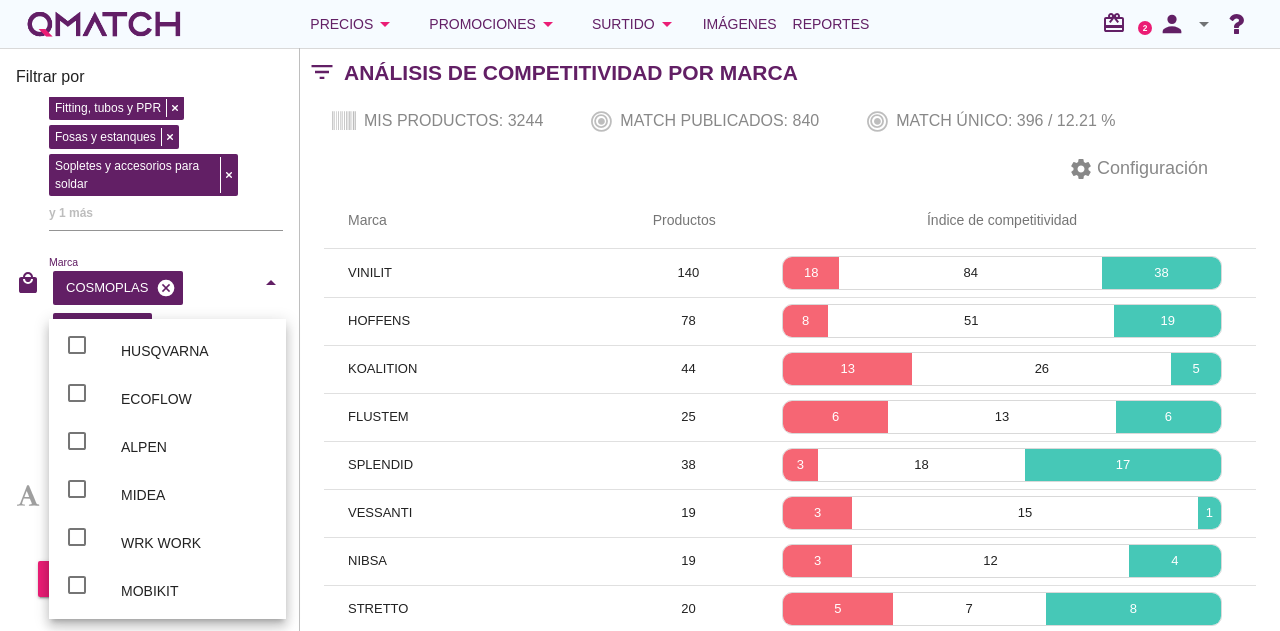 click on "cancel" at bounding box center [166, 288] 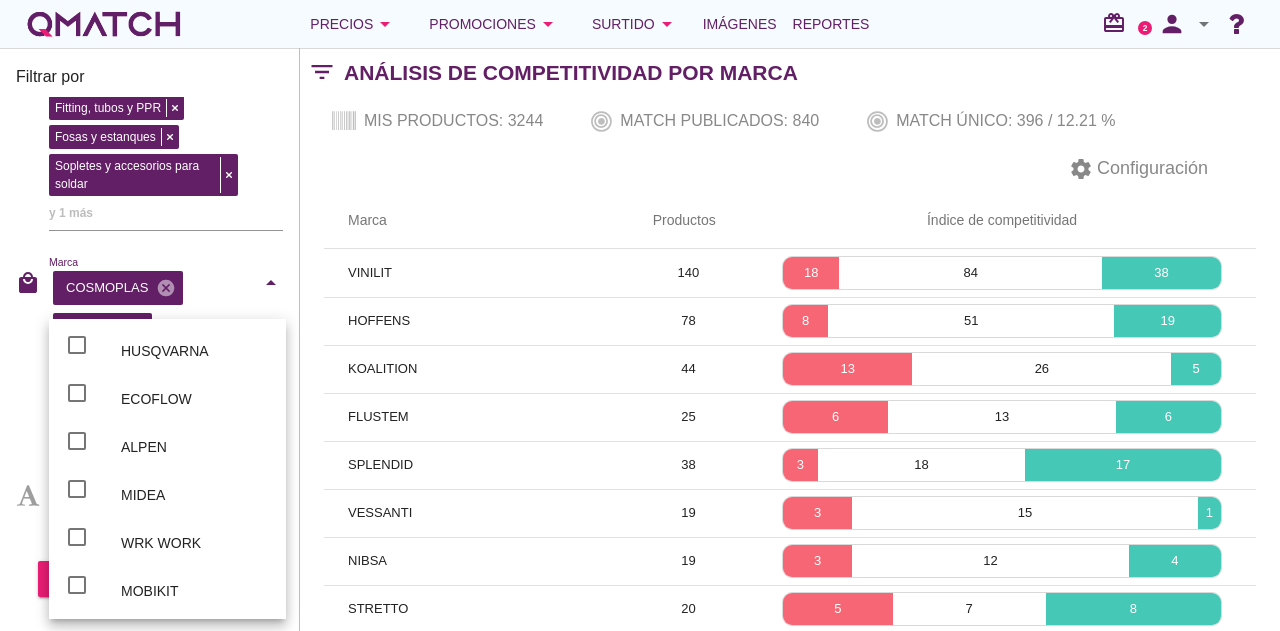 checkbox on "false" 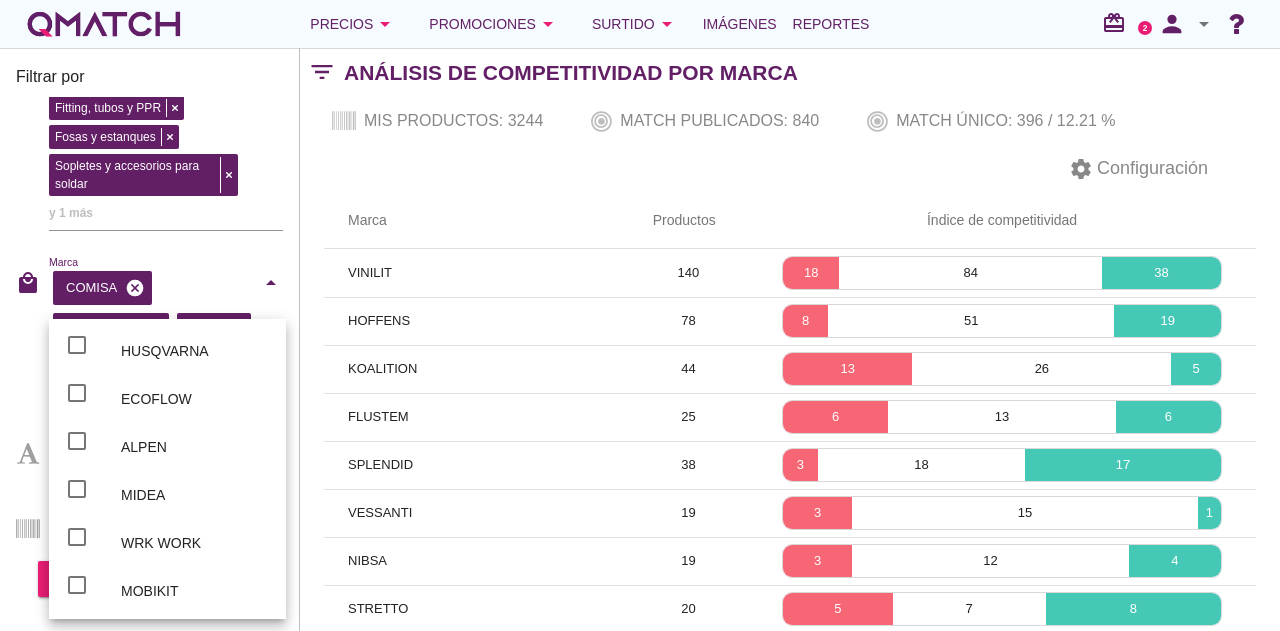 click on "cancel" at bounding box center (135, 288) 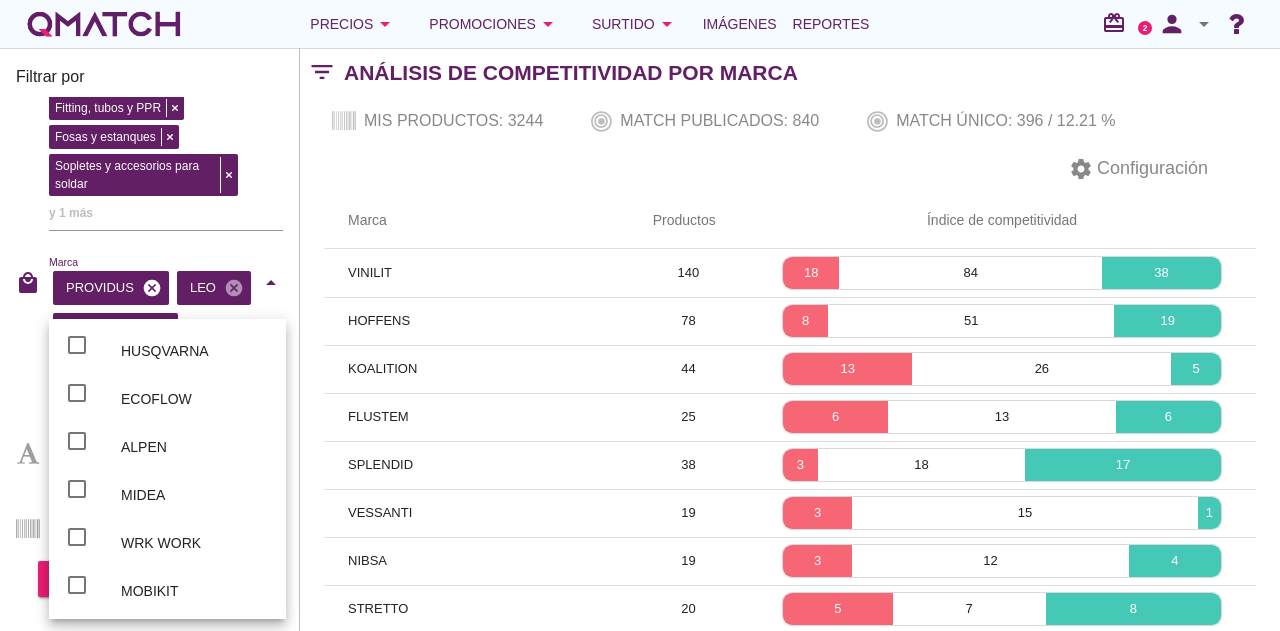 click on "cancel" at bounding box center (152, 288) 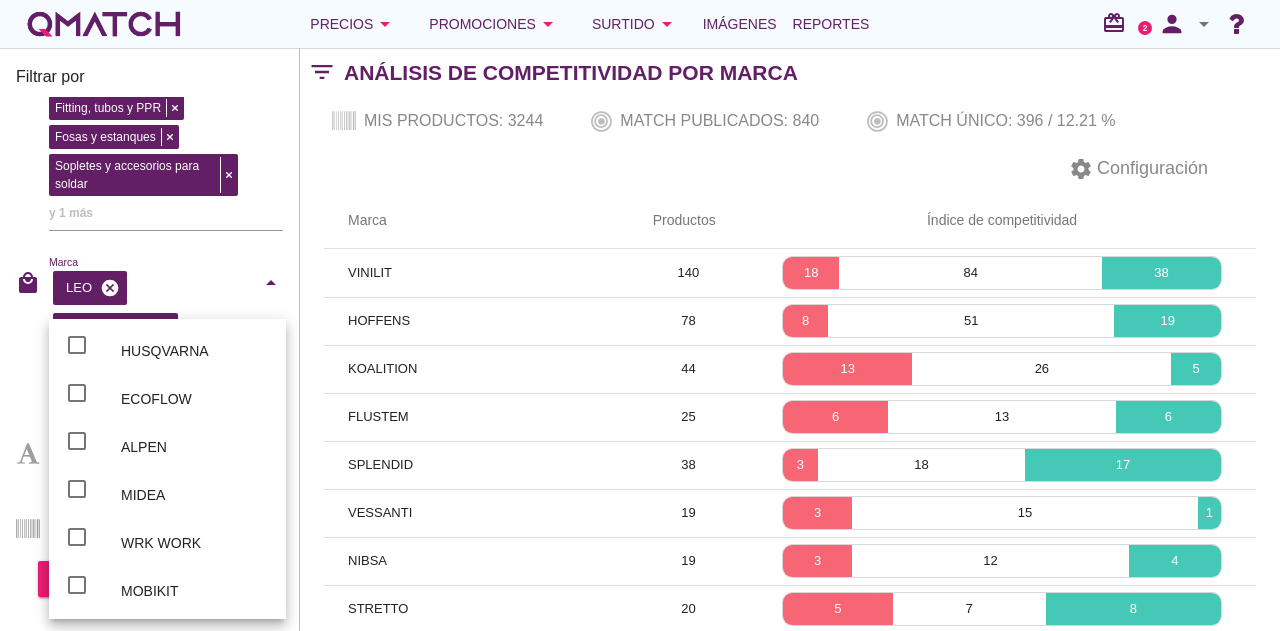 click on "cancel" at bounding box center [110, 288] 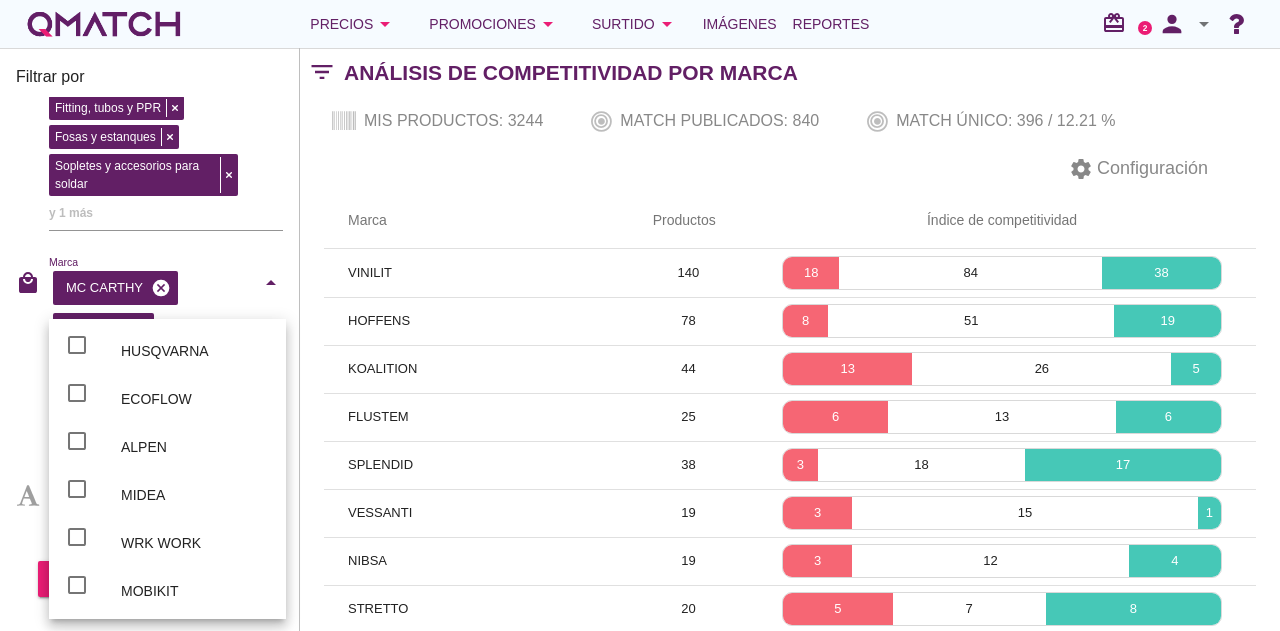 click on "cancel" at bounding box center (161, 288) 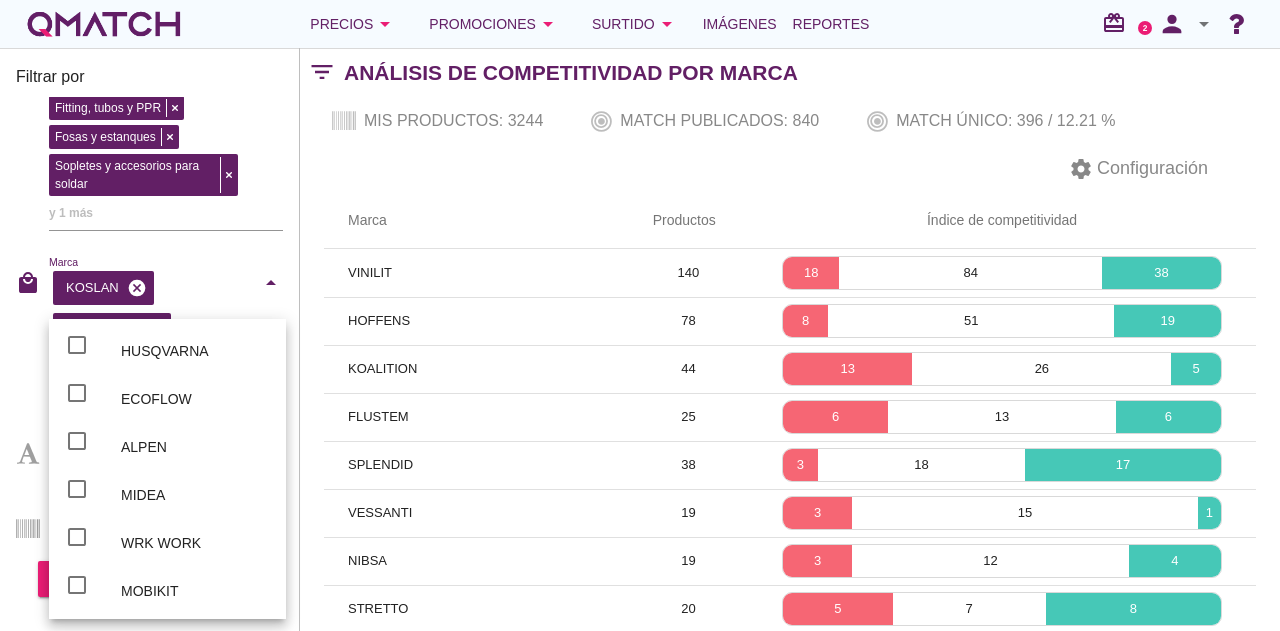 click on "cancel" at bounding box center (137, 288) 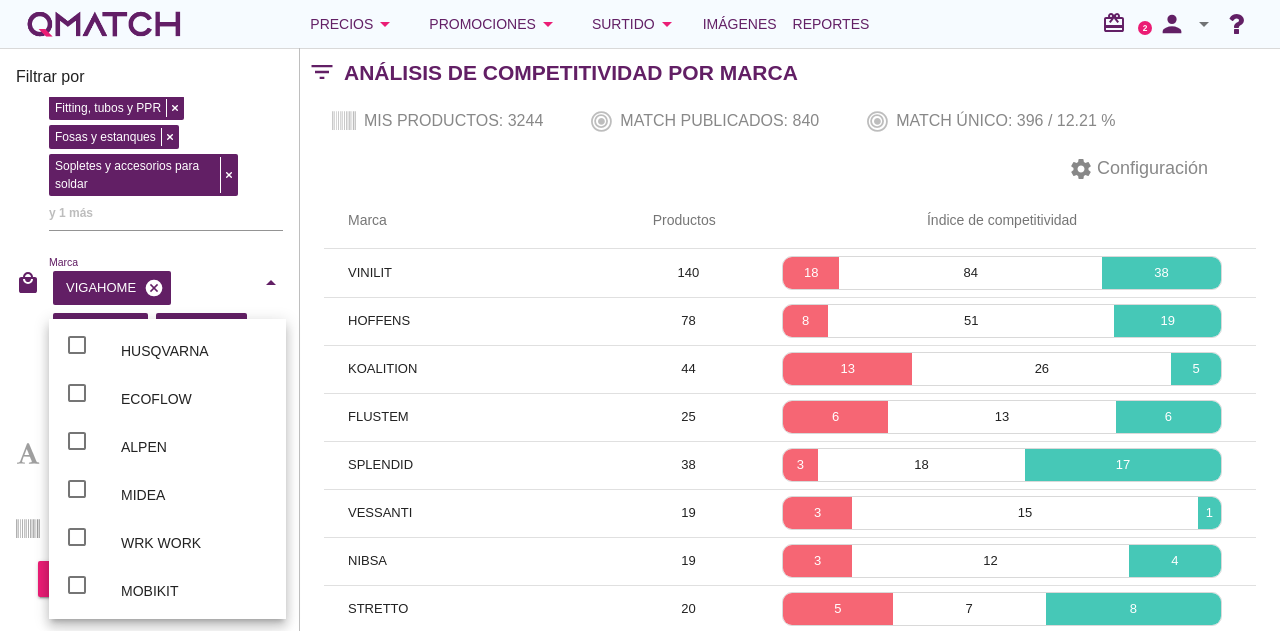 click on "cancel" at bounding box center (154, 288) 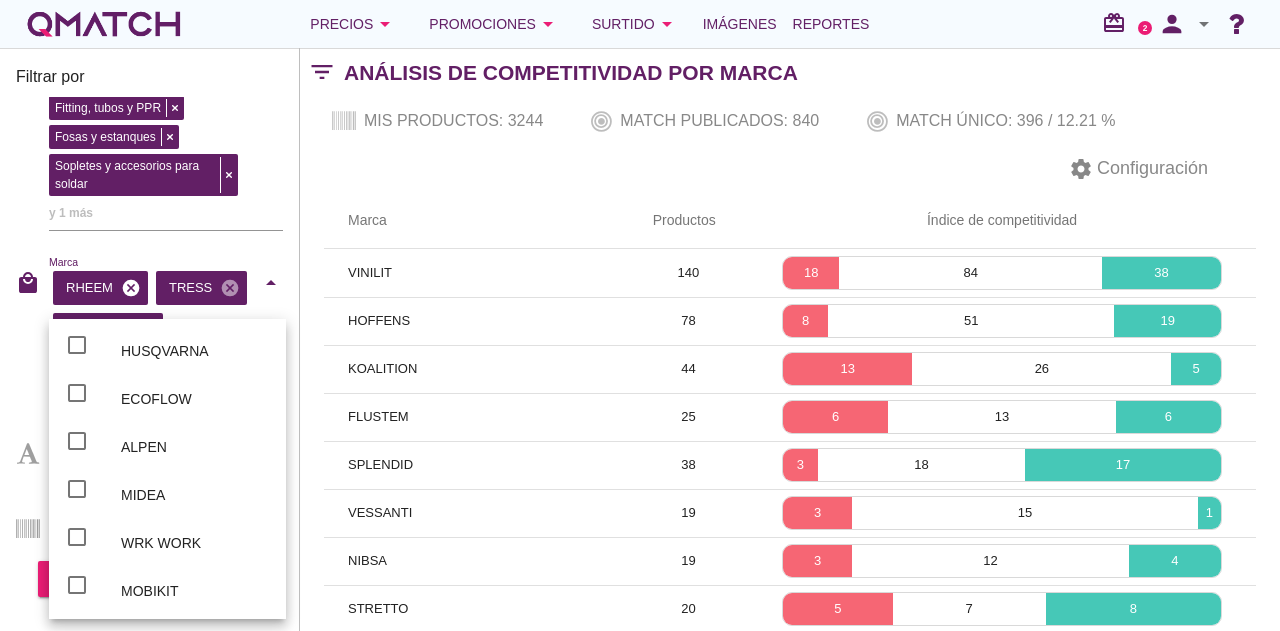 click on "cancel" at bounding box center [131, 288] 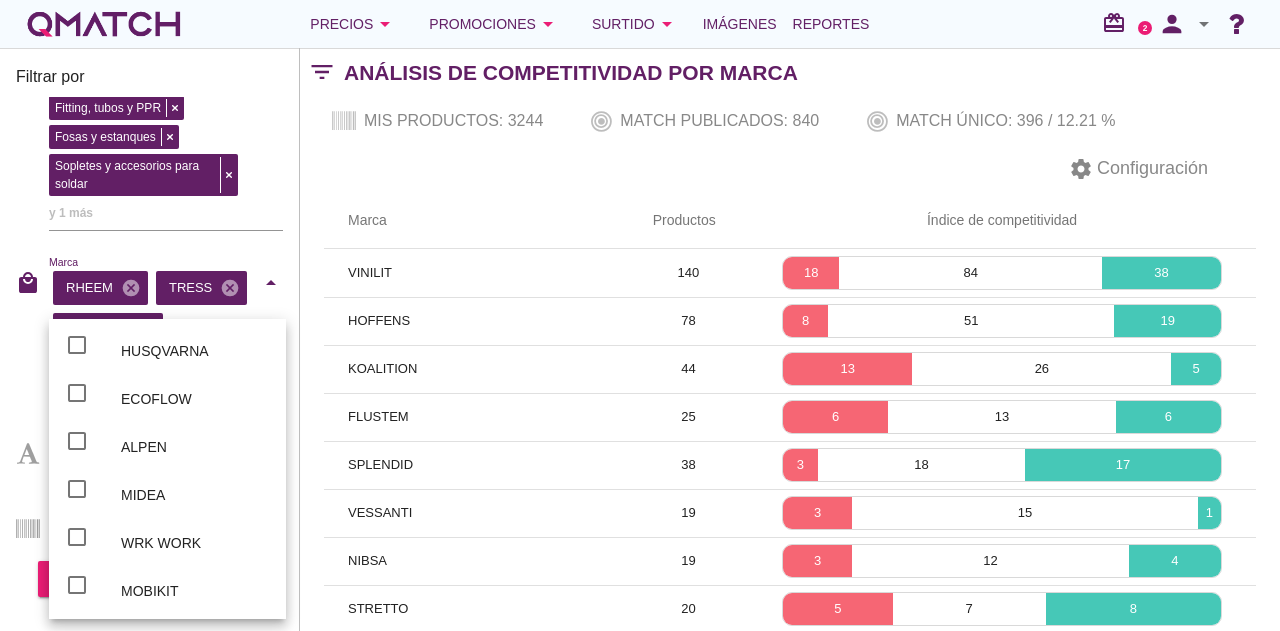 checkbox on "false" 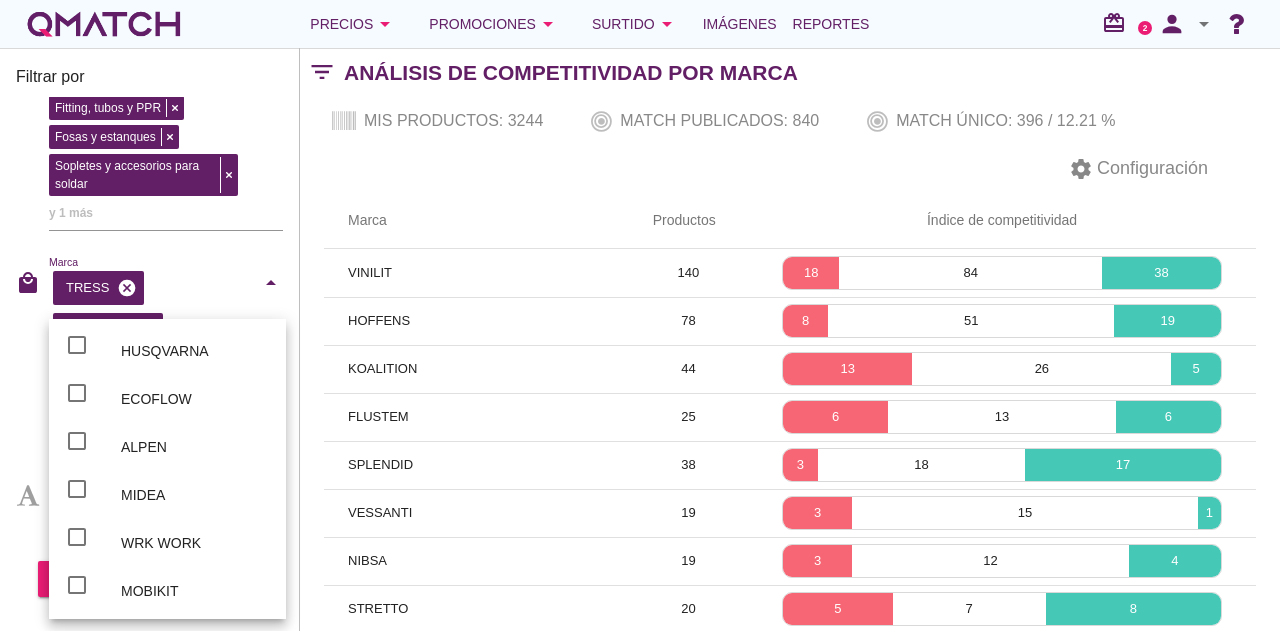 click on "cancel" at bounding box center [127, 288] 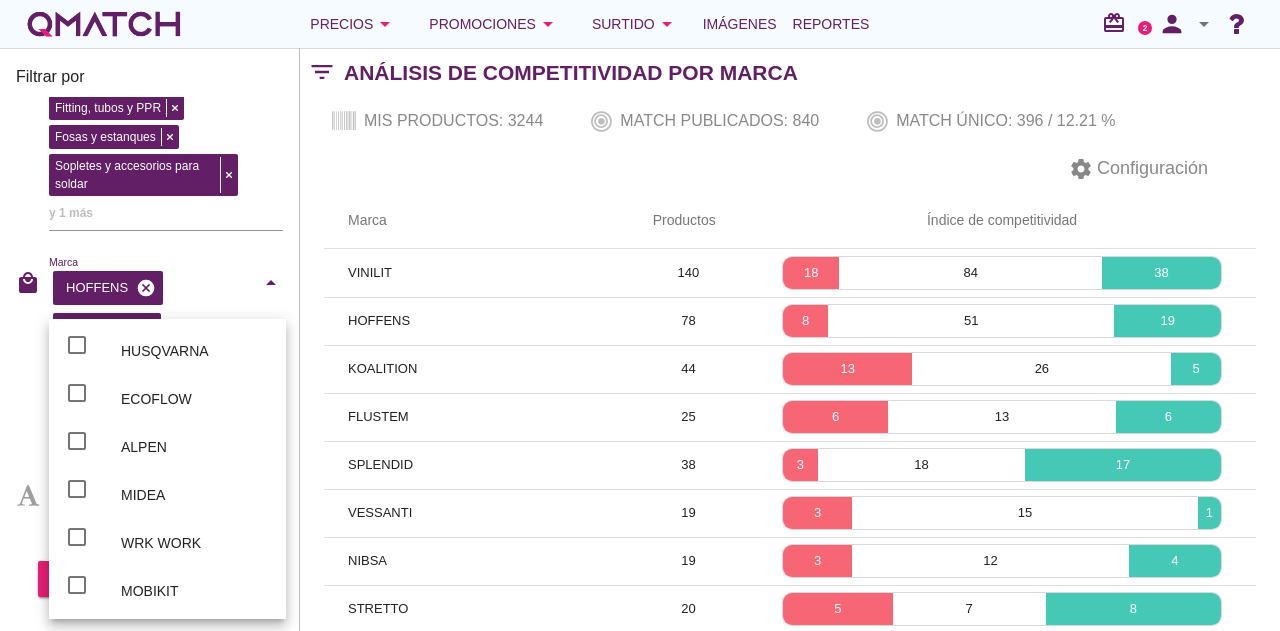 click on "cancel" at bounding box center [146, 288] 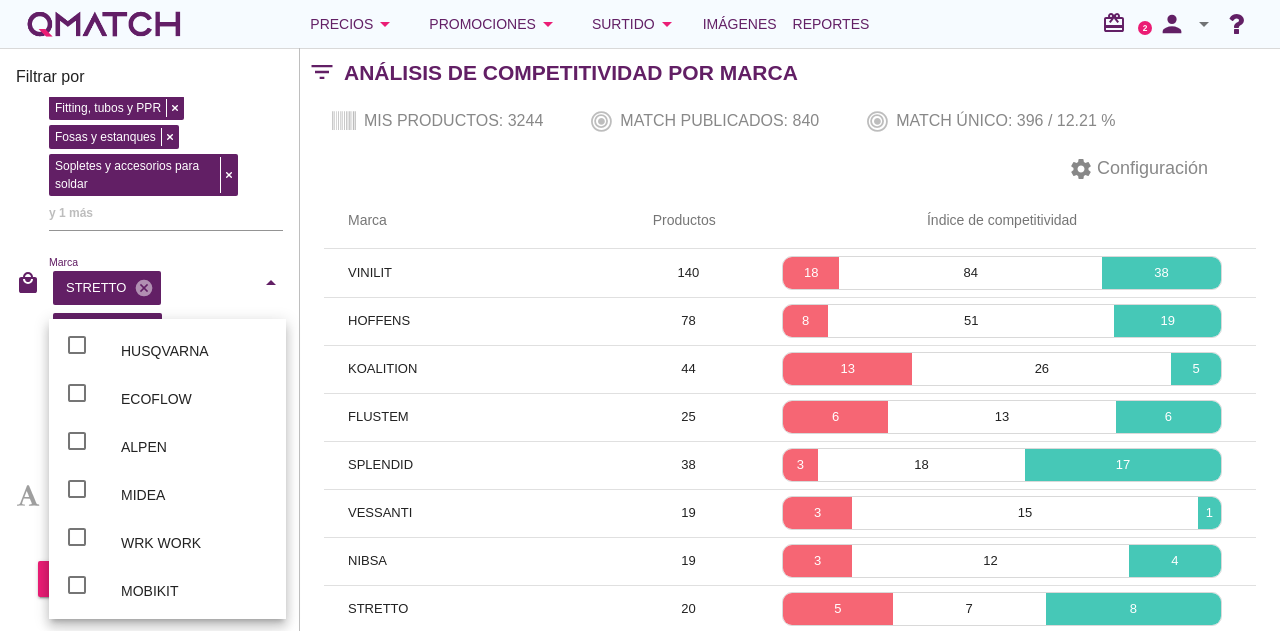 click on "FLUSTEM cancel" at bounding box center [107, 330] 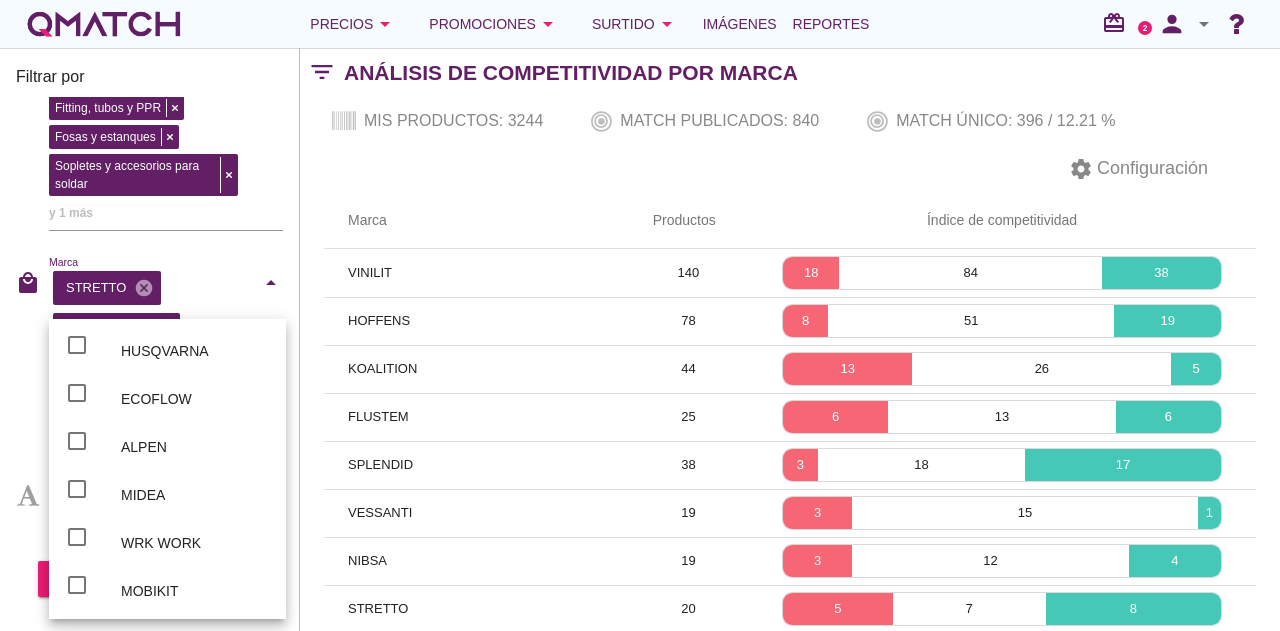 click on "cancel" at bounding box center (163, 330) 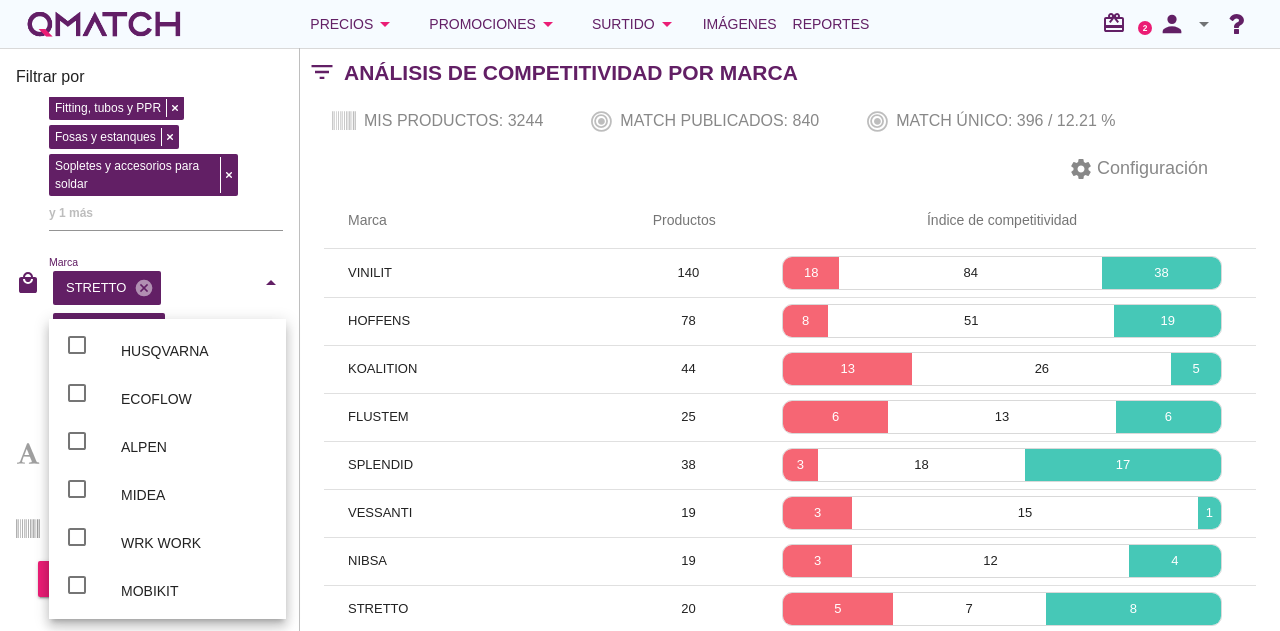 click on "cancel" at bounding box center (148, 330) 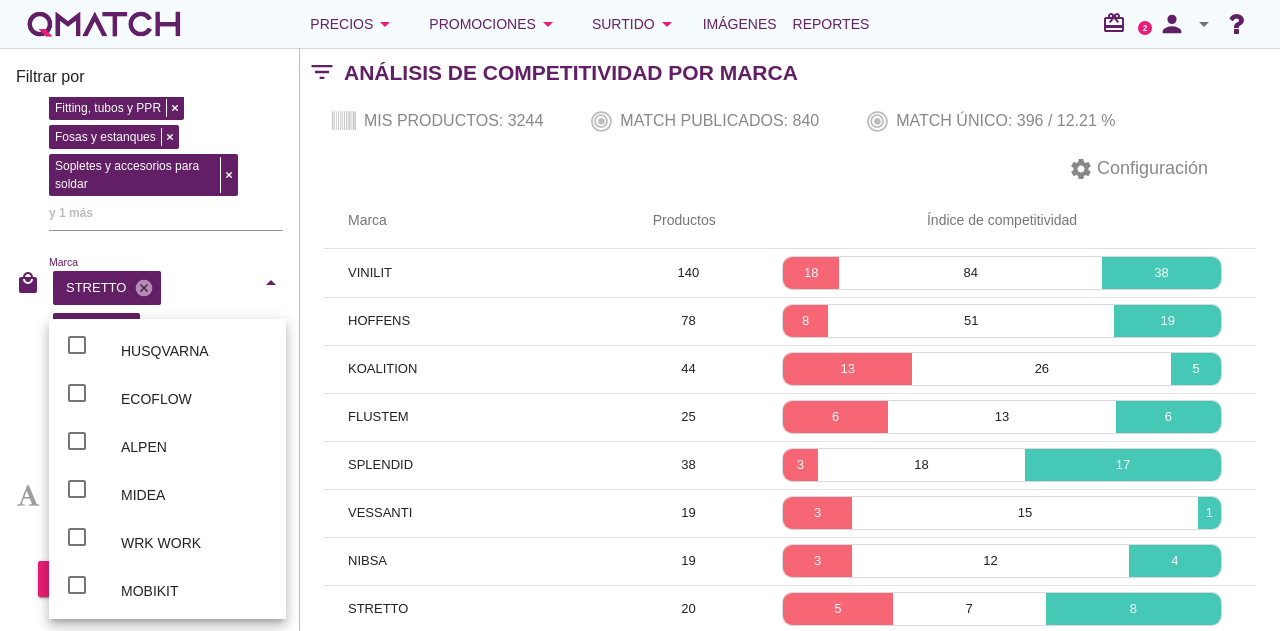 click on "cancel" at bounding box center (123, 330) 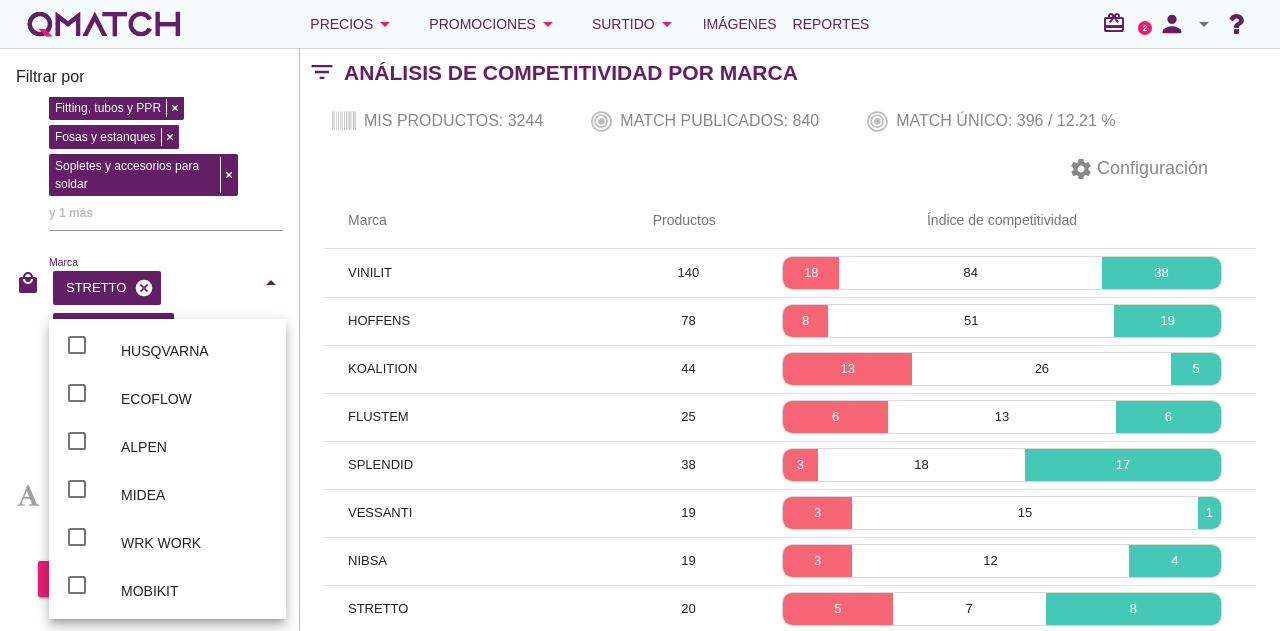 click on "cancel" at bounding box center (144, 288) 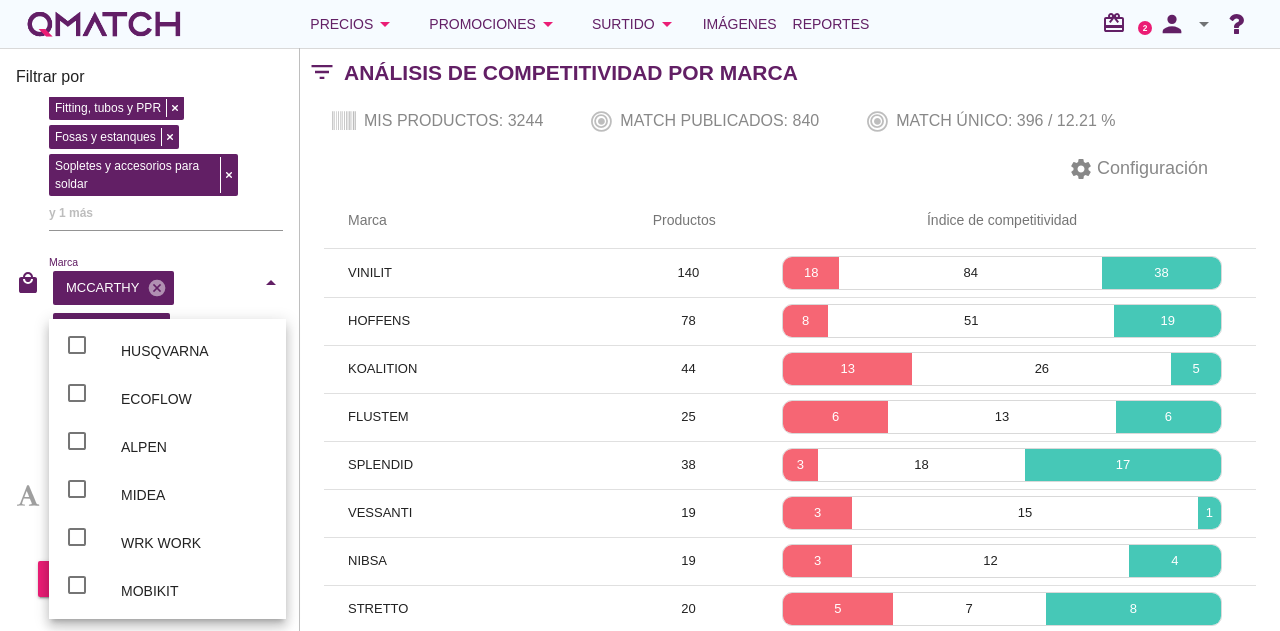 click on "cancel" at bounding box center (153, 330) 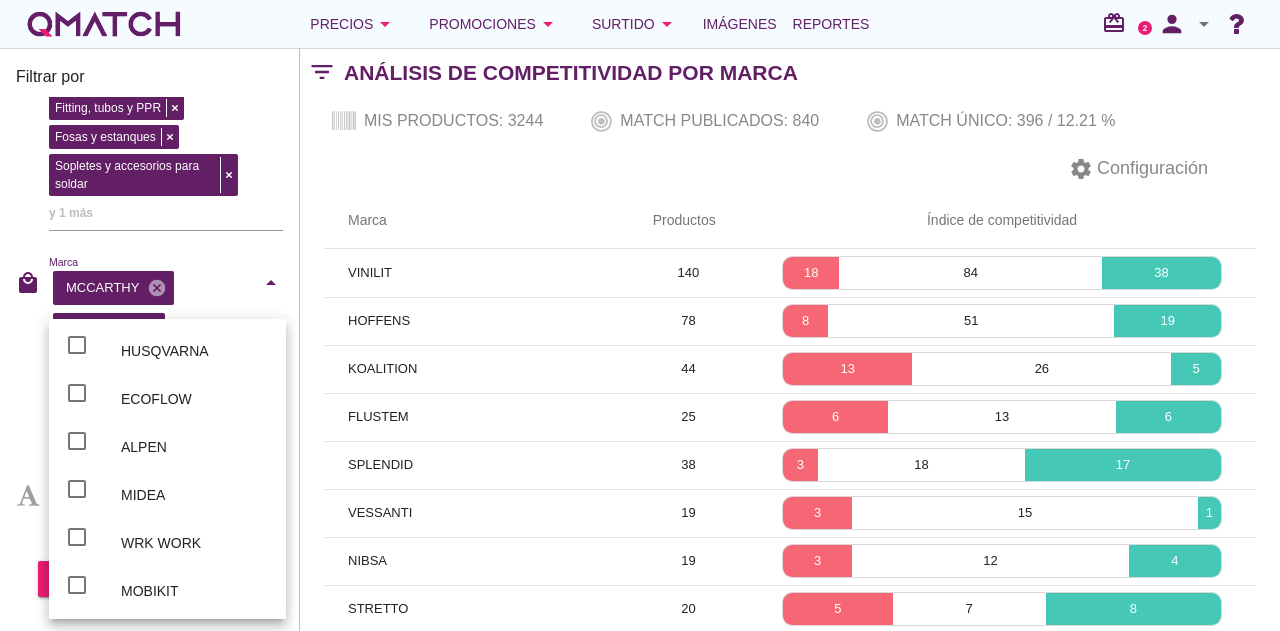 click on "MCCARTHY cancel" at bounding box center [113, 288] 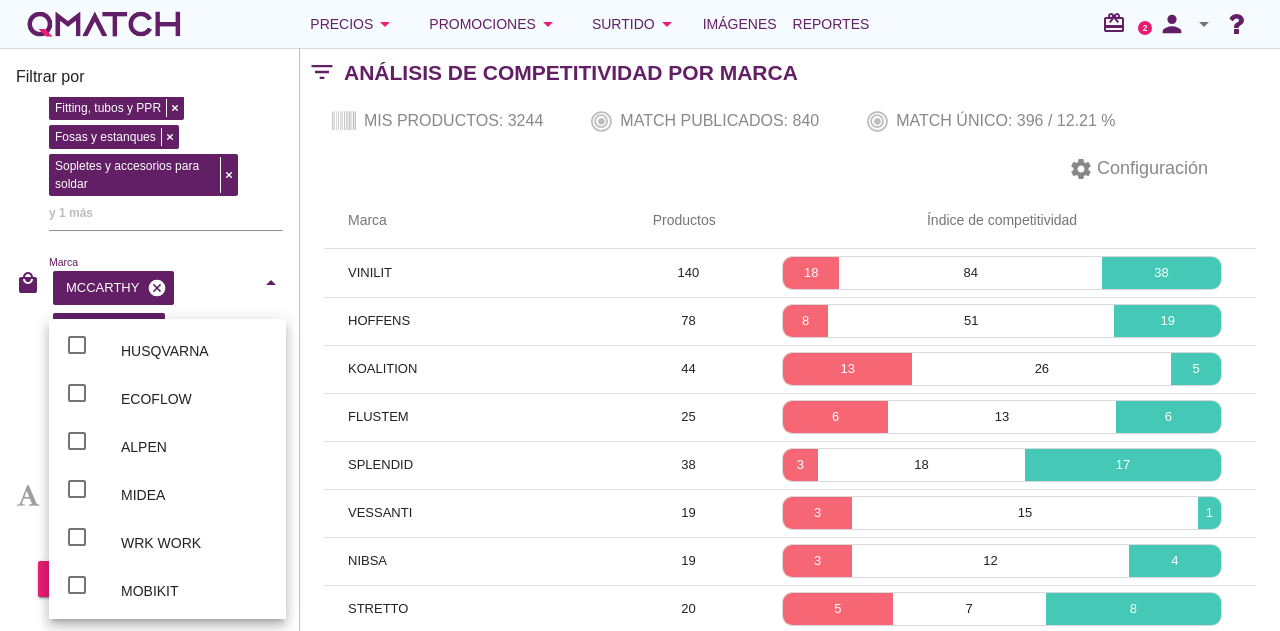 click on "cancel" at bounding box center (157, 288) 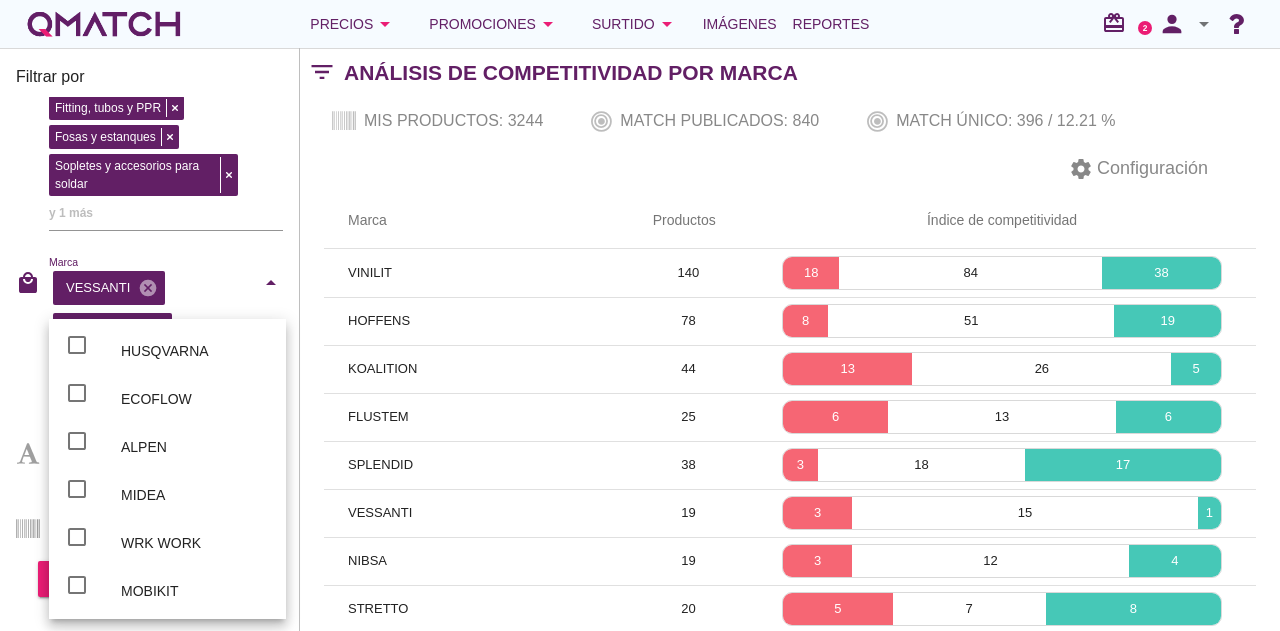 click on "ITALBRASS cancel" at bounding box center [112, 330] 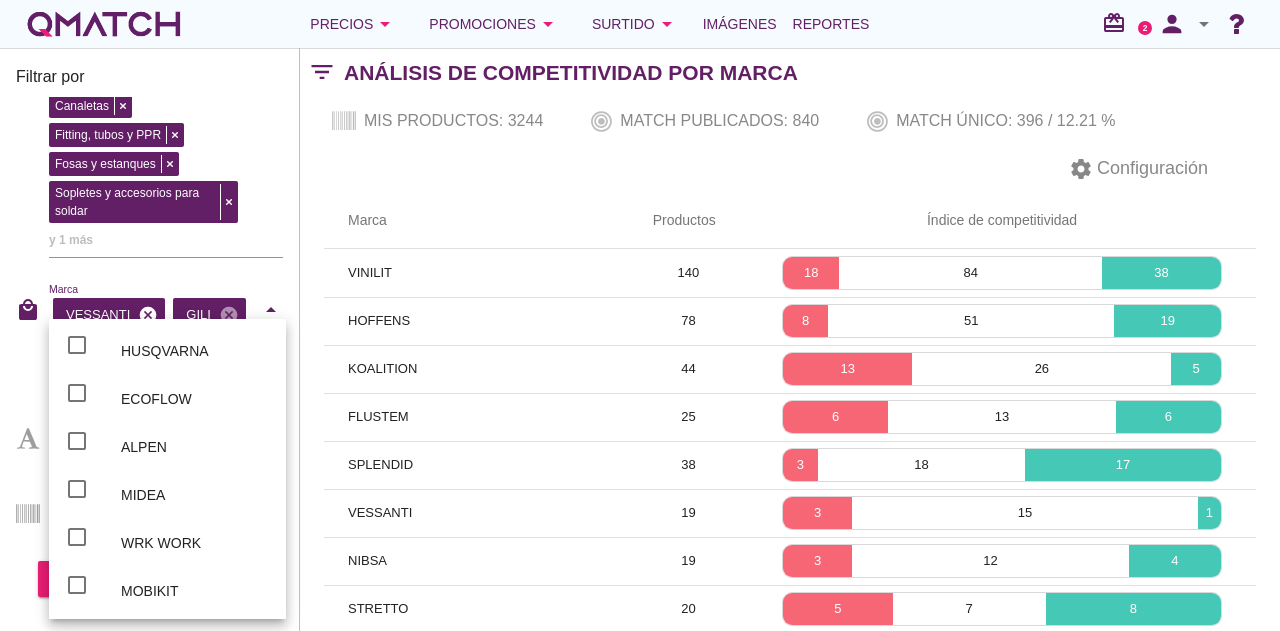click on "cancel" at bounding box center [148, 315] 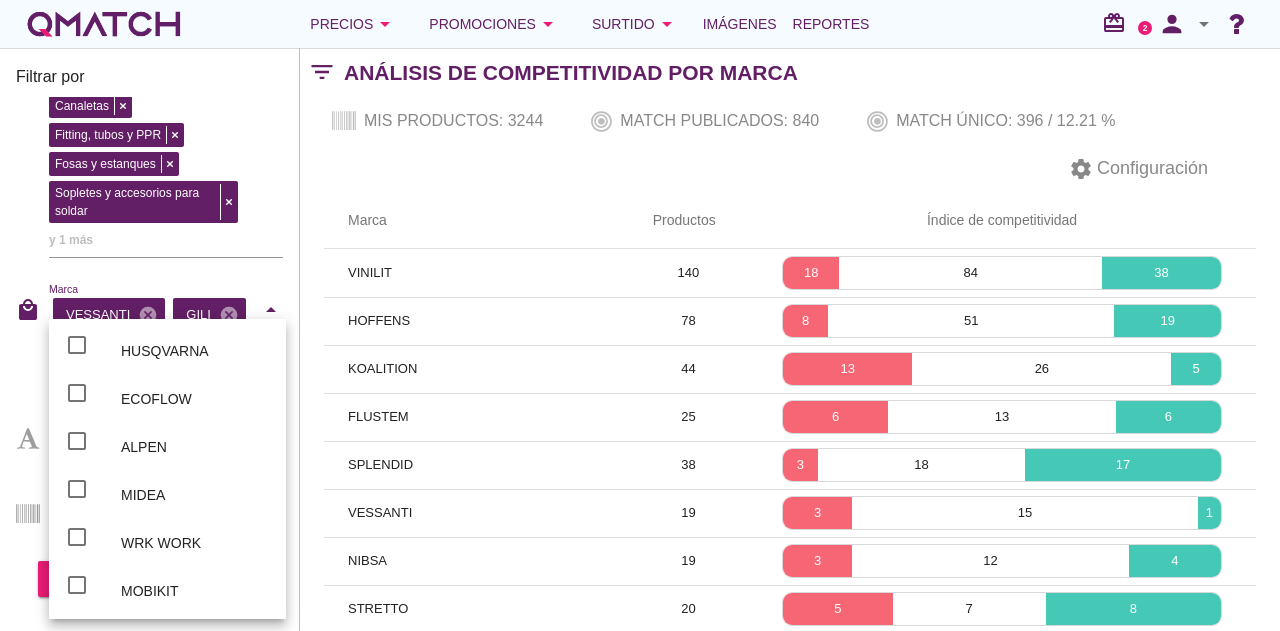 checkbox on "false" 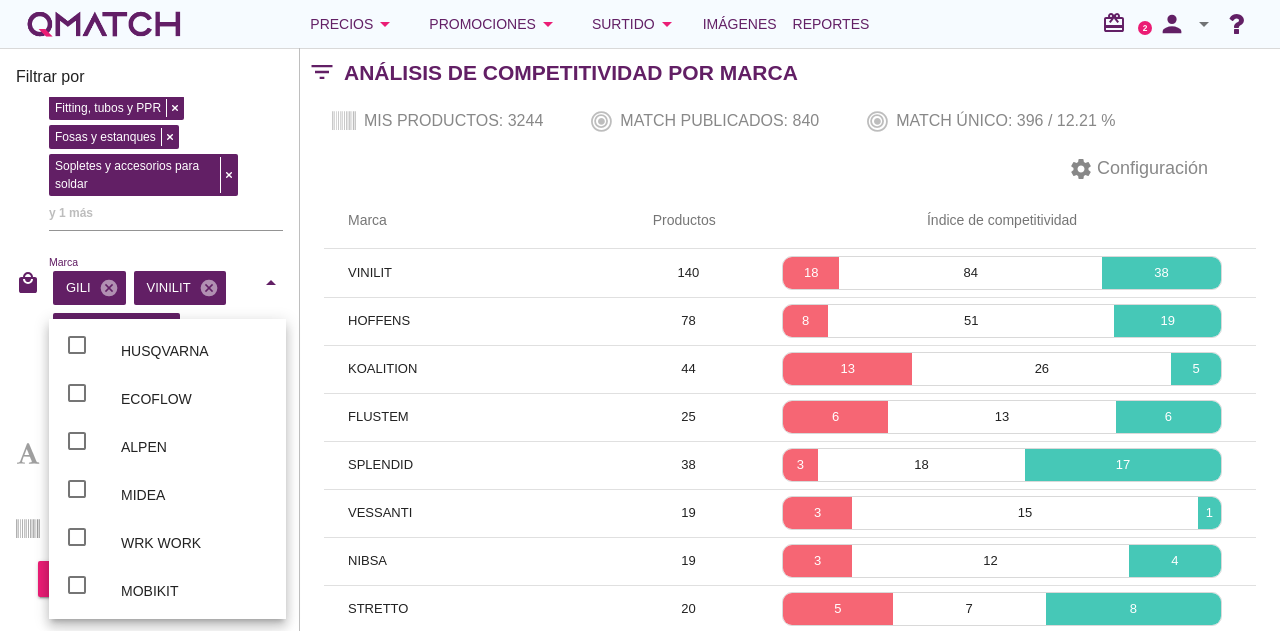 click on "cancel" at bounding box center [163, 330] 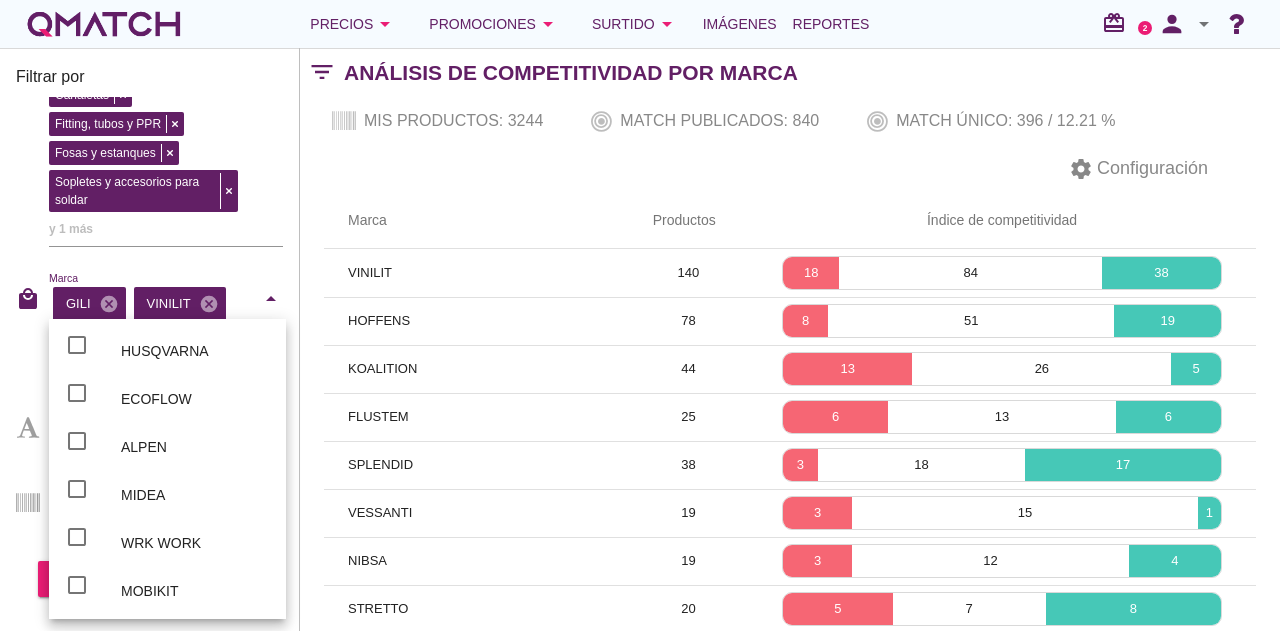 scroll, scrollTop: 302, scrollLeft: 0, axis: vertical 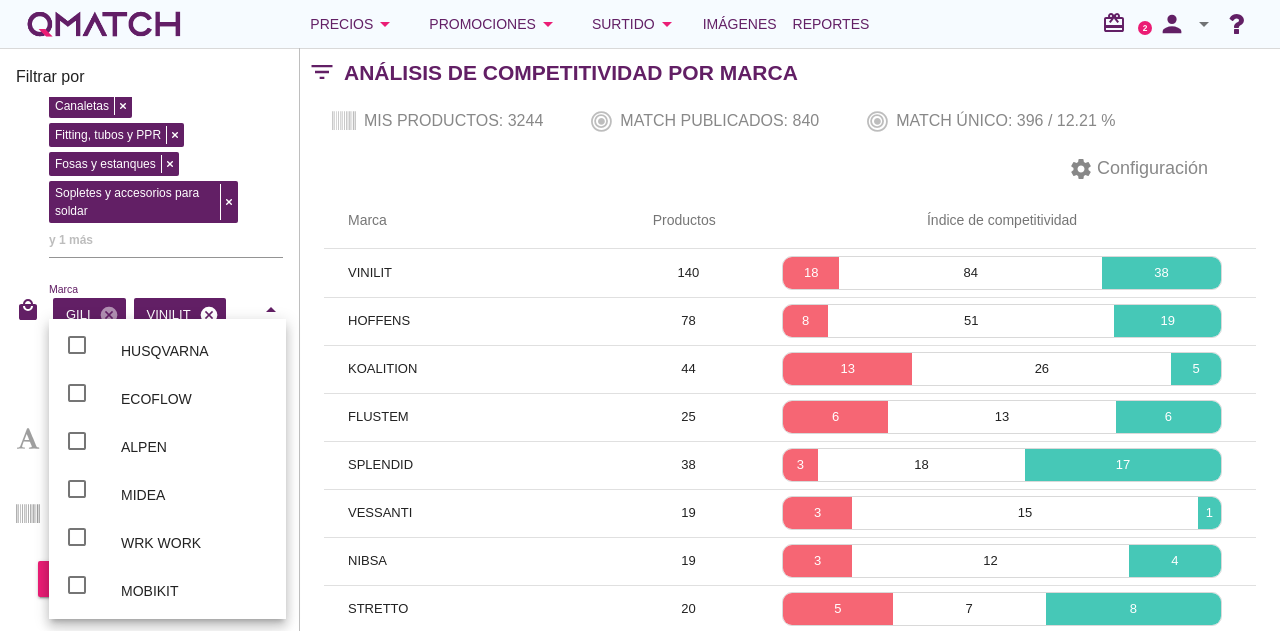 click on "VINILIT cancel" at bounding box center [180, 315] 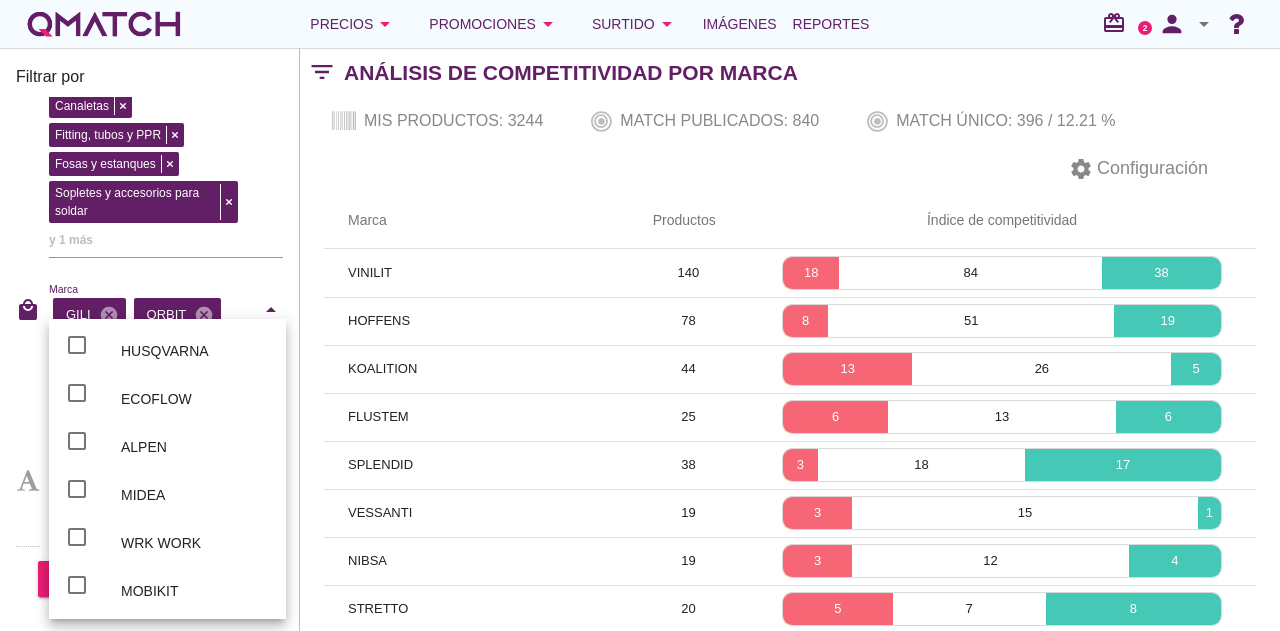checkbox on "false" 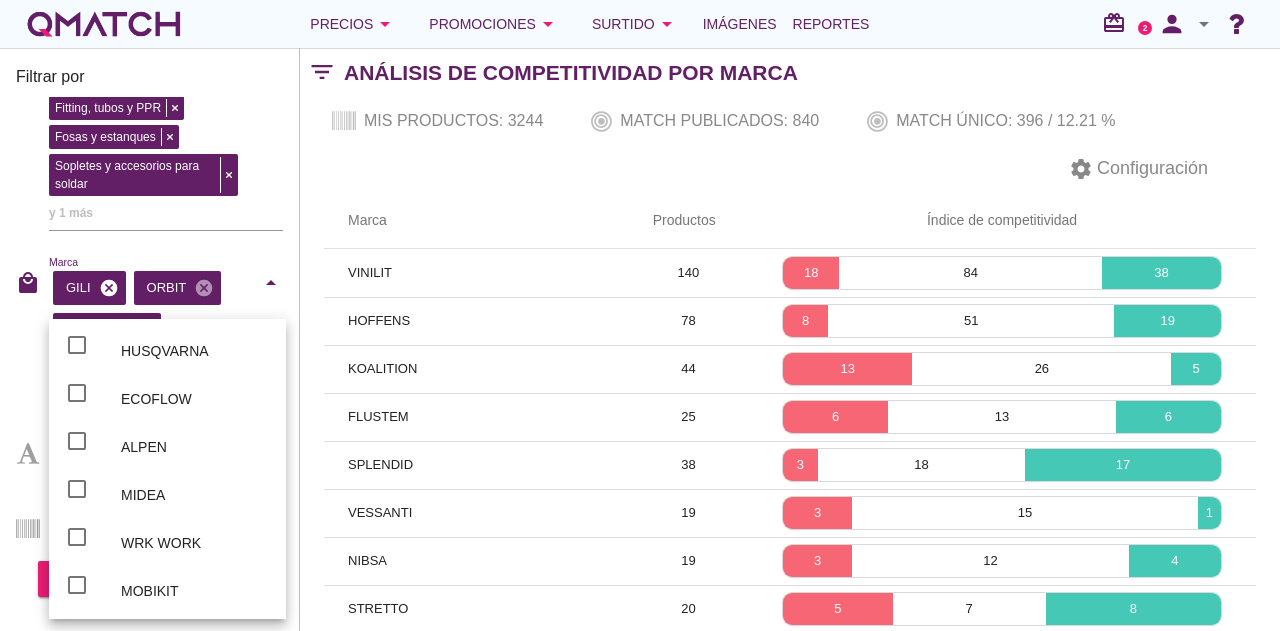 click on "cancel" at bounding box center [109, 288] 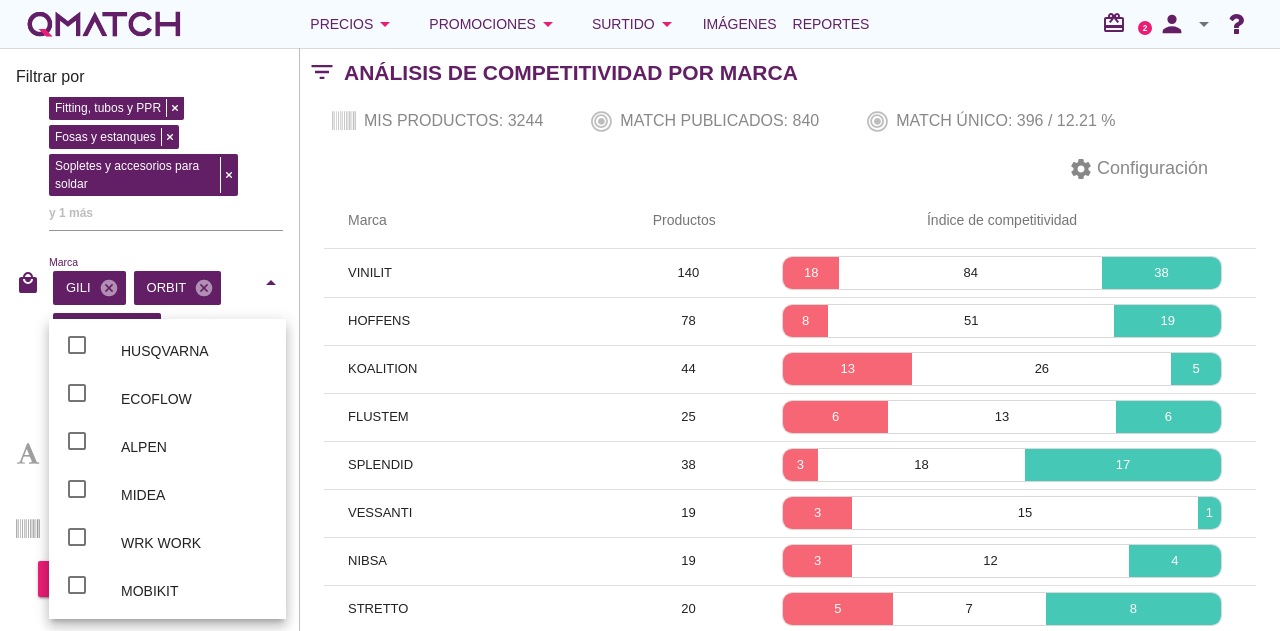 checkbox on "false" 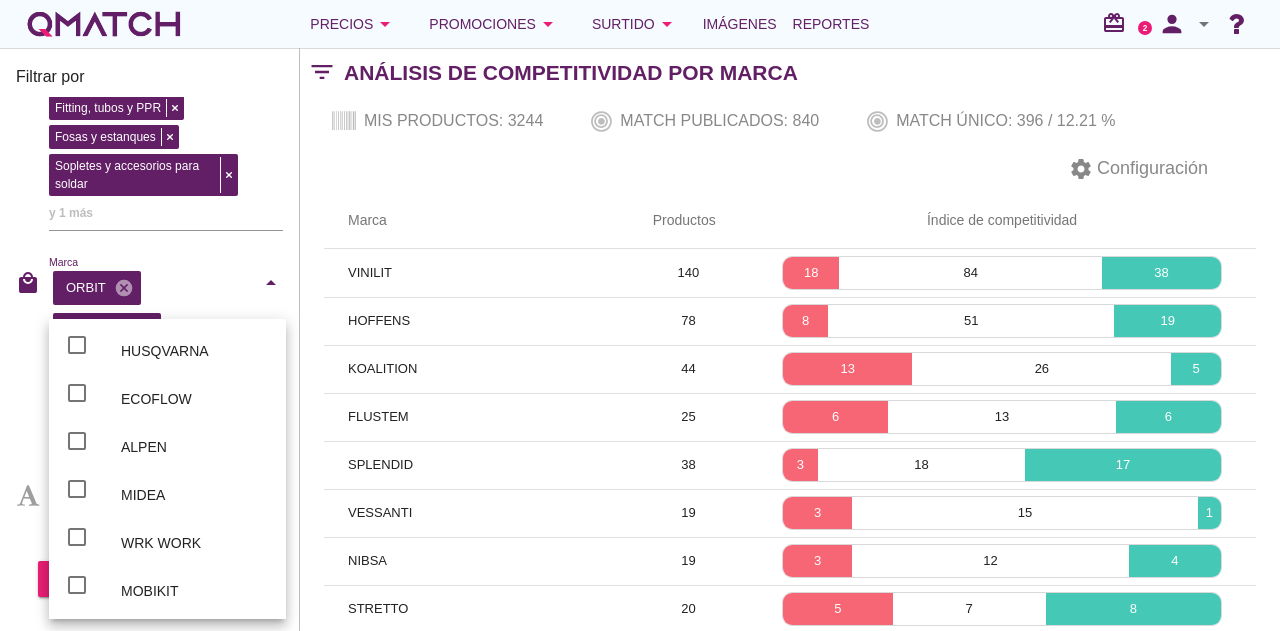 click on "cancel" at bounding box center (144, 330) 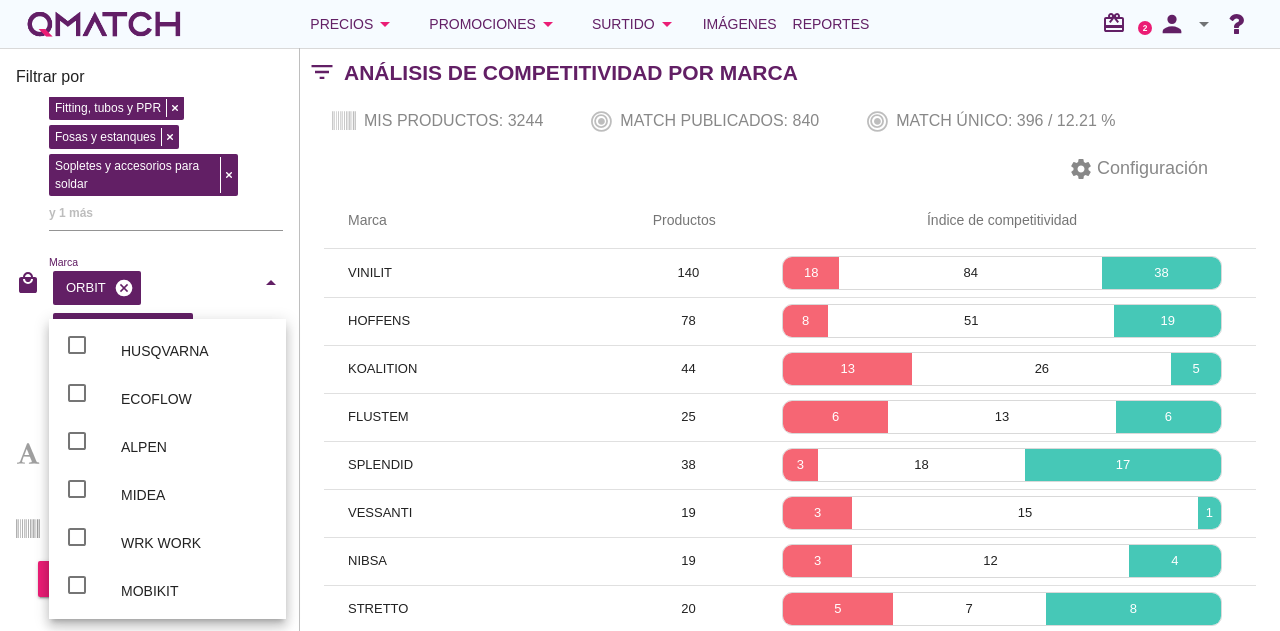 click on "cancel" at bounding box center [124, 288] 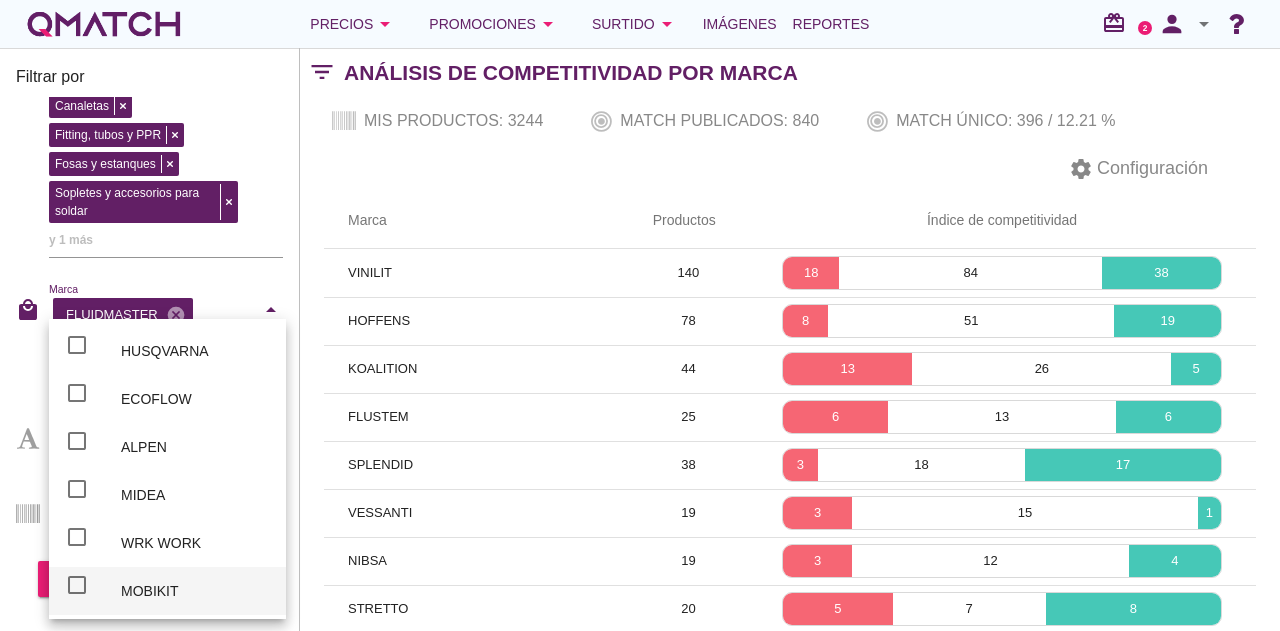 click on "cancel" at bounding box center [176, 315] 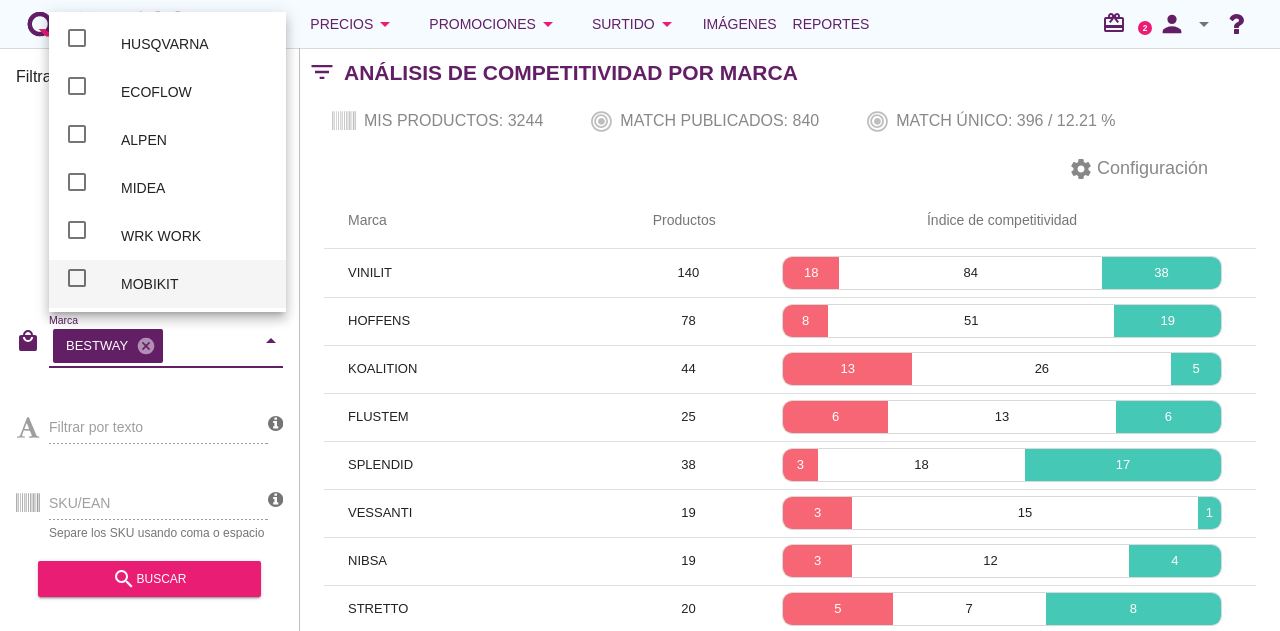 scroll, scrollTop: 261, scrollLeft: 0, axis: vertical 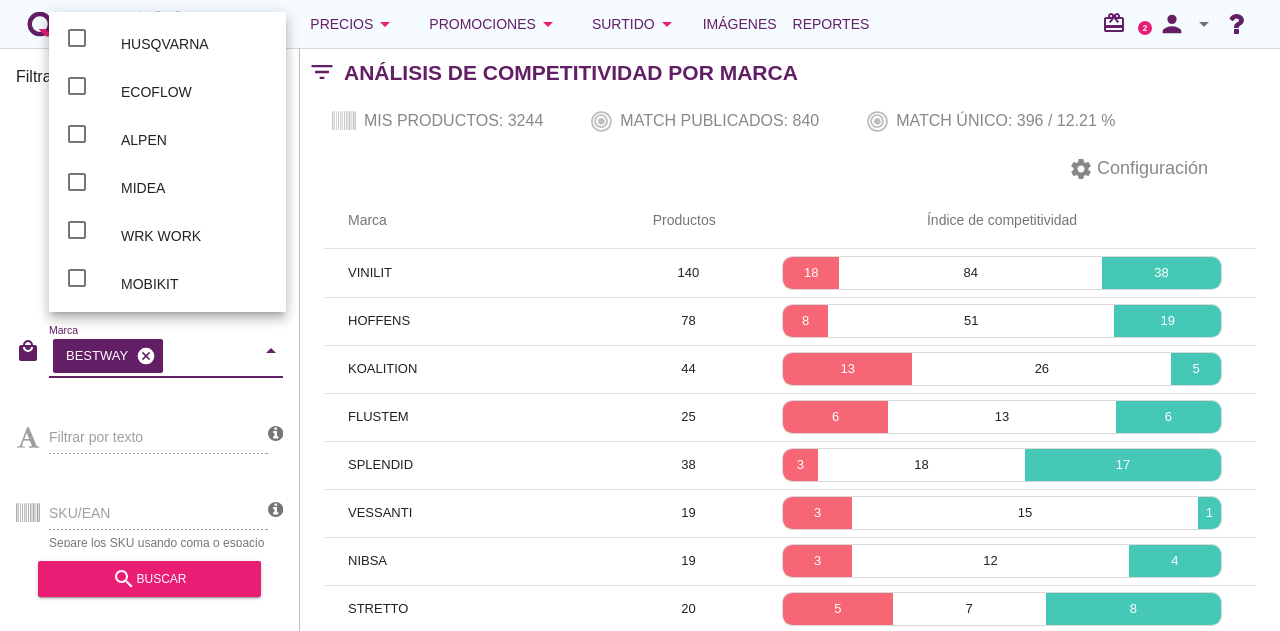 click on "cancel" at bounding box center (146, 356) 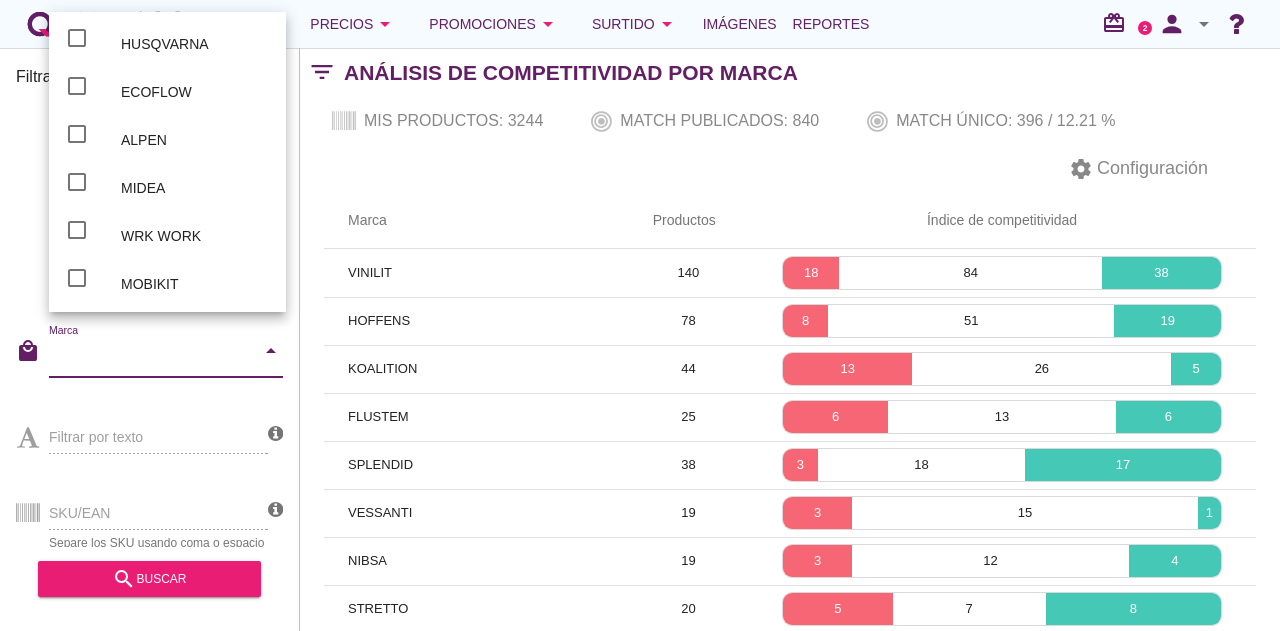 click on "category" at bounding box center [32, 109] 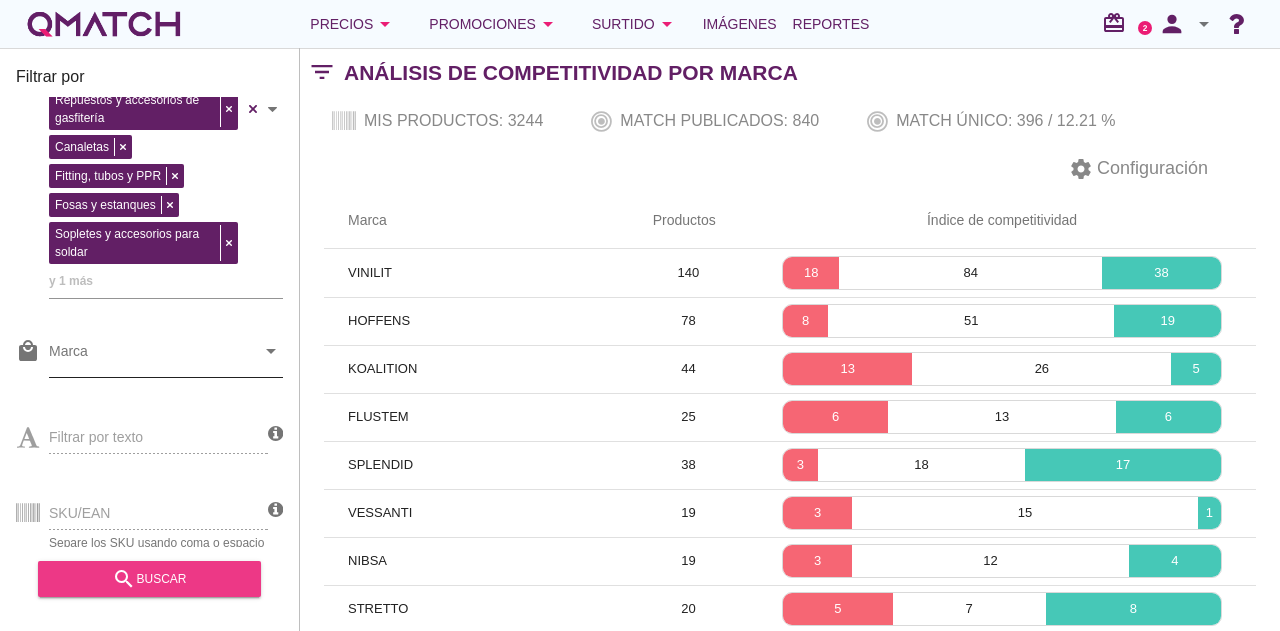 click on "search" at bounding box center (124, 579) 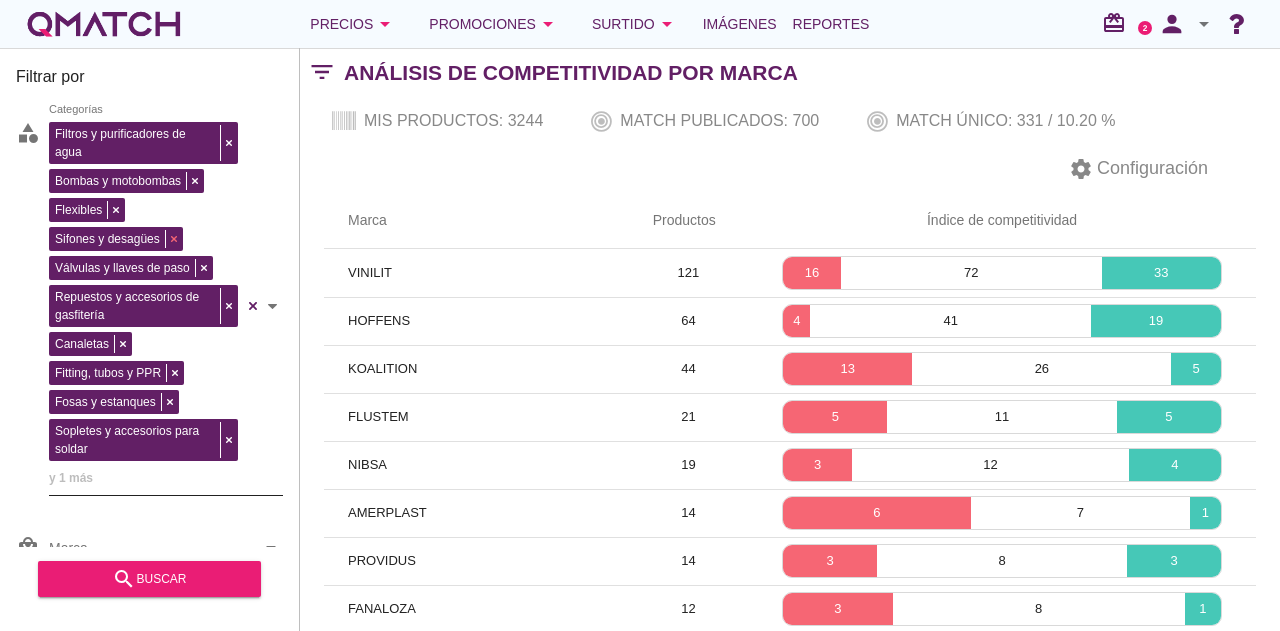 scroll, scrollTop: 0, scrollLeft: 0, axis: both 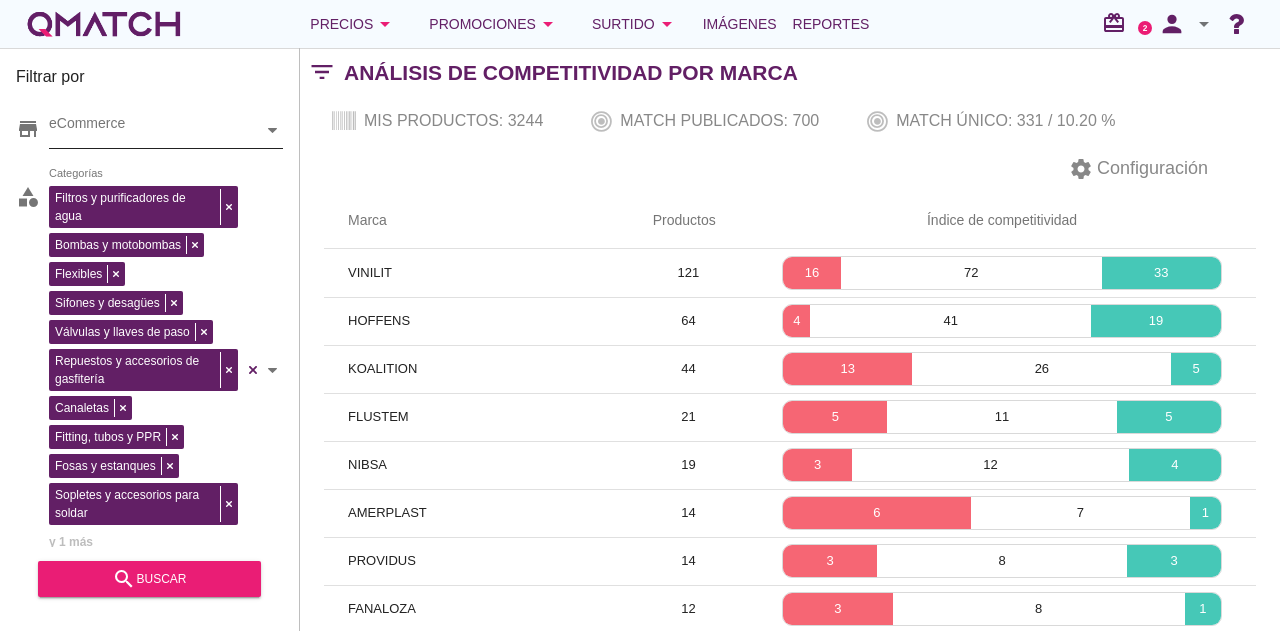 click on "eCommerce" at bounding box center [156, 130] 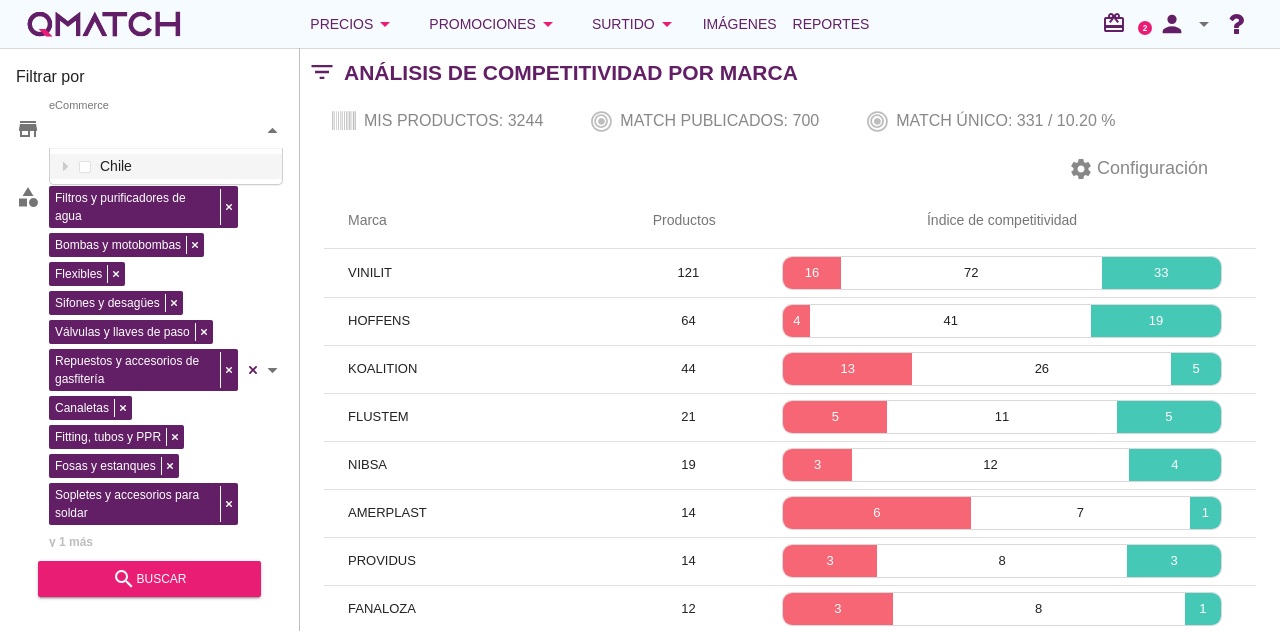 scroll, scrollTop: 38, scrollLeft: 234, axis: both 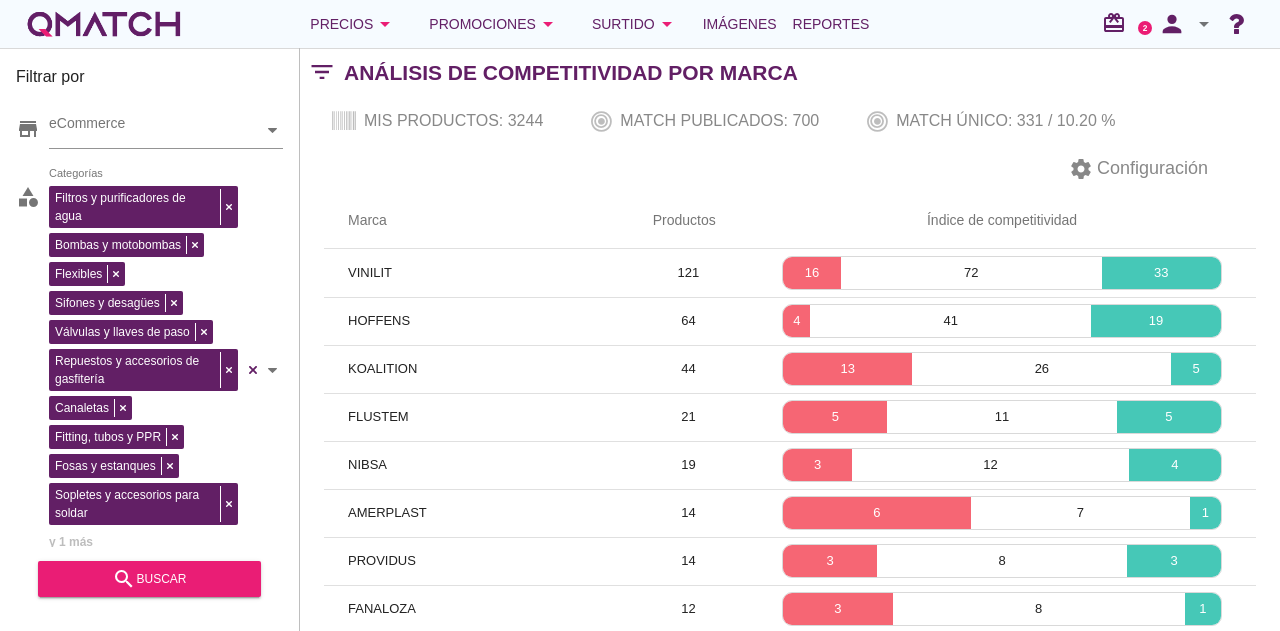 click on "Filtrar por store eCommerce category Filtros y purificadores de agua Bombas y motobombas Flexibles Sifones y desagües Válvulas y llaves de paso Repuestos y accesorios de gasfitería Canaletas Fitting, tubos y PPR Fosas y estanques Sopletes y accesorios para soldar y 1 más Categorías local_mall Marca arrow_drop_down Filtrar por texto   SKU/EAN Separe los SKU usando coma o espacio
search
buscar" at bounding box center [150, 339] 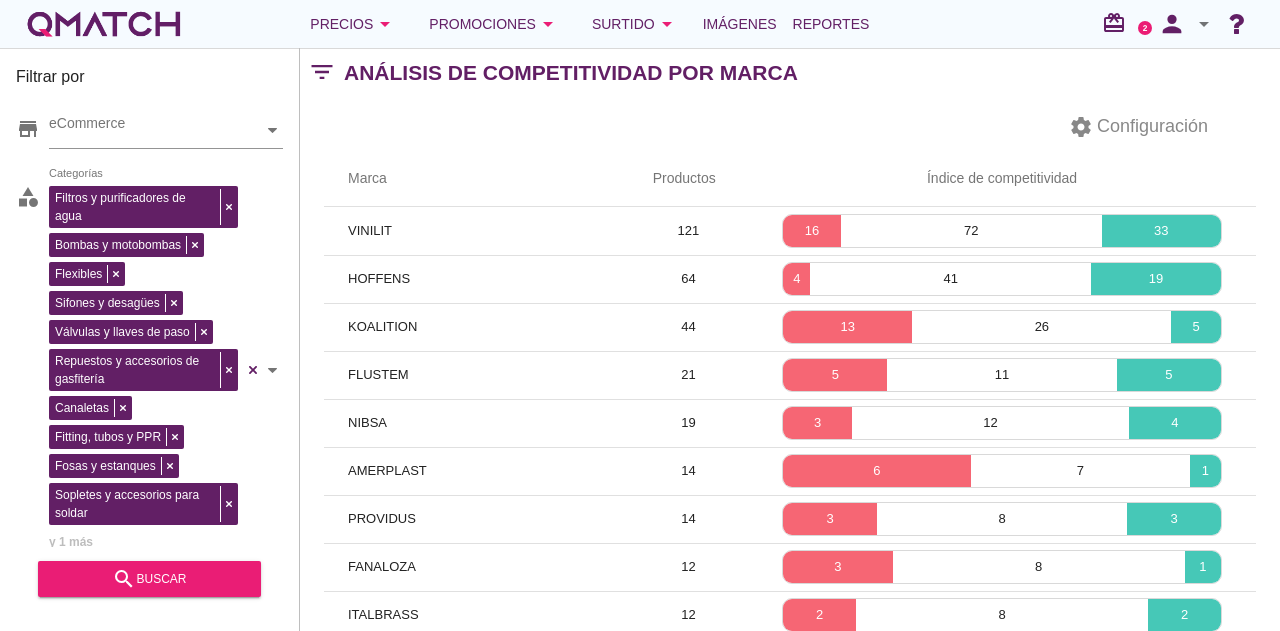 scroll, scrollTop: 0, scrollLeft: 0, axis: both 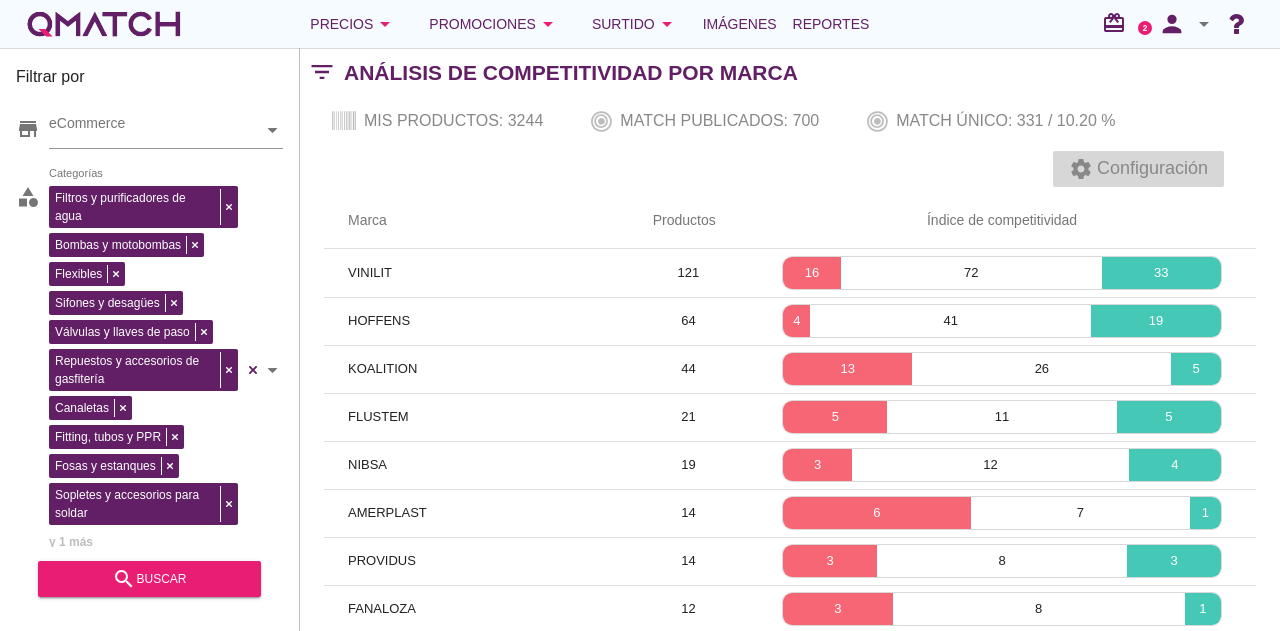click on "Configuración" at bounding box center (1150, 168) 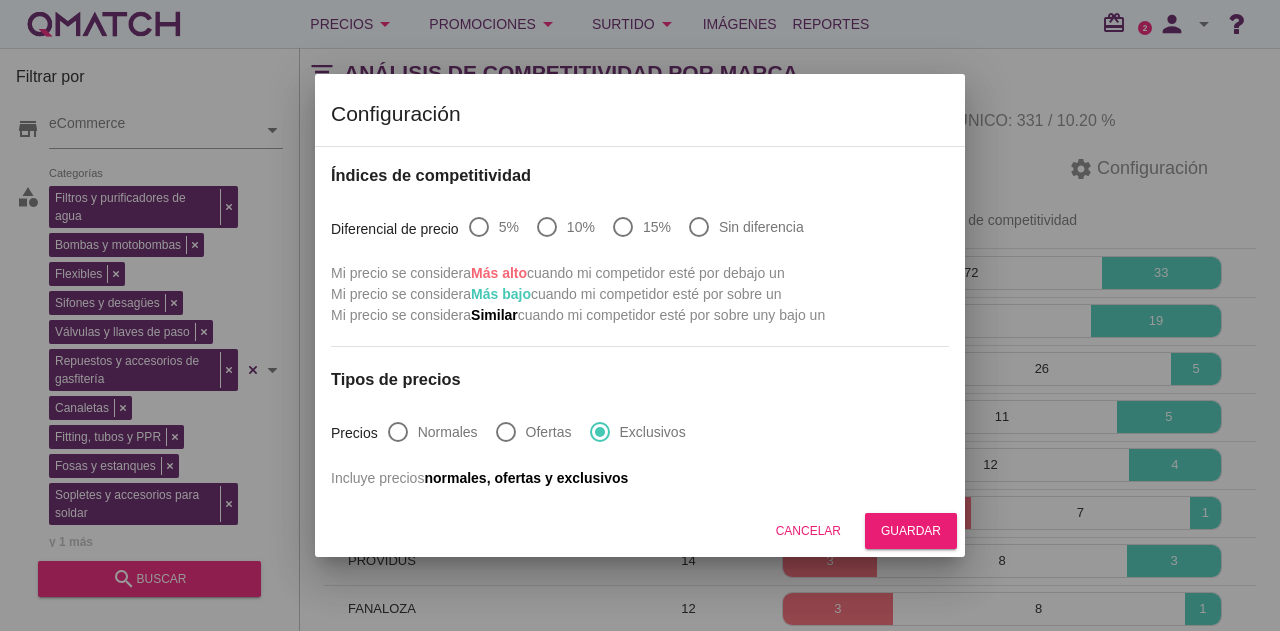 click at bounding box center (640, 315) 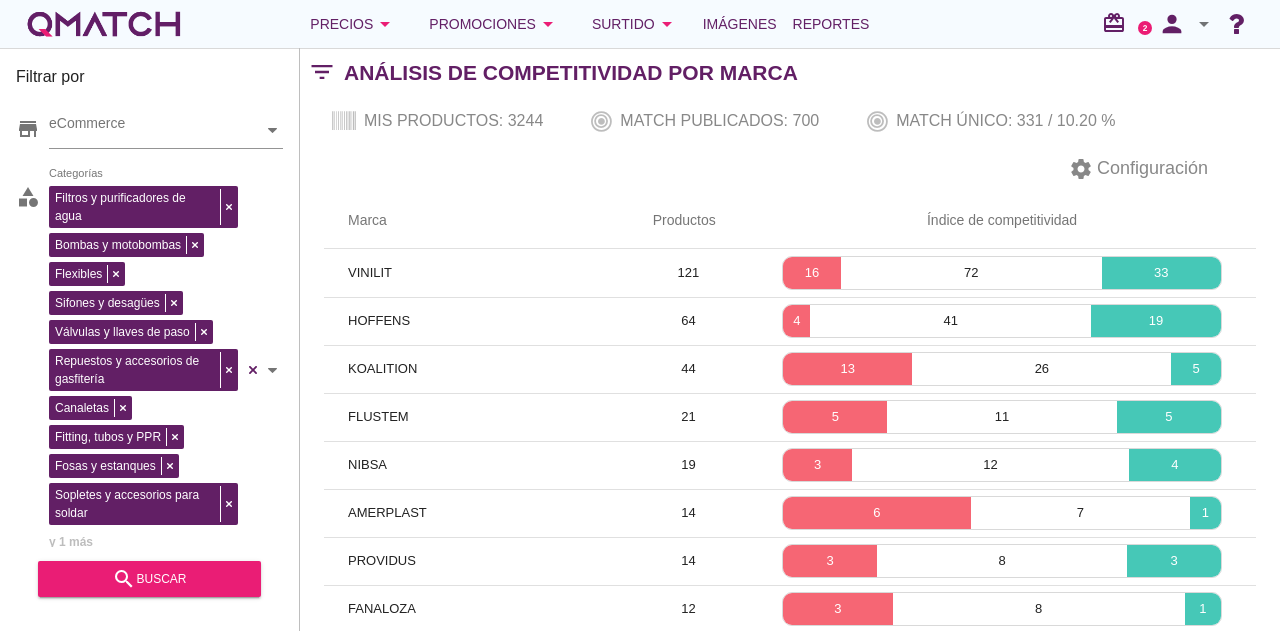 click at bounding box center [104, 24] 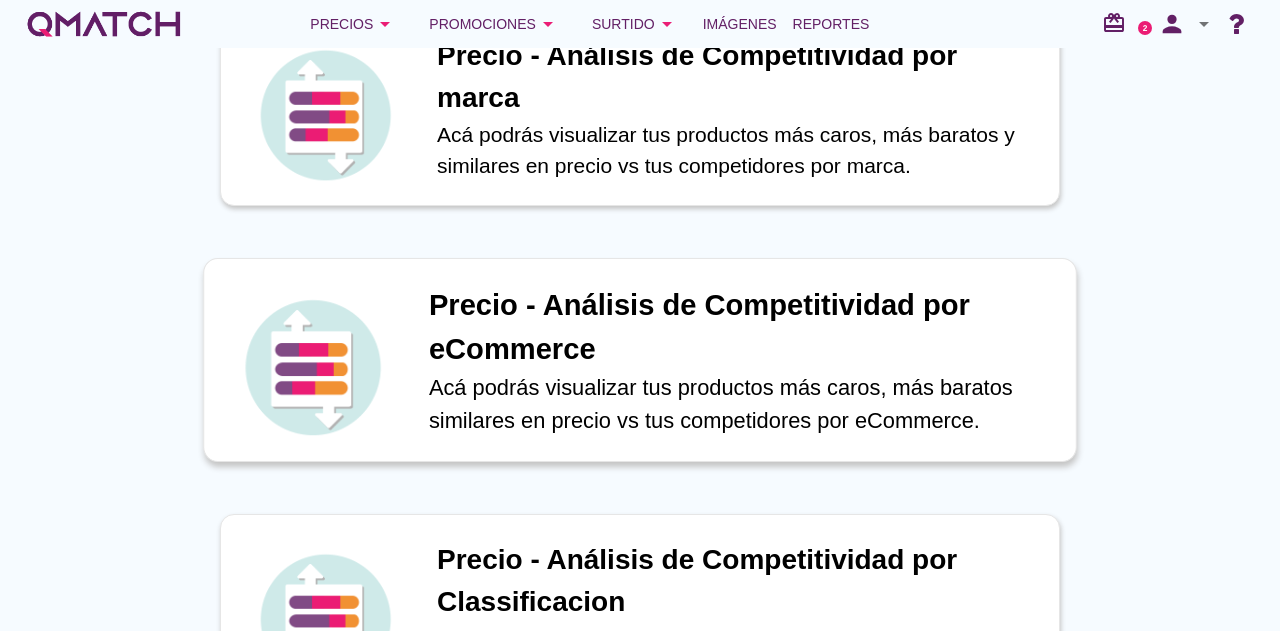 scroll, scrollTop: 300, scrollLeft: 0, axis: vertical 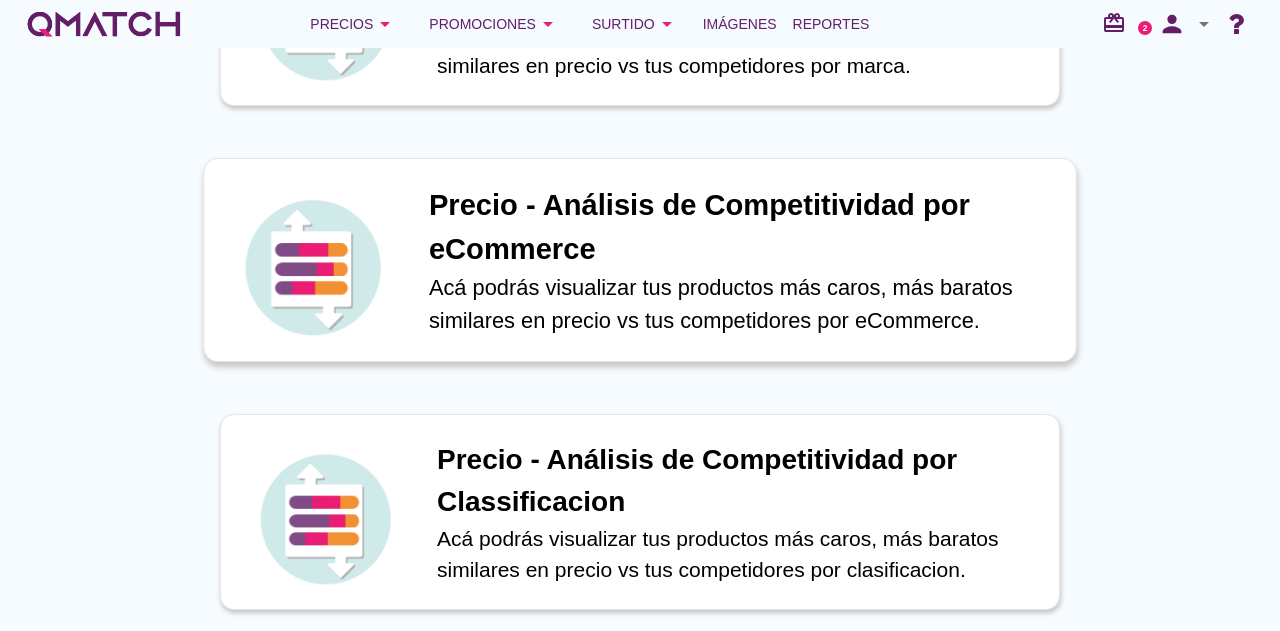click on "Acá podrás visualizar tus productos más caros, más baratos similares en precio vs tus competidores por eCommerce." at bounding box center [742, 304] 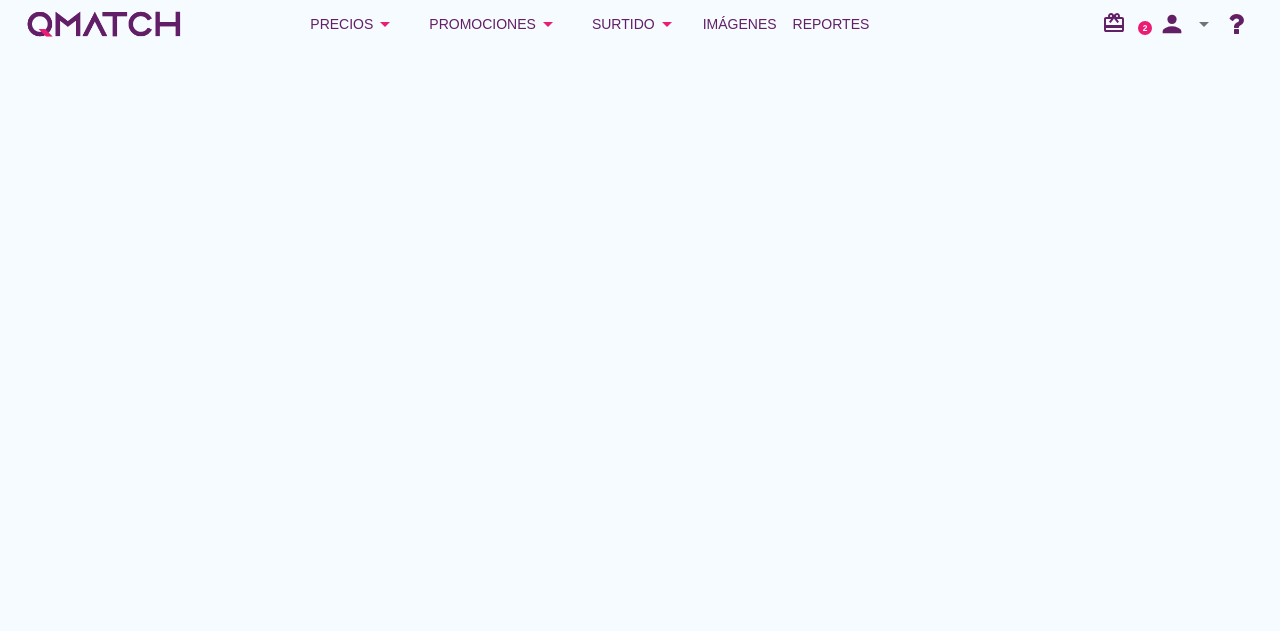 scroll, scrollTop: 0, scrollLeft: 0, axis: both 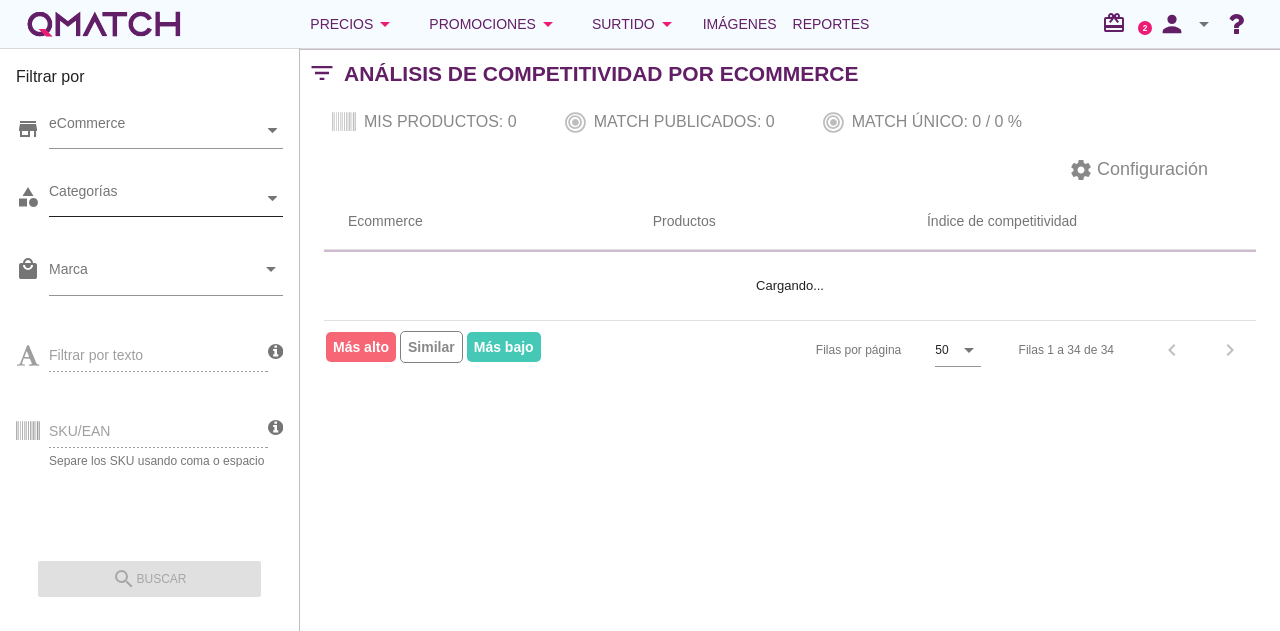 click on "Categorías" at bounding box center (156, 198) 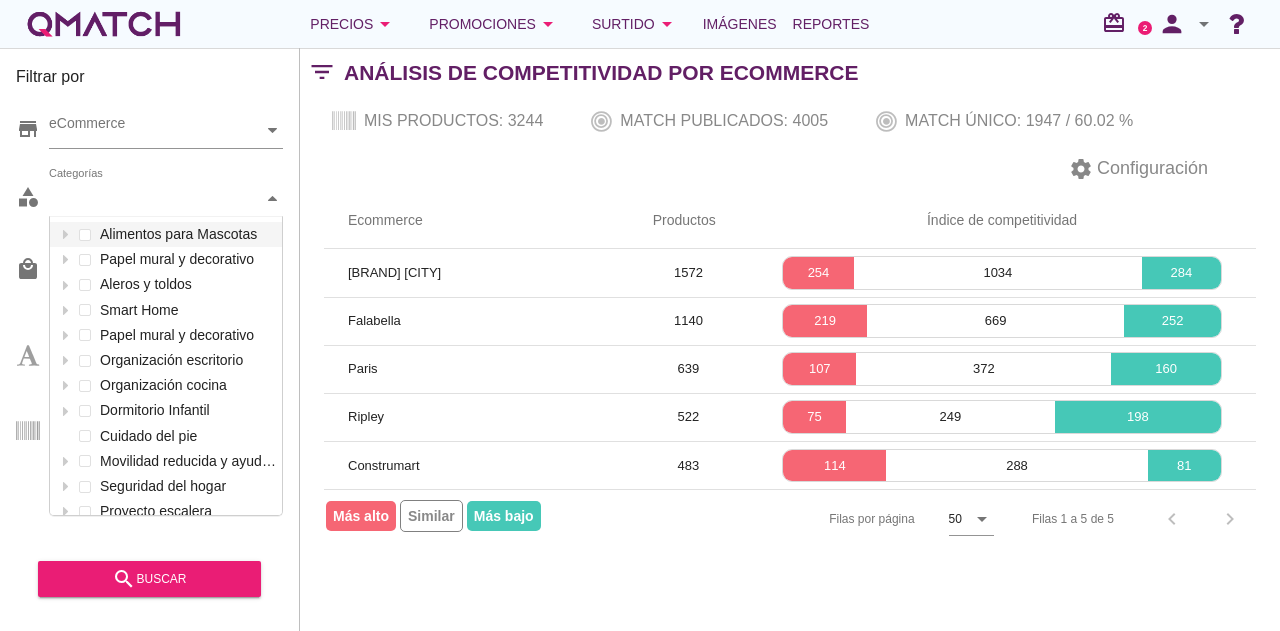 scroll, scrollTop: 301, scrollLeft: 234, axis: both 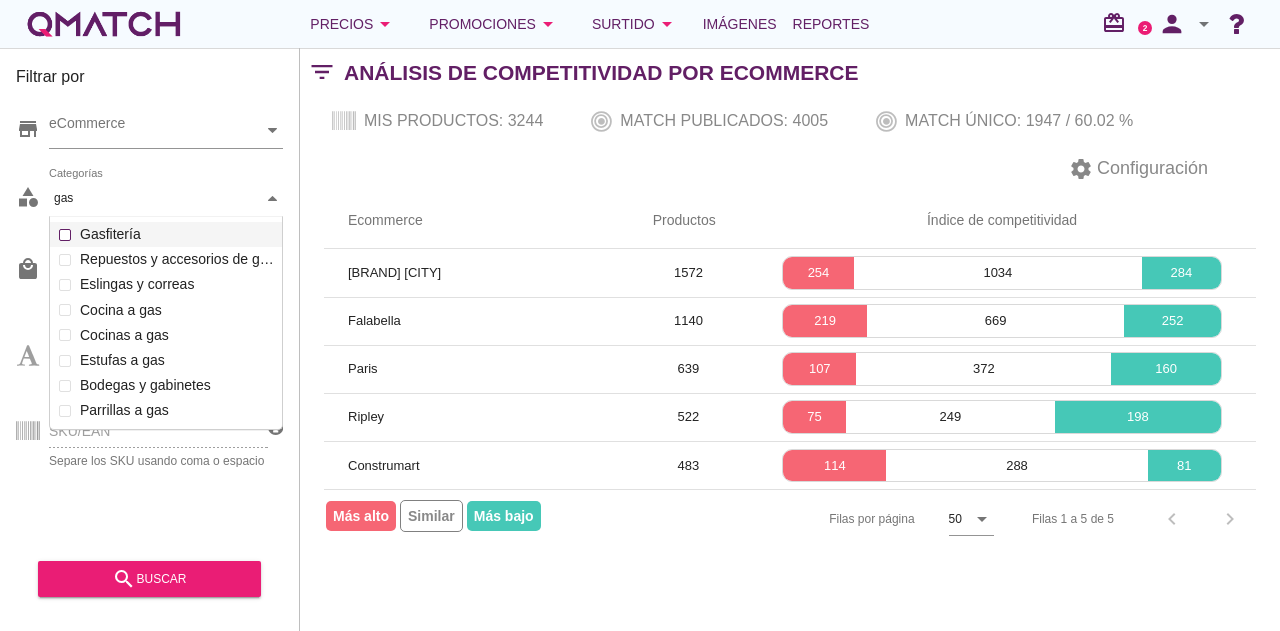 click on "Categorías gas gas Alimentos para Mascotas Papel mural y decorativo Aleros y toldos Smart Home Papel mural y decorativo Organización escritorio Organización cocina Dormitorio Infantil Cunas y Colchones Gasfitería   Filtros y purificadores de agua   Bombas y motobombas   Flexibles   Sifones y desagües   Válvulas y llaves de paso Repuestos y accesorios de gasfitería   Canaletas   Fitting, tubos y PPR   Fosas y estanques   Sopletes y accesorios para soldar   Destapadores Fijaciones y adhesivos Herrajes y quincallería Seguridad industrial Embalaje   Camarotes   Iluminación Infantil   Sala de Juegos   Camas para Niños   Seguridad infantil   Alfombras Infantiles   Organización Infantil   Clósets y Cómodas   Decoración Infantil   Ropa de Cama Infantil   Cuidado del pie  Movilidad reducida y ayuda para la vida diaria Seguridad del hogar Proyecto escalera Menaje de comedor   Extractores Cuidado de Mascotas Cajas organizadoras Pinturas en spray Organización de loggia Limpieza" at bounding box center (166, 199) 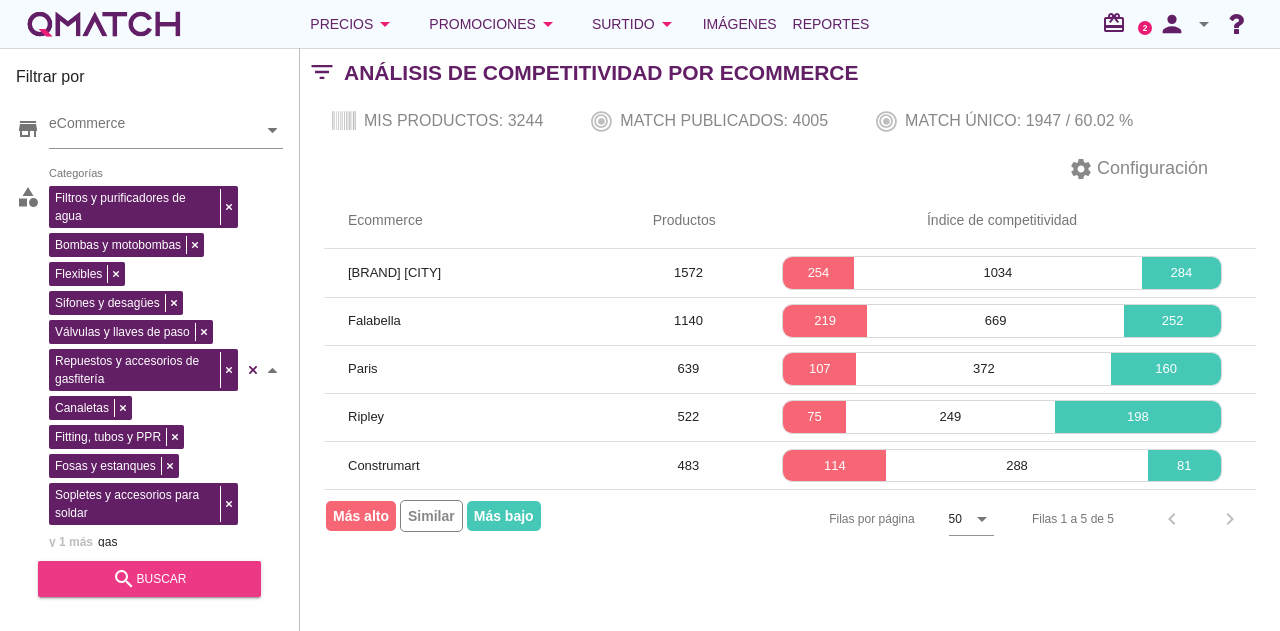 type on "gas" 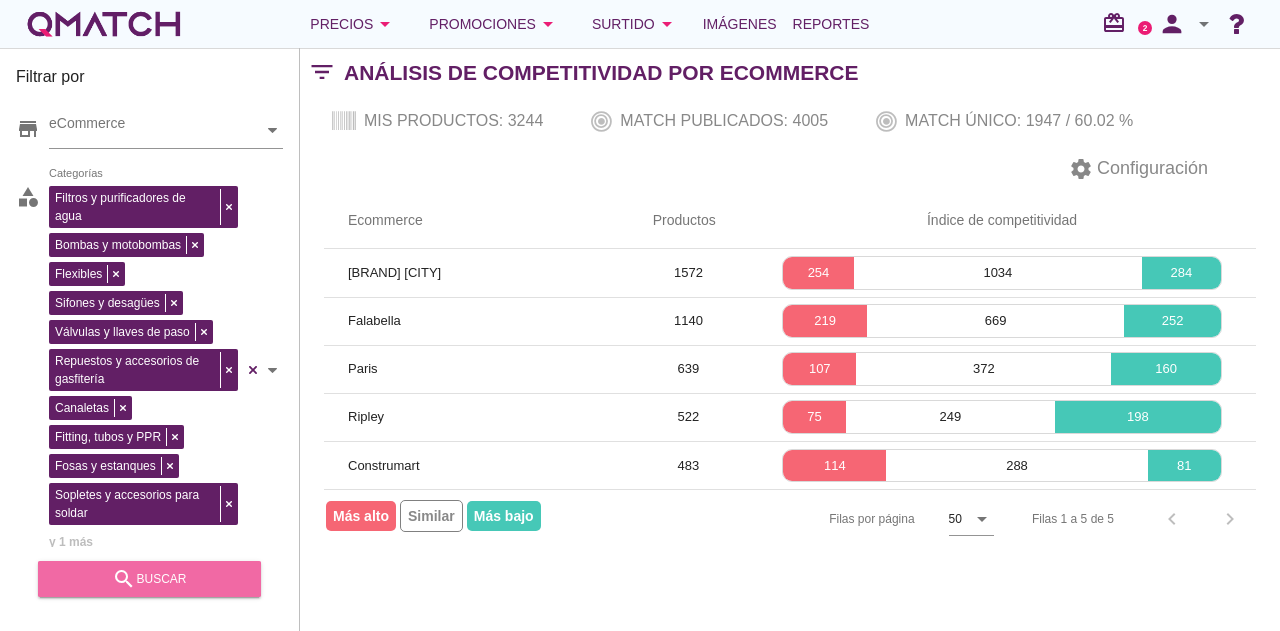 click on "search
buscar" at bounding box center [149, 579] 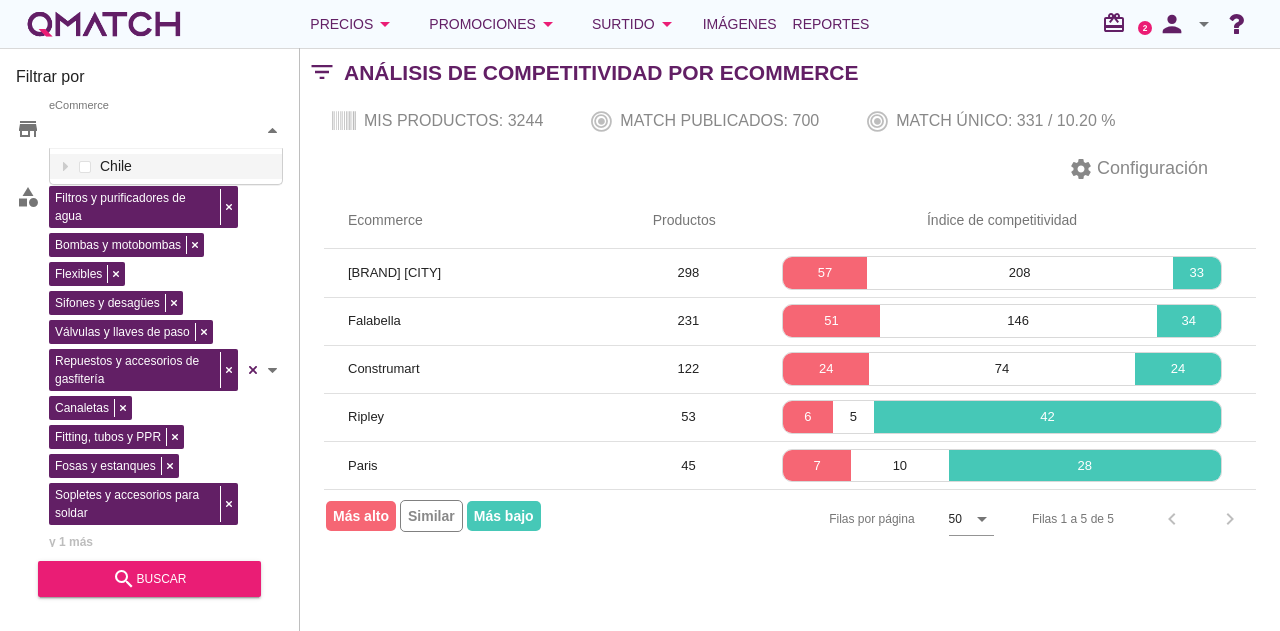 click on "eCommerce" at bounding box center (156, 130) 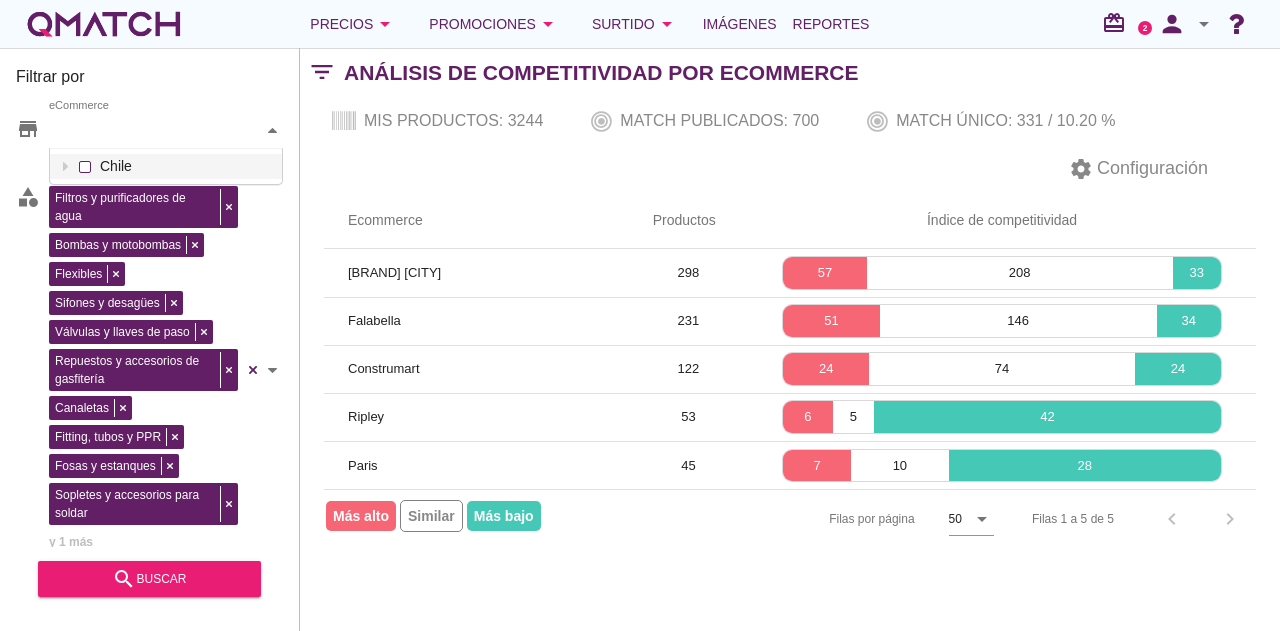 click on "eCommerce Chile" at bounding box center [166, 131] 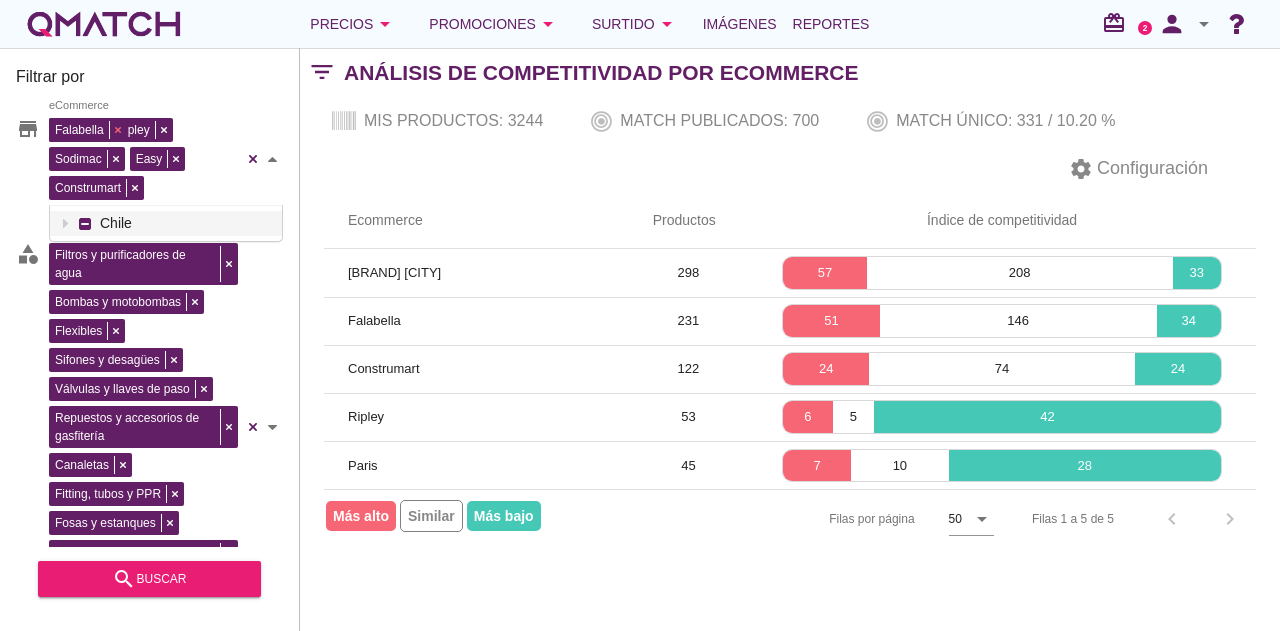 click on "Falabella Paris Ripley Sodimac Easy Construmart eCommerce" at bounding box center [146, 156] 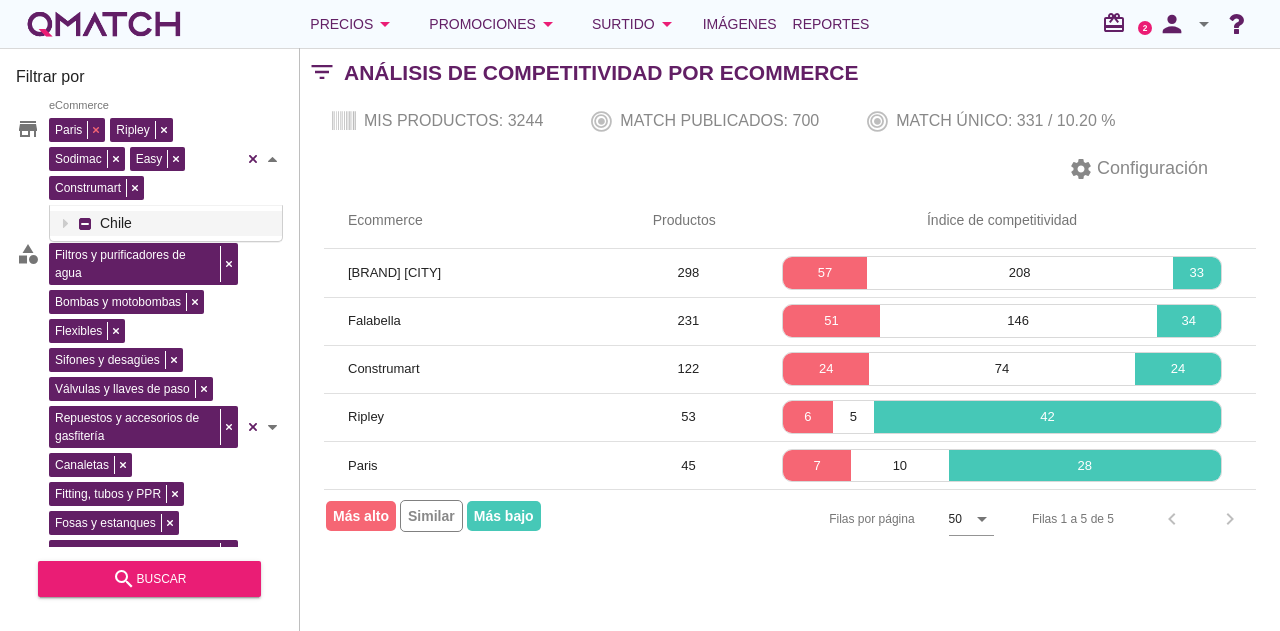 click on "Paris Ripley Sodimac Easy Construmart eCommerce" at bounding box center [146, 156] 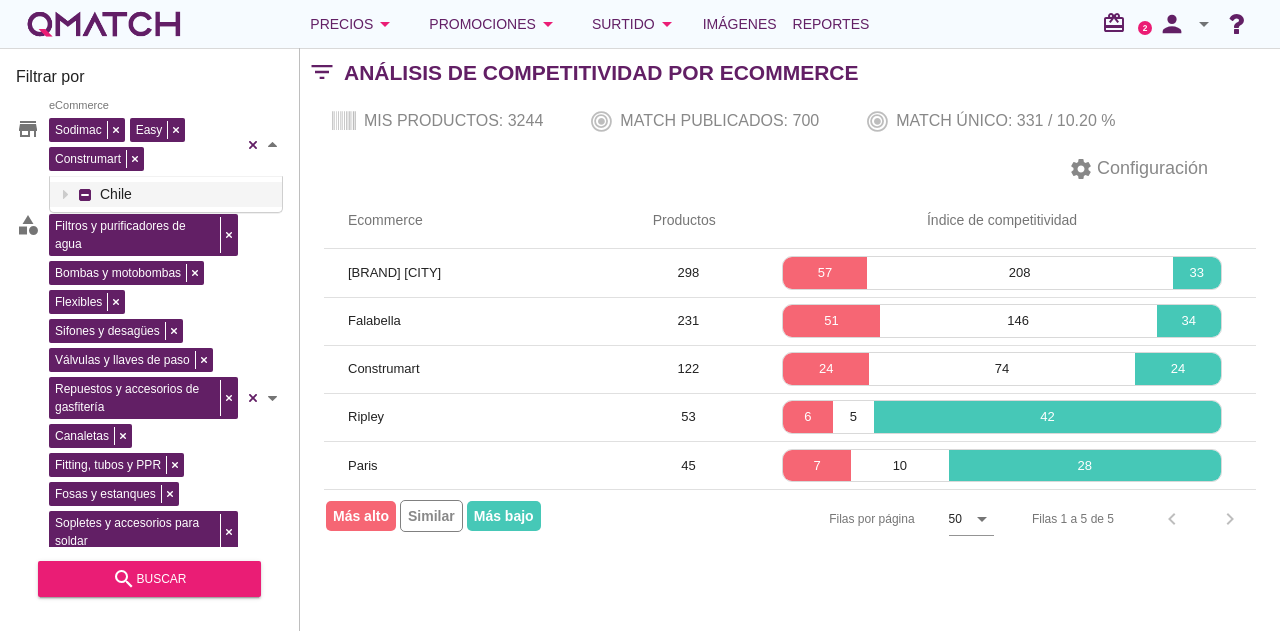 click on "Ripley Sodimac Easy Construmart eCommerce" at bounding box center [146, 142] 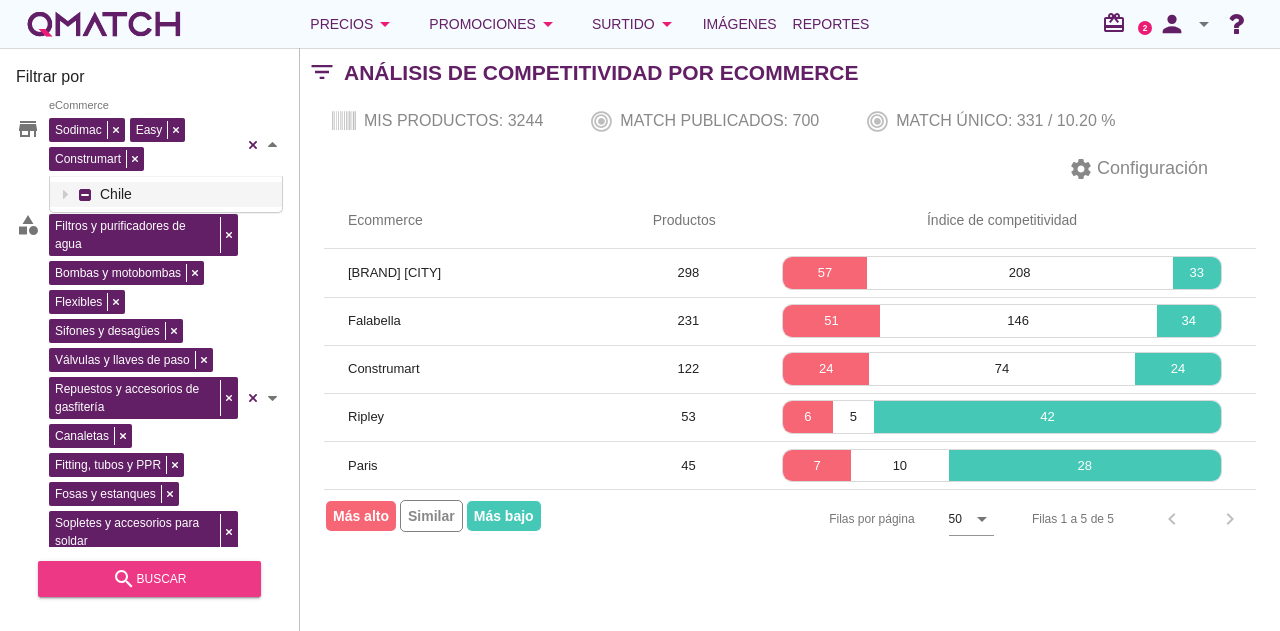 click on "search
buscar" at bounding box center [149, 579] 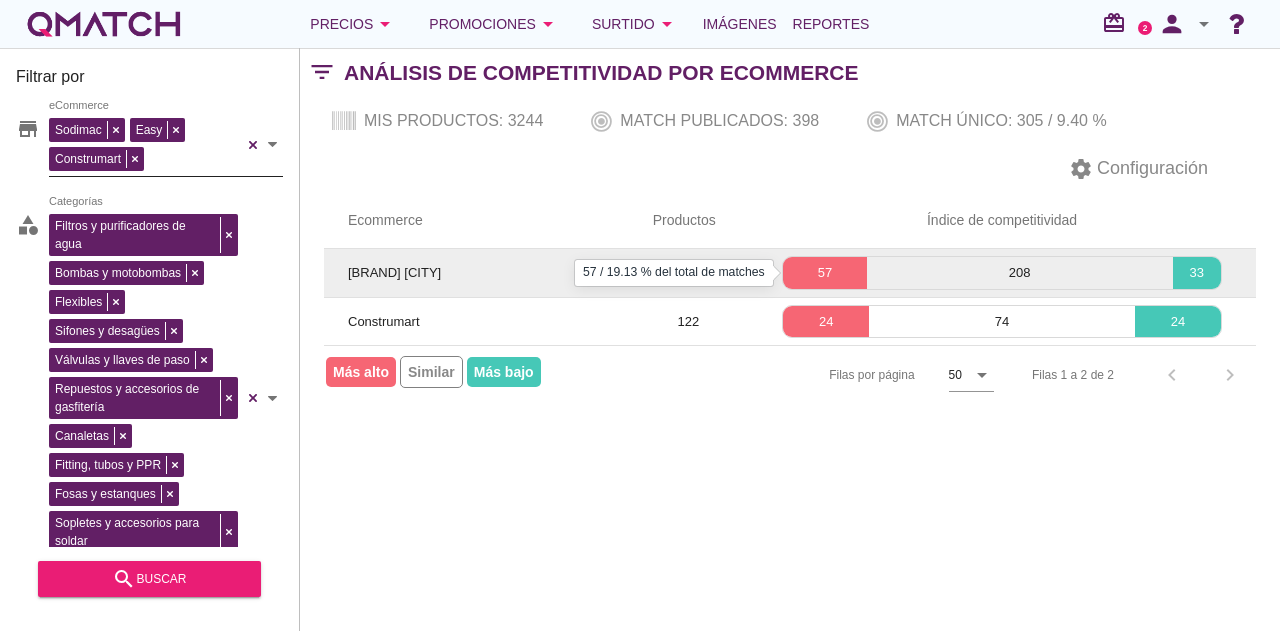 click on "57" at bounding box center [825, 273] 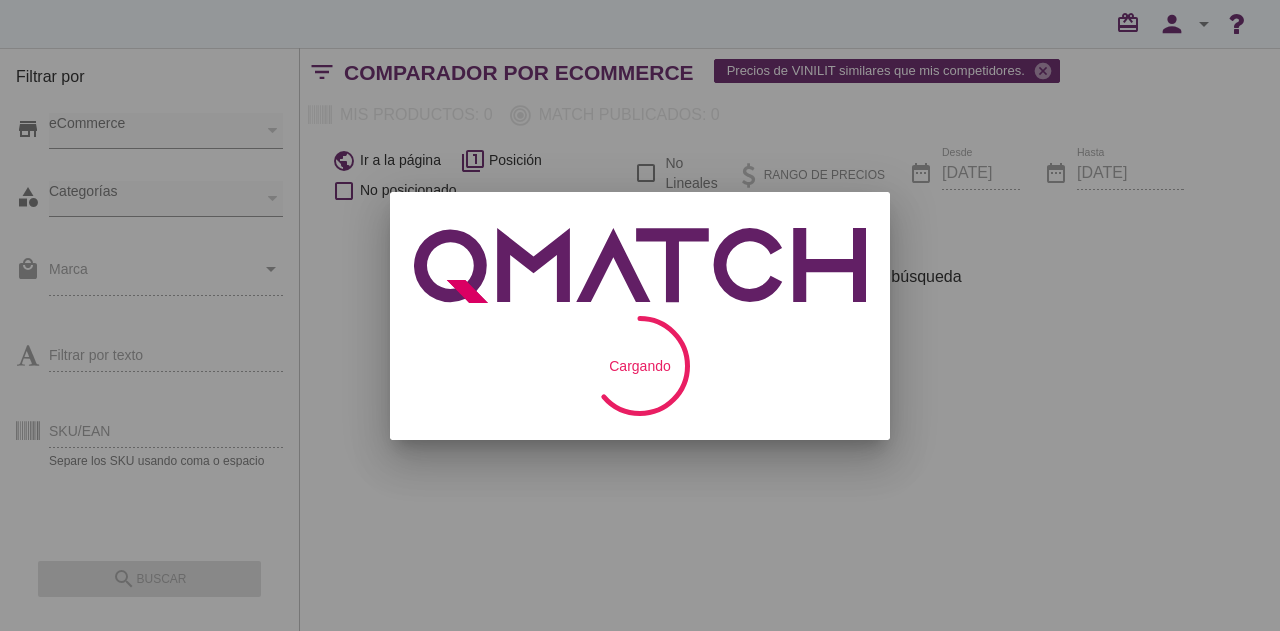 scroll, scrollTop: 0, scrollLeft: 0, axis: both 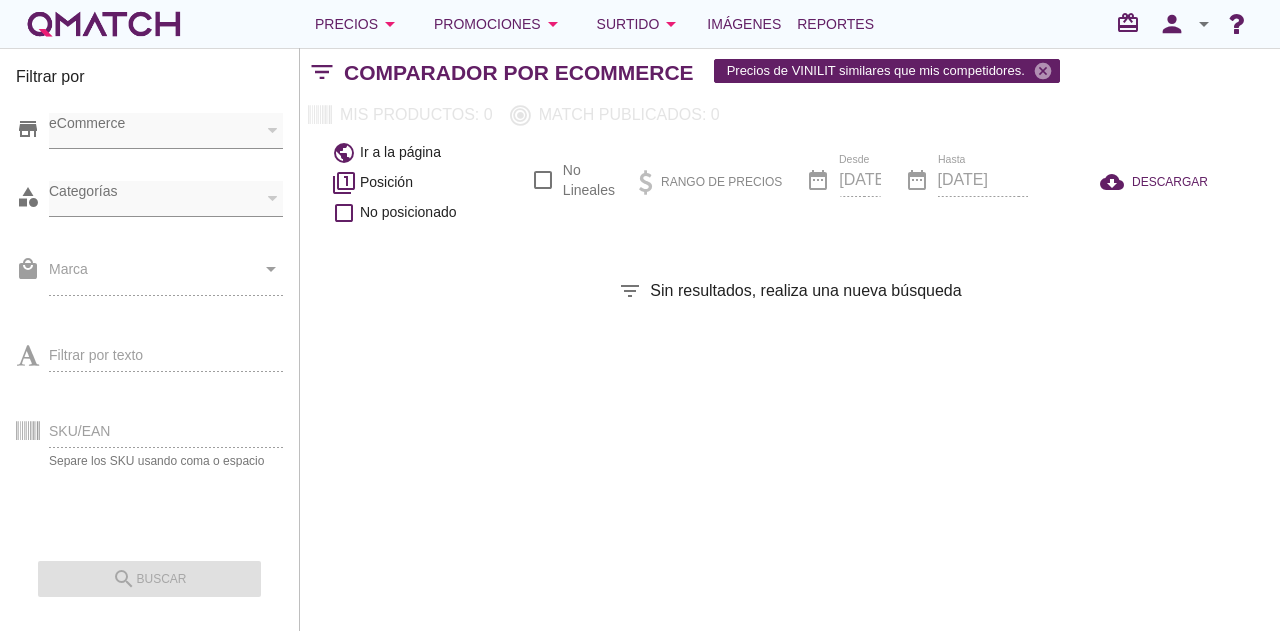 checkbox on "false" 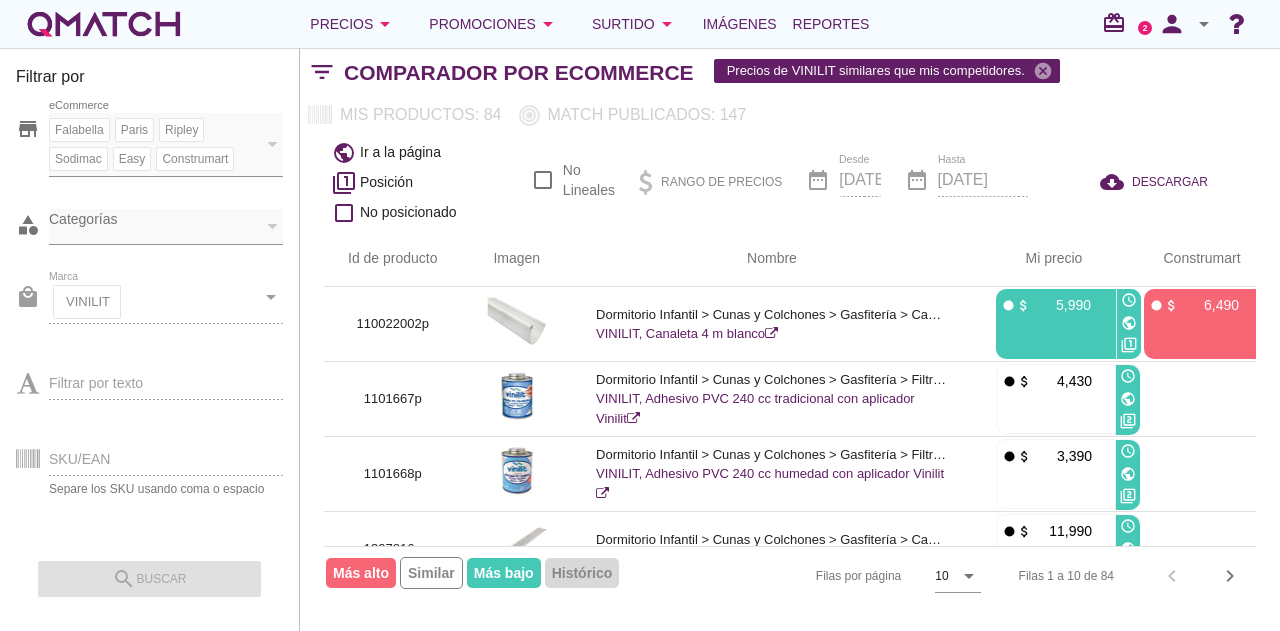 click on "local_mall Marca VINILIT cancel arrow_drop_down" at bounding box center (149, 306) 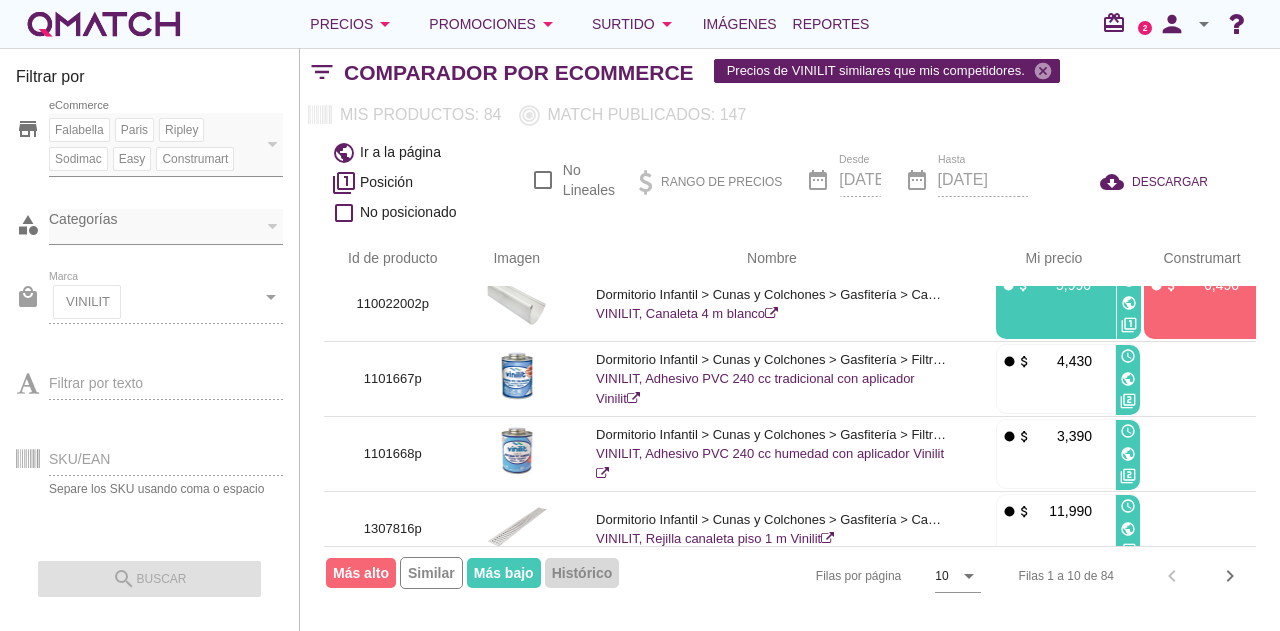 scroll, scrollTop: 0, scrollLeft: 0, axis: both 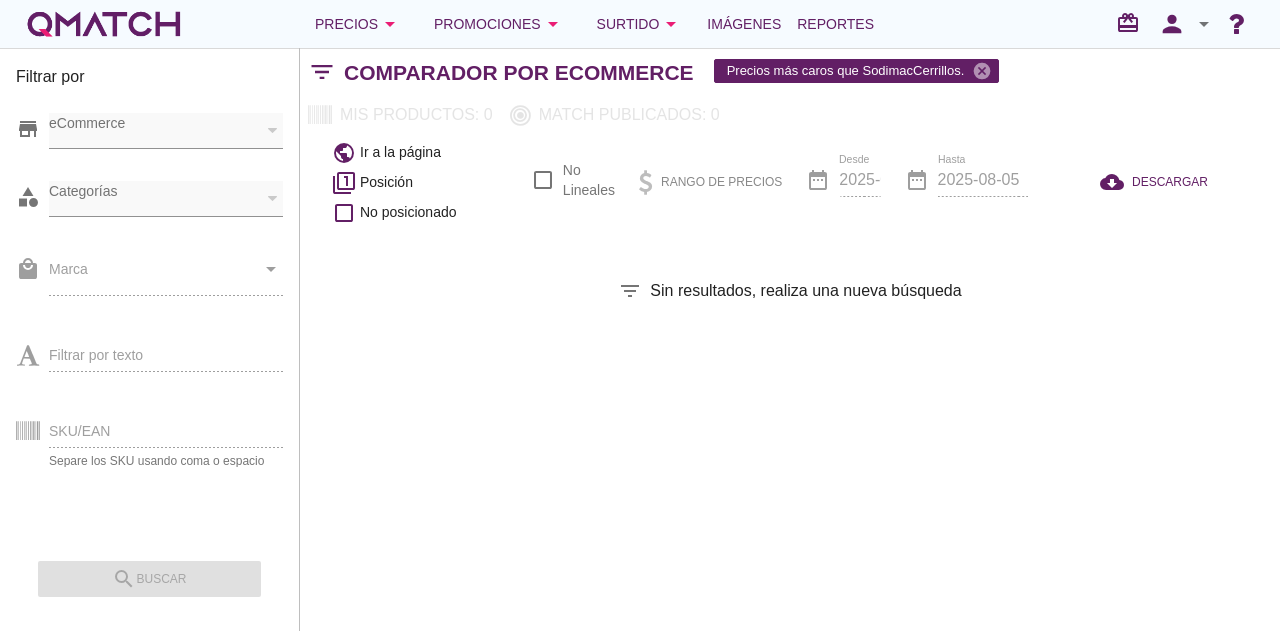 checkbox on "false" 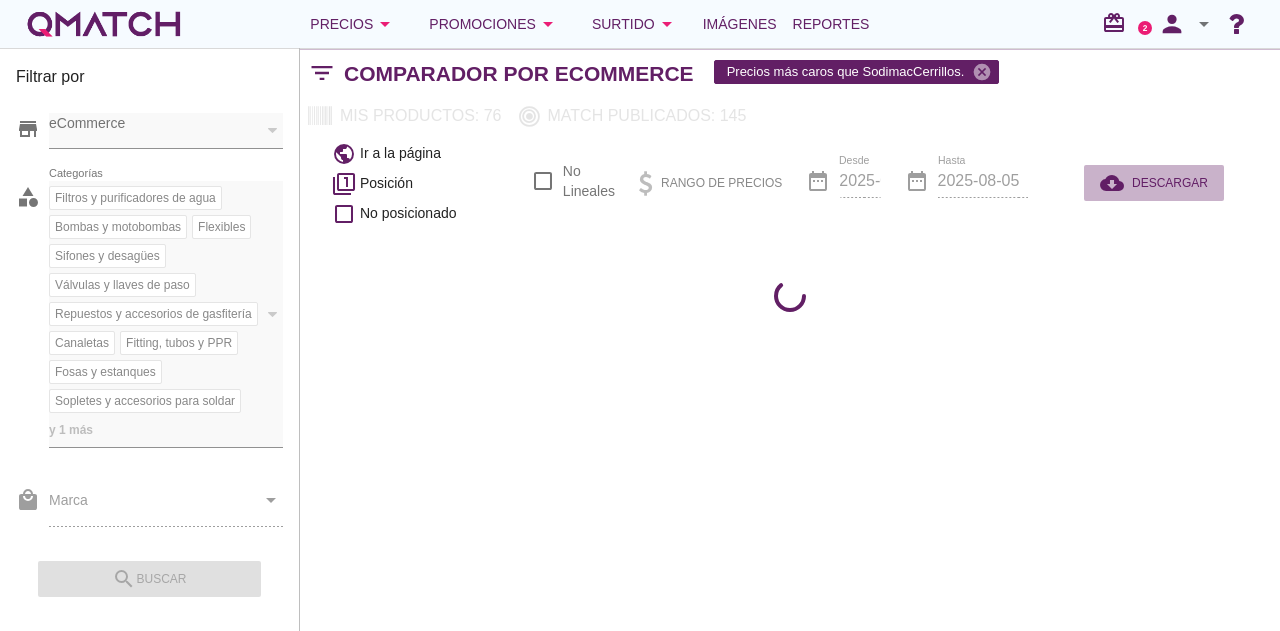 click on "DESCARGAR" at bounding box center (1170, 183) 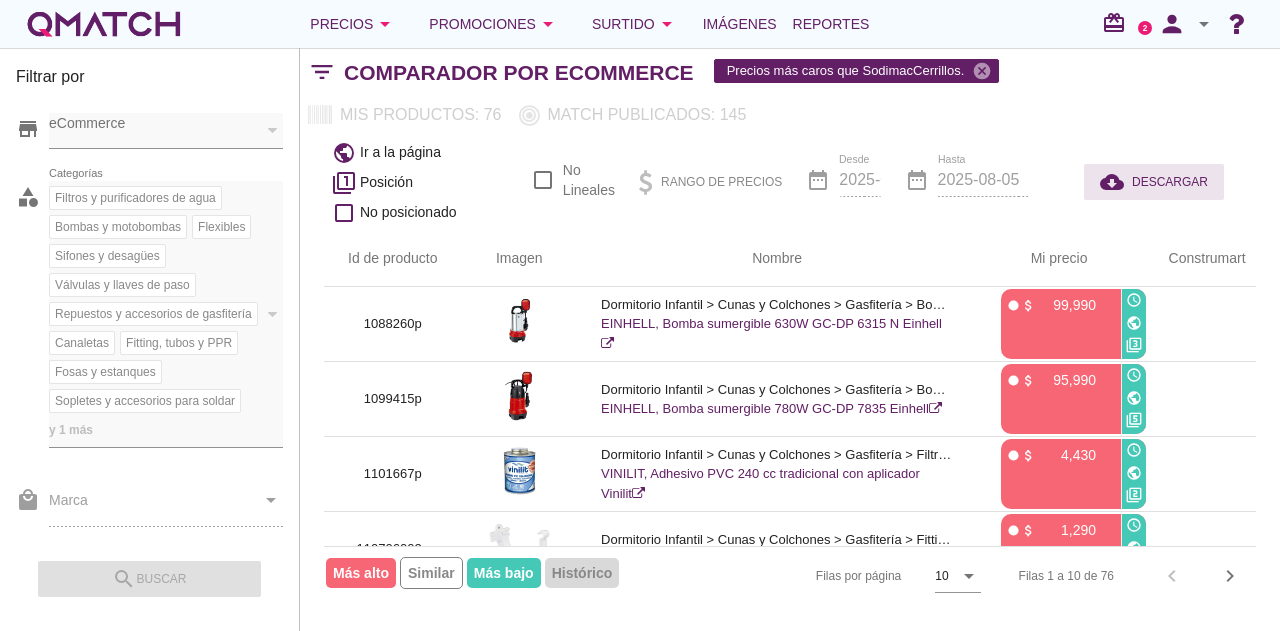 click on "DESCARGAR" at bounding box center (1170, 182) 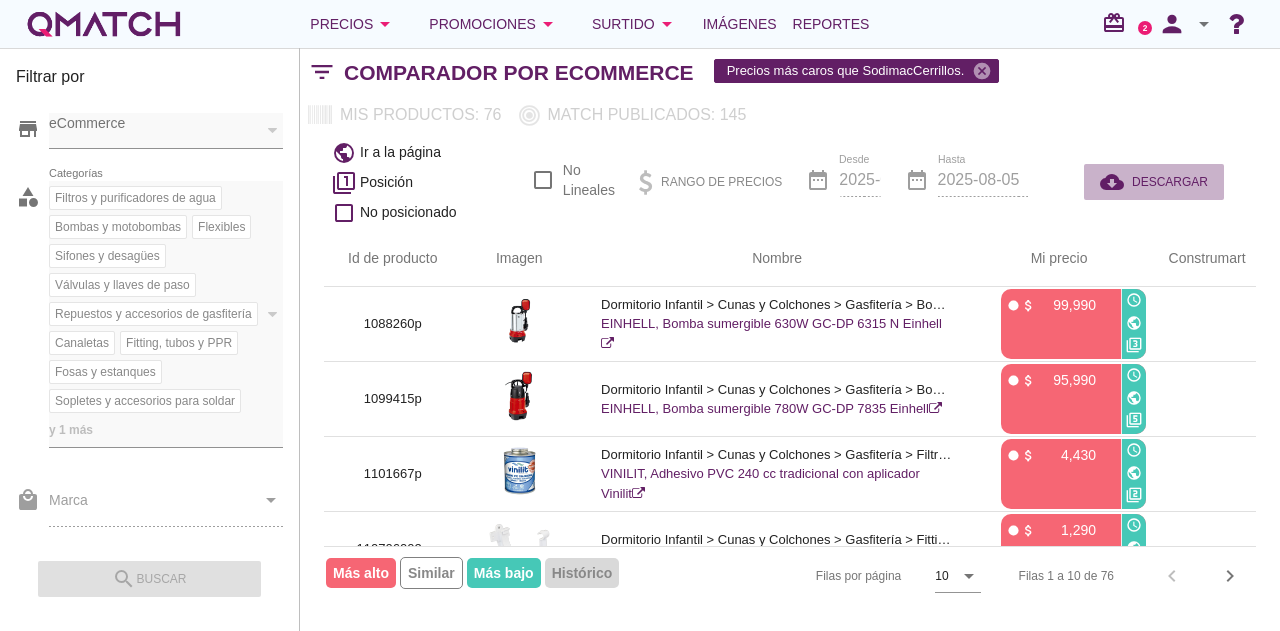 click on "DESCARGAR" at bounding box center [1170, 182] 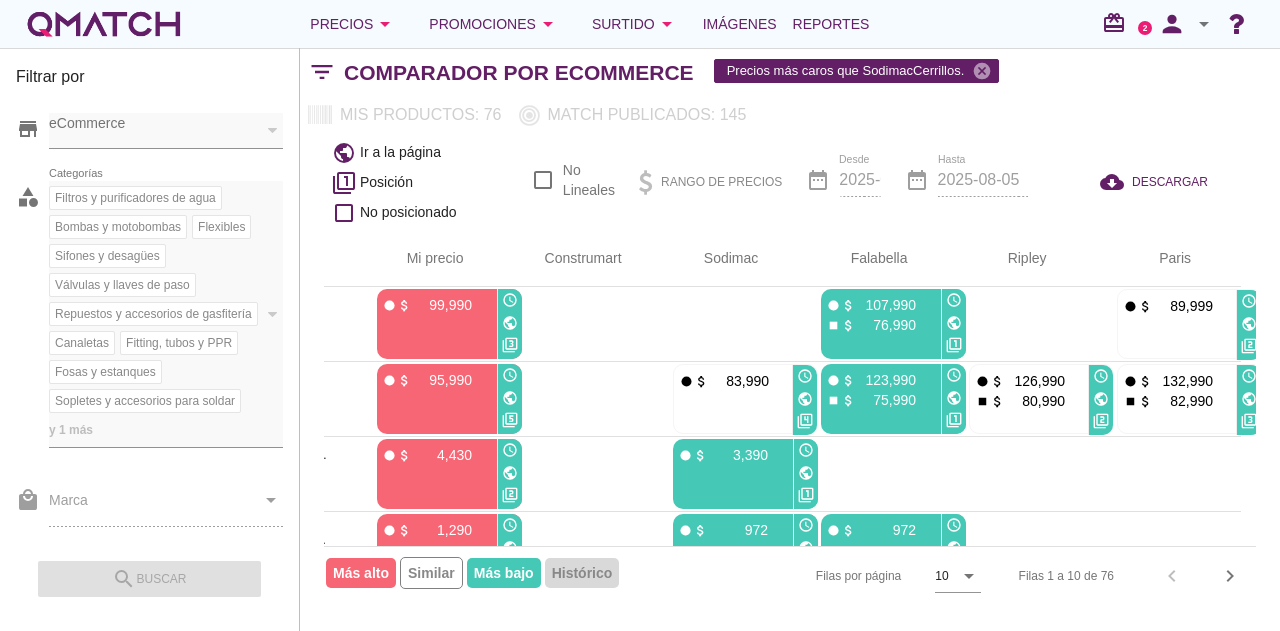 scroll, scrollTop: 0, scrollLeft: 630, axis: horizontal 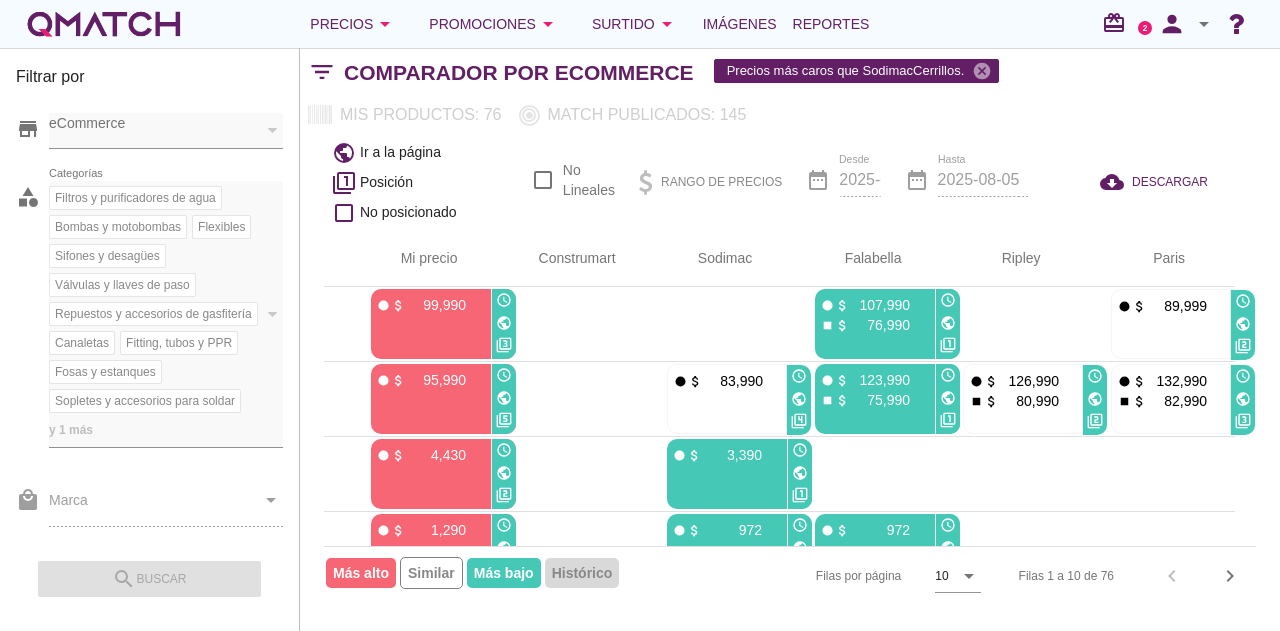 click on "eCommerce" at bounding box center [156, 130] 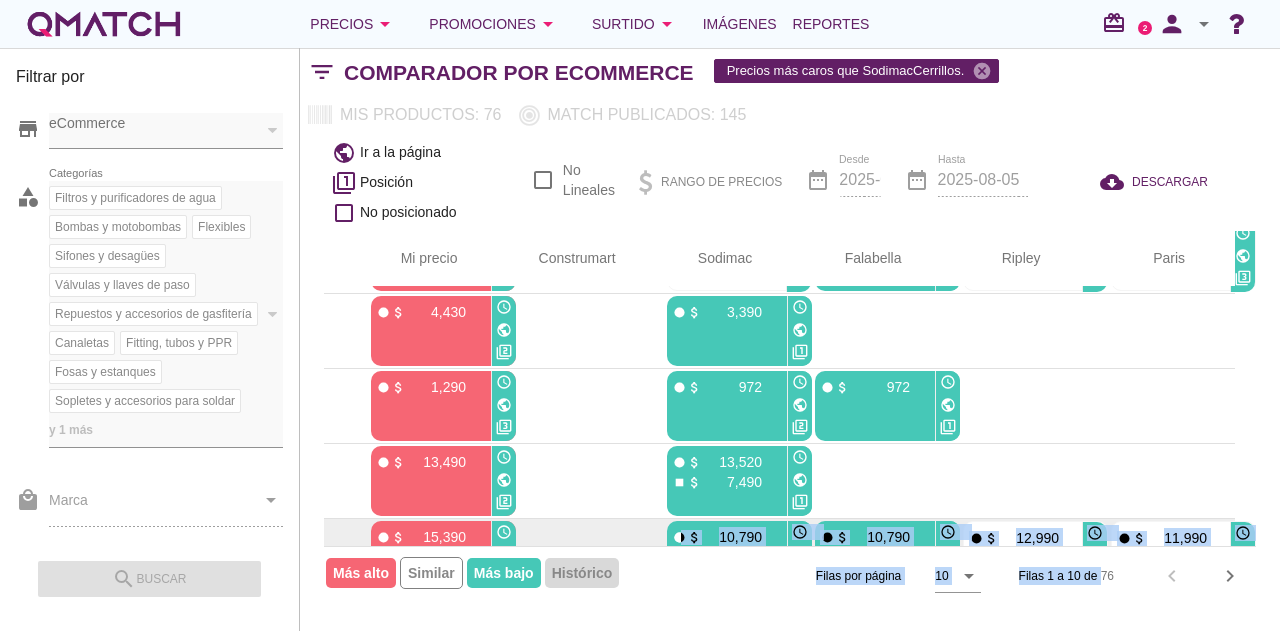scroll, scrollTop: 144, scrollLeft: 630, axis: both 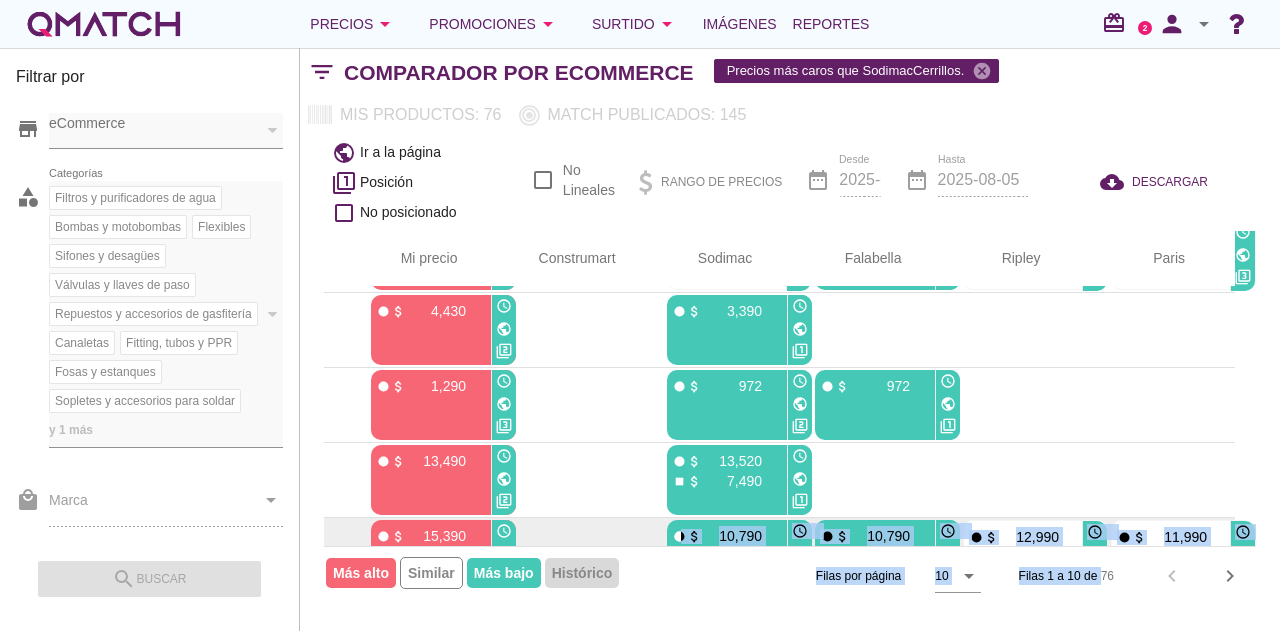 drag, startPoint x: 1066, startPoint y: 545, endPoint x: 815, endPoint y: 517, distance: 252.55693 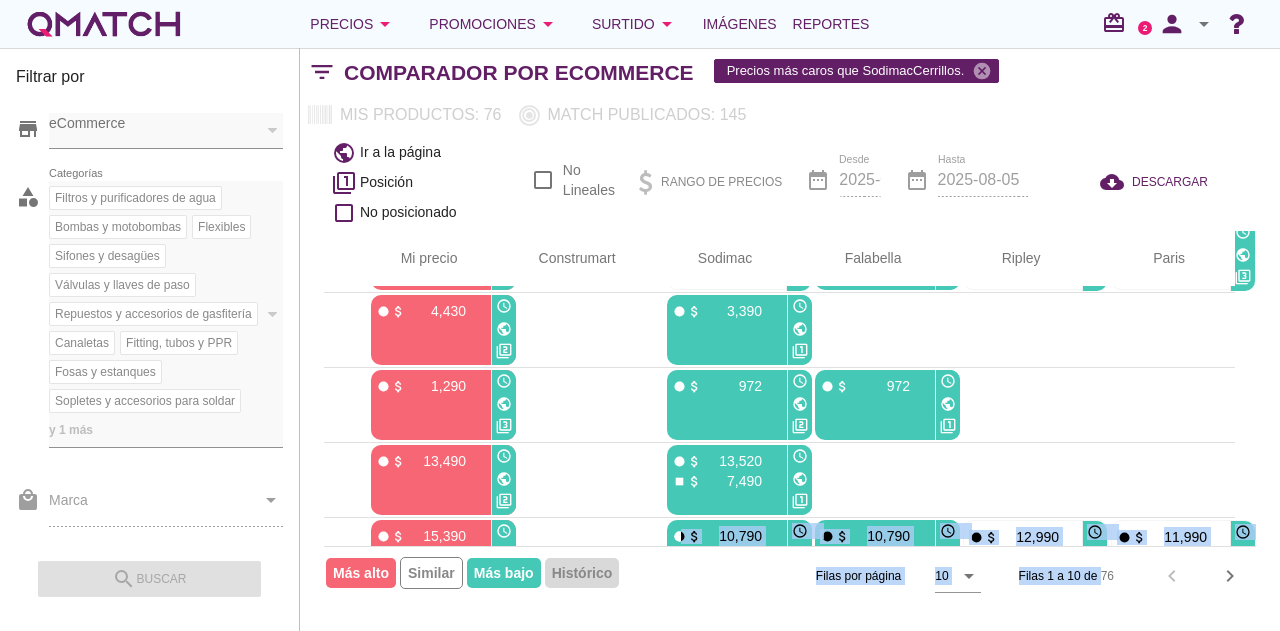 scroll, scrollTop: 144, scrollLeft: 246, axis: both 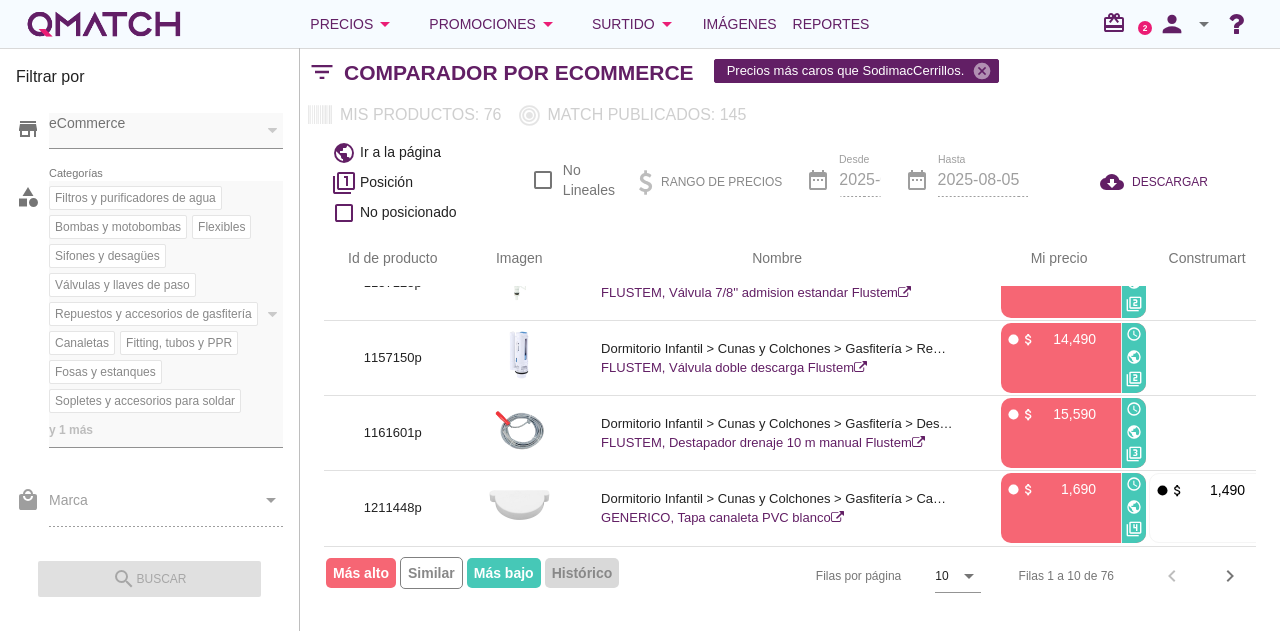 click on "Comparador por eCommerce
Precios más caros que Sodimac[CITY].
cancel" at bounding box center (812, 73) 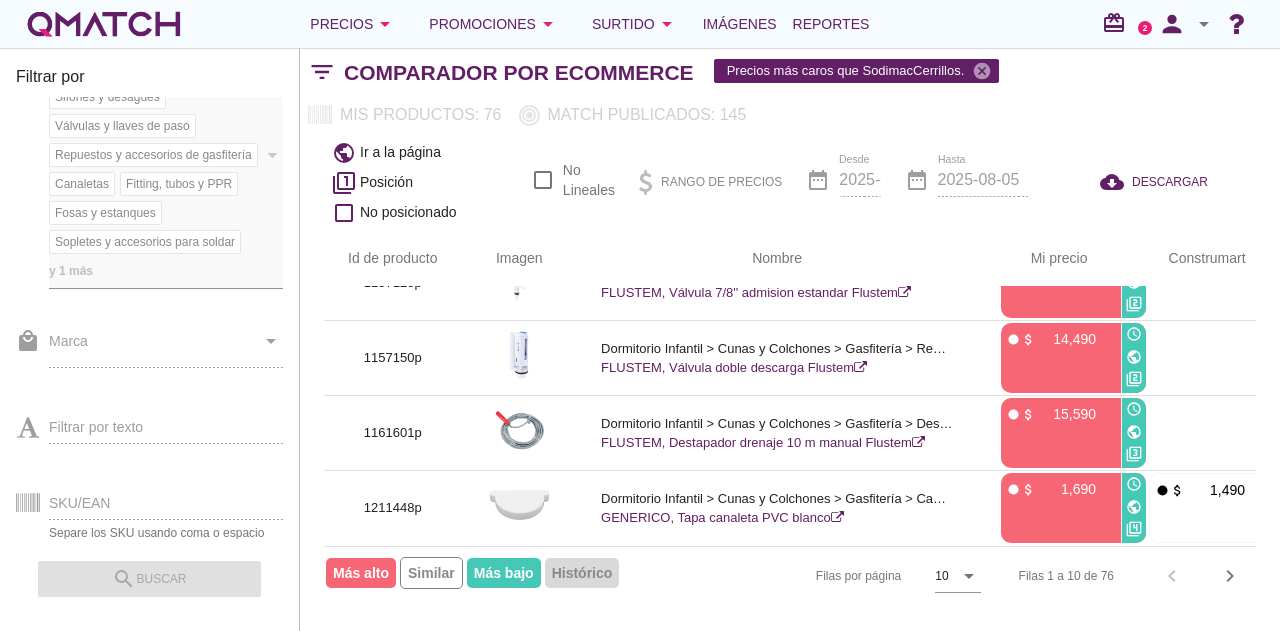 scroll, scrollTop: 0, scrollLeft: 0, axis: both 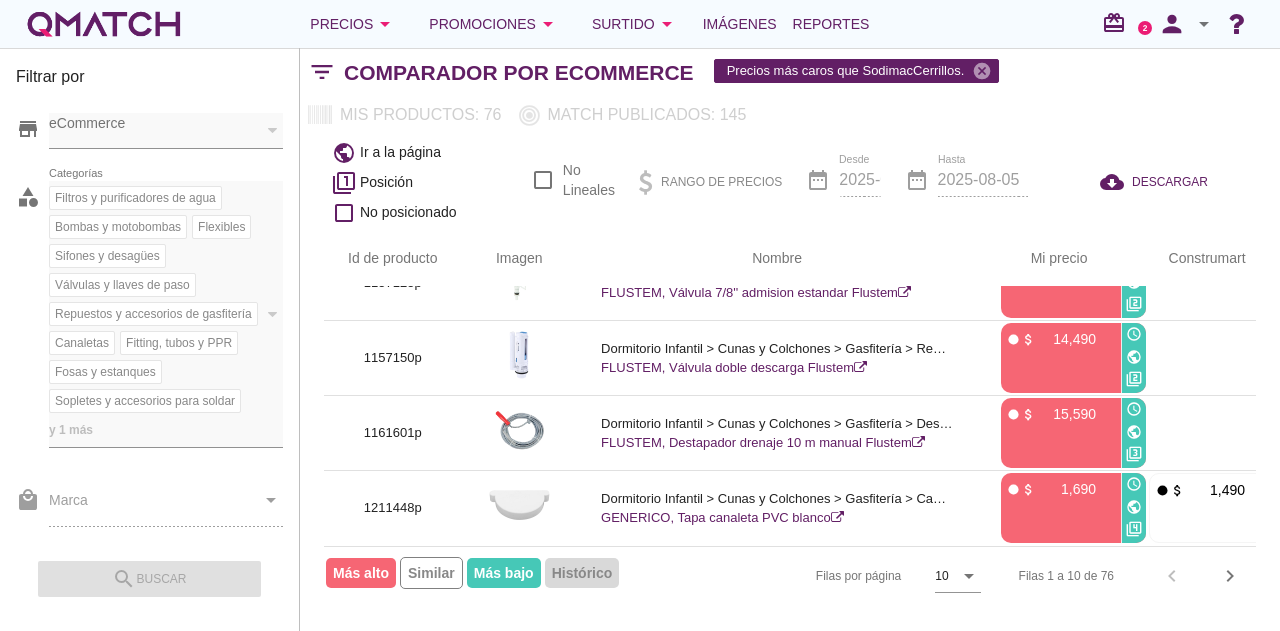 click on "Filtrar por store eCommerce category Filtros y purificadores de agua Bombas y motobombas Flexibles Sifones y desagües Válvulas y llaves de paso Repuestos y accesorios de gasfitería Canaletas Fitting, tubos y PPR Fosas y estanques Sopletes y accesorios para soldar y 1 más Categorías local_mall Marca arrow_drop_down Filtrar por texto SKU/EAN Separe los SKU usando coma o espacio
search
buscar" at bounding box center (150, 339) 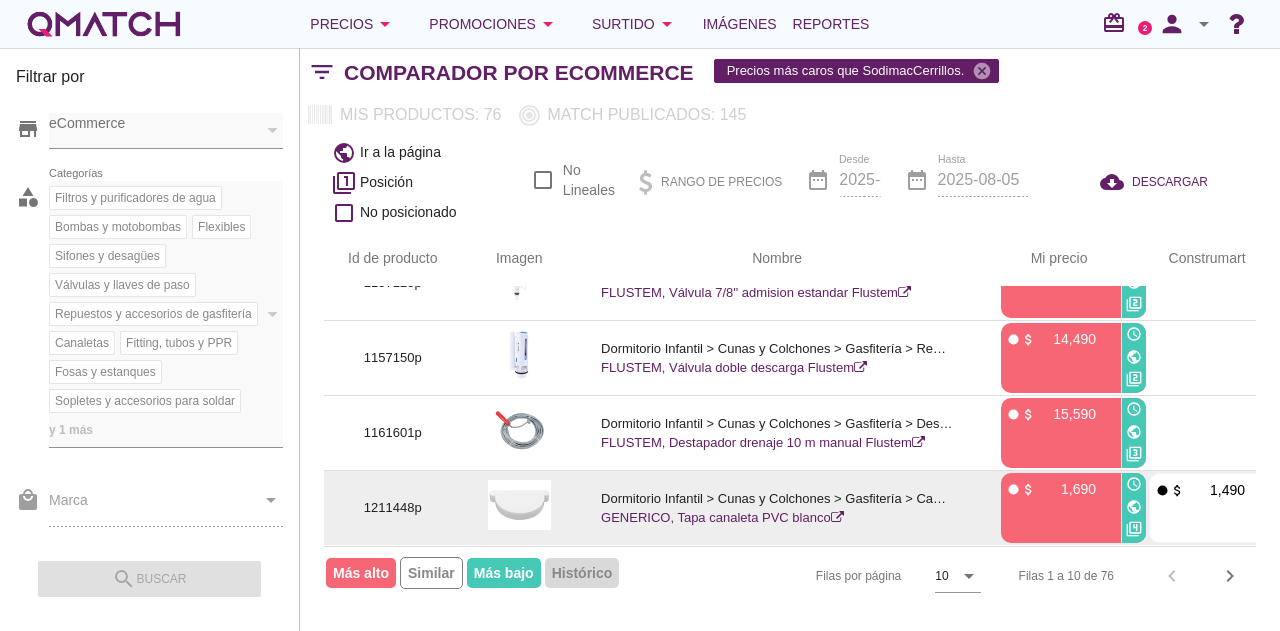 drag, startPoint x: 197, startPoint y: 589, endPoint x: 648, endPoint y: 528, distance: 455.10657 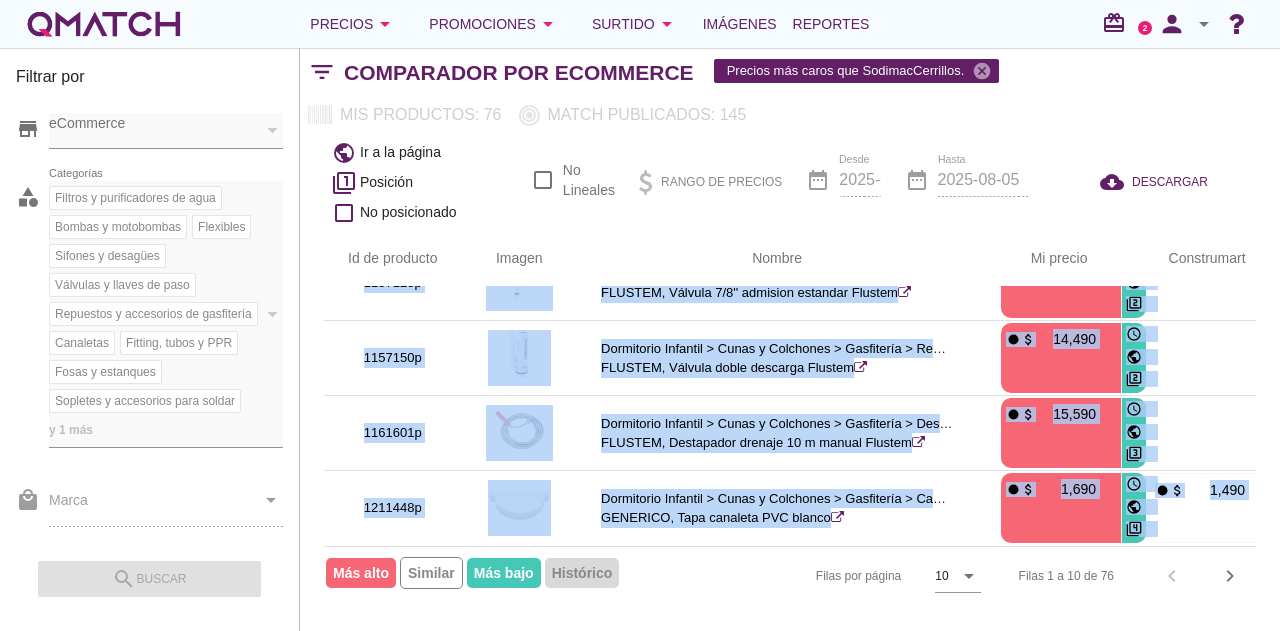 scroll, scrollTop: 502, scrollLeft: 0, axis: vertical 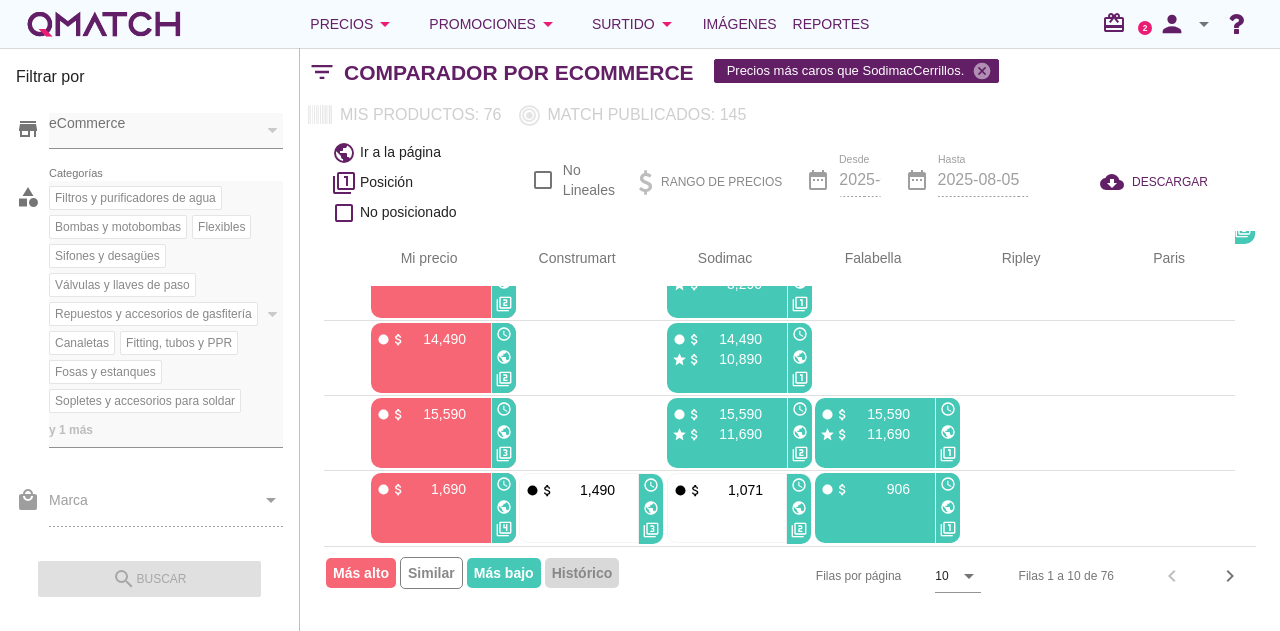 click on "public Ir a la página filter_1 Posición check_box_outline_blank No posicionado check_box_outline_blank No Lineales Rango de precios date_range Desde [DATE] date_range Hasta [DATE] cloud_download DESCARGAR" at bounding box center [790, 182] 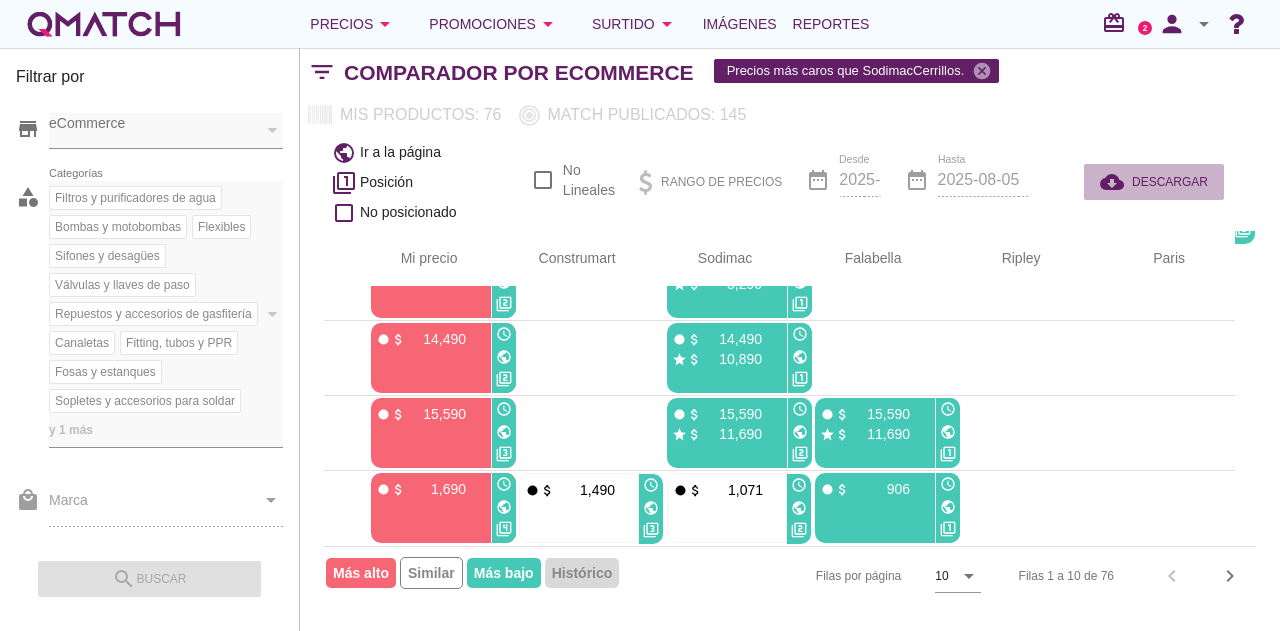 click on "DESCARGAR" at bounding box center (1170, 182) 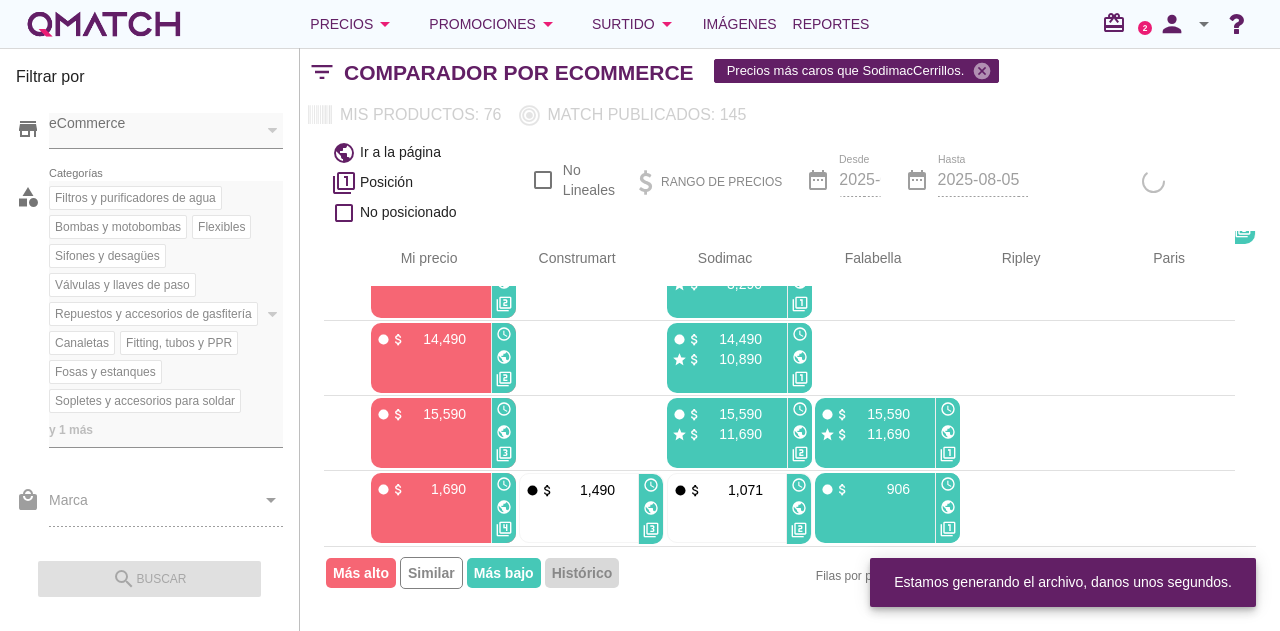 click on "Precios
arrow_drop_down
Promociones
arrow_drop_down
Surtido
arrow_drop_down
Imágenes
Reportes
search Buscar productos redeem
2
person arrow_drop_down" at bounding box center (640, 24) 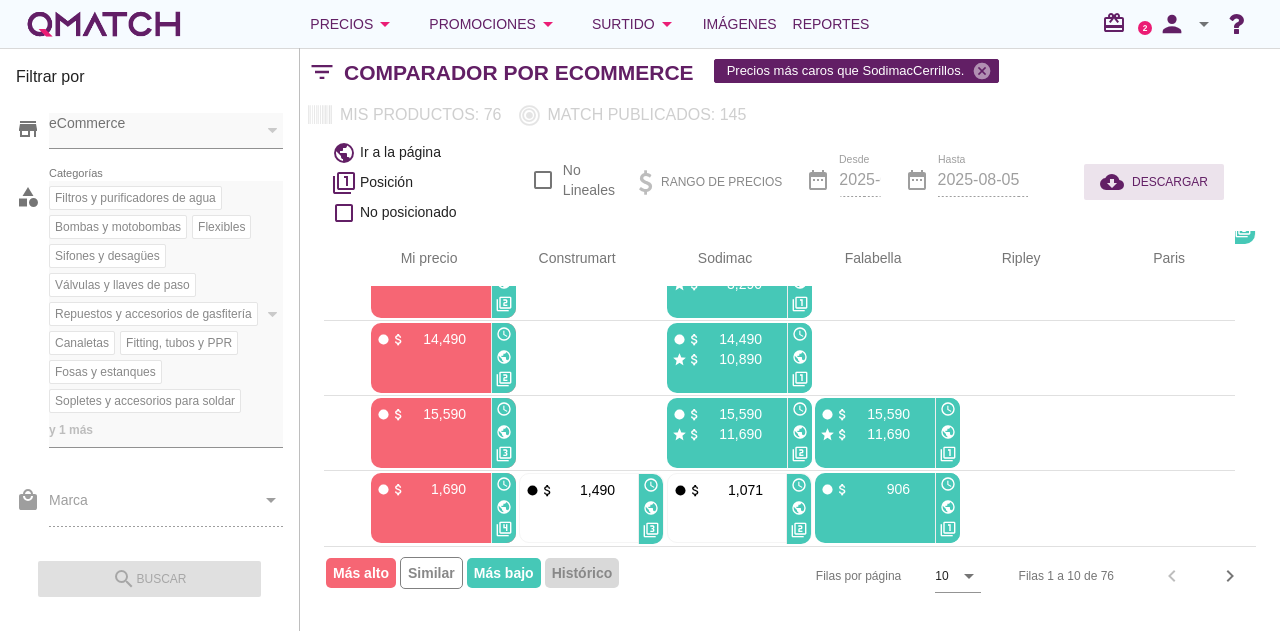 click on "DESCARGAR" at bounding box center [1170, 182] 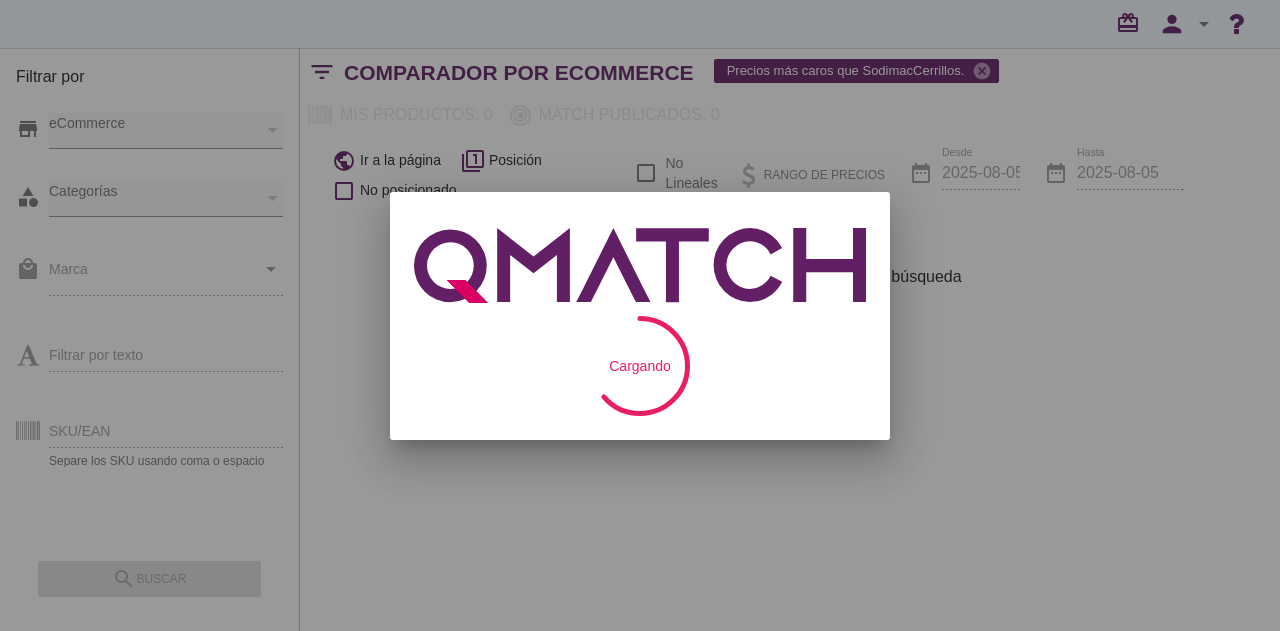scroll, scrollTop: 0, scrollLeft: 0, axis: both 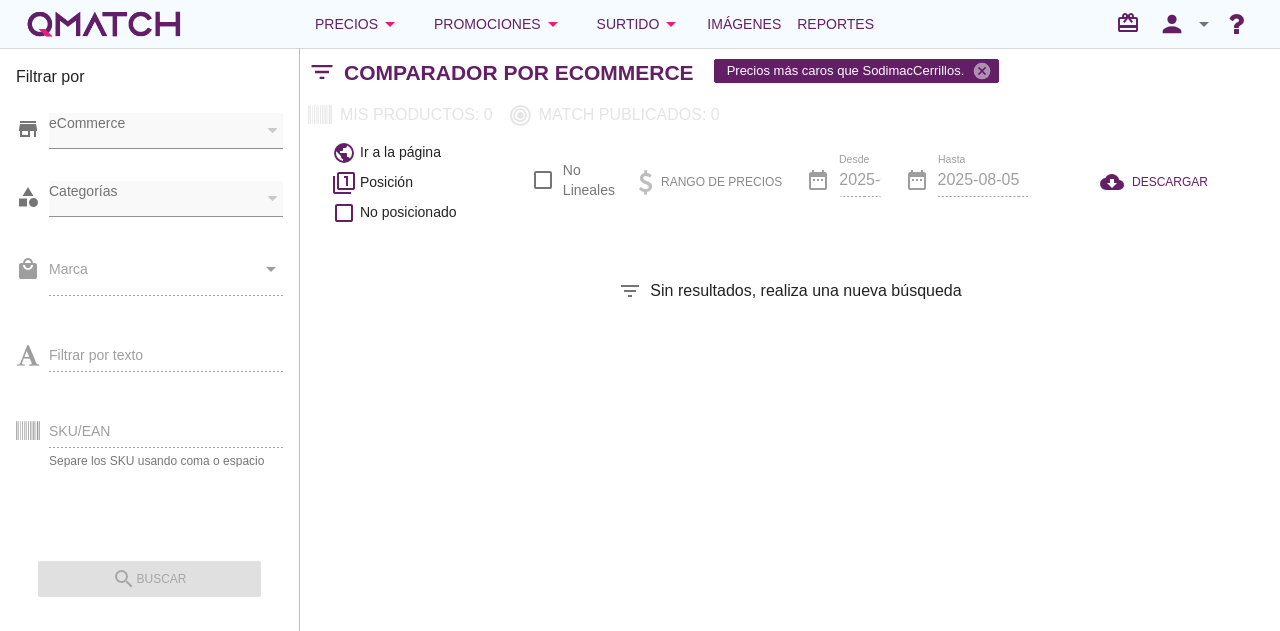 checkbox on "false" 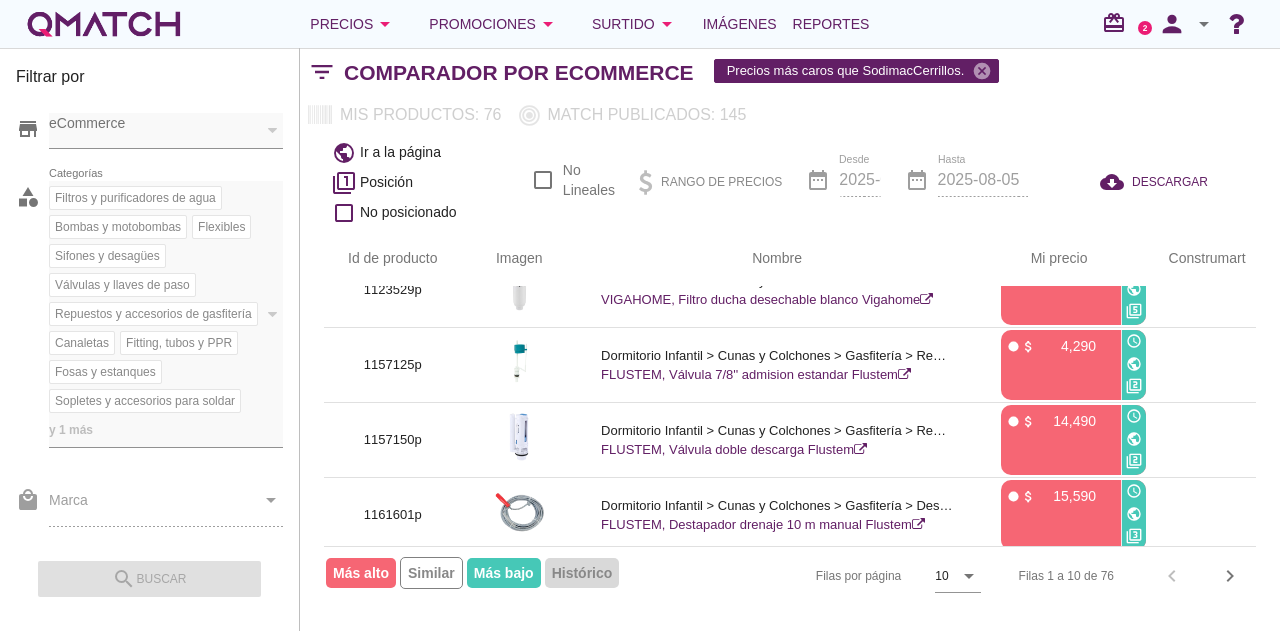 scroll, scrollTop: 502, scrollLeft: 0, axis: vertical 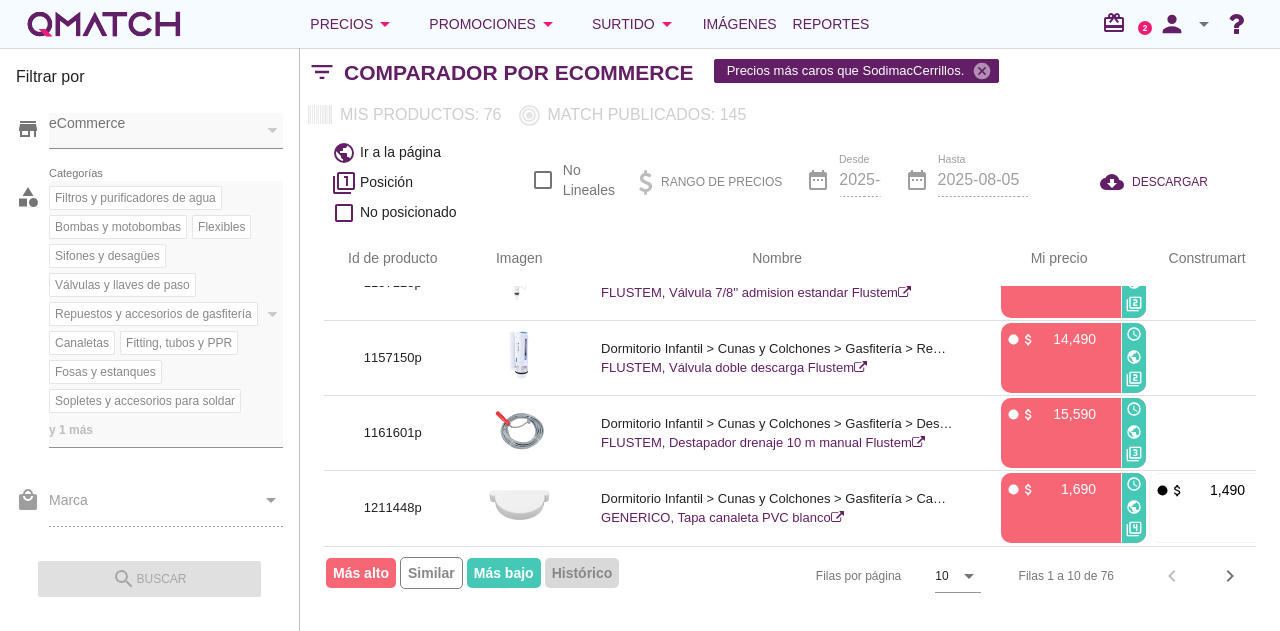 click on "Filas por página 10 arrow_drop_down
Filas 1 a 10 de
76
chevron_left chevron_right" at bounding box center (790, 575) 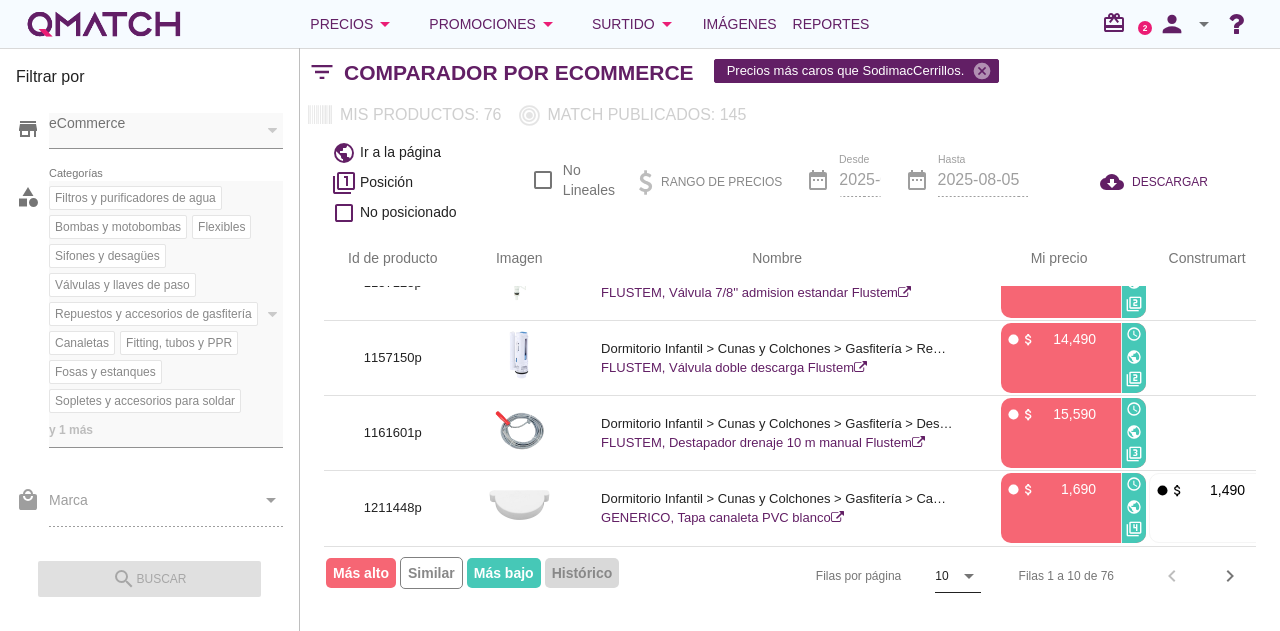 click on "arrow_drop_down" at bounding box center [969, 576] 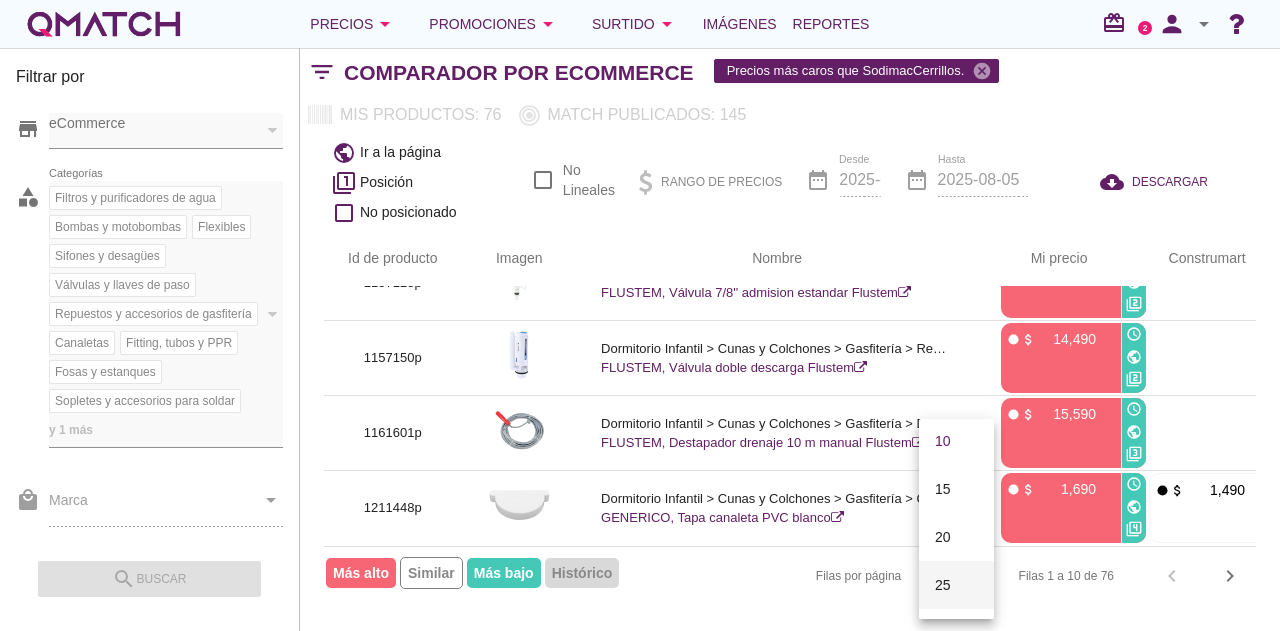 scroll, scrollTop: 104, scrollLeft: 0, axis: vertical 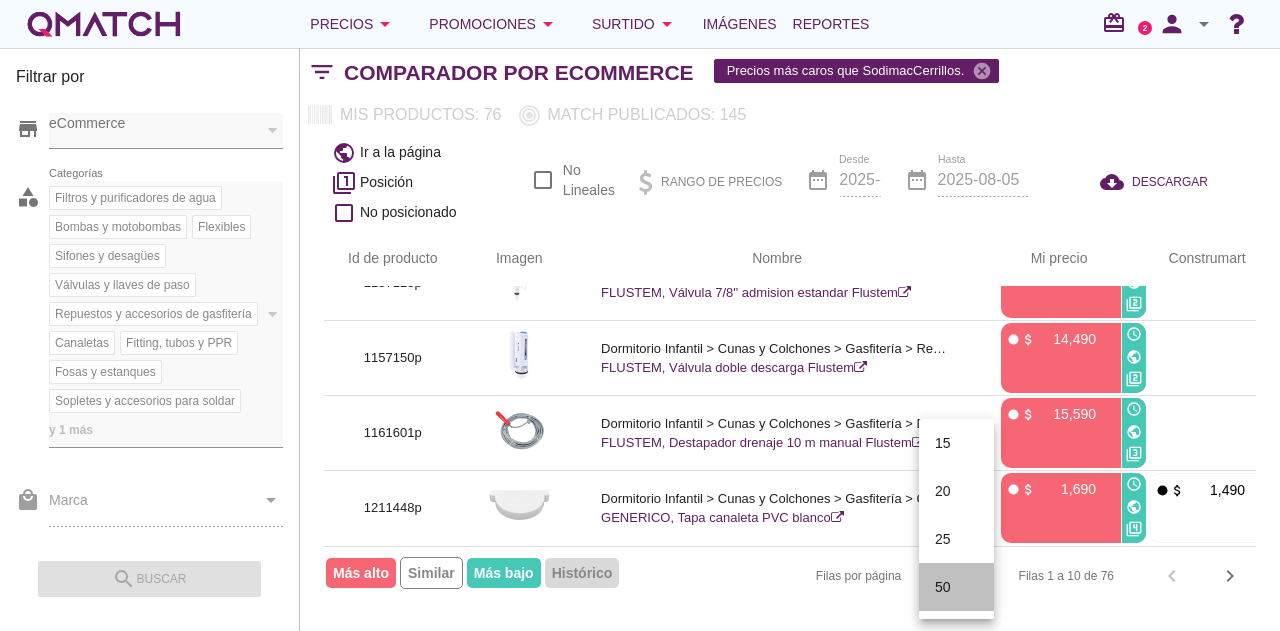 click on "50" at bounding box center (956, 587) 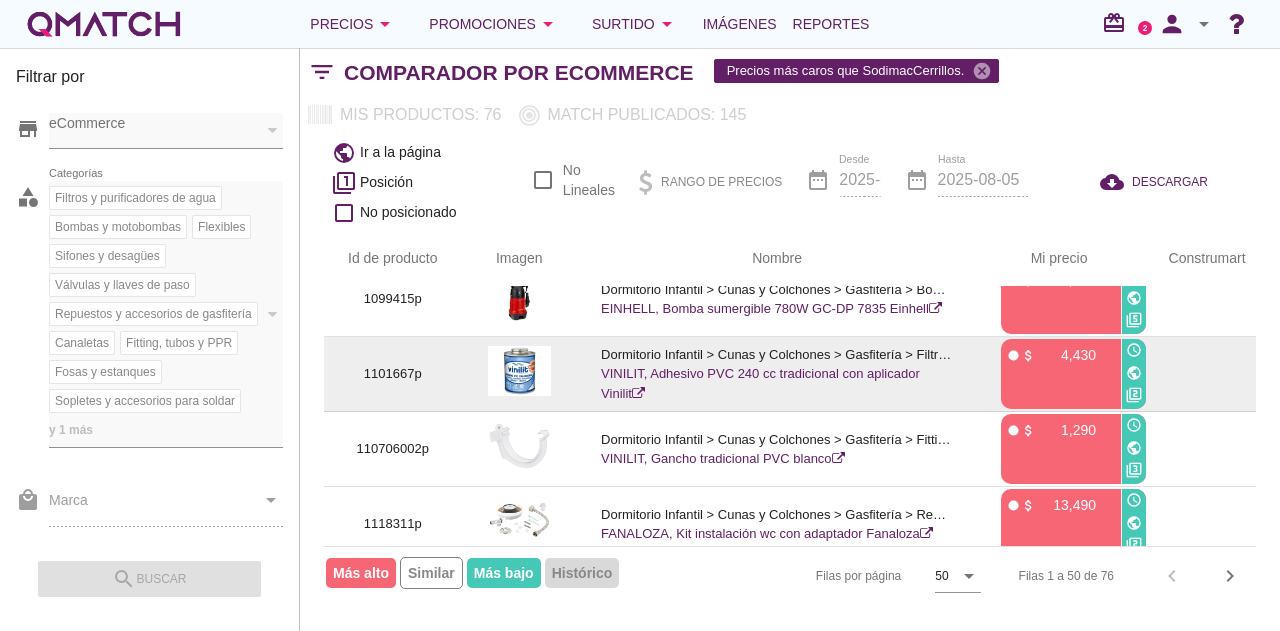 scroll, scrollTop: 0, scrollLeft: 0, axis: both 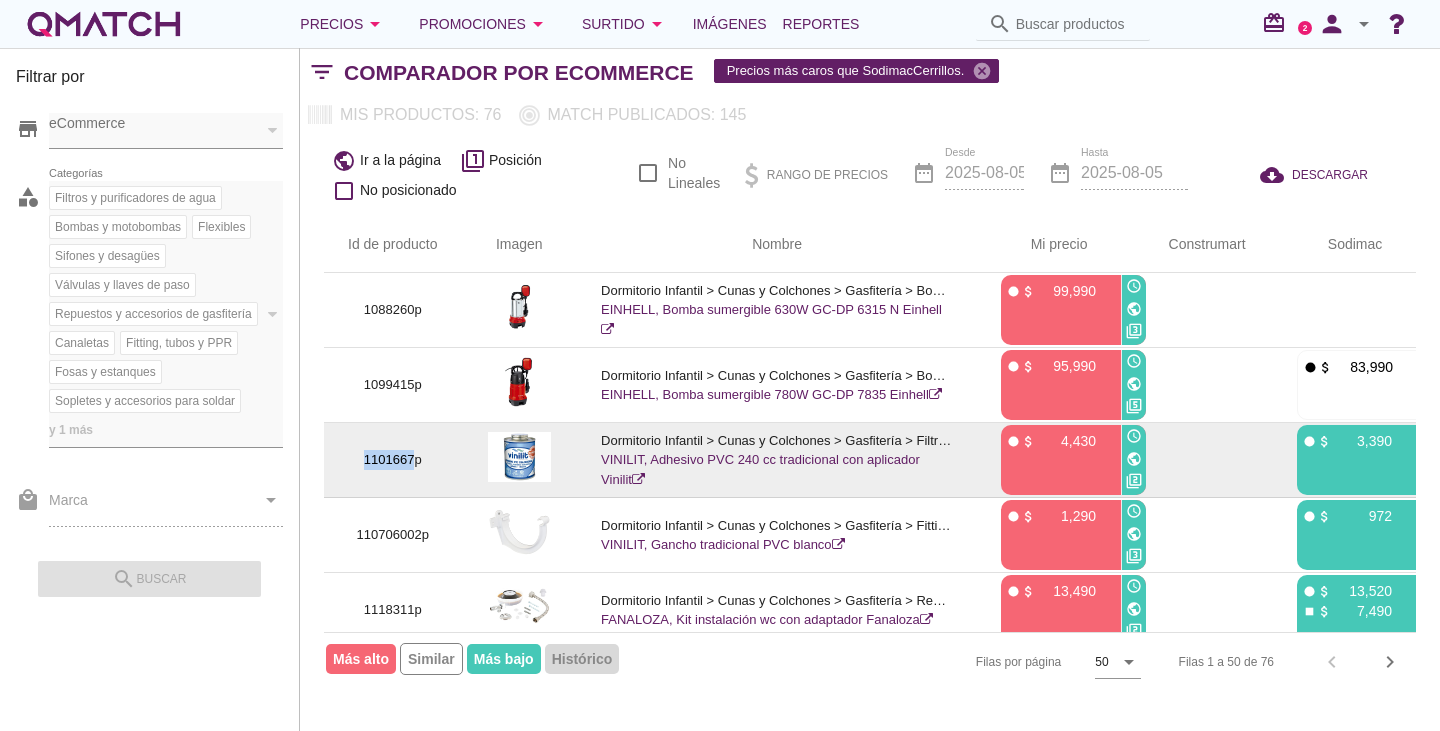 drag, startPoint x: 412, startPoint y: 458, endPoint x: 351, endPoint y: 453, distance: 61.204575 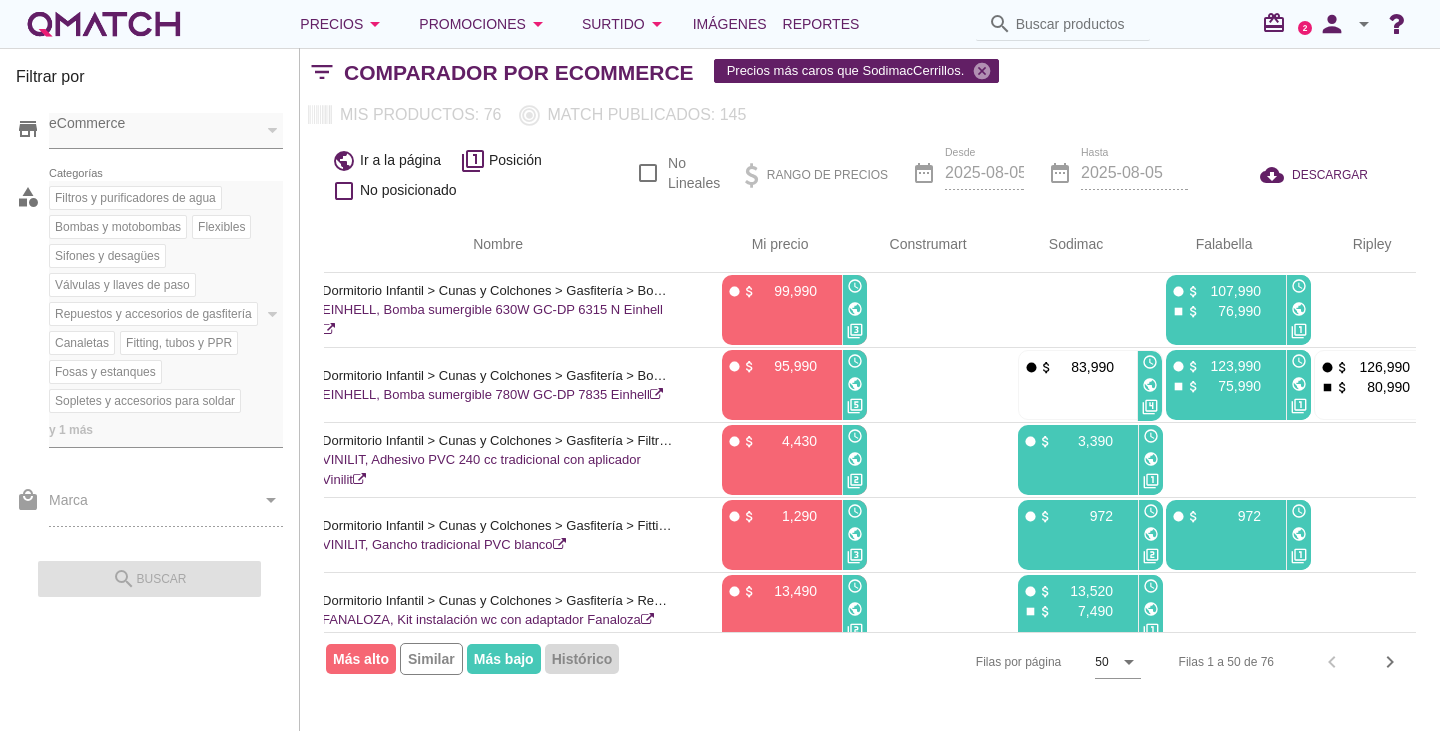 scroll, scrollTop: 0, scrollLeft: 0, axis: both 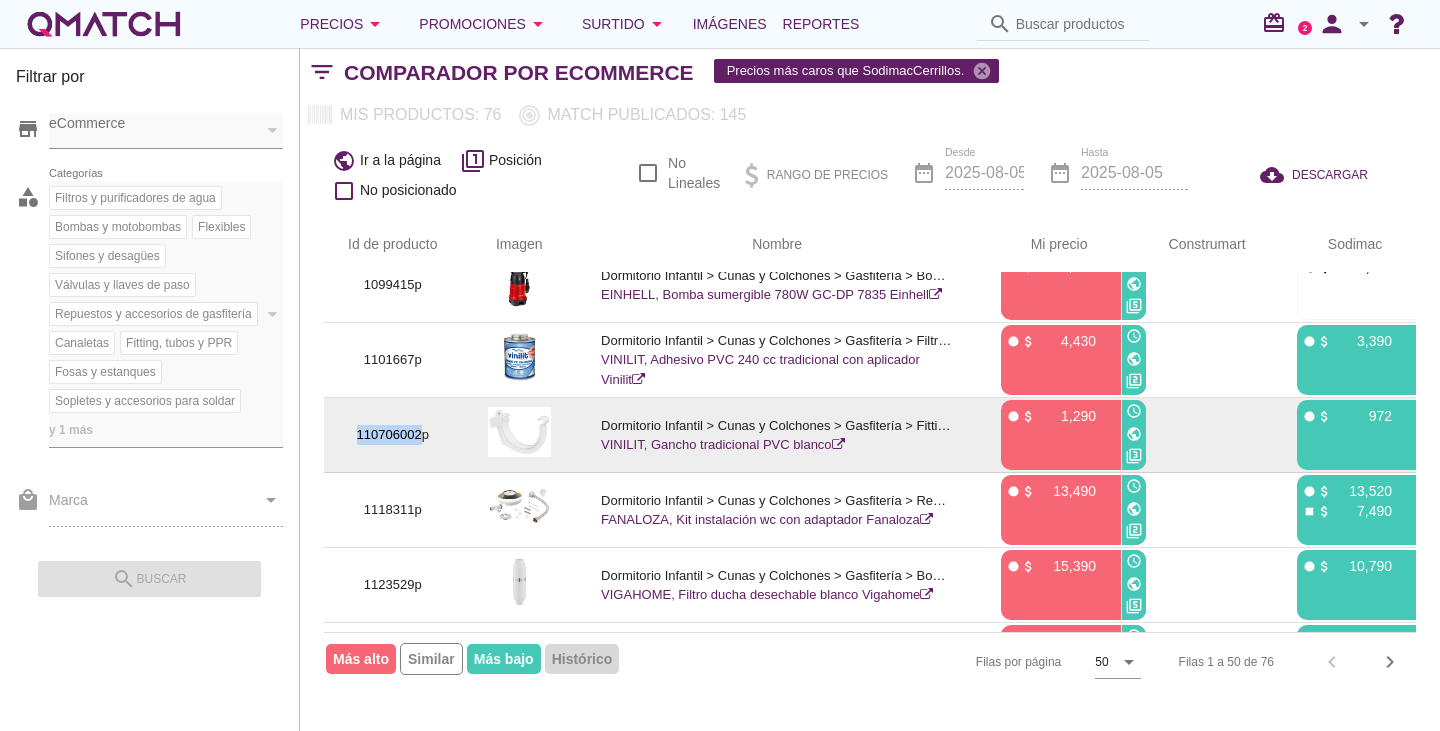 drag, startPoint x: 420, startPoint y: 434, endPoint x: 357, endPoint y: 434, distance: 63 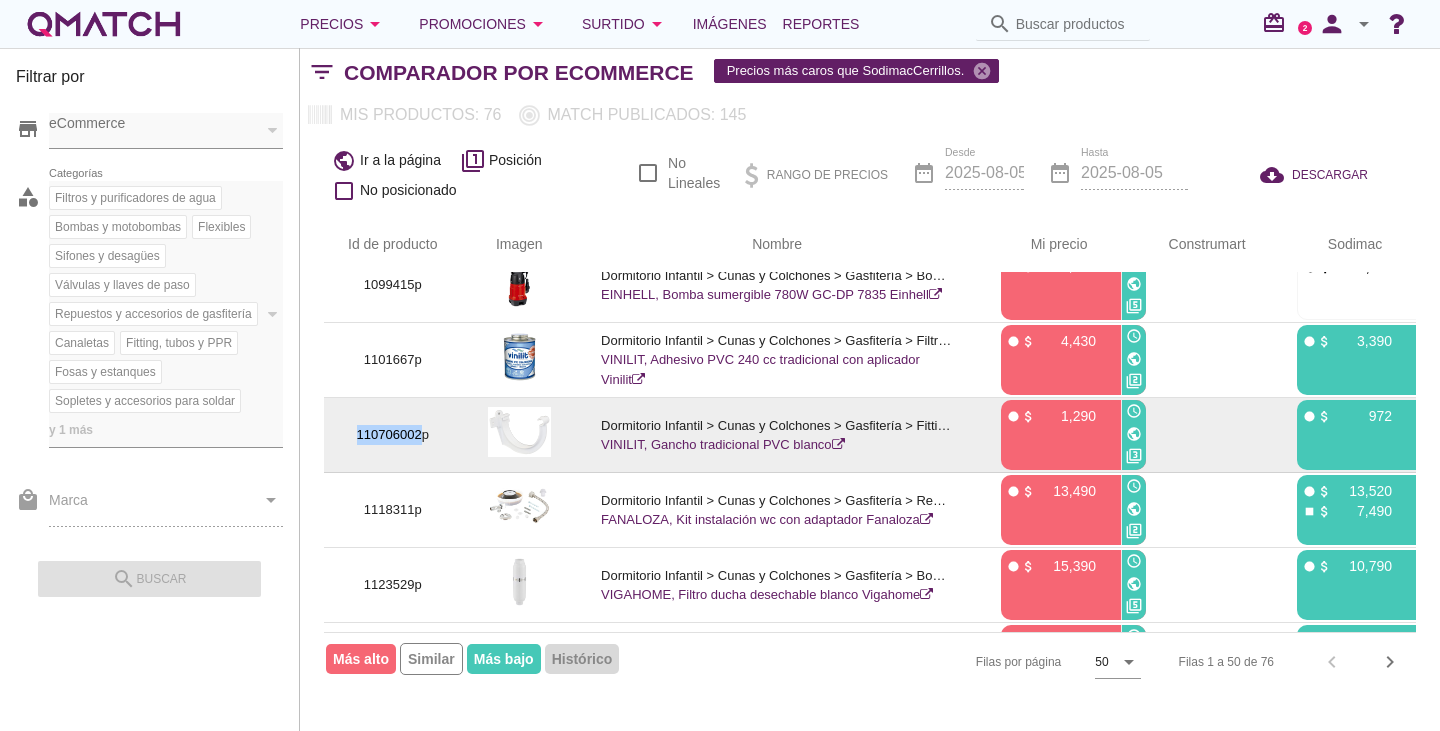 scroll, scrollTop: 200, scrollLeft: 0, axis: vertical 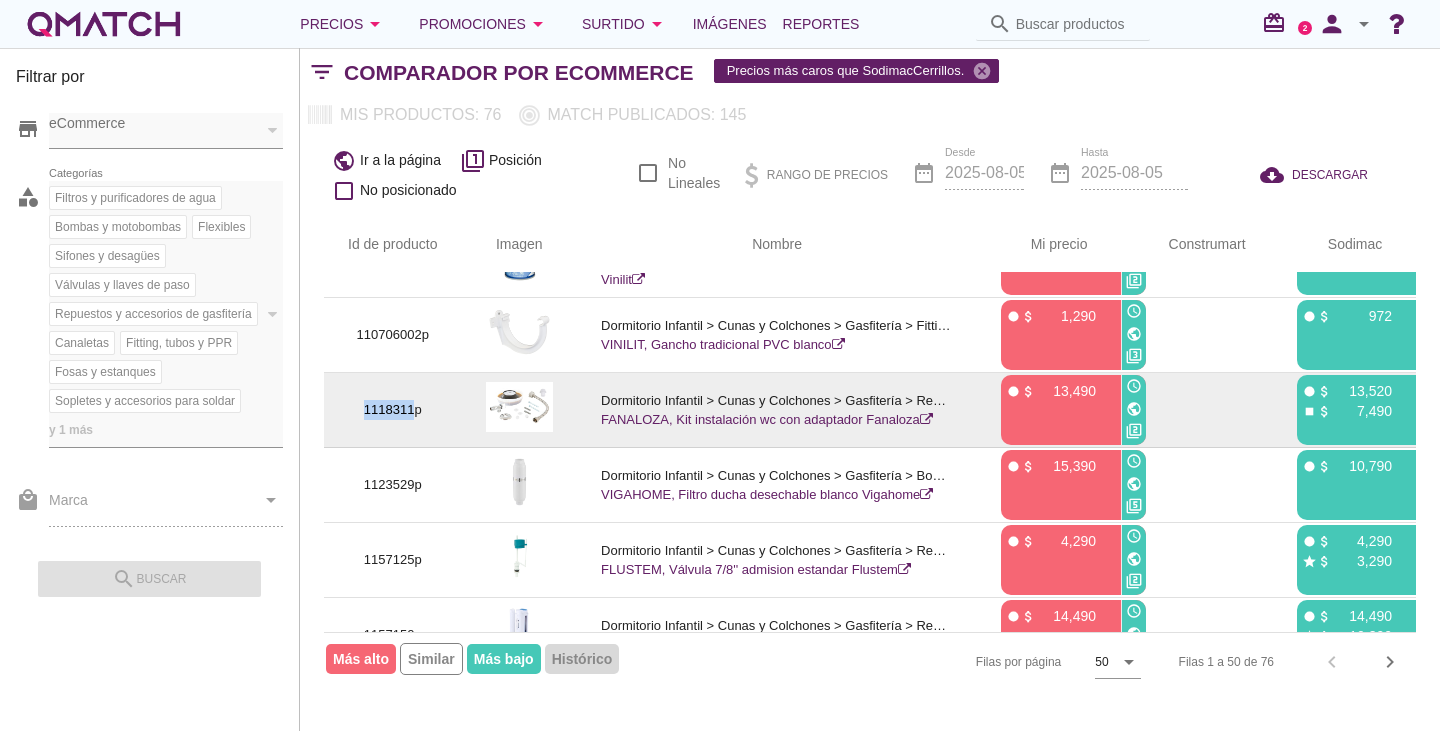 drag, startPoint x: 411, startPoint y: 406, endPoint x: 362, endPoint y: 406, distance: 49 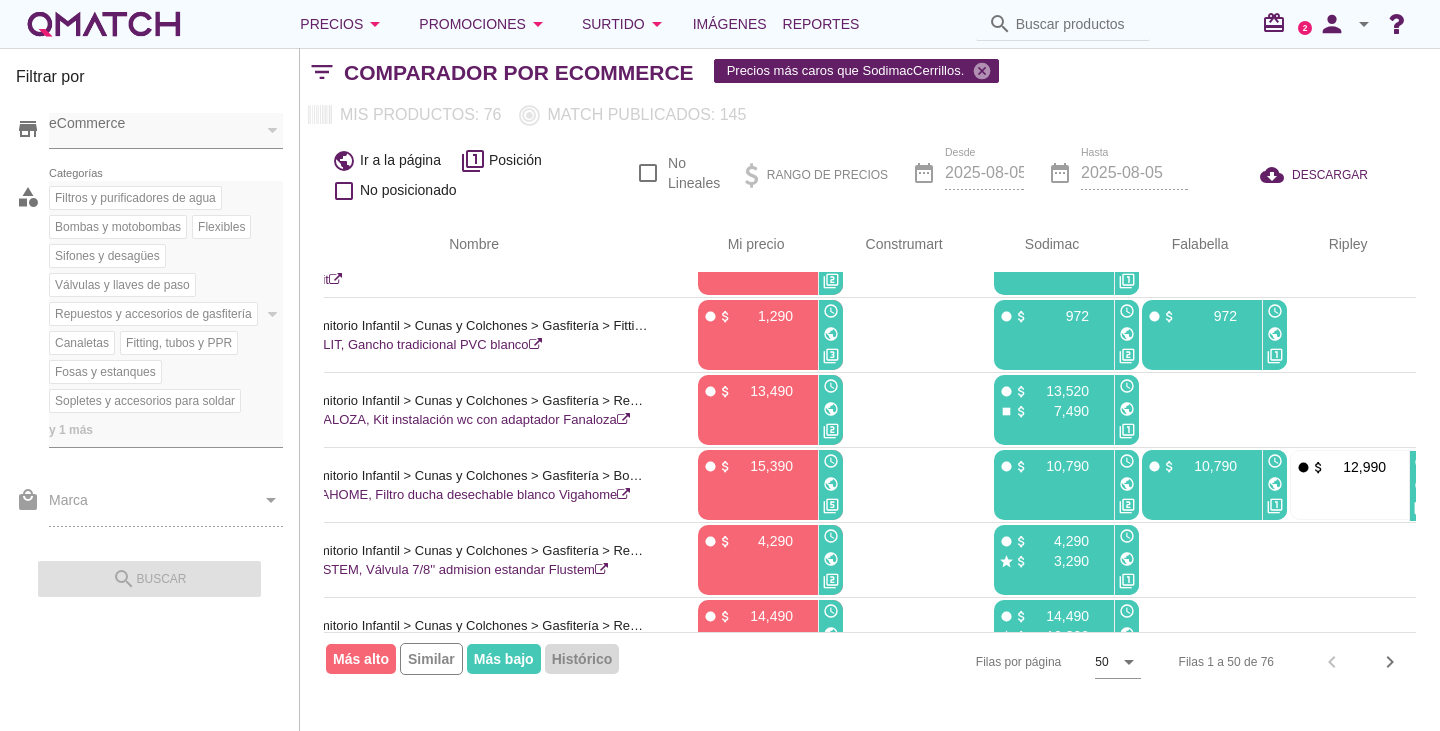 scroll, scrollTop: 200, scrollLeft: 301, axis: both 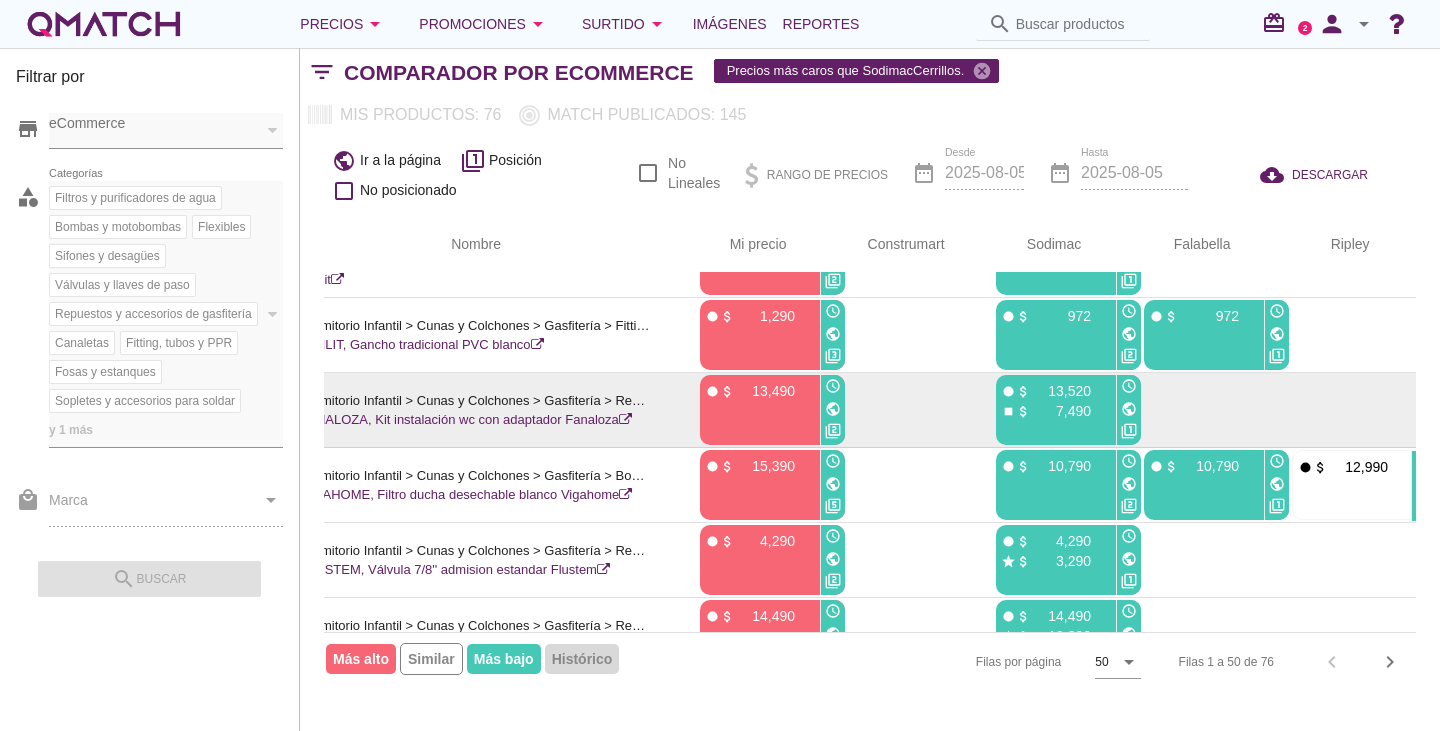 click on "public" at bounding box center (1129, 409) 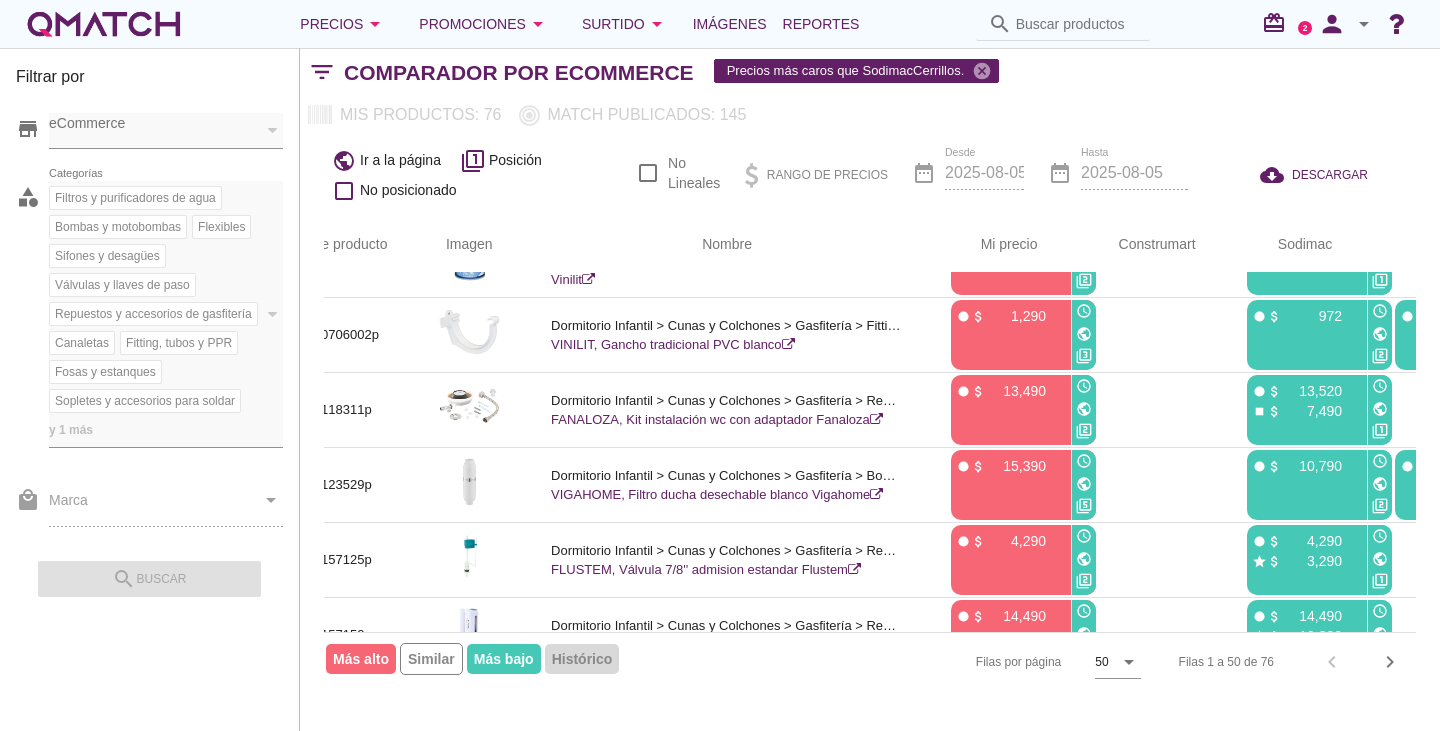 scroll, scrollTop: 200, scrollLeft: 23, axis: both 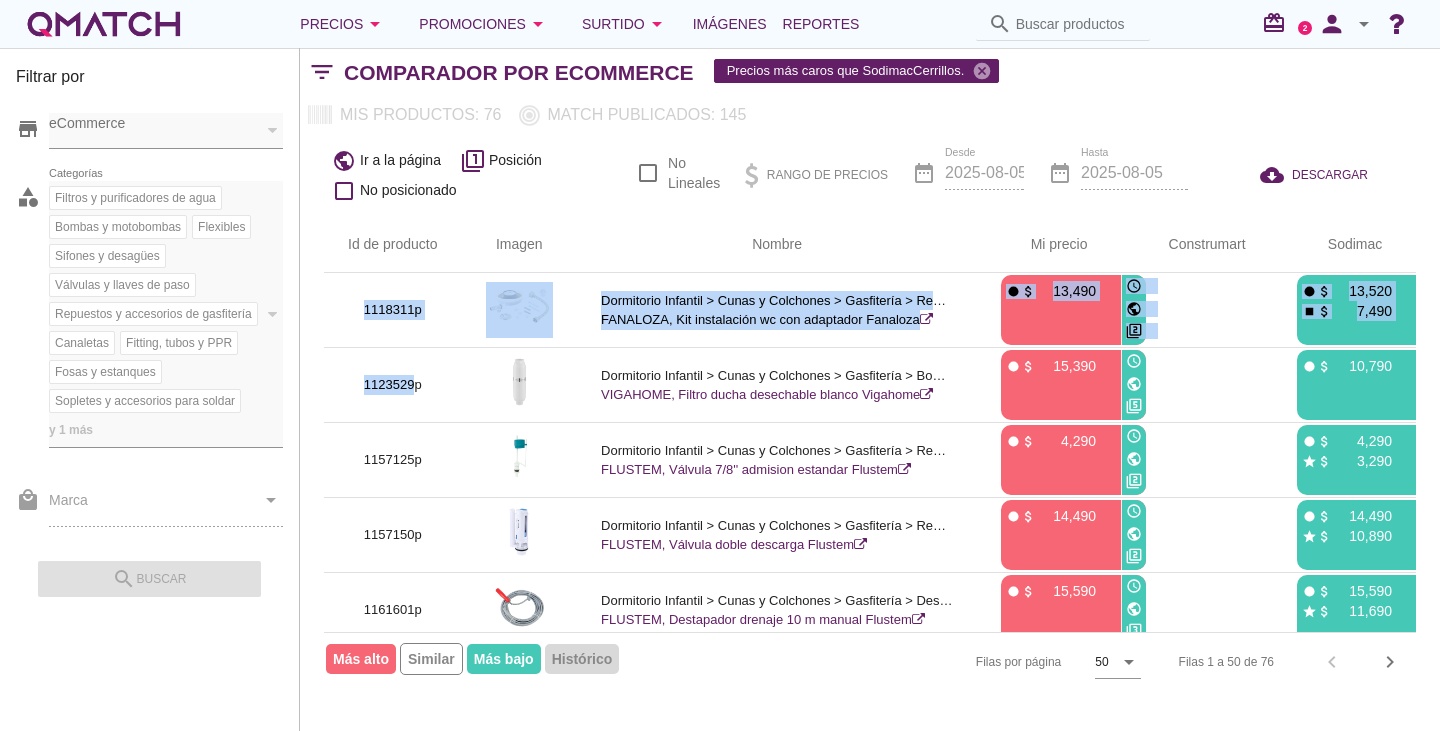 drag, startPoint x: 411, startPoint y: 382, endPoint x: 308, endPoint y: 385, distance: 103.04368 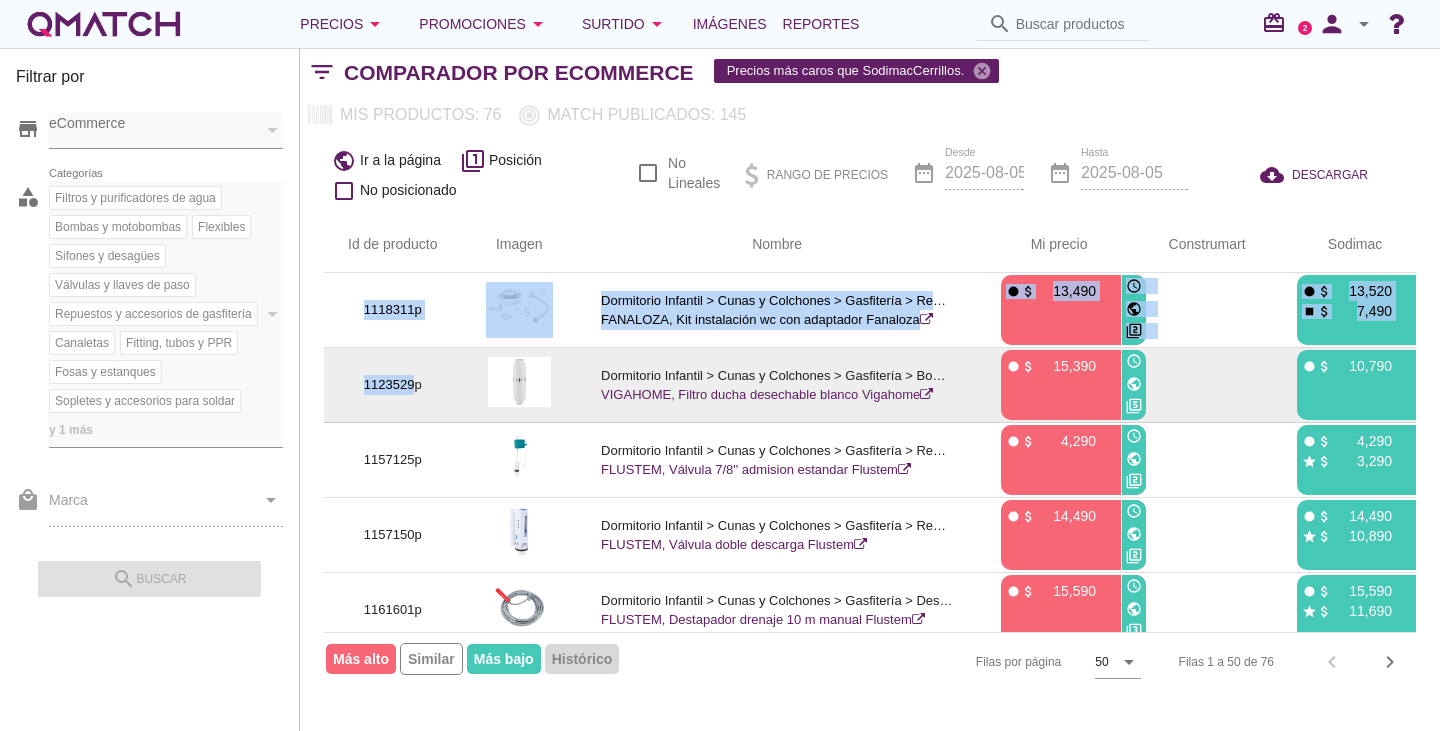 click on "1123529p" at bounding box center [393, 385] 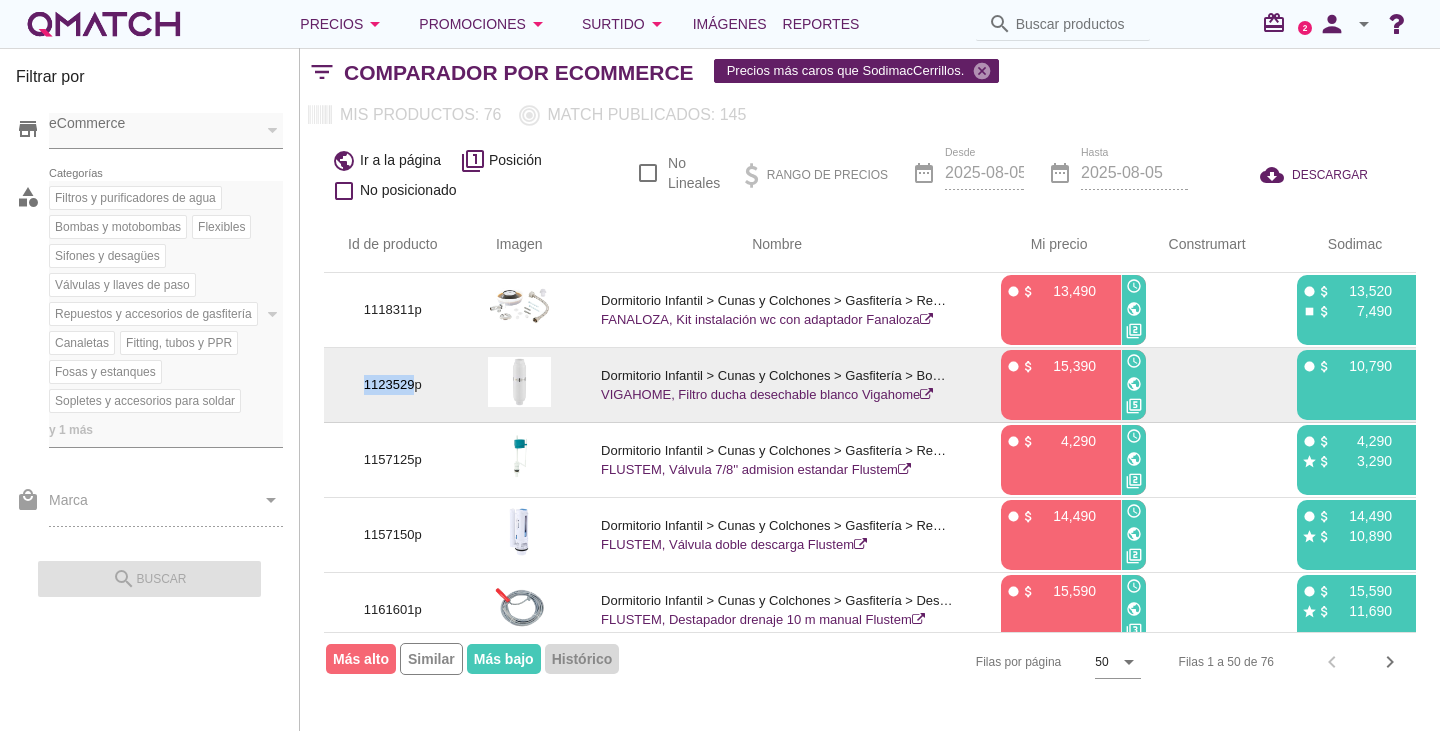 drag, startPoint x: 414, startPoint y: 383, endPoint x: 362, endPoint y: 383, distance: 52 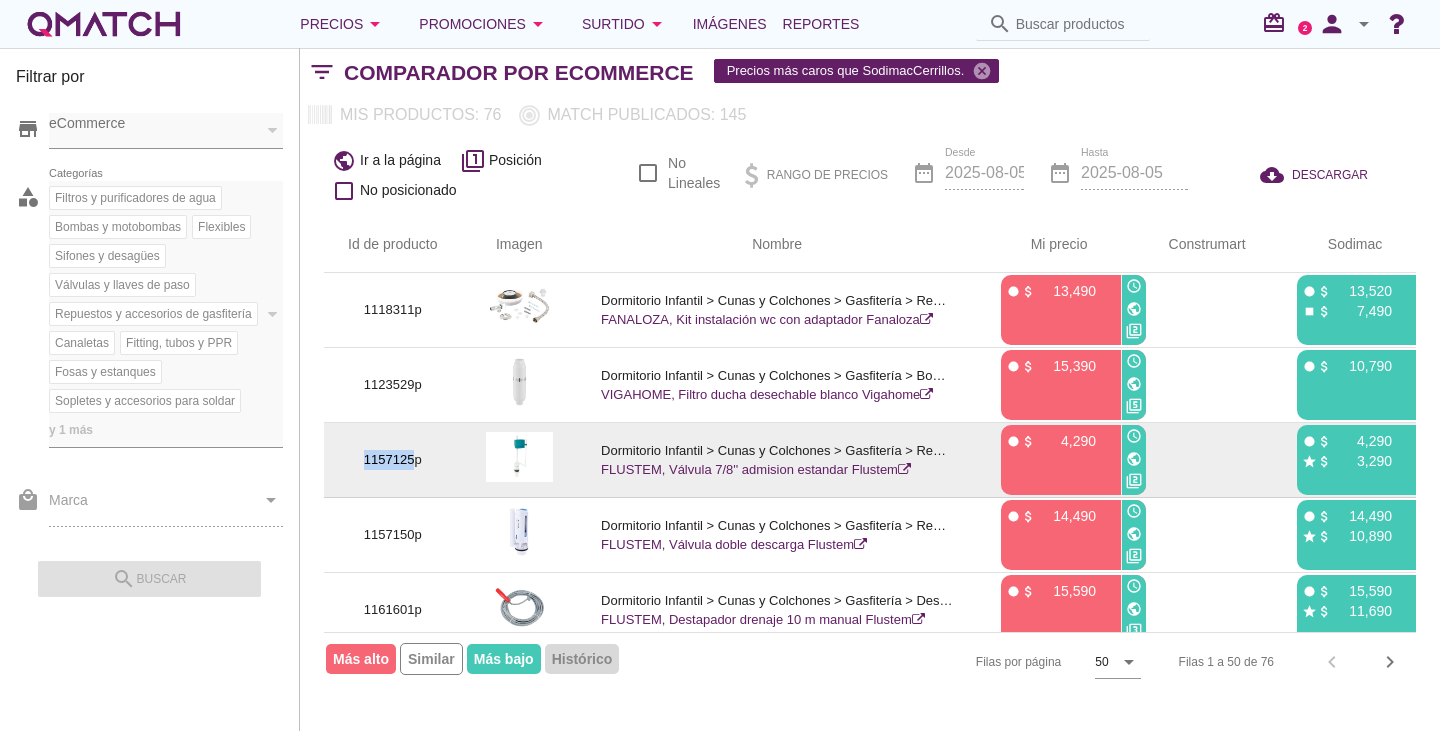 drag, startPoint x: 413, startPoint y: 453, endPoint x: 356, endPoint y: 450, distance: 57.07889 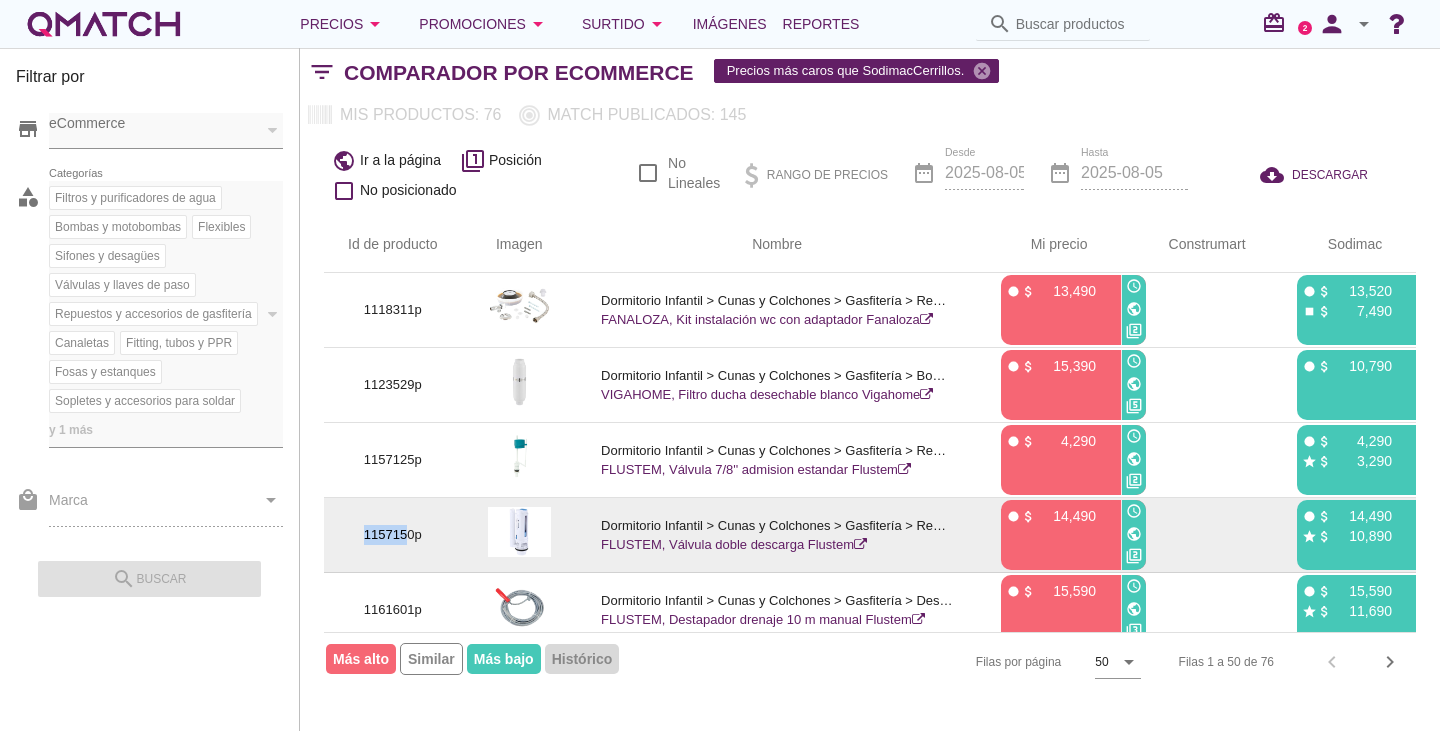 drag, startPoint x: 410, startPoint y: 532, endPoint x: 341, endPoint y: 527, distance: 69.18092 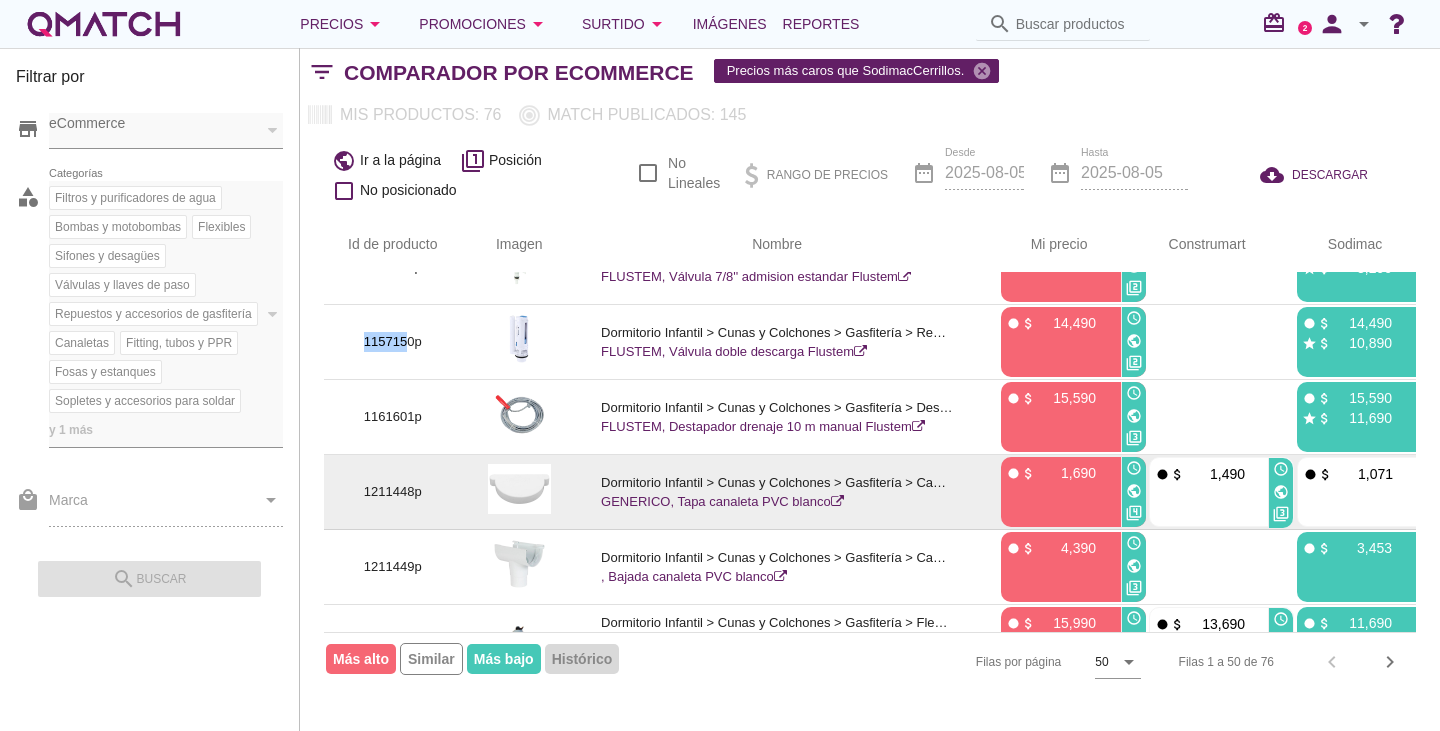 scroll, scrollTop: 500, scrollLeft: 0, axis: vertical 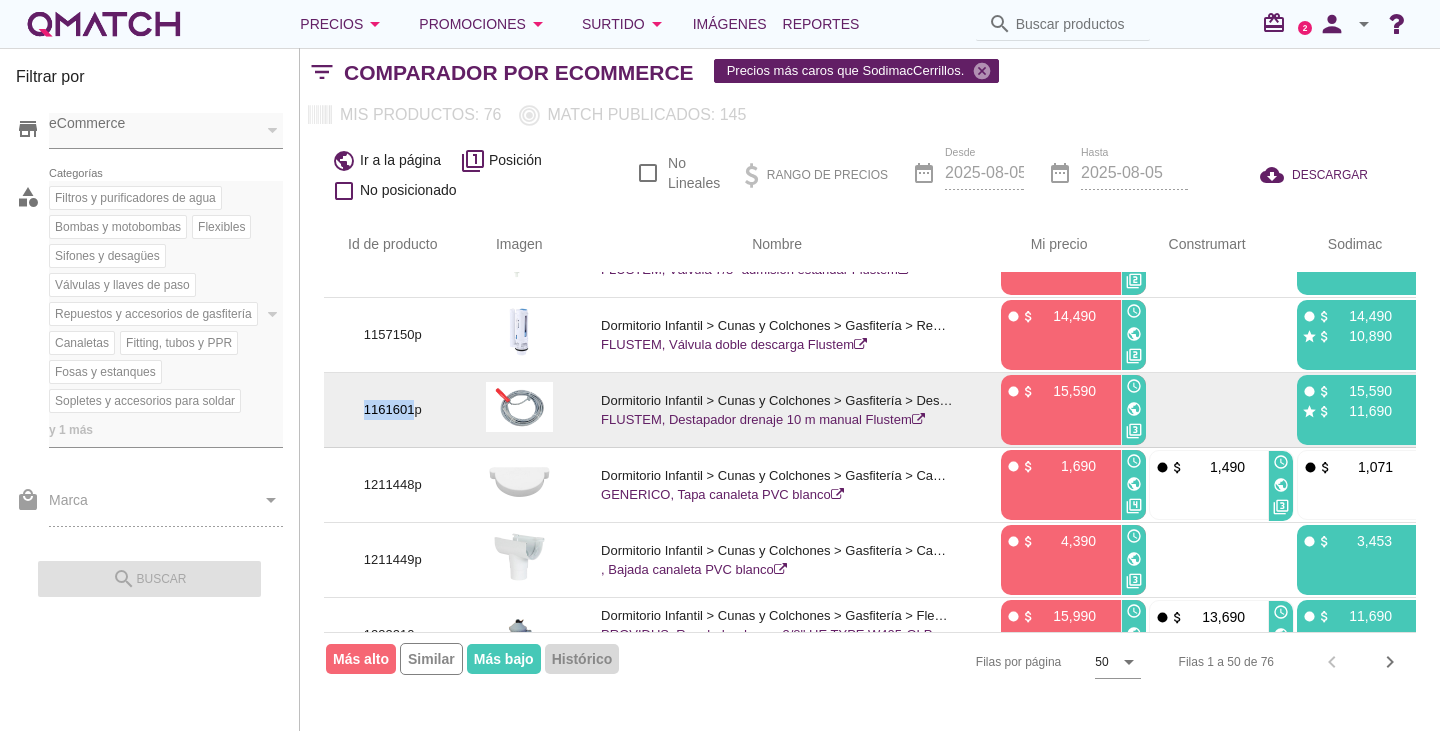 drag, startPoint x: 411, startPoint y: 407, endPoint x: 363, endPoint y: 407, distance: 48 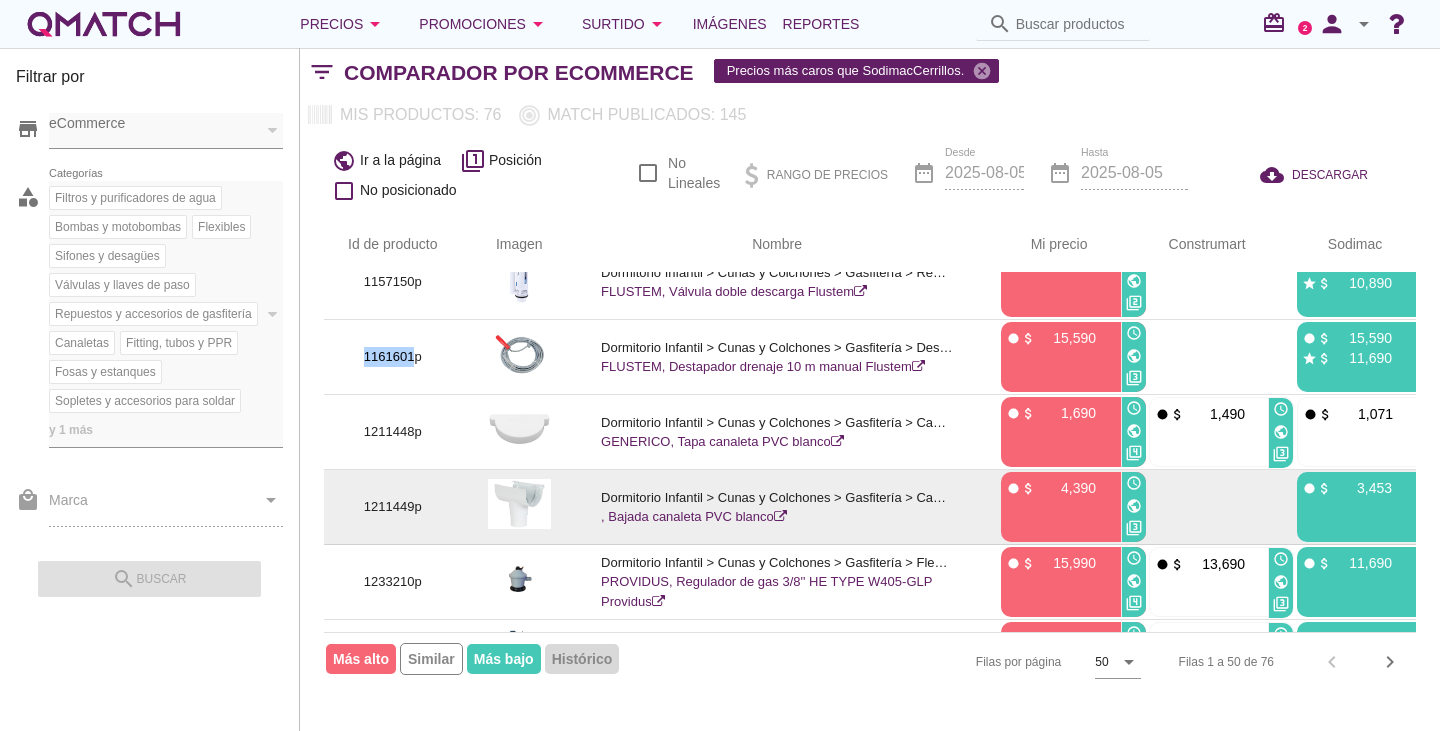 scroll, scrollTop: 600, scrollLeft: 0, axis: vertical 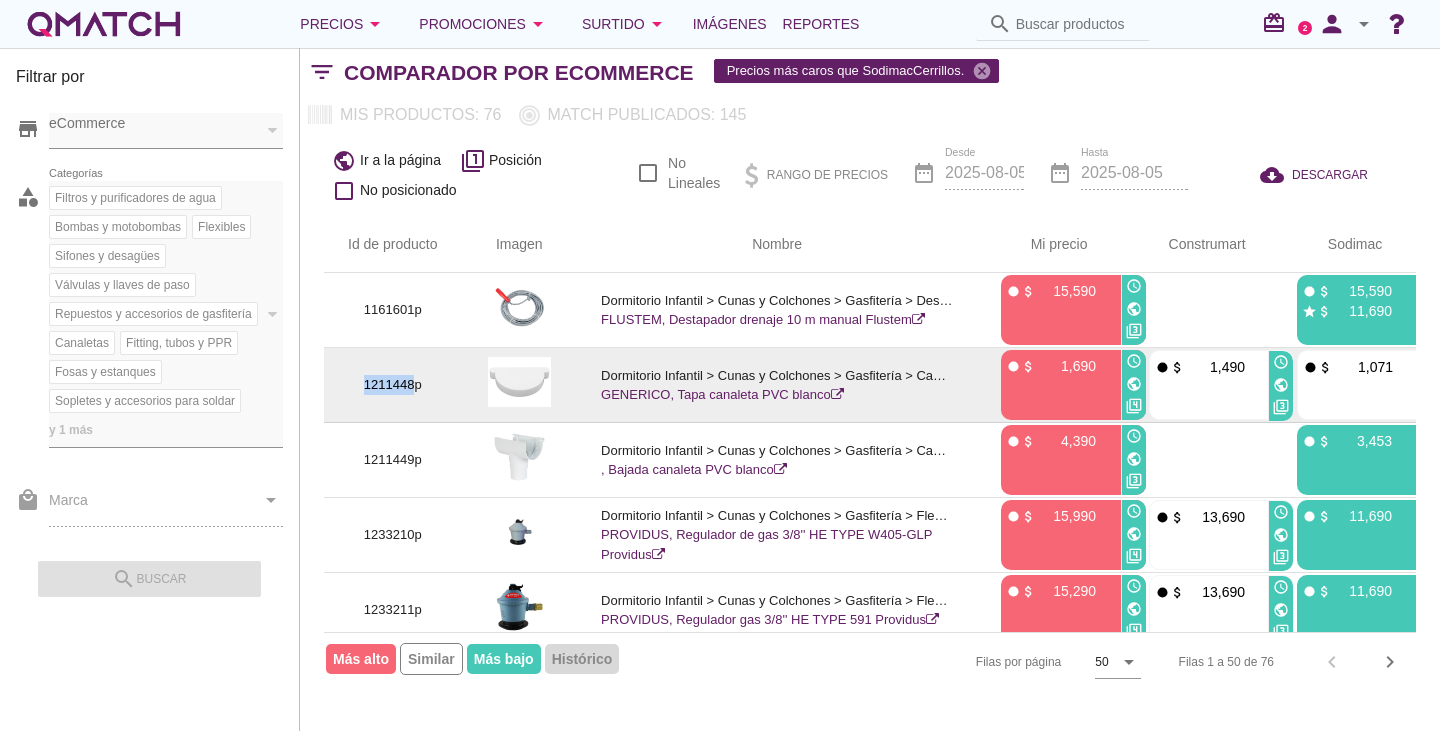 drag, startPoint x: 413, startPoint y: 384, endPoint x: 353, endPoint y: 386, distance: 60.033325 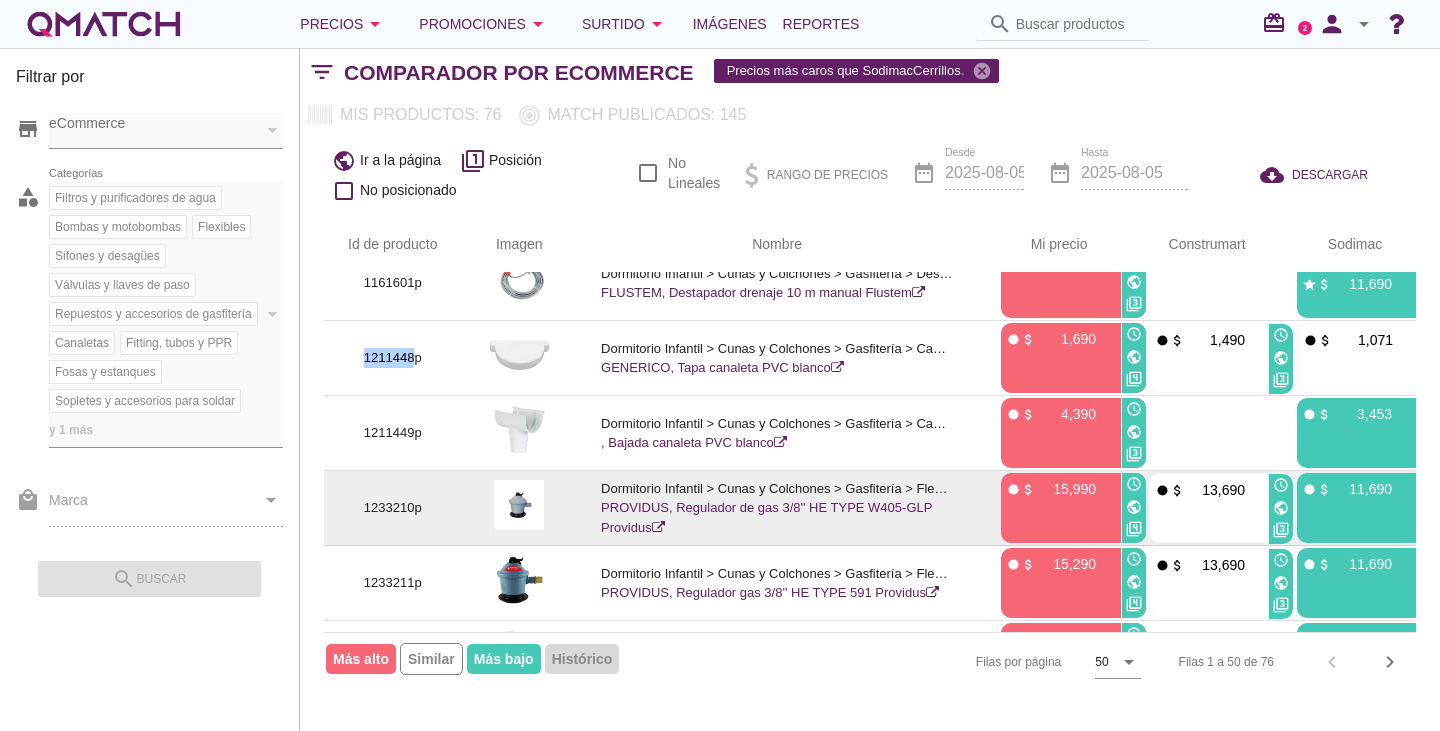 scroll, scrollTop: 700, scrollLeft: 0, axis: vertical 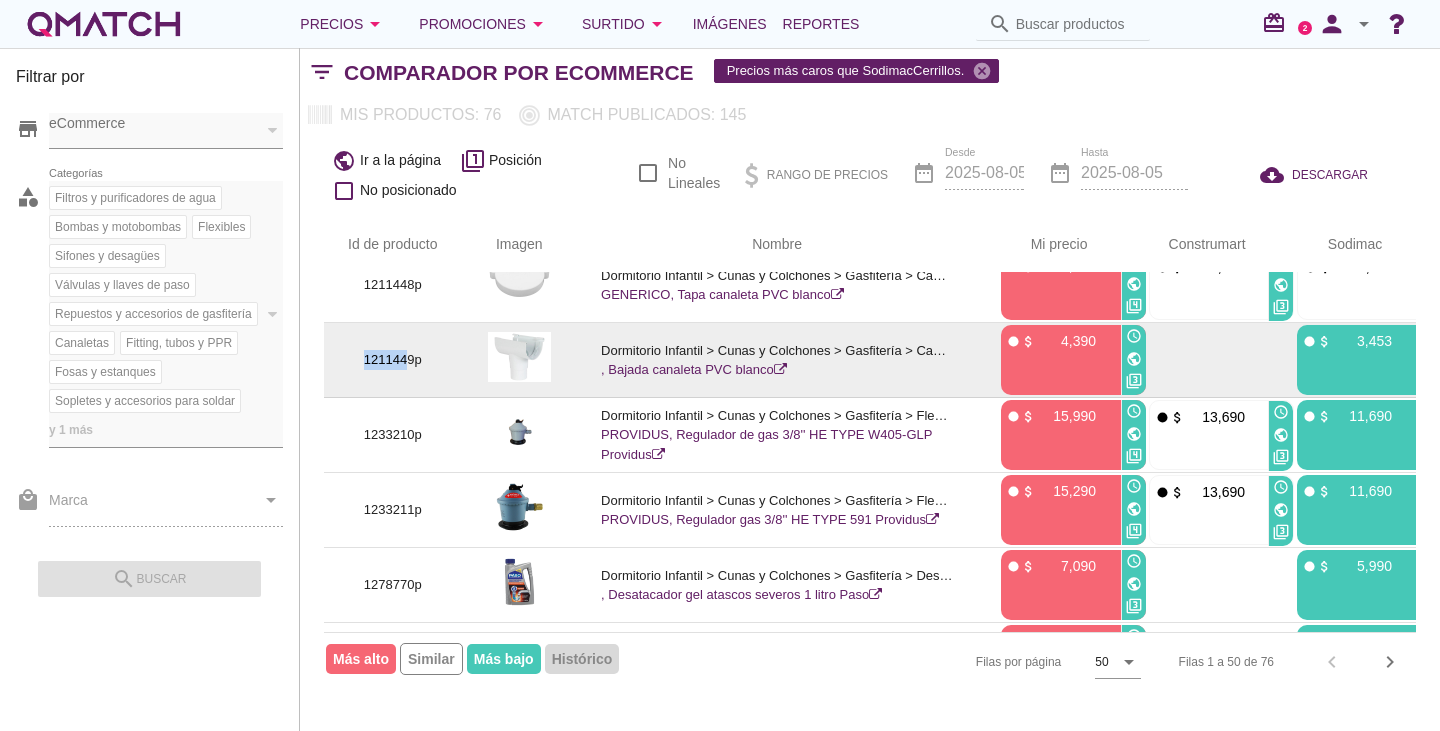 drag, startPoint x: 407, startPoint y: 361, endPoint x: 347, endPoint y: 359, distance: 60.033325 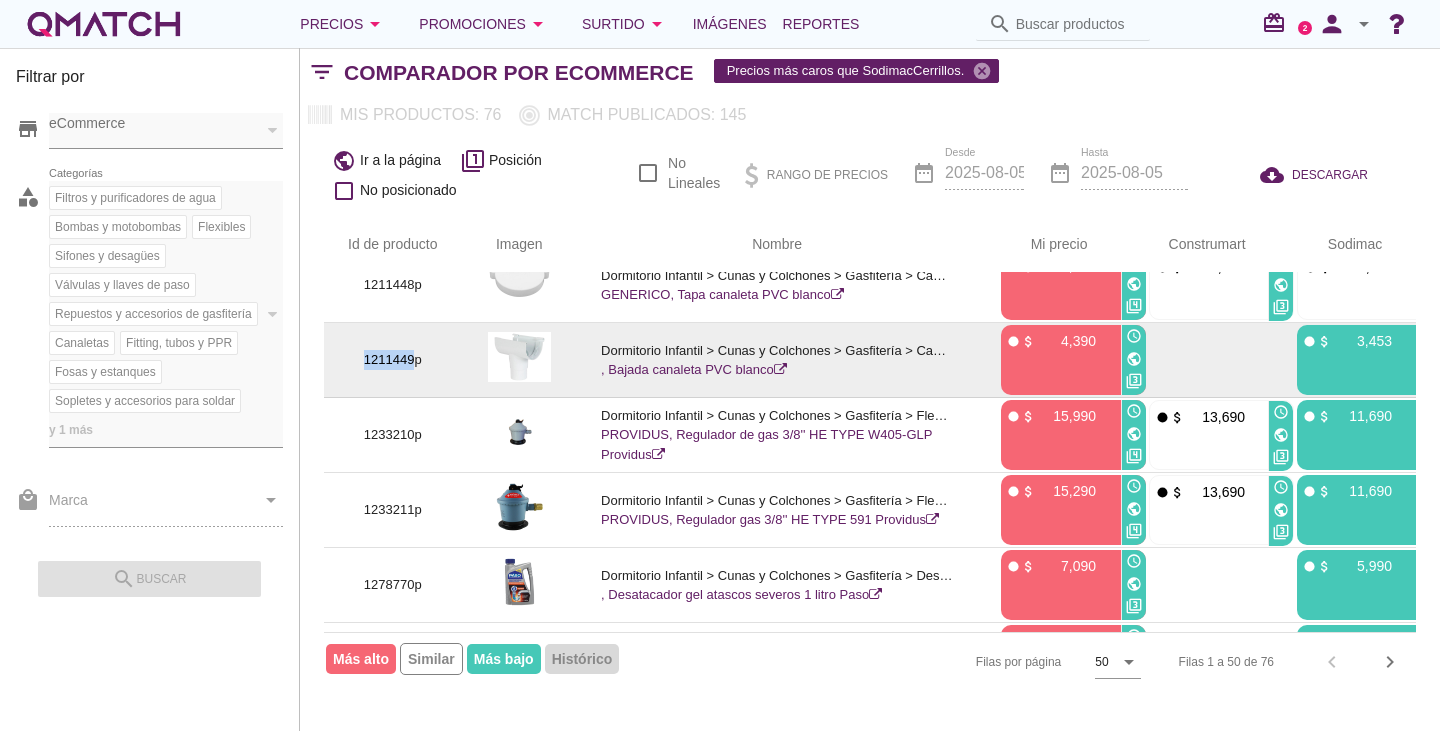 drag, startPoint x: 415, startPoint y: 356, endPoint x: 364, endPoint y: 358, distance: 51.0392 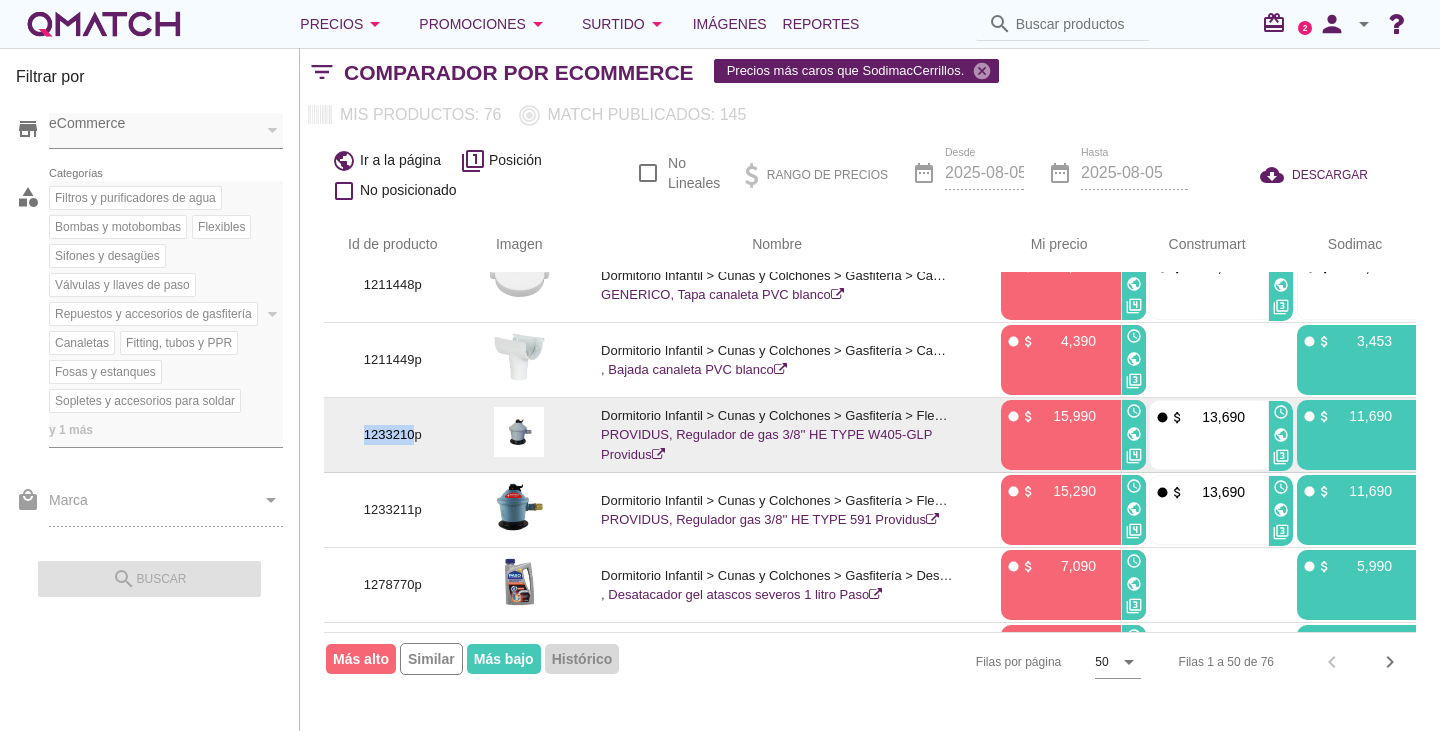 drag, startPoint x: 413, startPoint y: 435, endPoint x: 324, endPoint y: 435, distance: 89 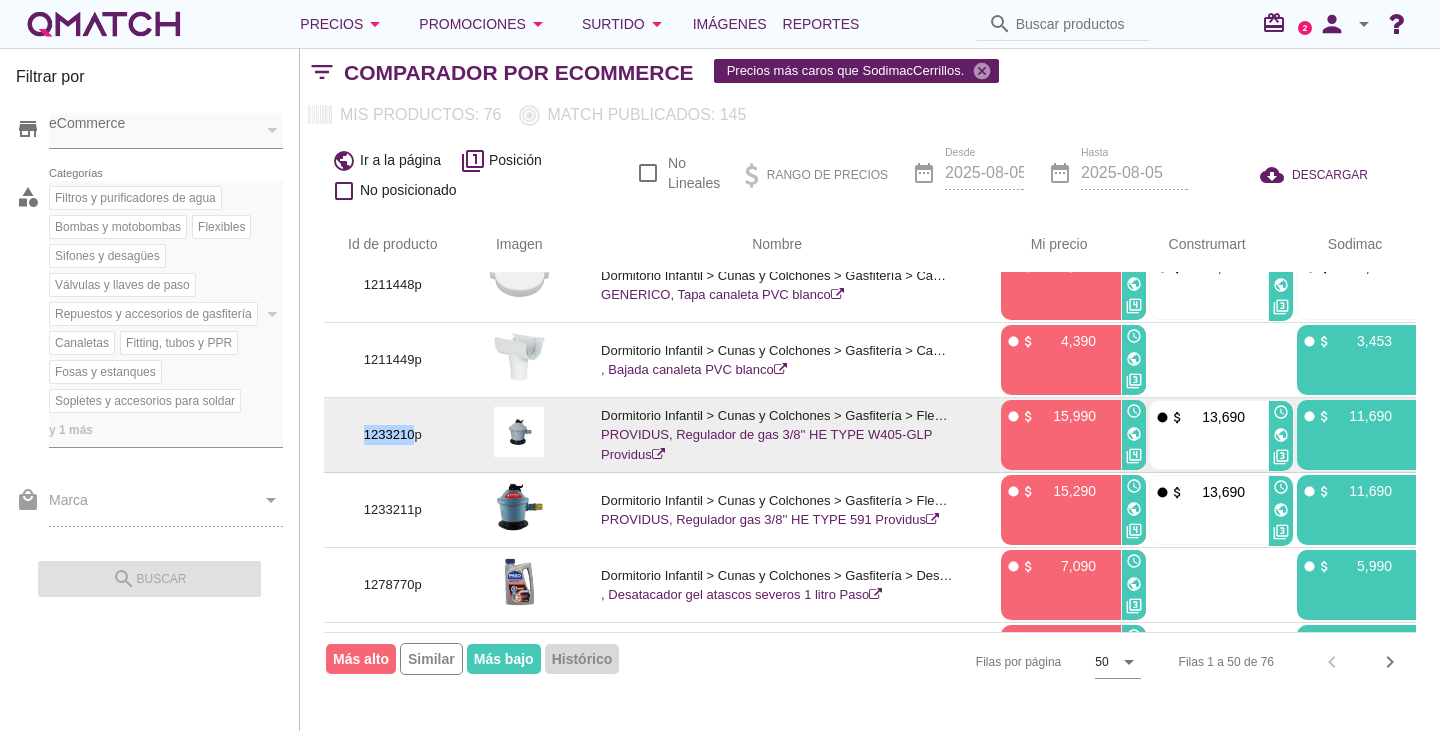 scroll, scrollTop: 800, scrollLeft: 0, axis: vertical 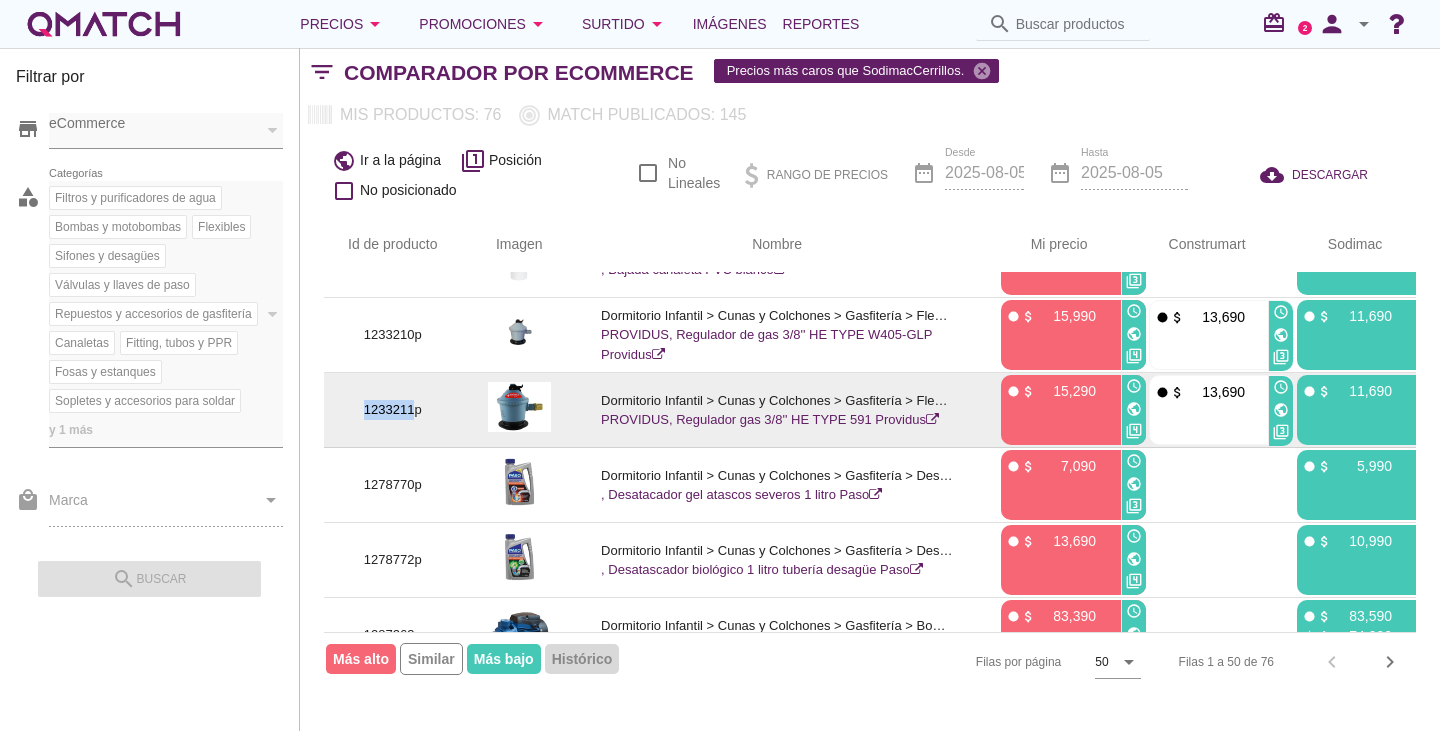 drag, startPoint x: 417, startPoint y: 404, endPoint x: 360, endPoint y: 408, distance: 57.14018 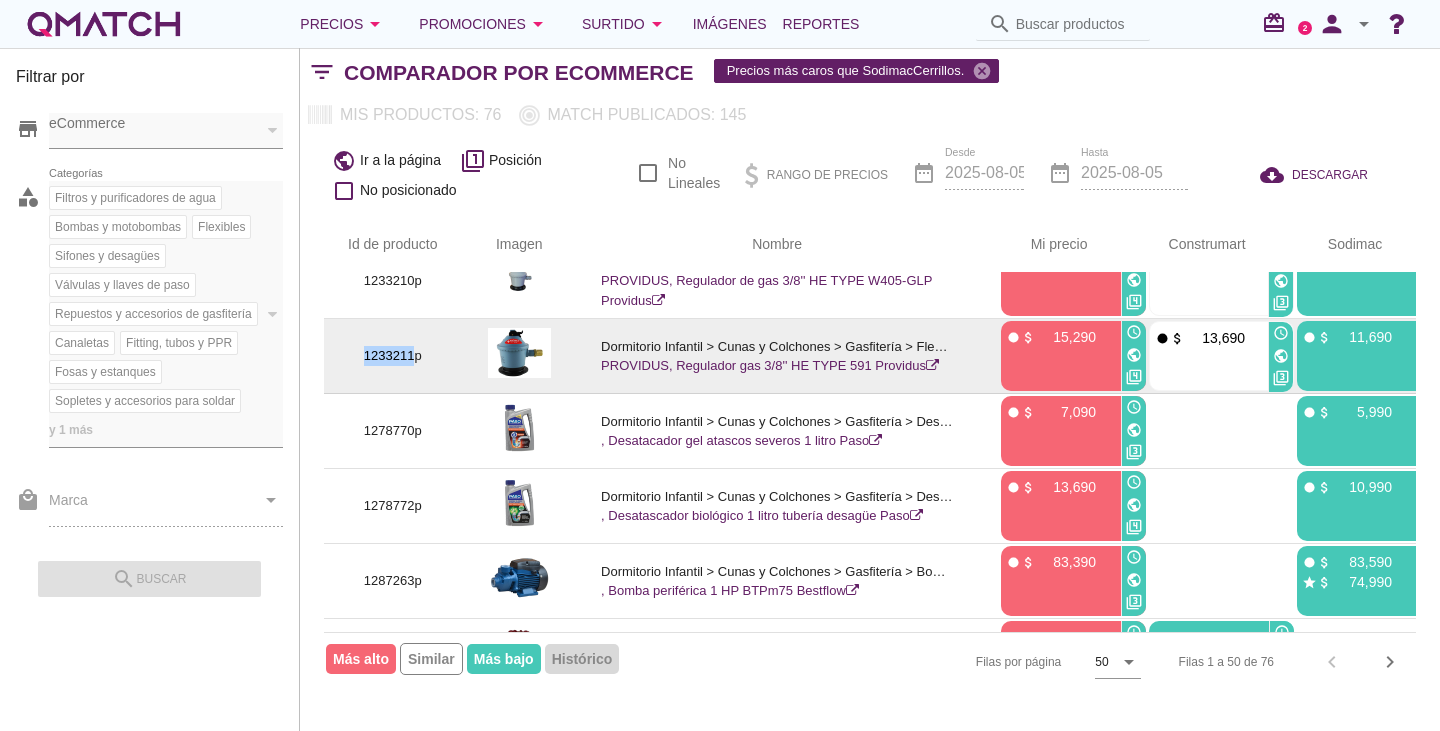 scroll, scrollTop: 900, scrollLeft: 0, axis: vertical 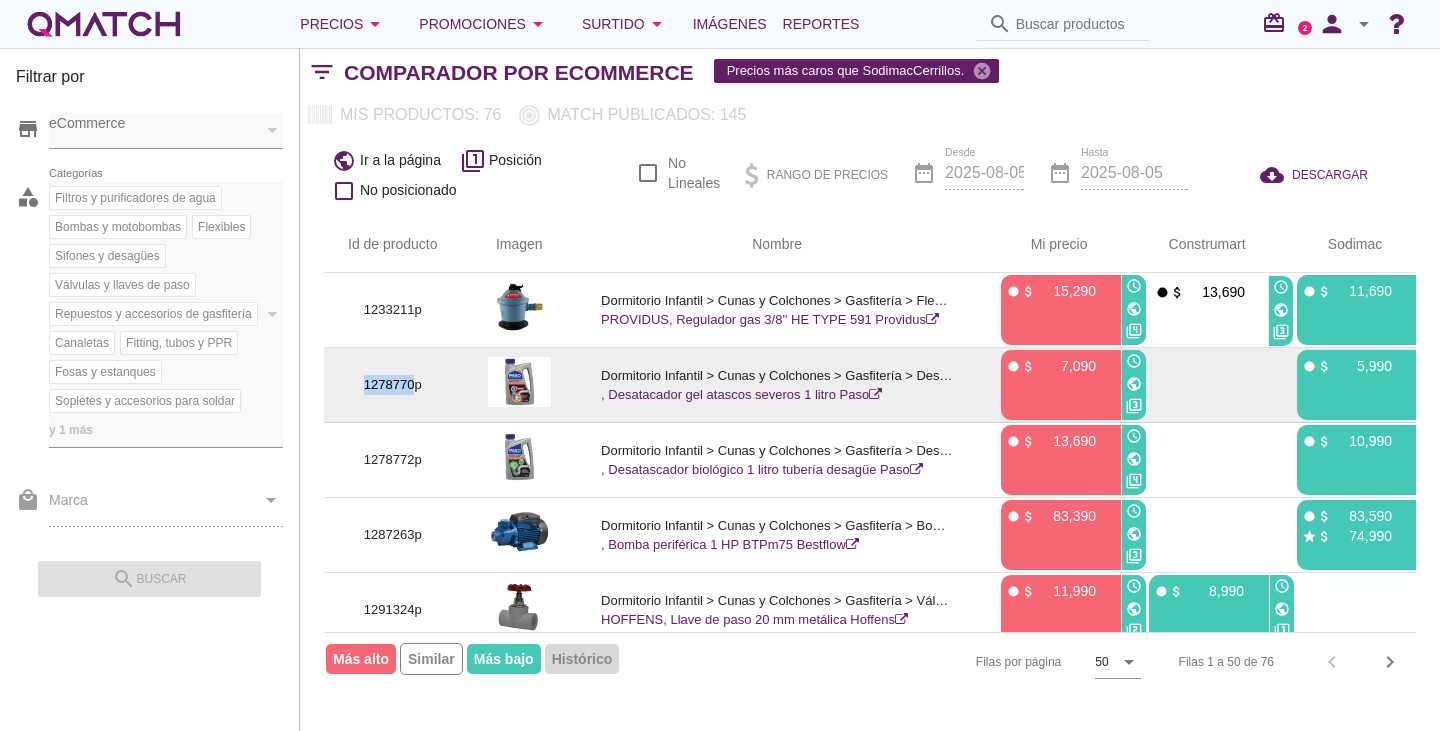 drag, startPoint x: 416, startPoint y: 383, endPoint x: 330, endPoint y: 387, distance: 86.09297 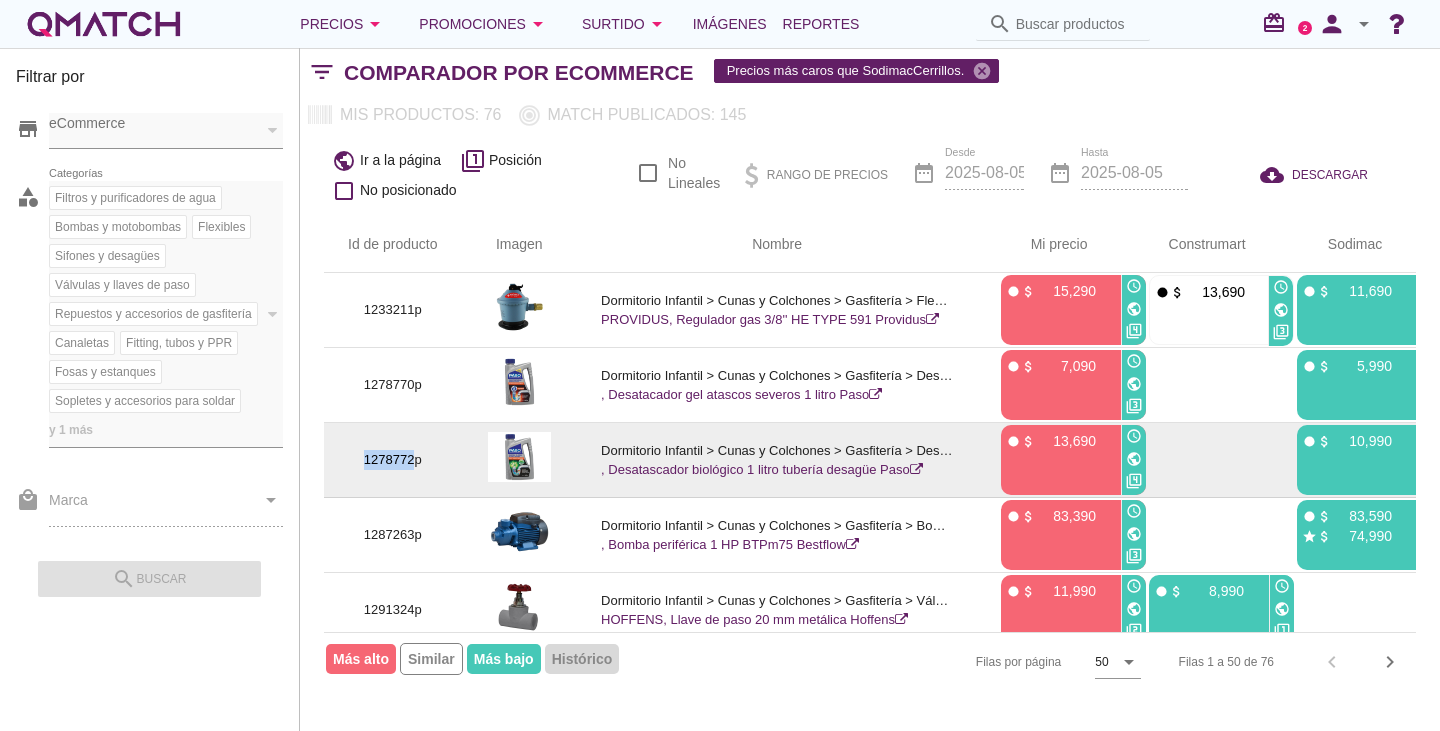 drag, startPoint x: 413, startPoint y: 459, endPoint x: 354, endPoint y: 460, distance: 59.008472 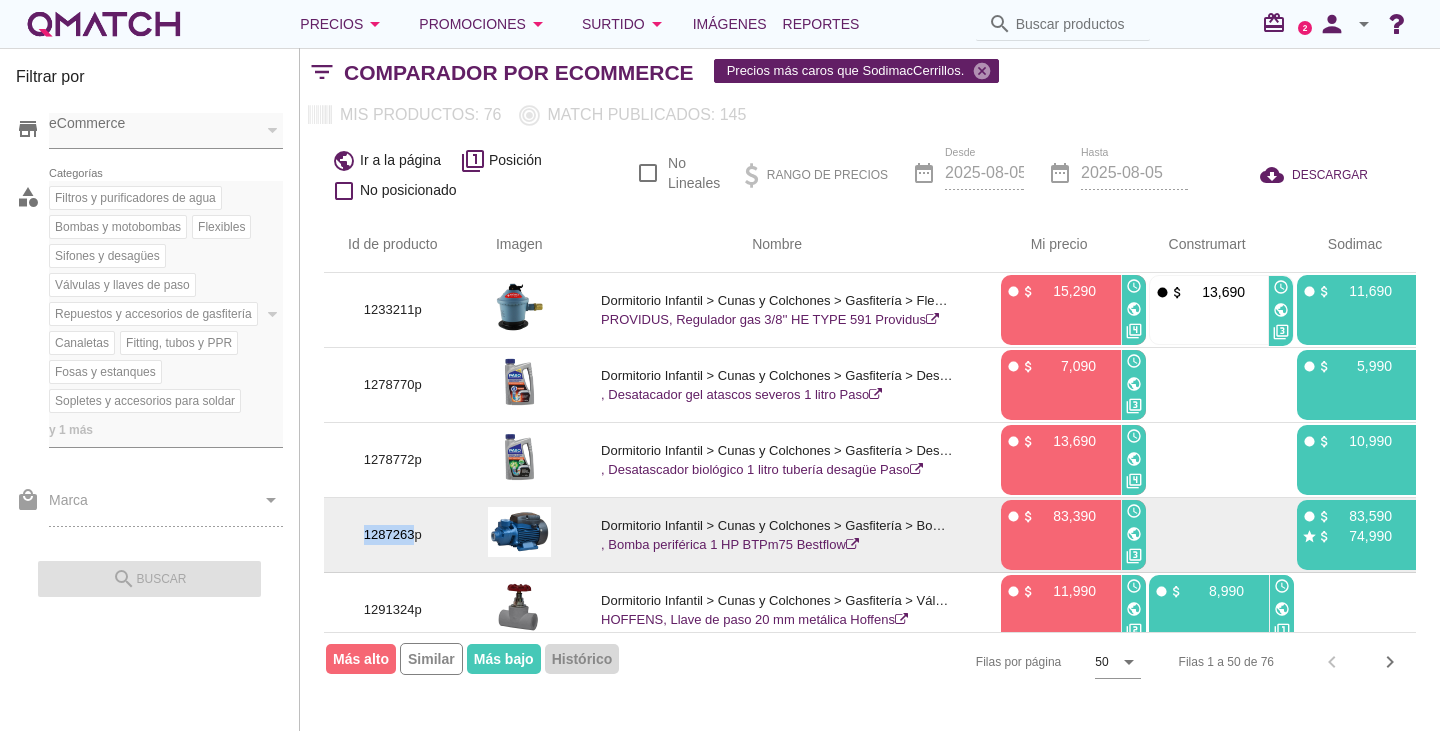 drag, startPoint x: 414, startPoint y: 533, endPoint x: 364, endPoint y: 532, distance: 50.01 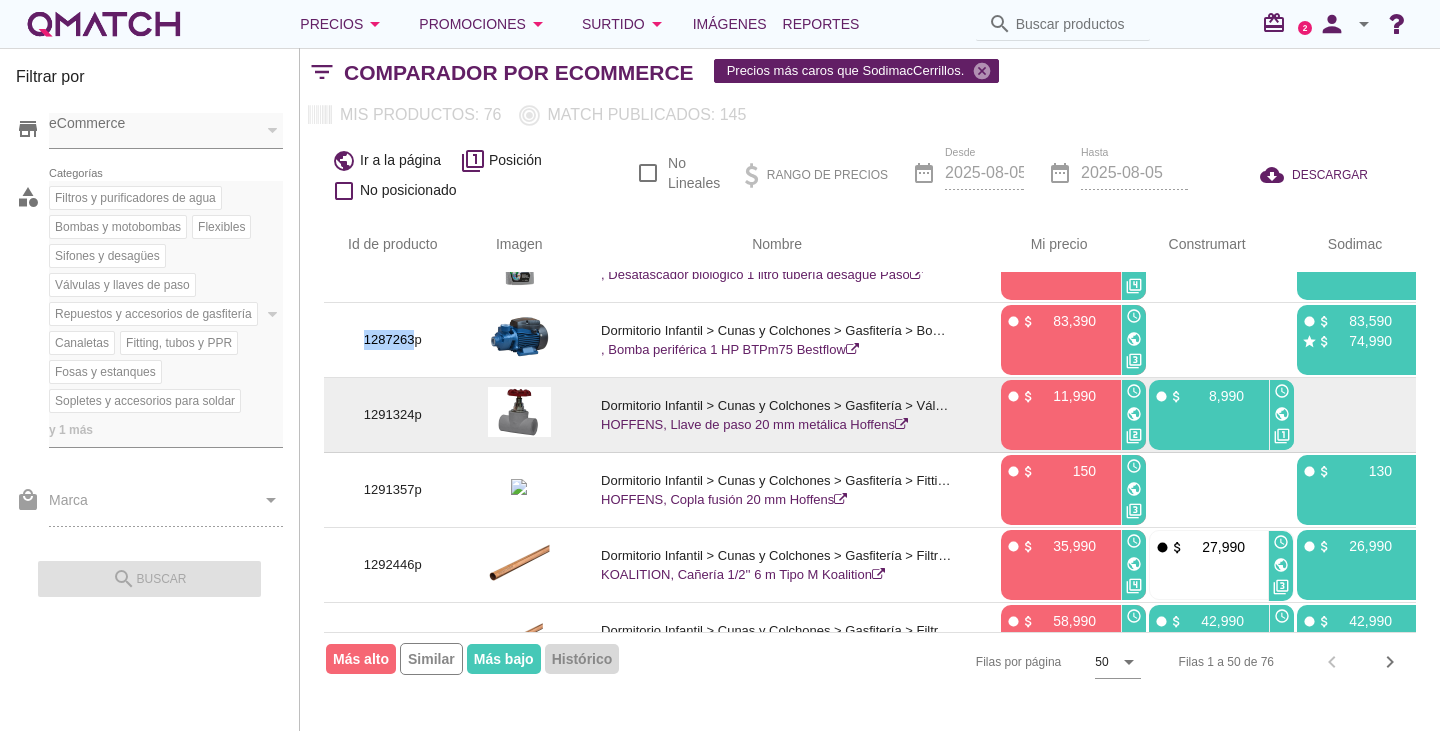scroll, scrollTop: 1100, scrollLeft: 0, axis: vertical 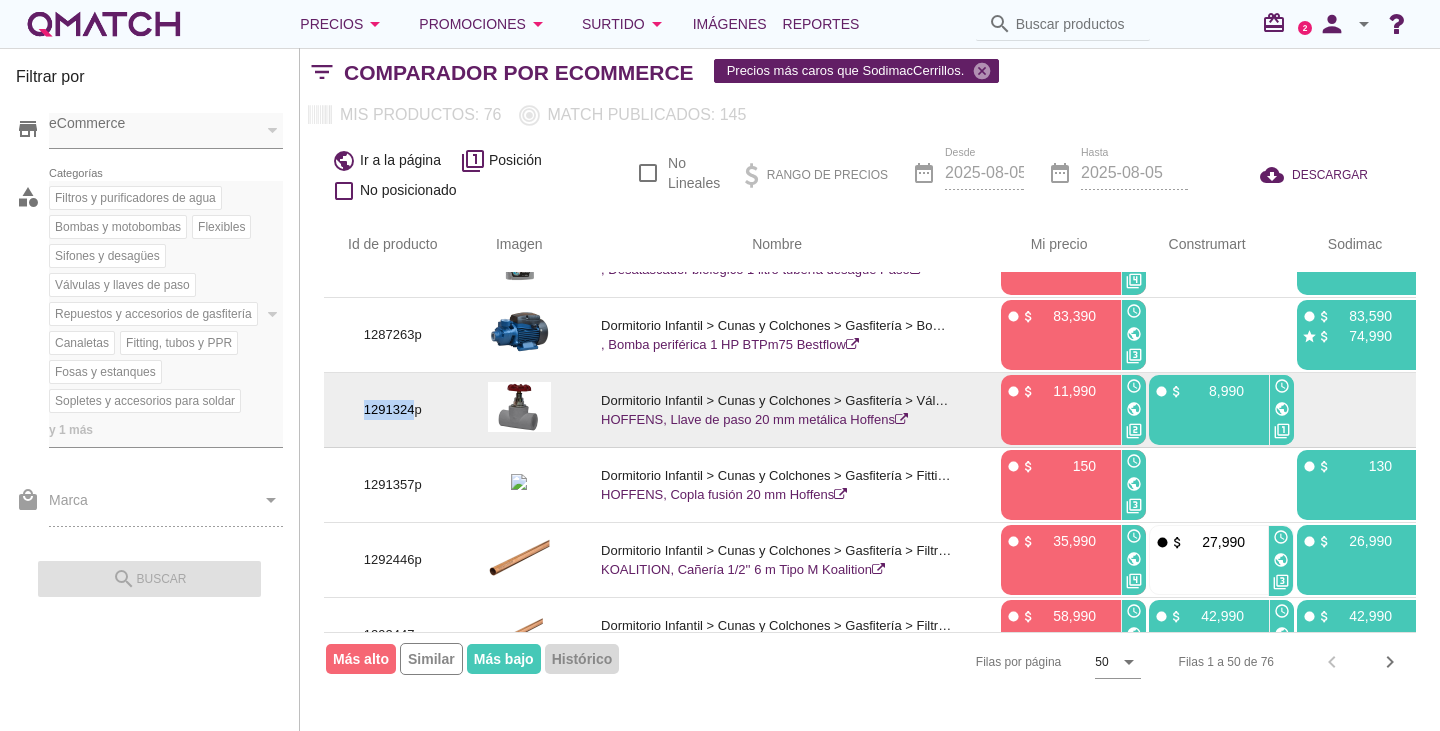 drag, startPoint x: 387, startPoint y: 406, endPoint x: 332, endPoint y: 407, distance: 55.00909 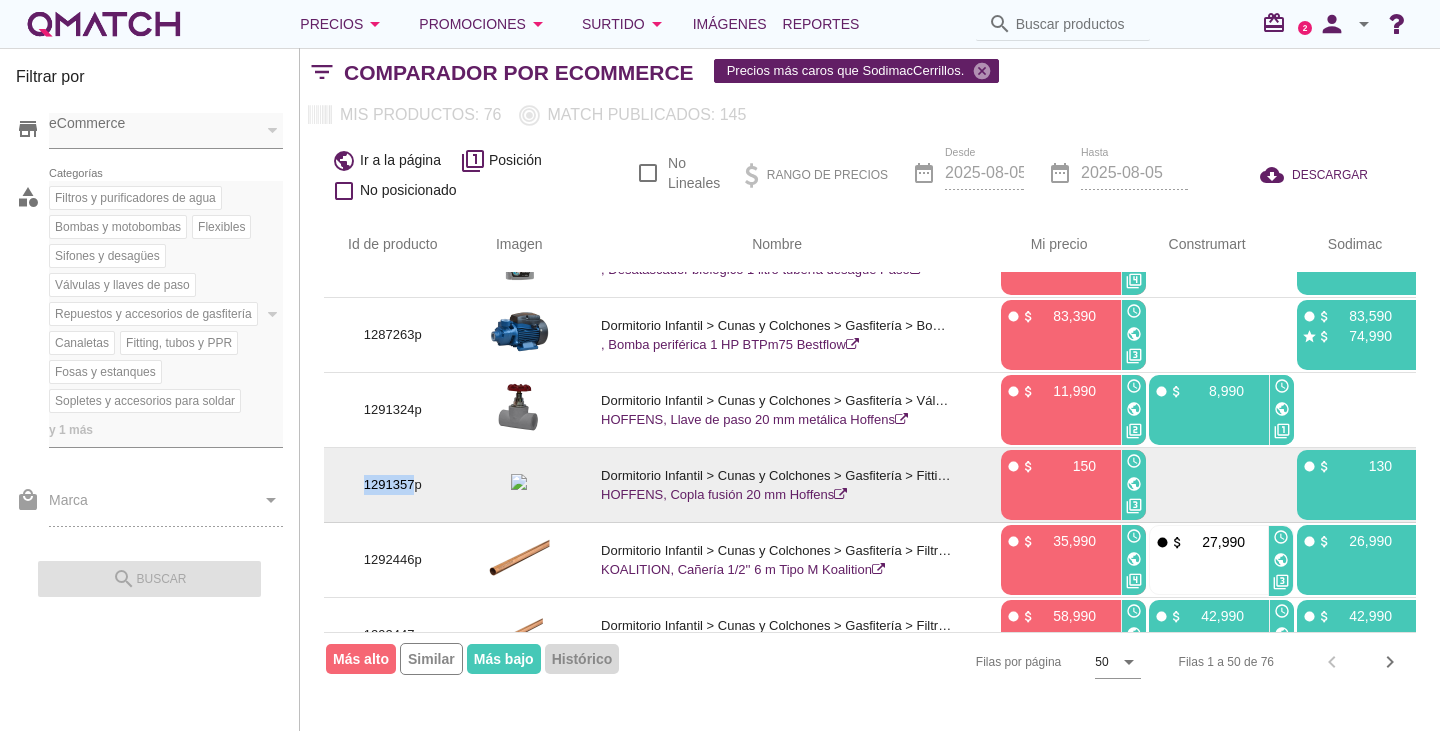 drag, startPoint x: 417, startPoint y: 489, endPoint x: 362, endPoint y: 489, distance: 55 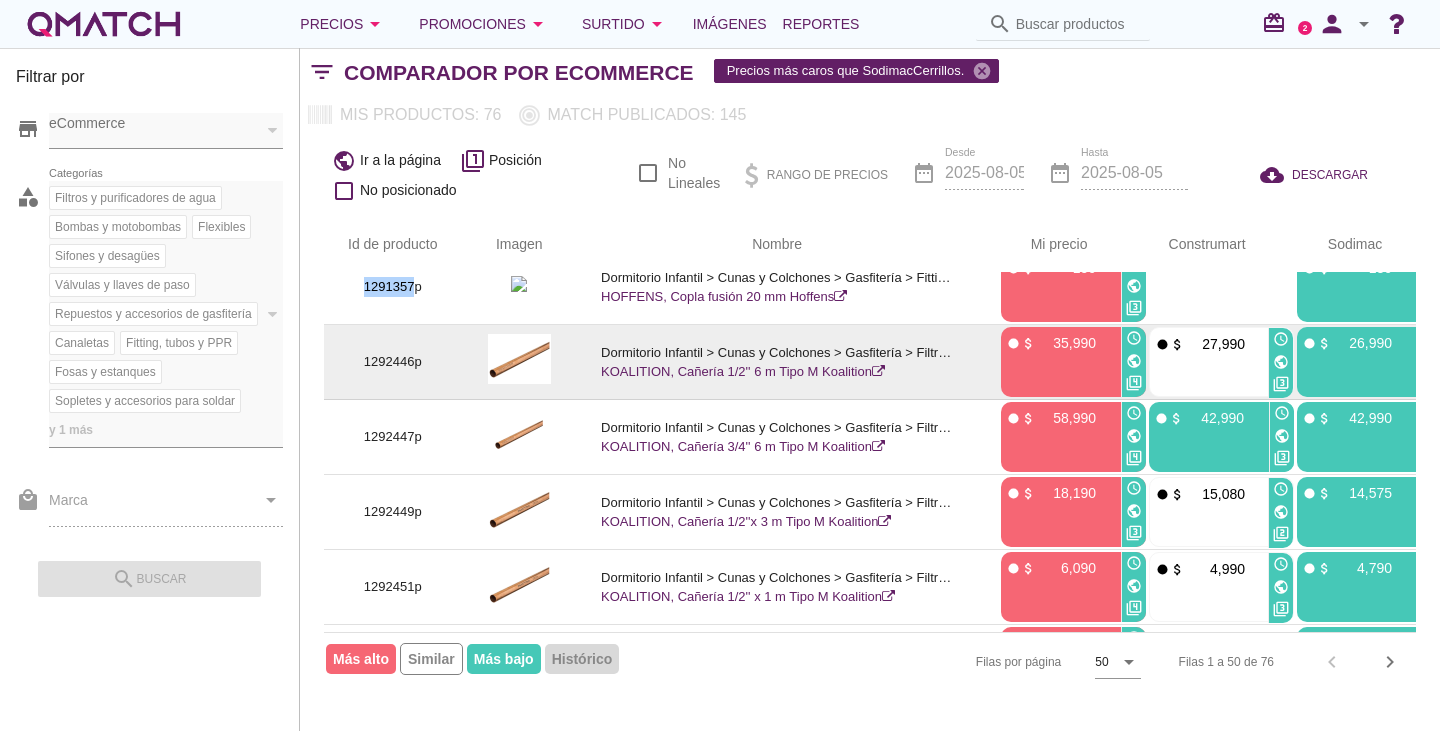 scroll, scrollTop: 1300, scrollLeft: 0, axis: vertical 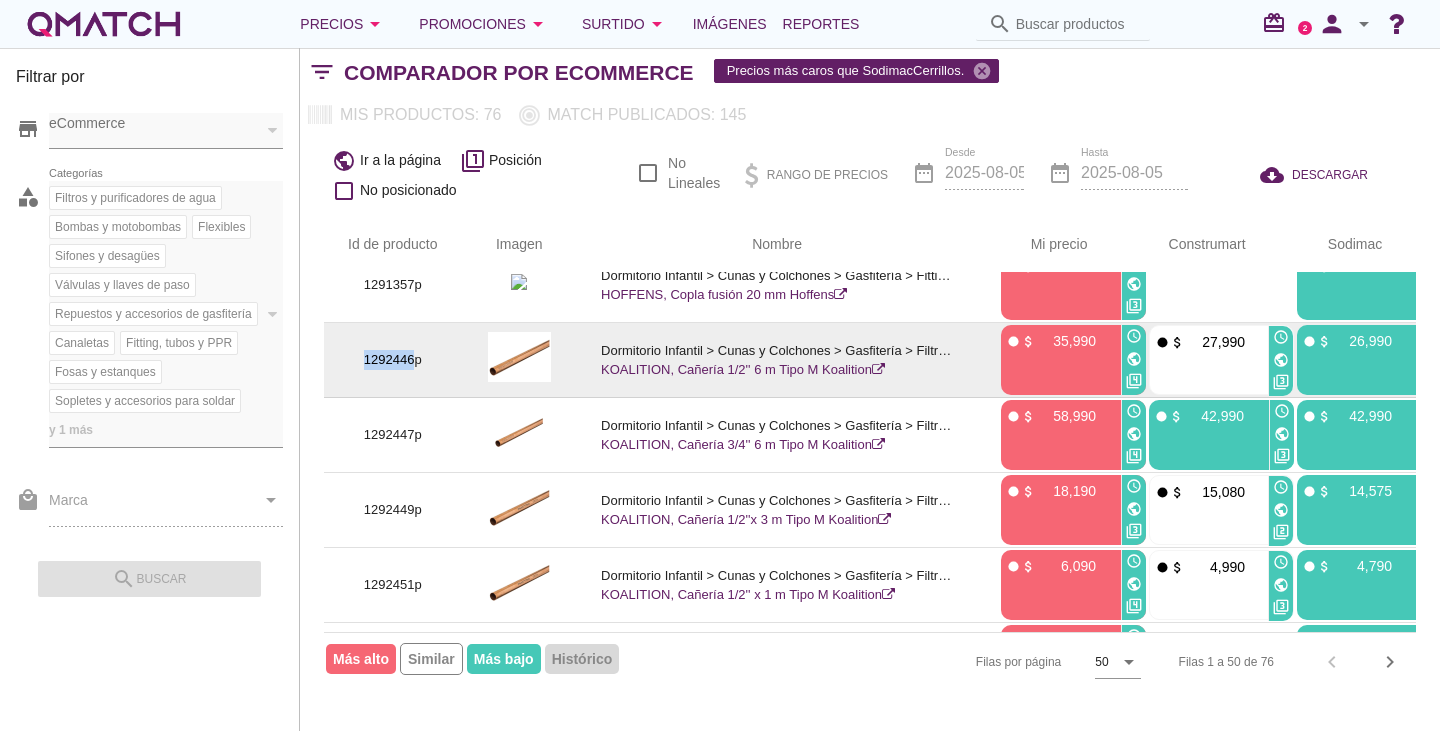 drag, startPoint x: 414, startPoint y: 361, endPoint x: 340, endPoint y: 360, distance: 74.00676 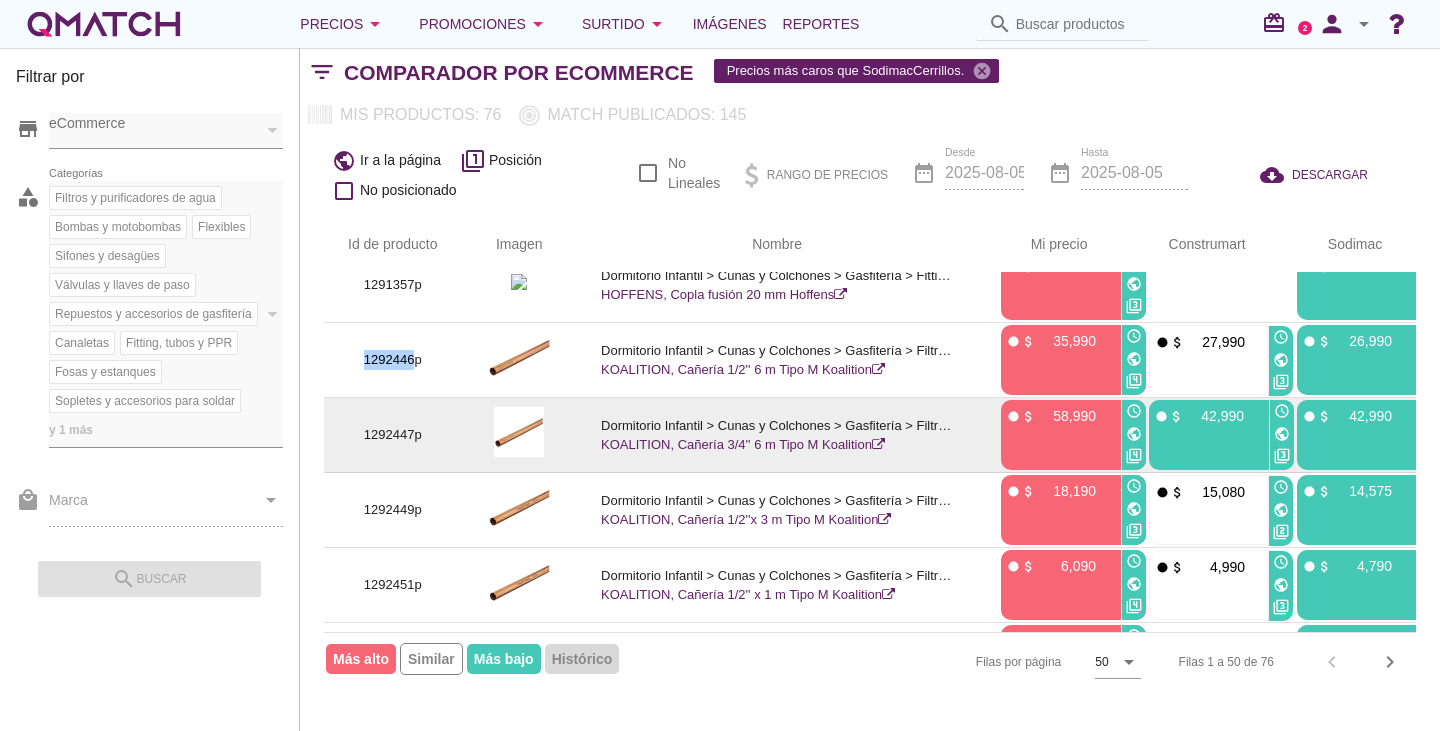 scroll, scrollTop: 1400, scrollLeft: 0, axis: vertical 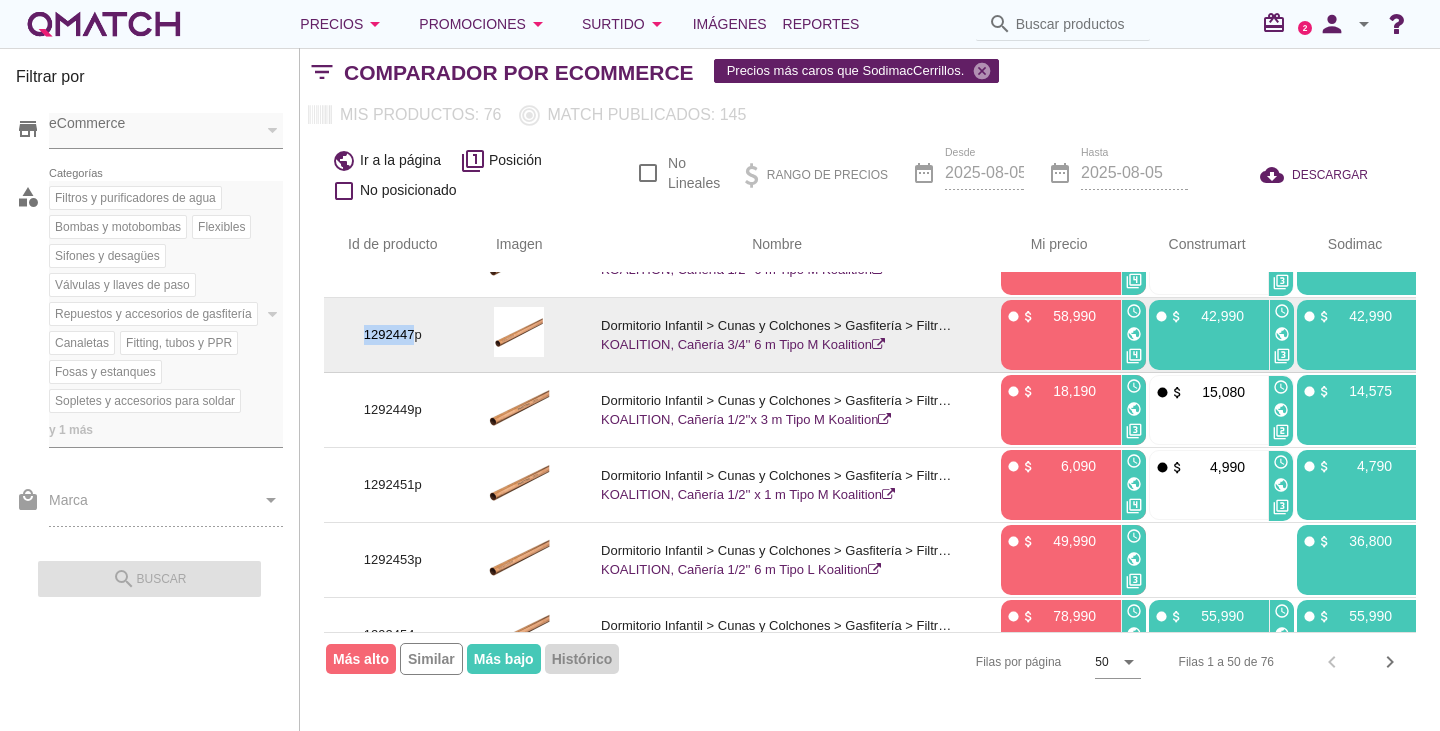 drag, startPoint x: 414, startPoint y: 334, endPoint x: 363, endPoint y: 328, distance: 51.351727 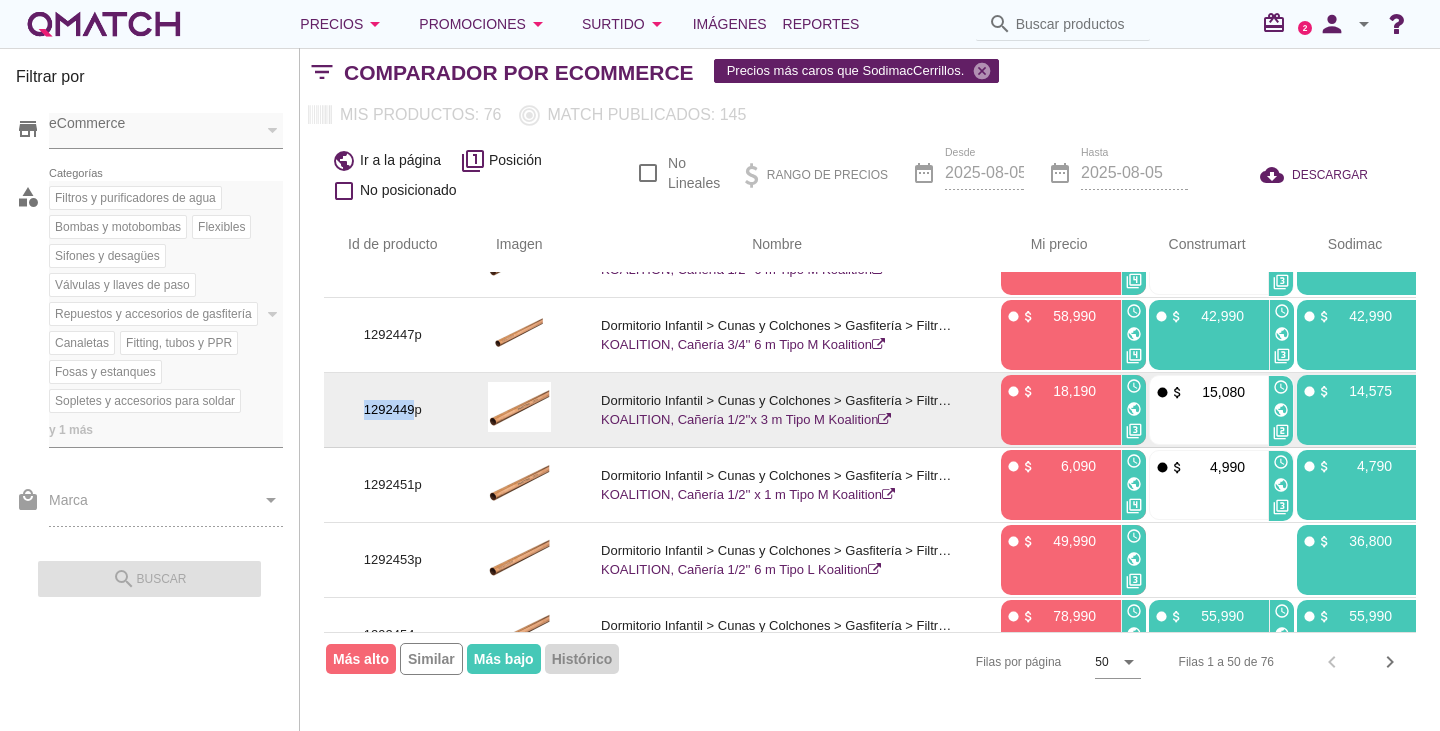 drag, startPoint x: 415, startPoint y: 411, endPoint x: 356, endPoint y: 410, distance: 59.008472 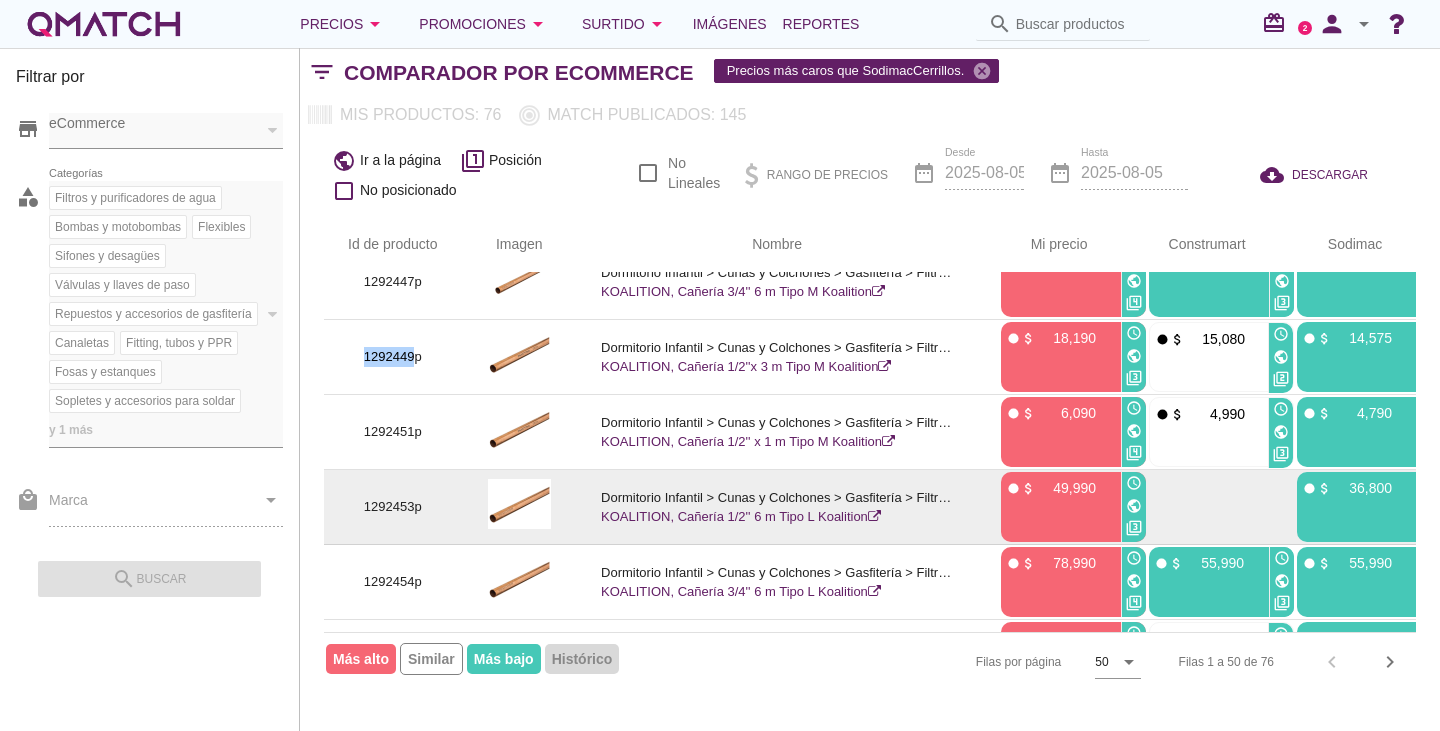 scroll, scrollTop: 1500, scrollLeft: 0, axis: vertical 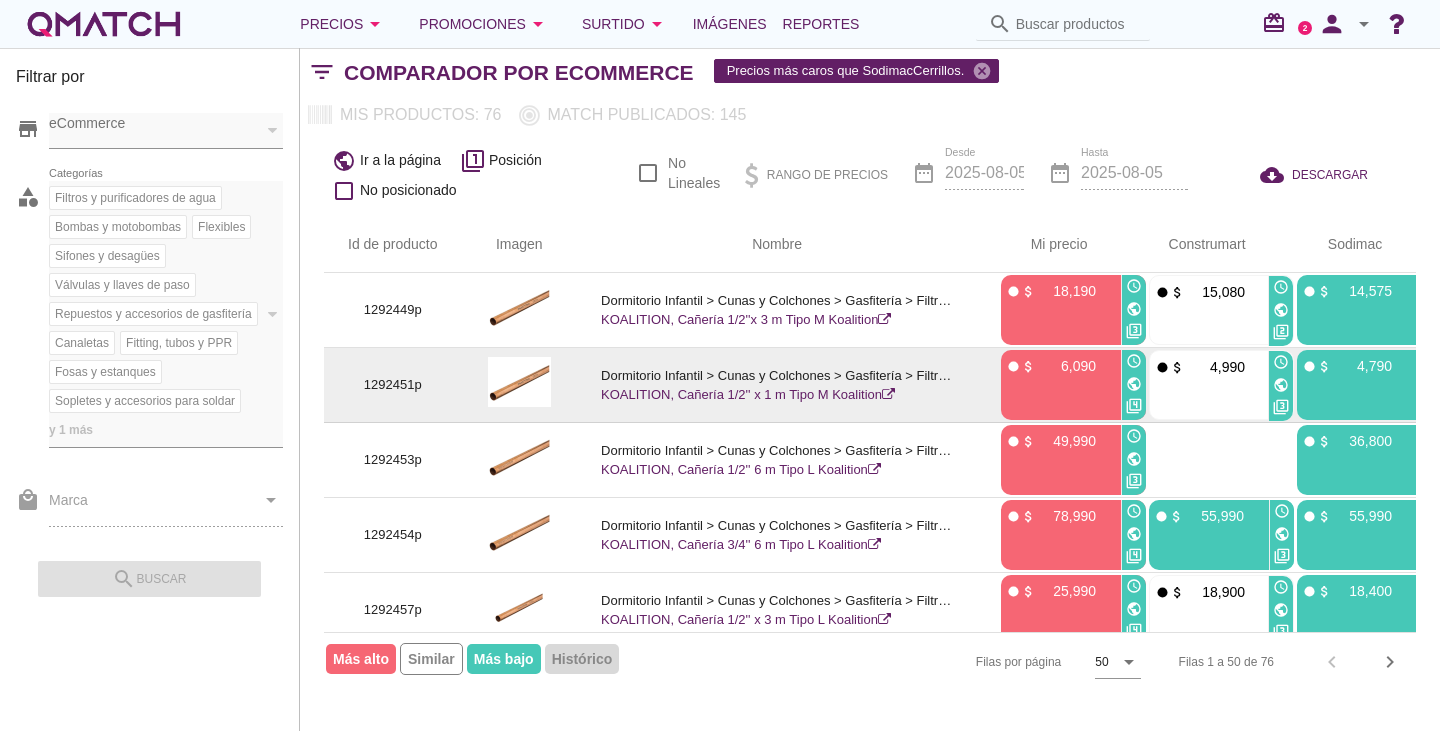 click on "1292451p" at bounding box center (393, 385) 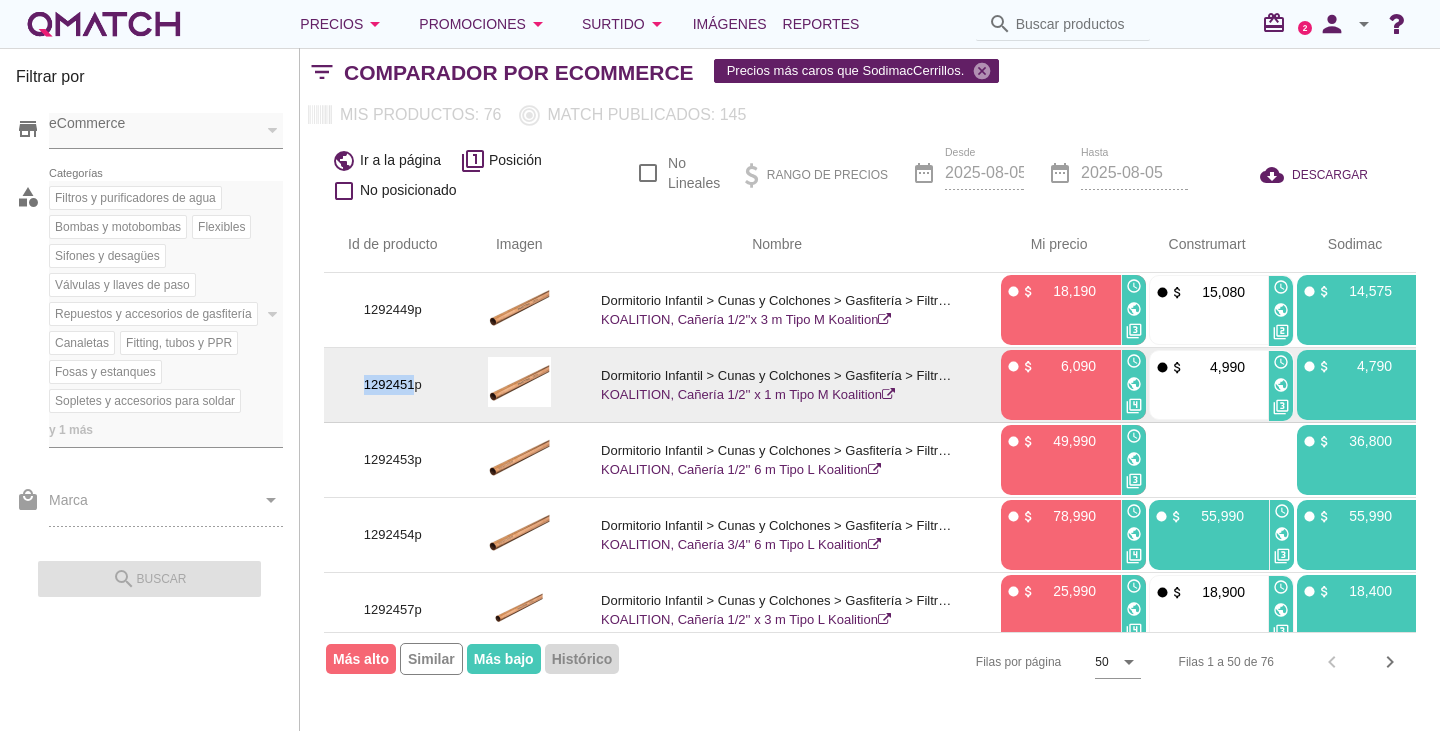 drag, startPoint x: 417, startPoint y: 386, endPoint x: 344, endPoint y: 390, distance: 73.109505 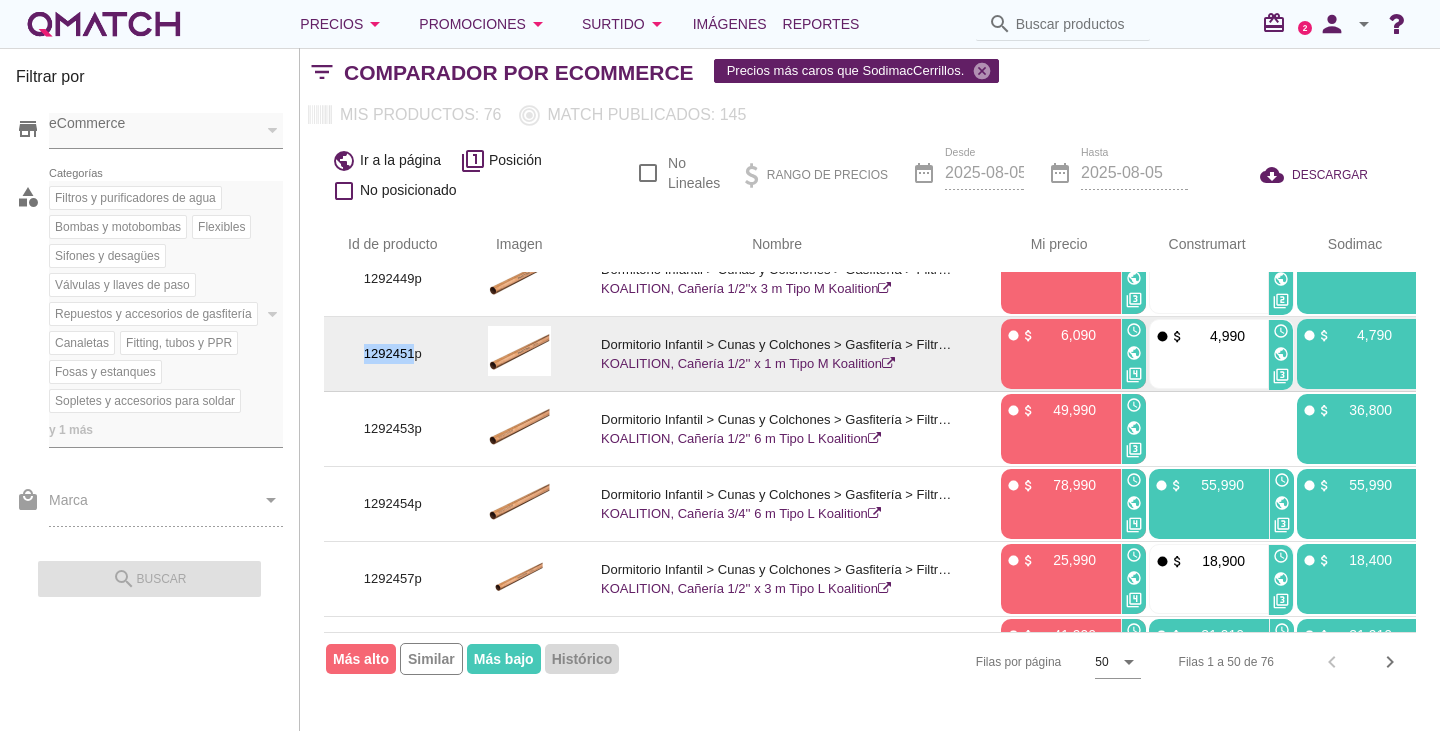 scroll, scrollTop: 1500, scrollLeft: 0, axis: vertical 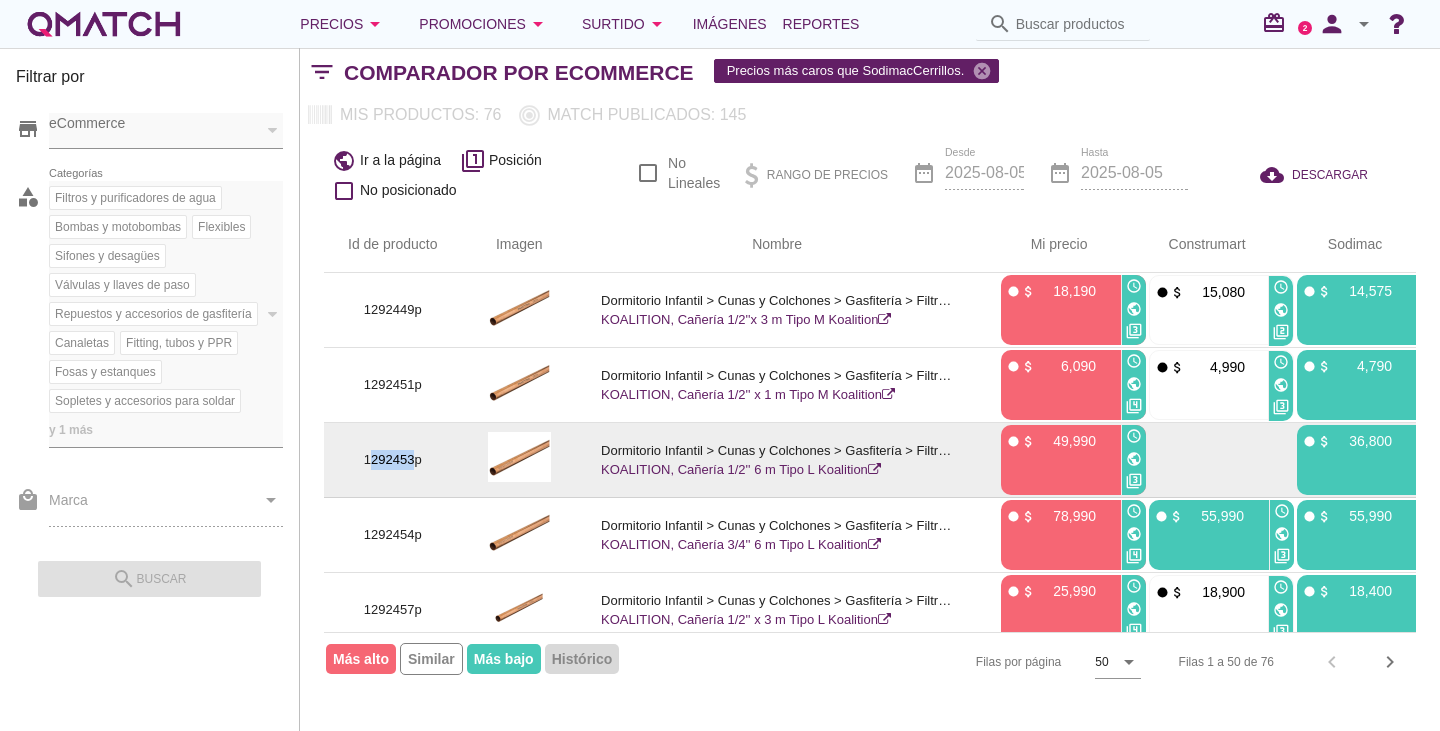 drag, startPoint x: 415, startPoint y: 452, endPoint x: 368, endPoint y: 458, distance: 47.38143 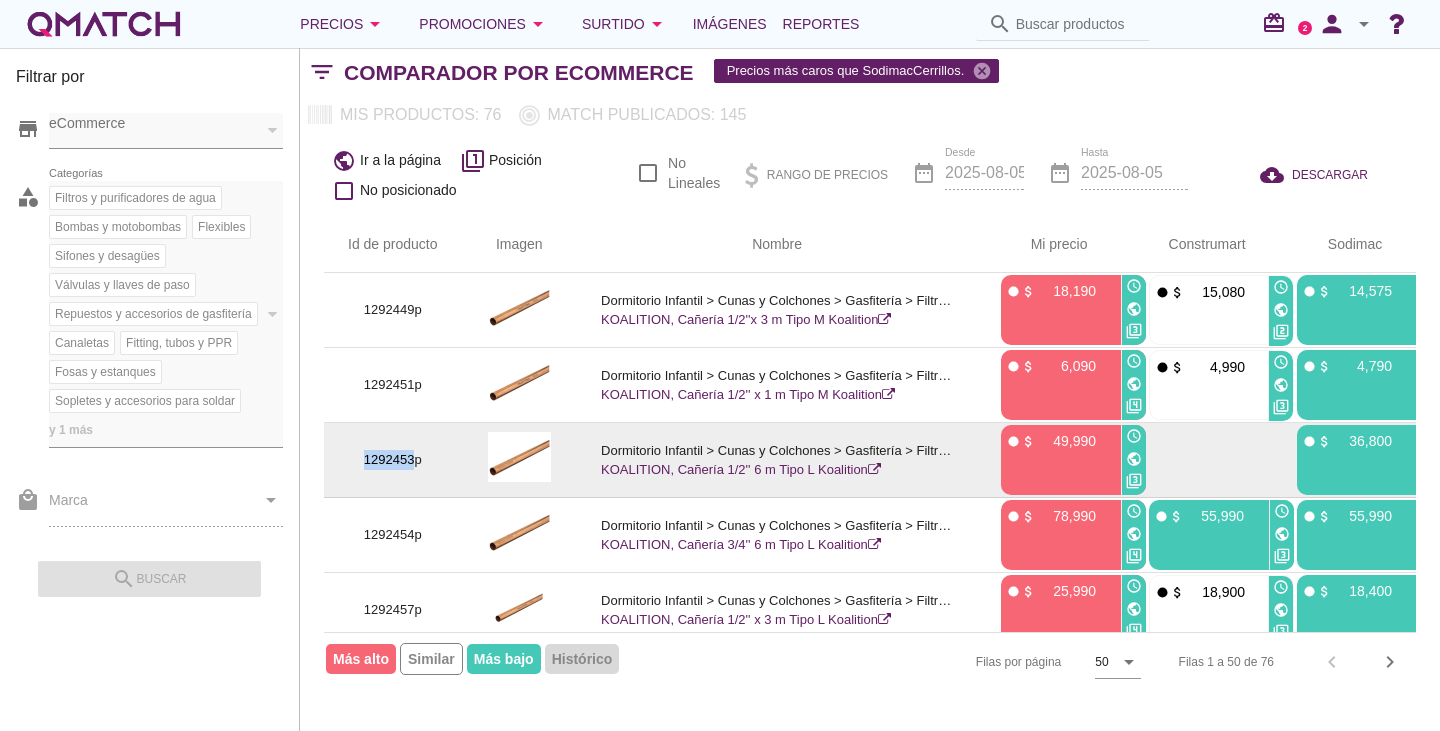 drag, startPoint x: 361, startPoint y: 457, endPoint x: 414, endPoint y: 459, distance: 53.037724 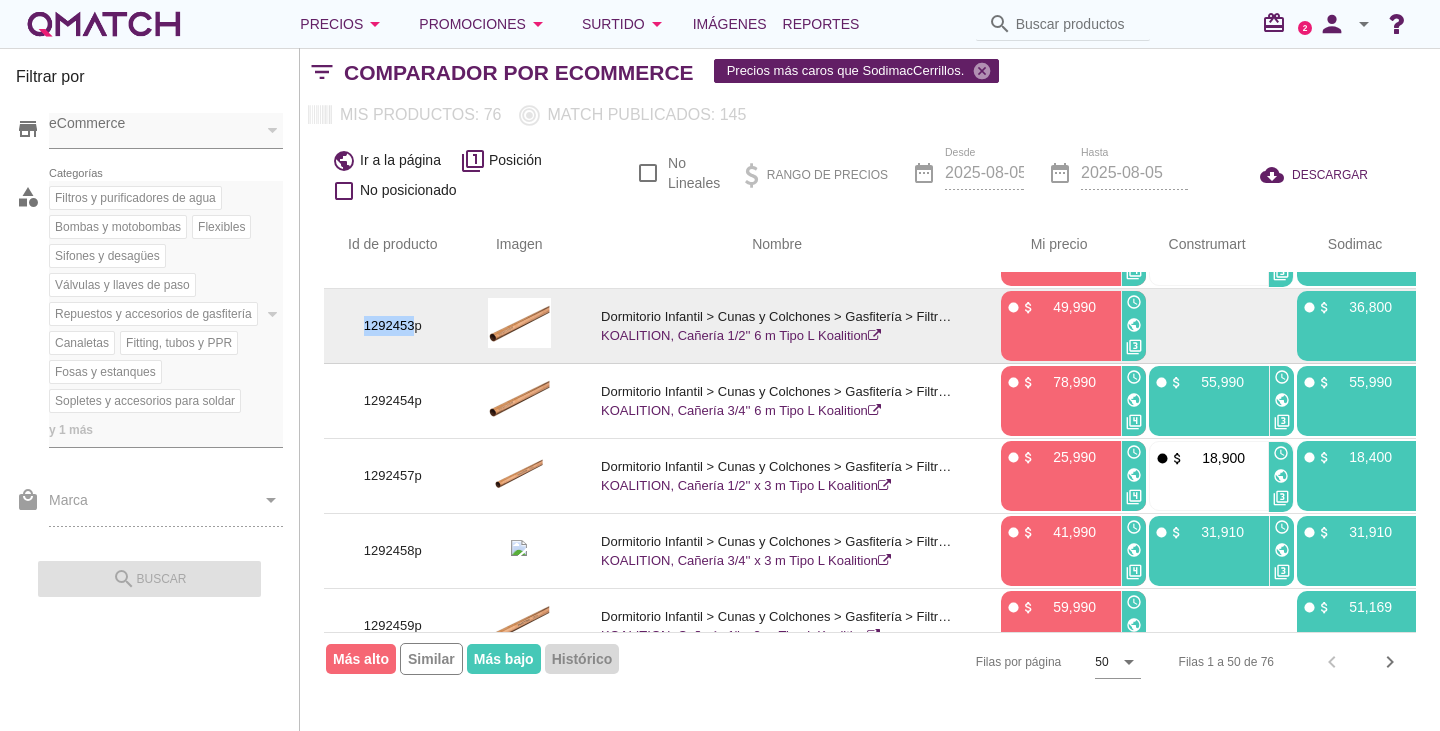scroll, scrollTop: 1600, scrollLeft: 0, axis: vertical 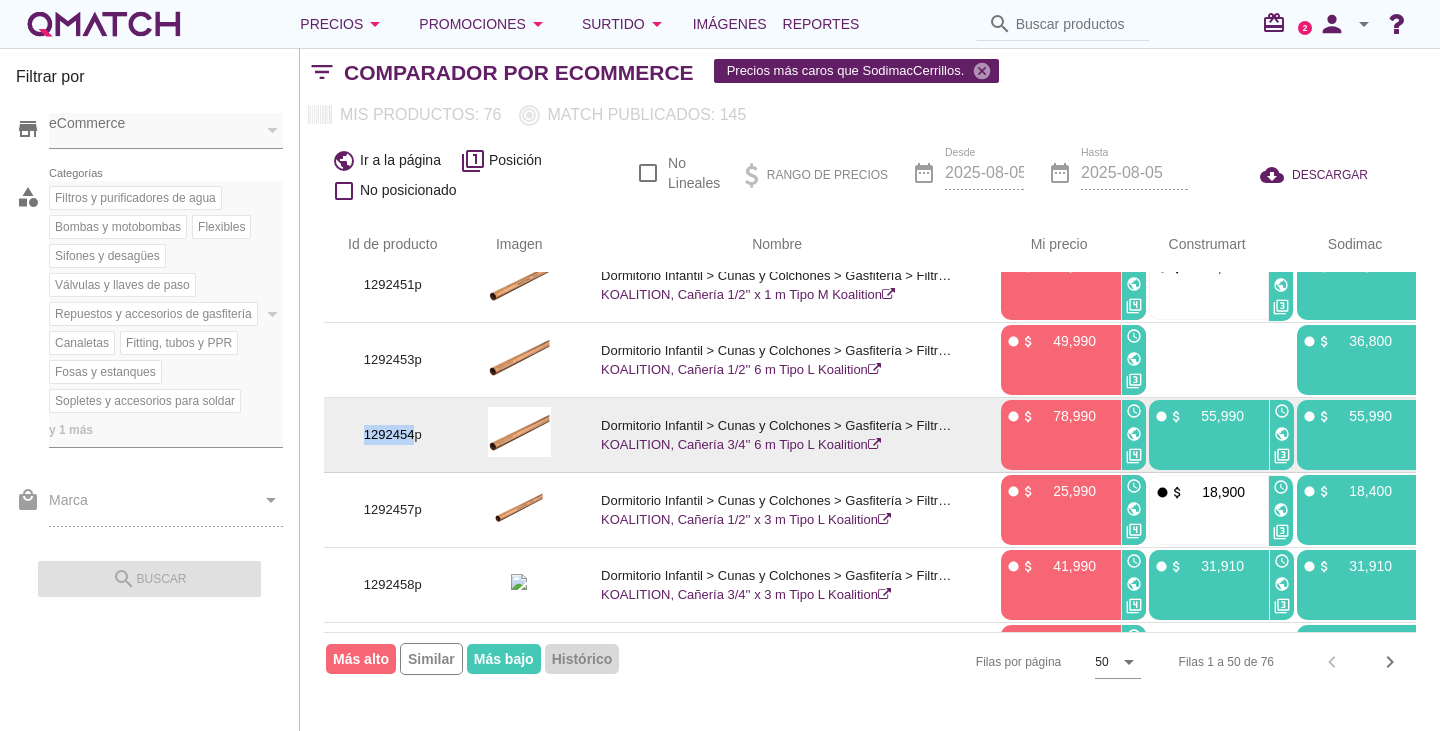 click on "1292454p" at bounding box center (393, 435) 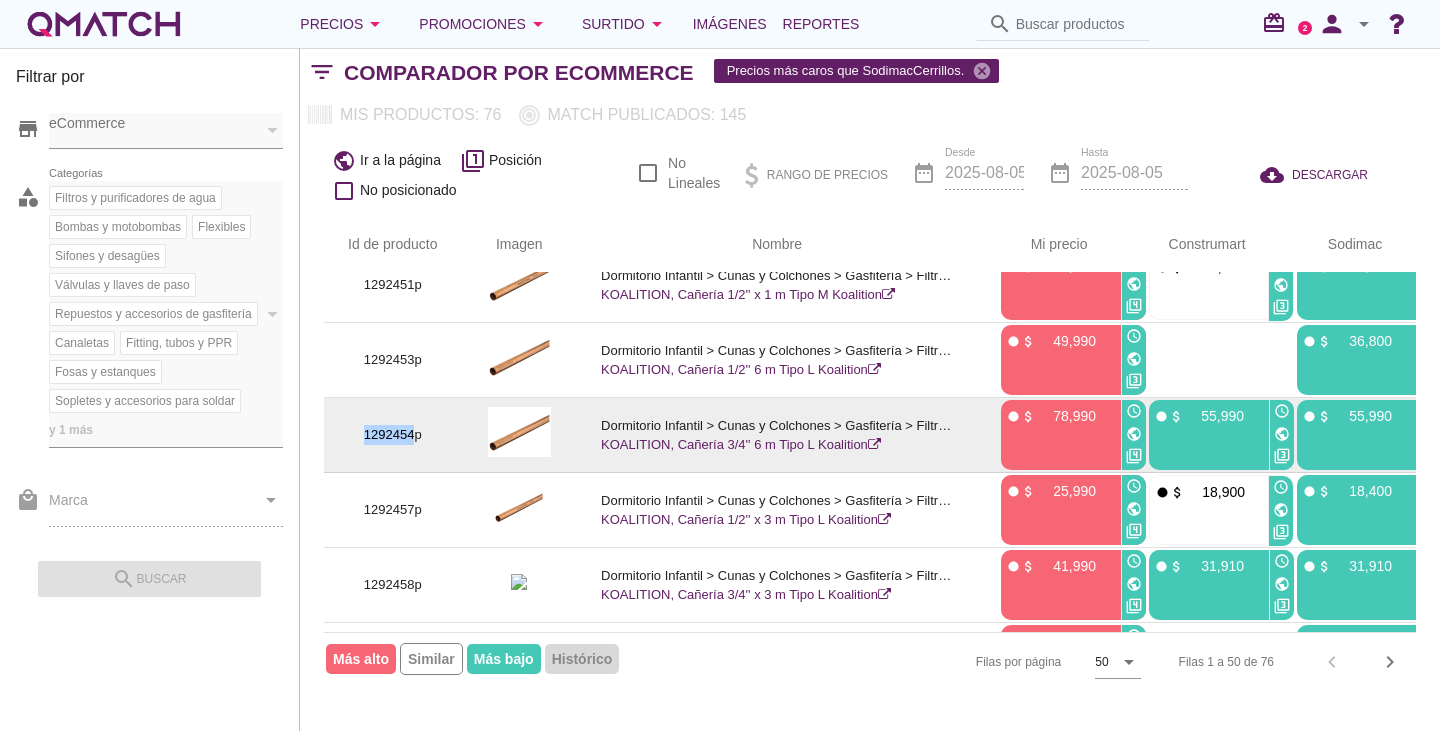 scroll, scrollTop: 1700, scrollLeft: 0, axis: vertical 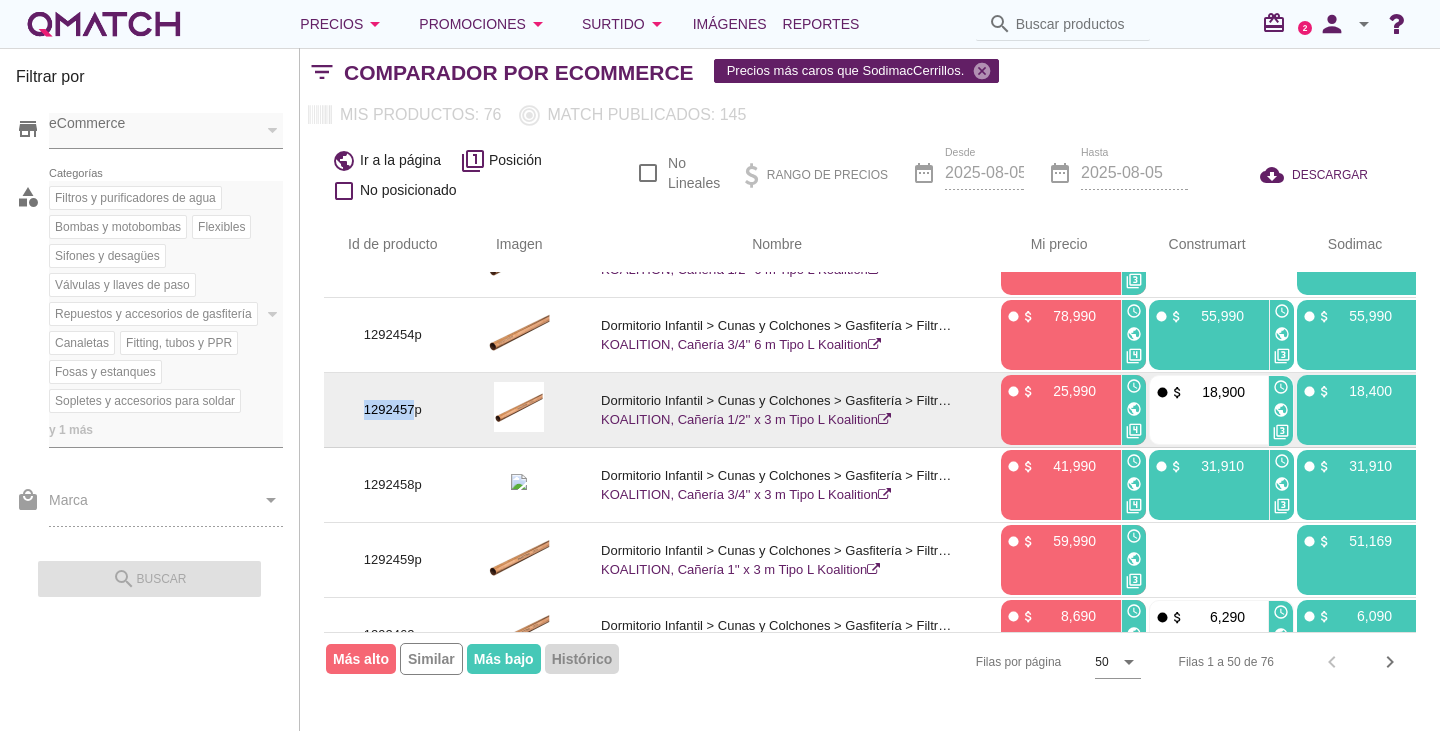 drag, startPoint x: 416, startPoint y: 411, endPoint x: 361, endPoint y: 408, distance: 55.081757 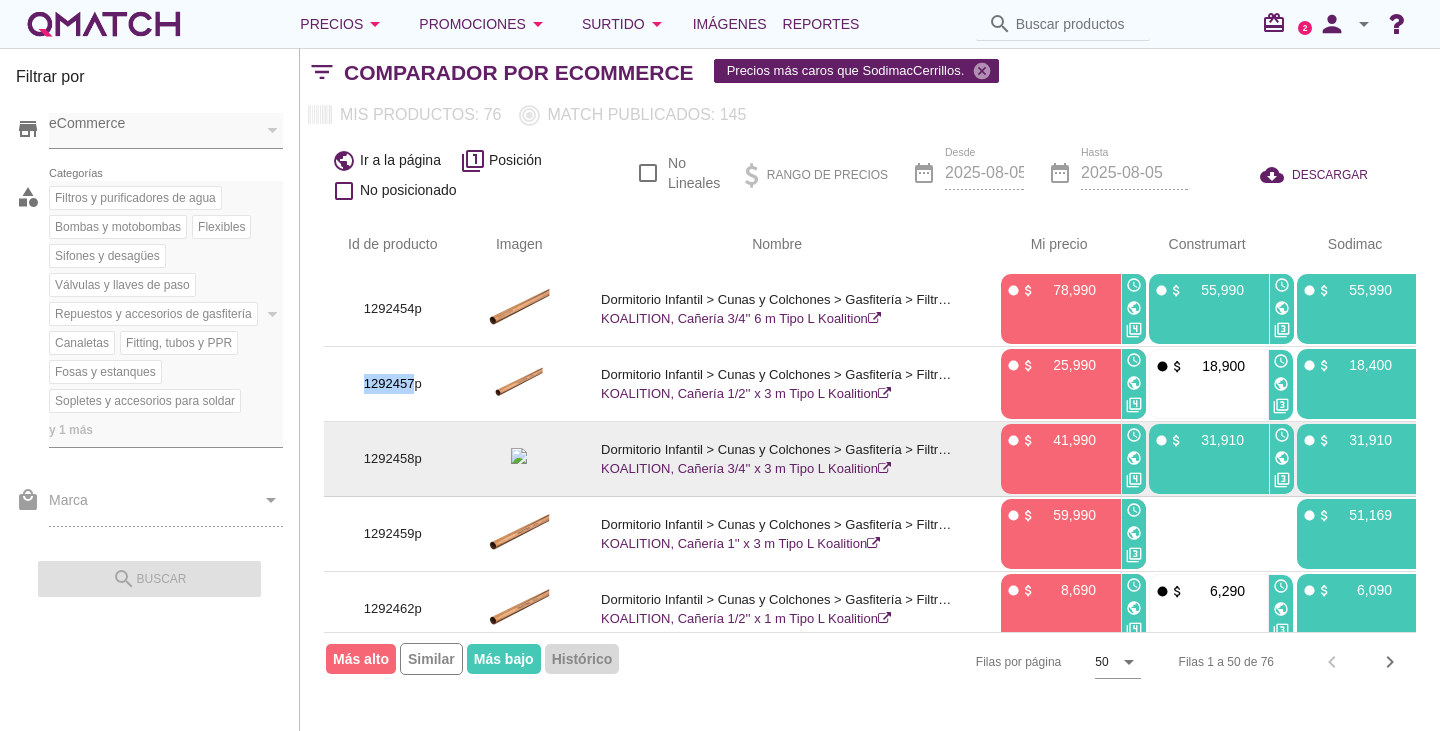 scroll, scrollTop: 1800, scrollLeft: 0, axis: vertical 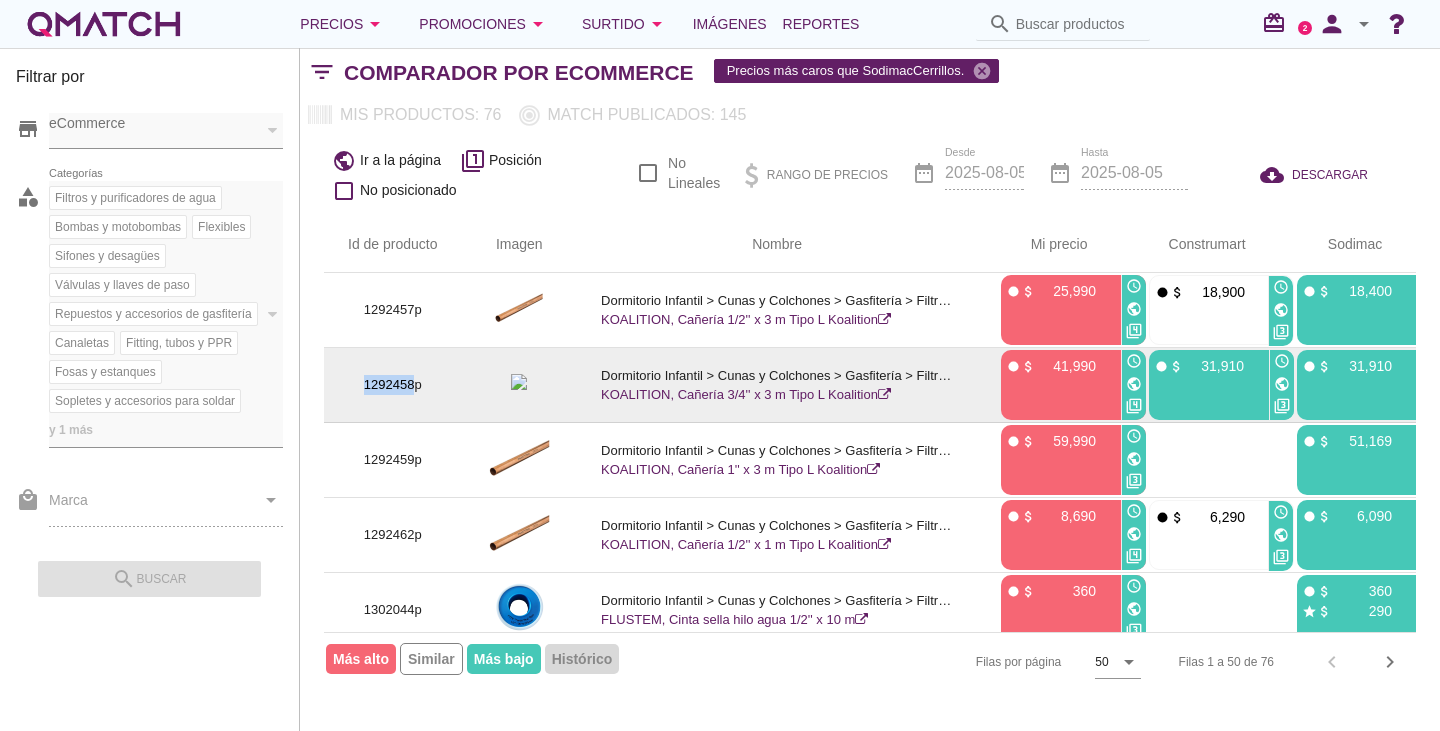 drag, startPoint x: 405, startPoint y: 386, endPoint x: 360, endPoint y: 386, distance: 45 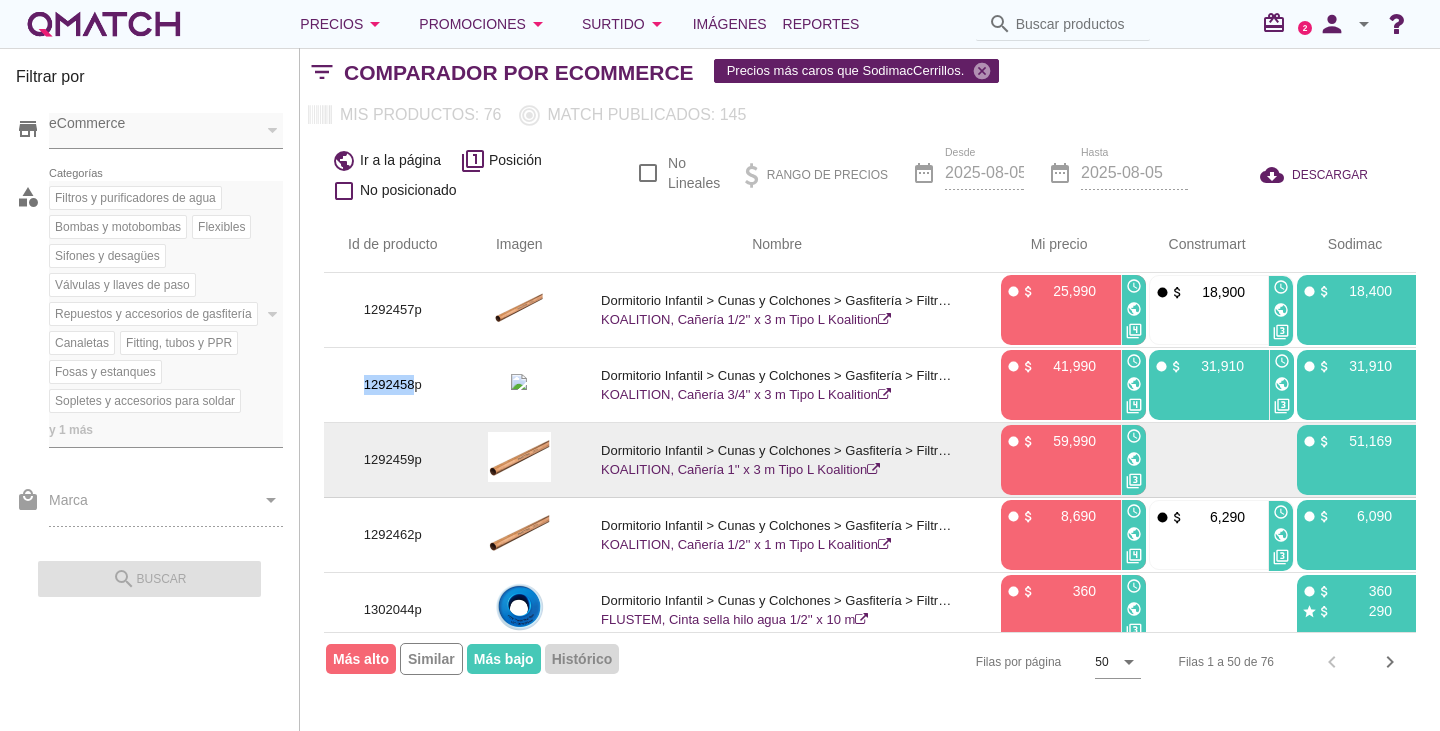 scroll, scrollTop: 1900, scrollLeft: 0, axis: vertical 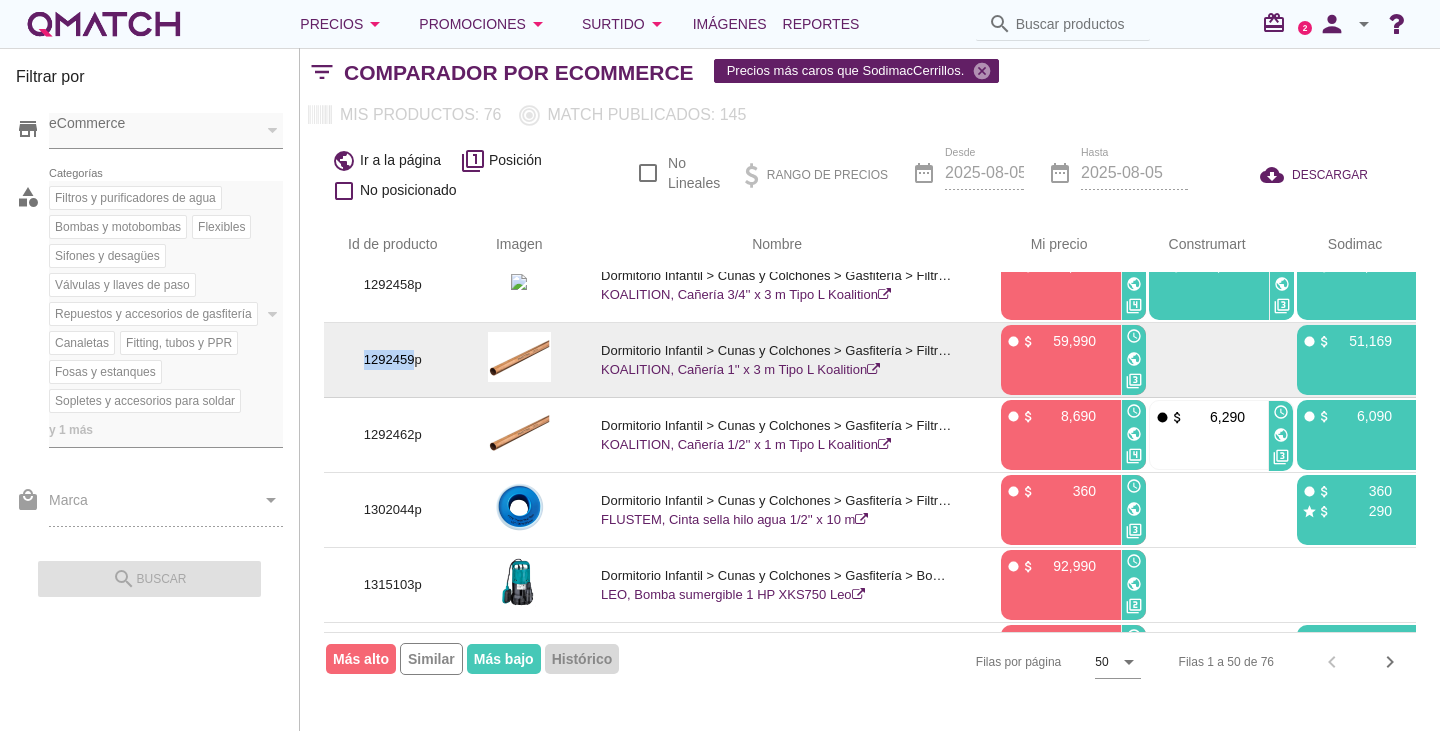 drag, startPoint x: 413, startPoint y: 363, endPoint x: 360, endPoint y: 360, distance: 53.08484 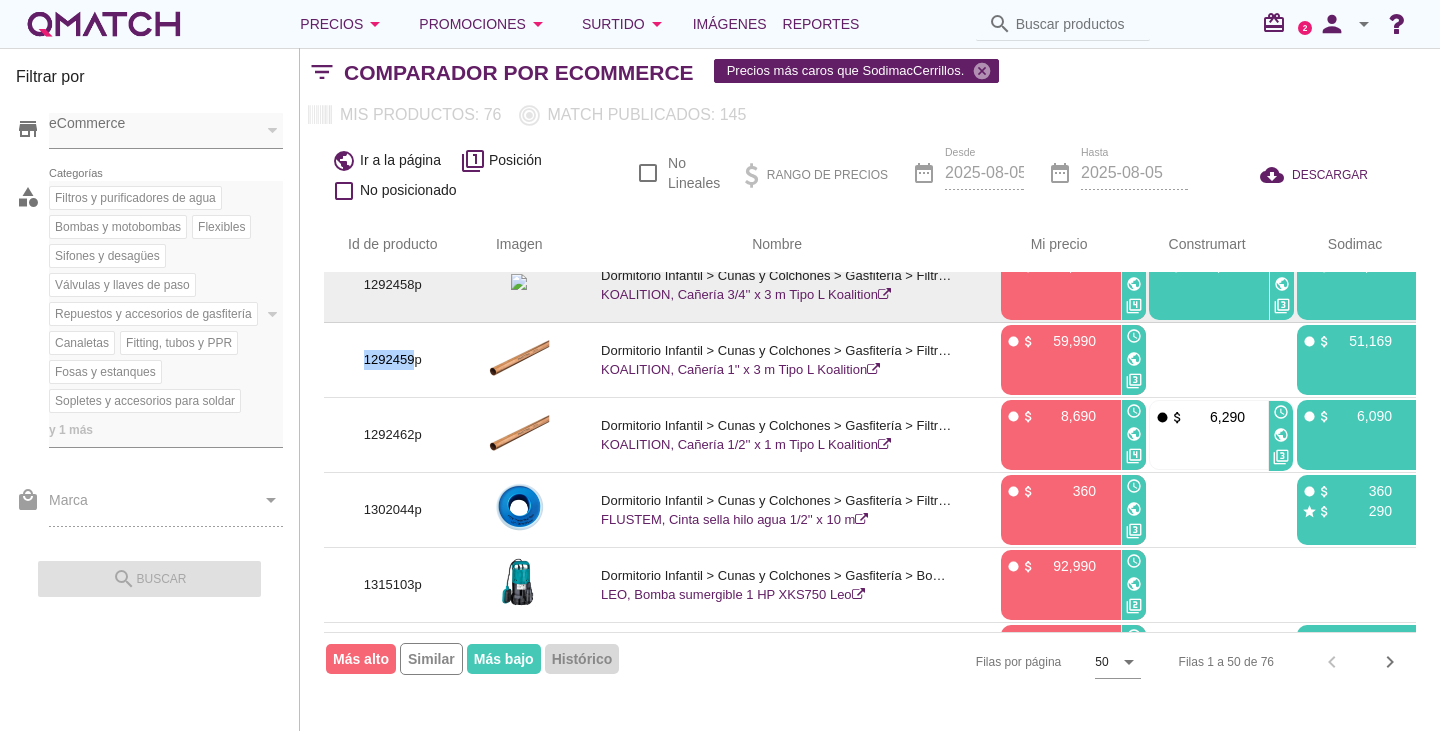 scroll, scrollTop: 2000, scrollLeft: 0, axis: vertical 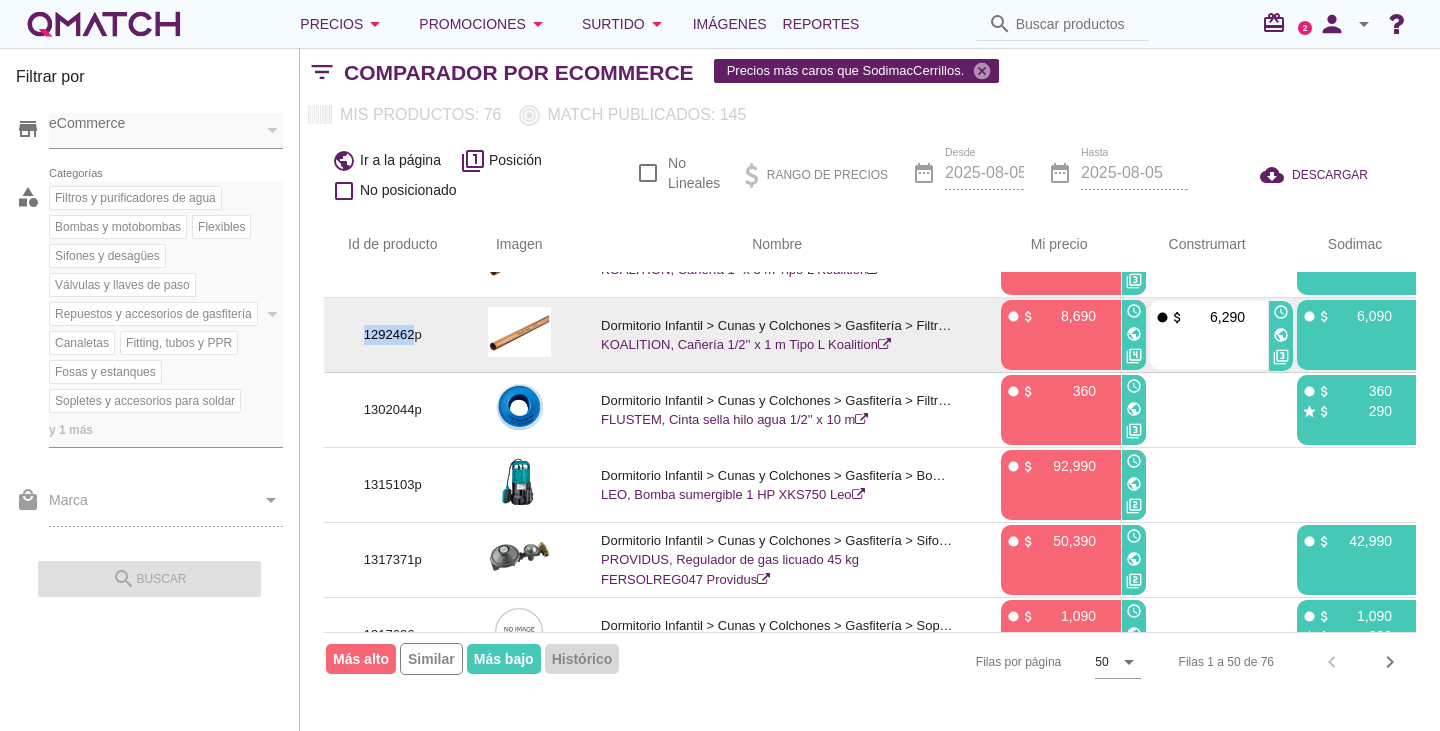 drag, startPoint x: 415, startPoint y: 330, endPoint x: 363, endPoint y: 331, distance: 52.009613 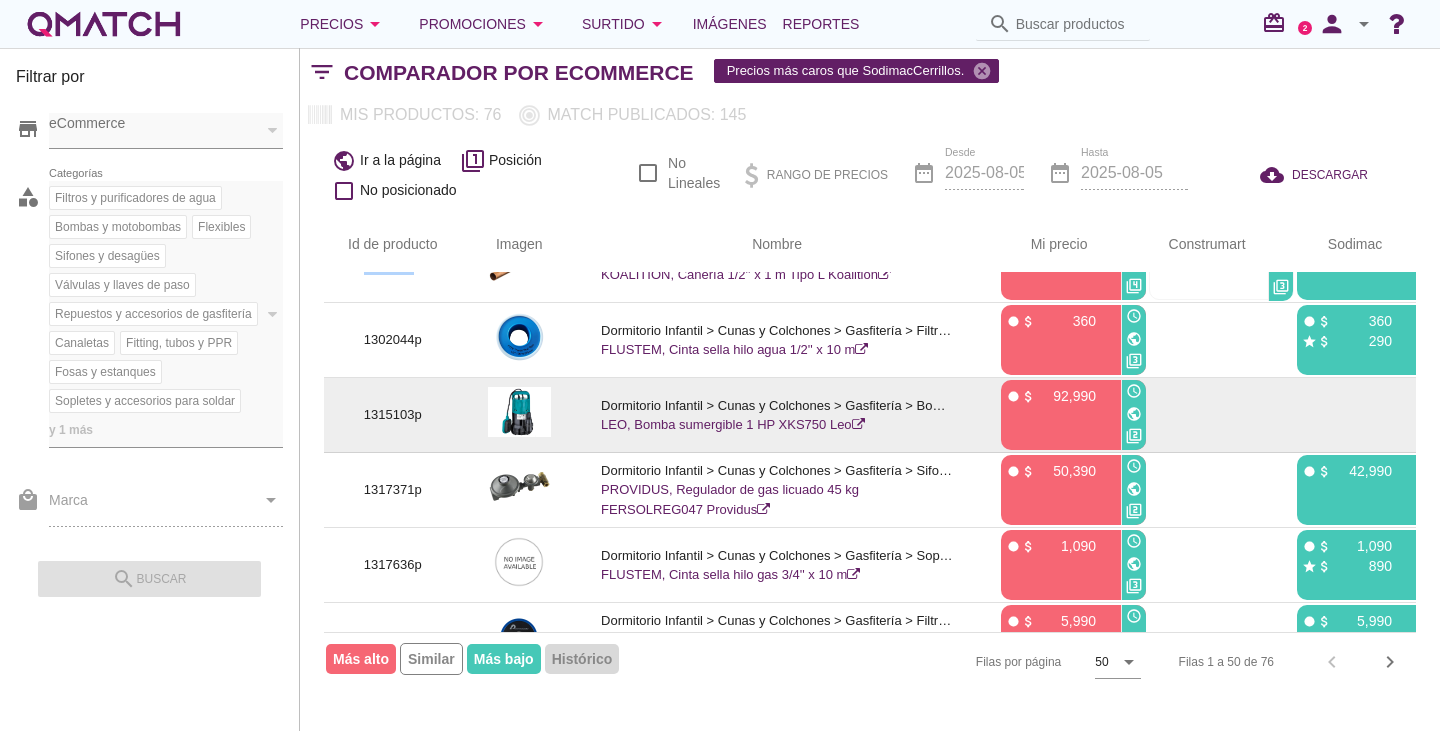 scroll, scrollTop: 2100, scrollLeft: 0, axis: vertical 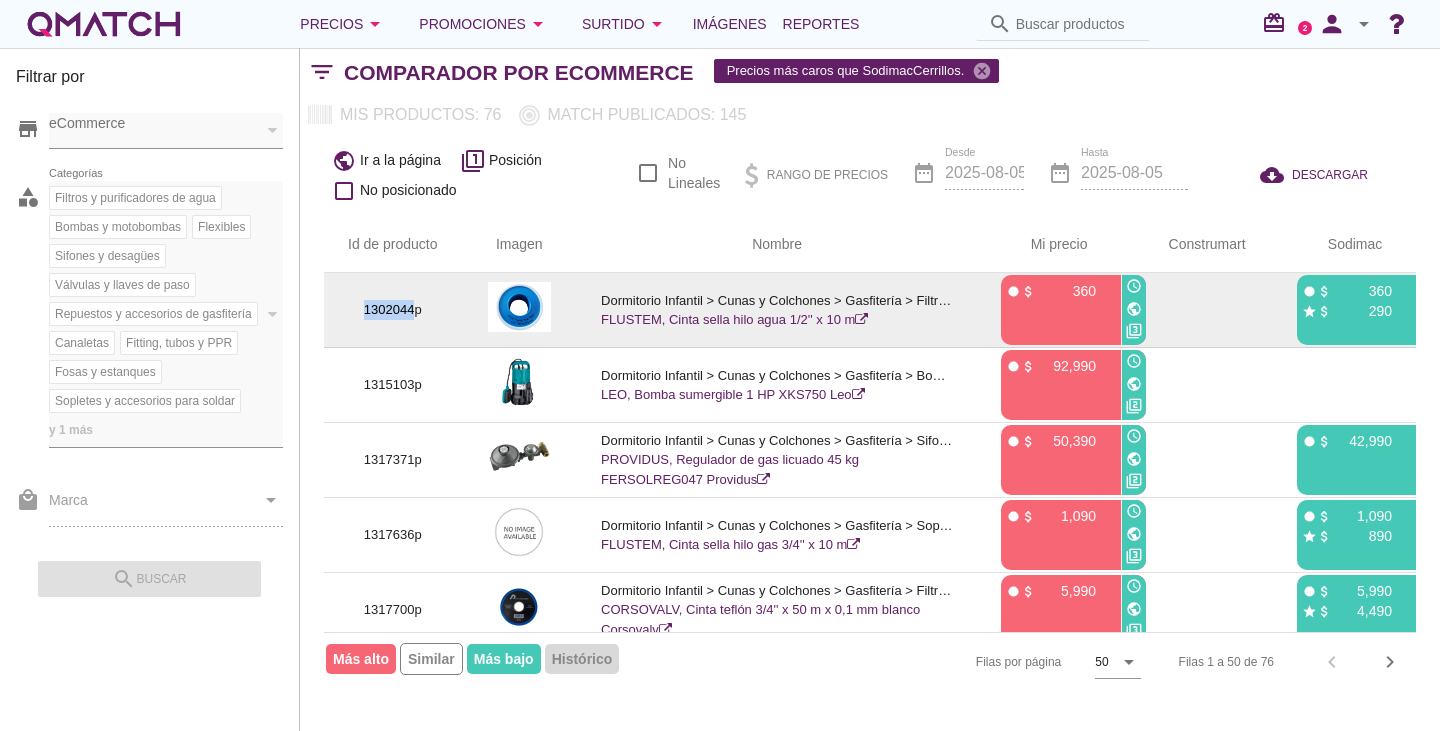 drag, startPoint x: 411, startPoint y: 306, endPoint x: 352, endPoint y: 305, distance: 59.008472 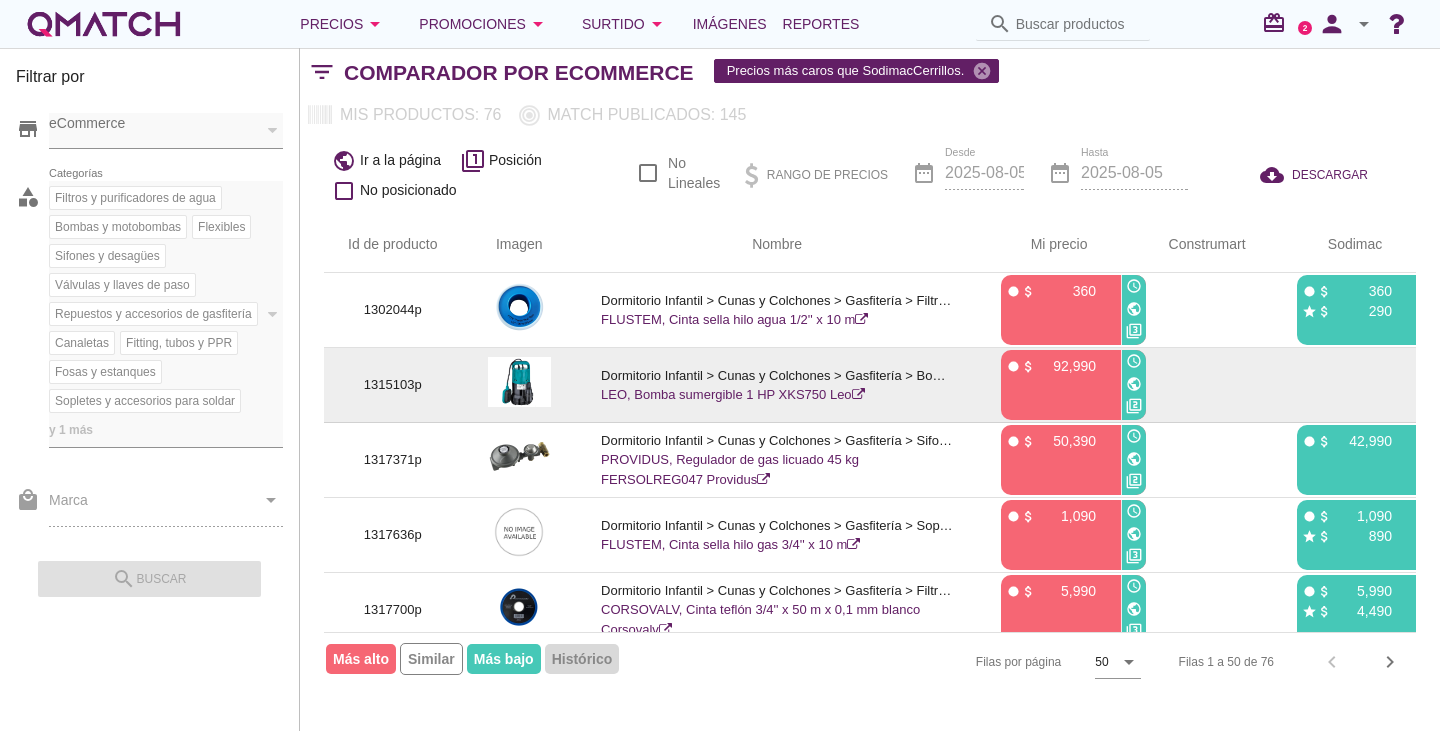 click on "1315103p" at bounding box center (393, 385) 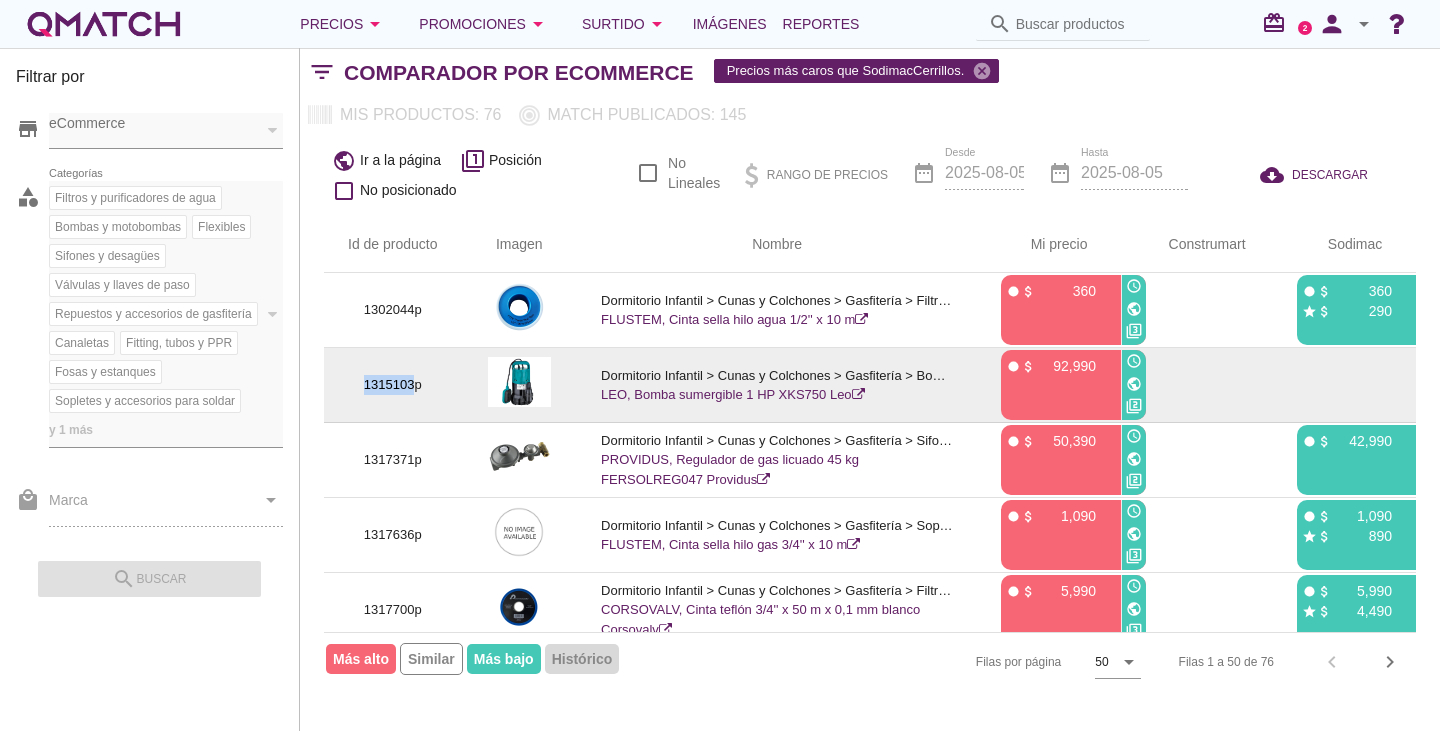 drag, startPoint x: 413, startPoint y: 384, endPoint x: 381, endPoint y: 383, distance: 32.01562 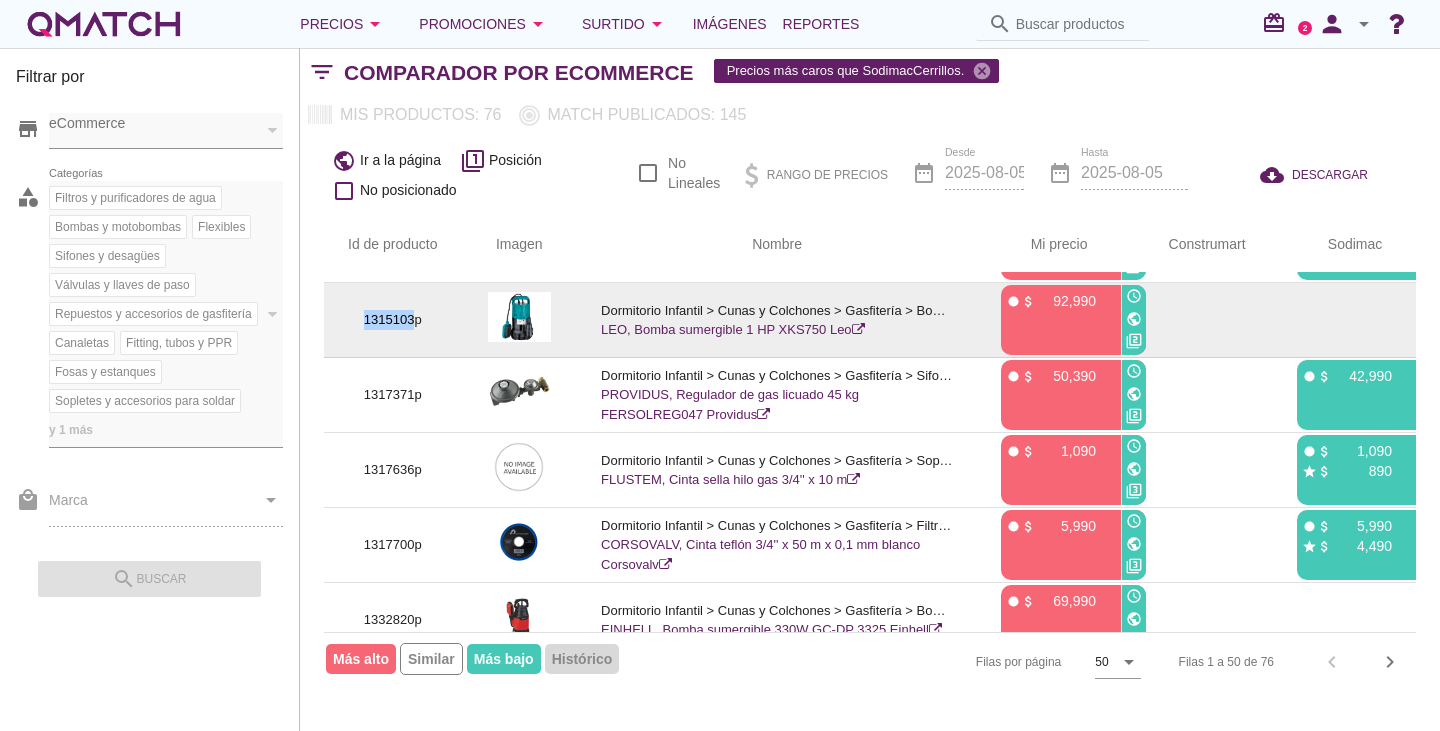 scroll, scrollTop: 2200, scrollLeft: 0, axis: vertical 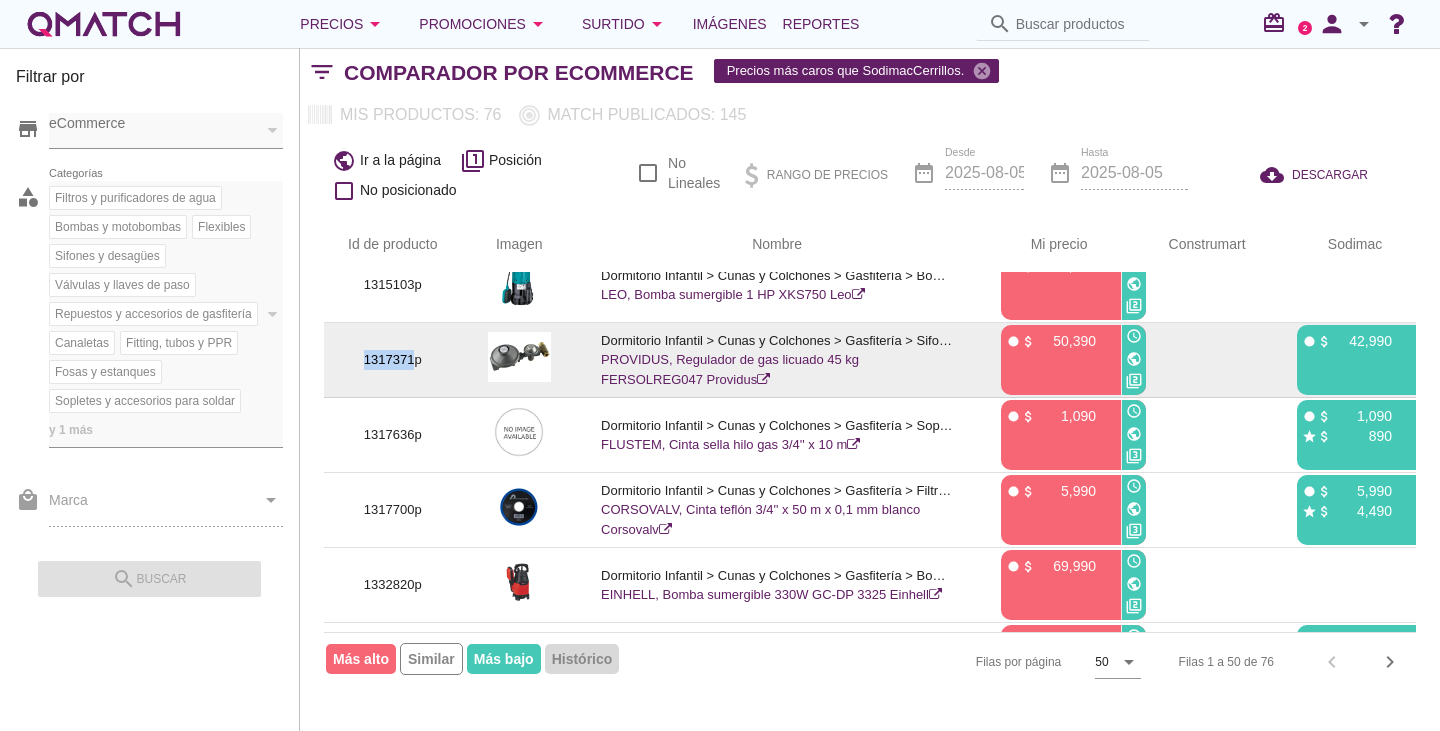 drag, startPoint x: 415, startPoint y: 356, endPoint x: 377, endPoint y: 366, distance: 39.293766 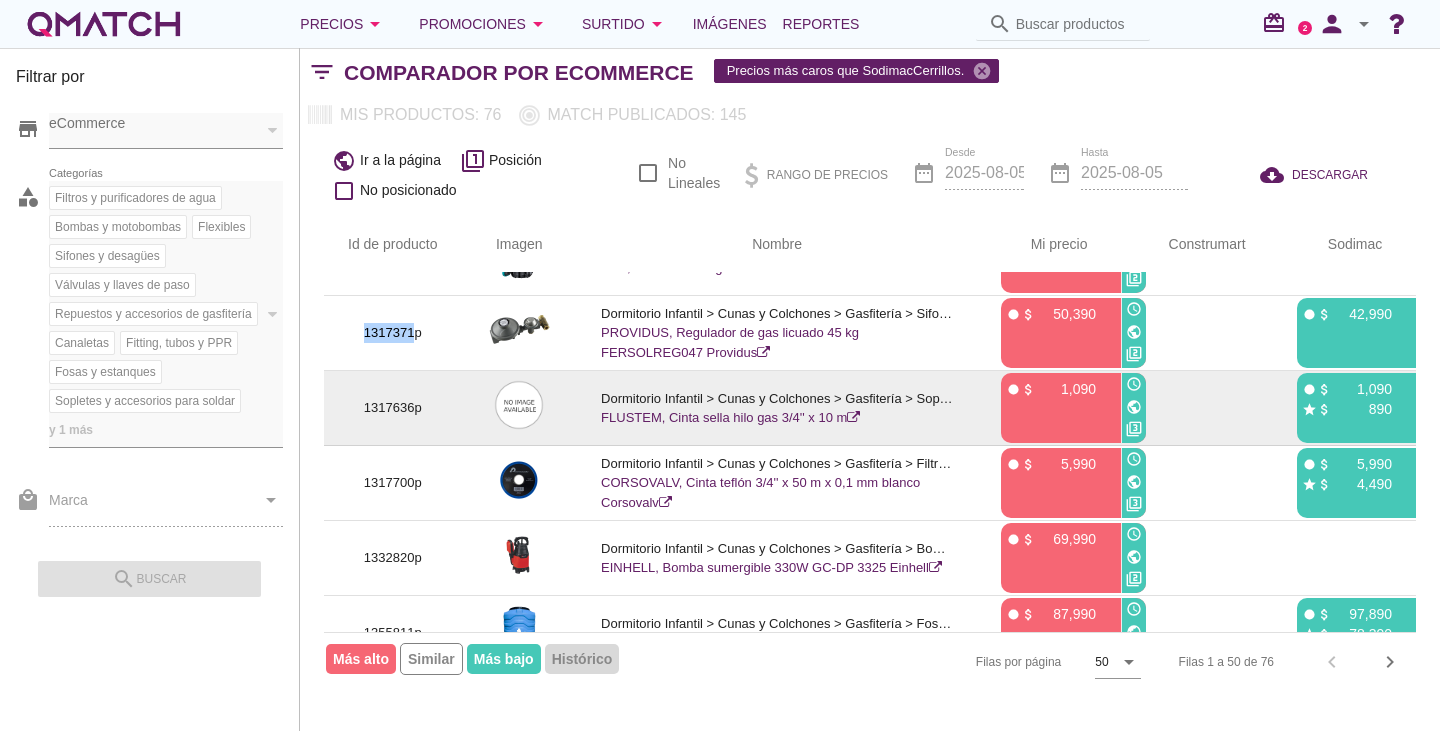 scroll, scrollTop: 2300, scrollLeft: 0, axis: vertical 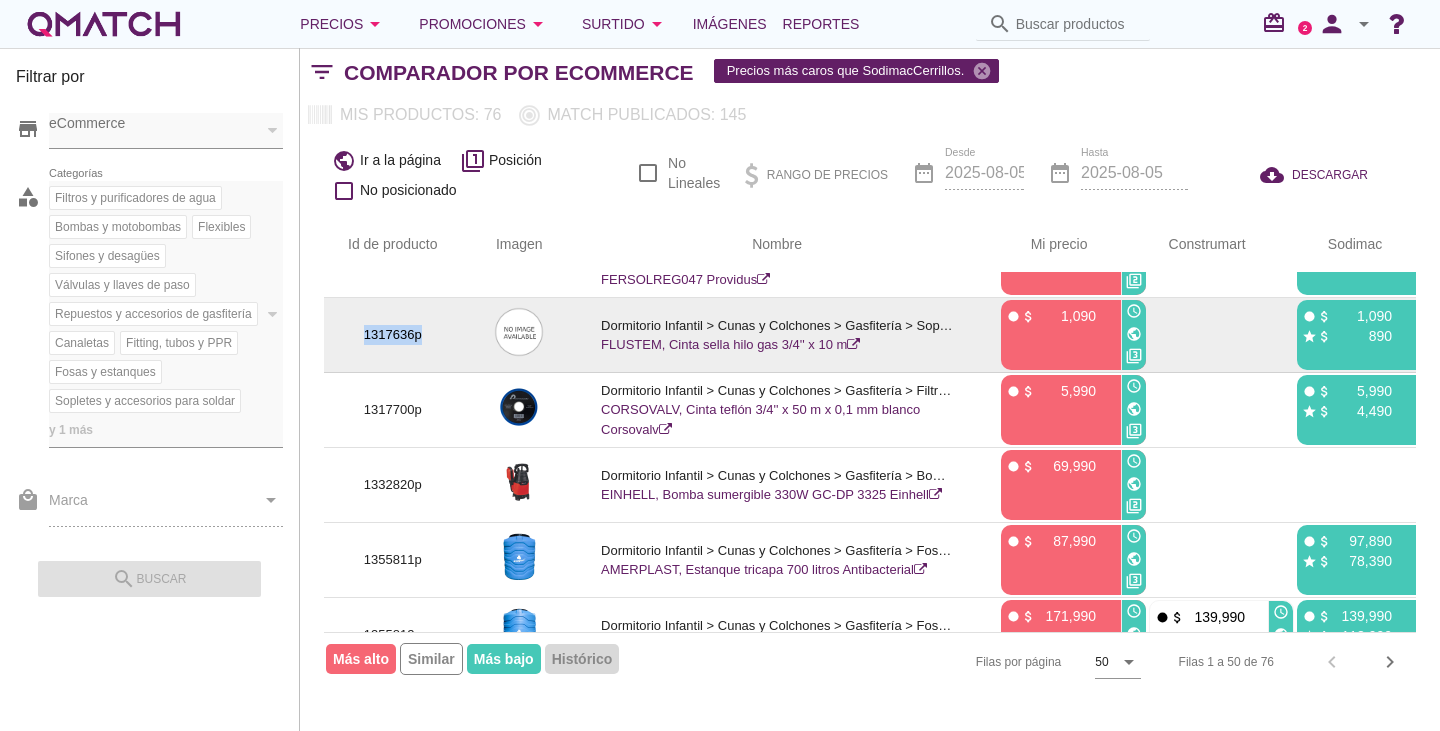 drag, startPoint x: 420, startPoint y: 339, endPoint x: 349, endPoint y: 343, distance: 71.11259 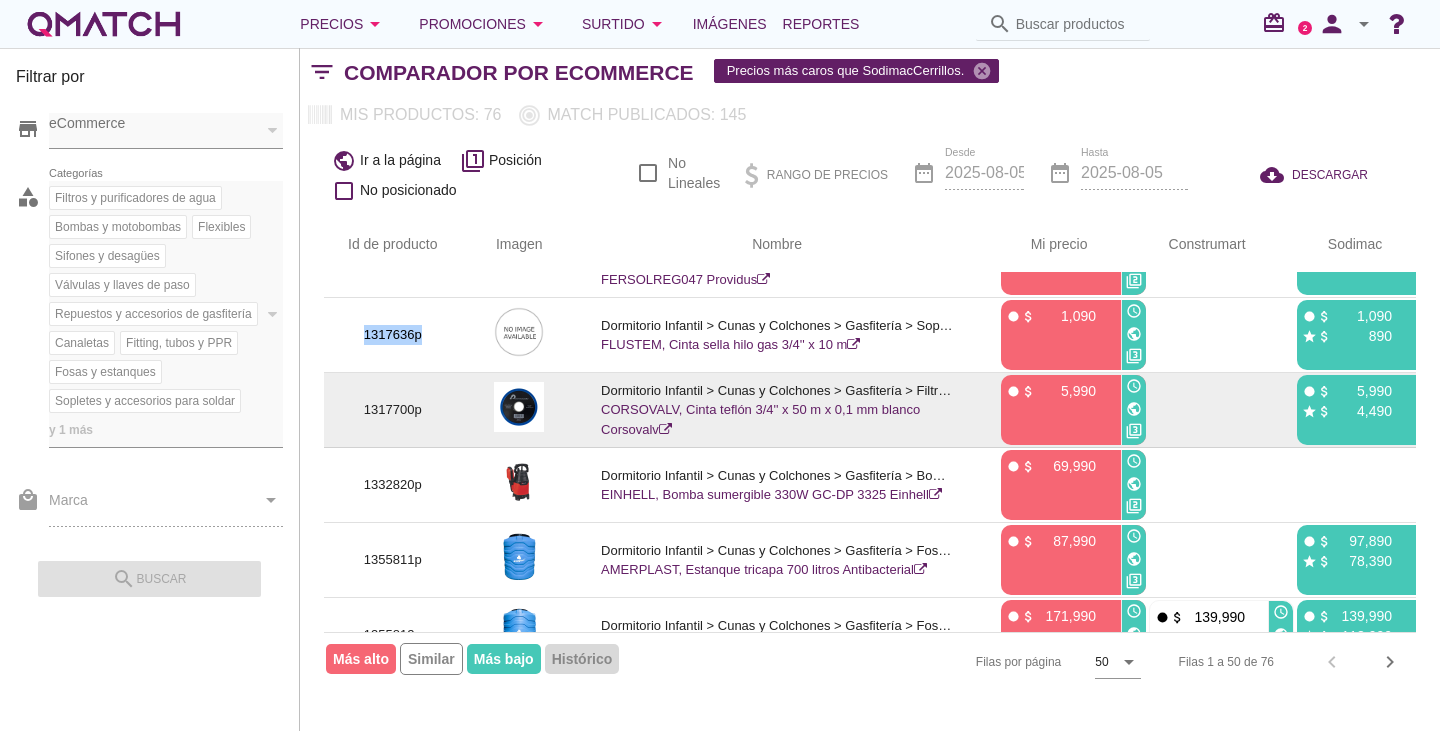 scroll, scrollTop: 2400, scrollLeft: 0, axis: vertical 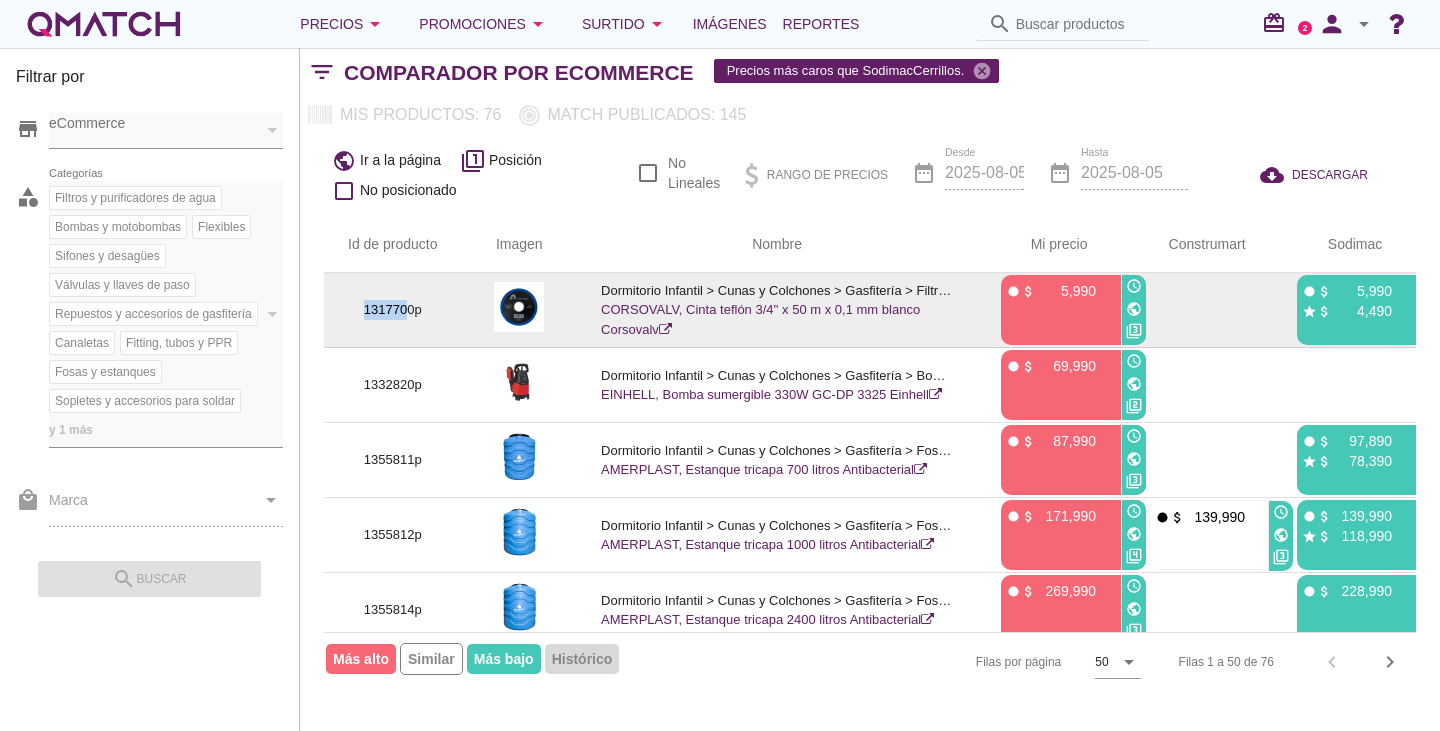drag, startPoint x: 410, startPoint y: 310, endPoint x: 340, endPoint y: 317, distance: 70.34913 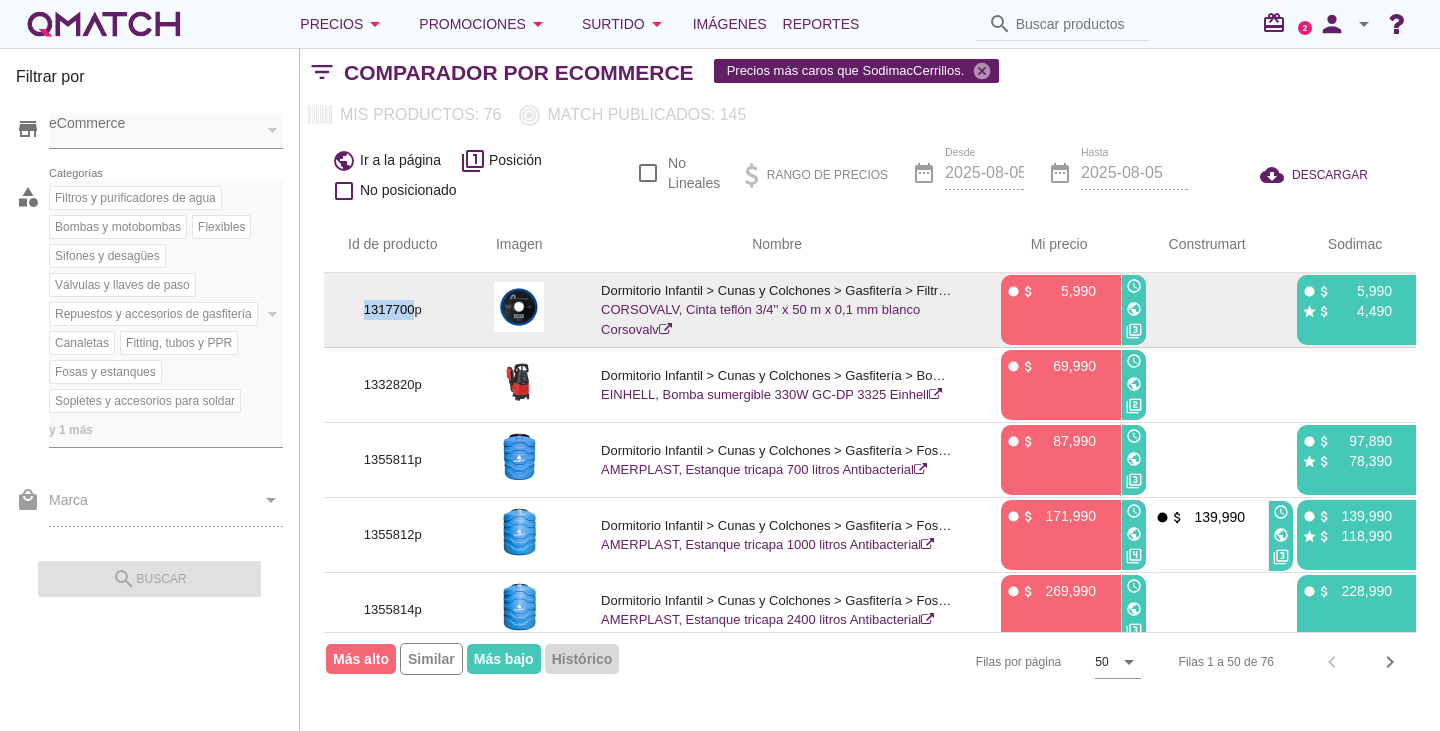 drag, startPoint x: 416, startPoint y: 306, endPoint x: 353, endPoint y: 312, distance: 63.28507 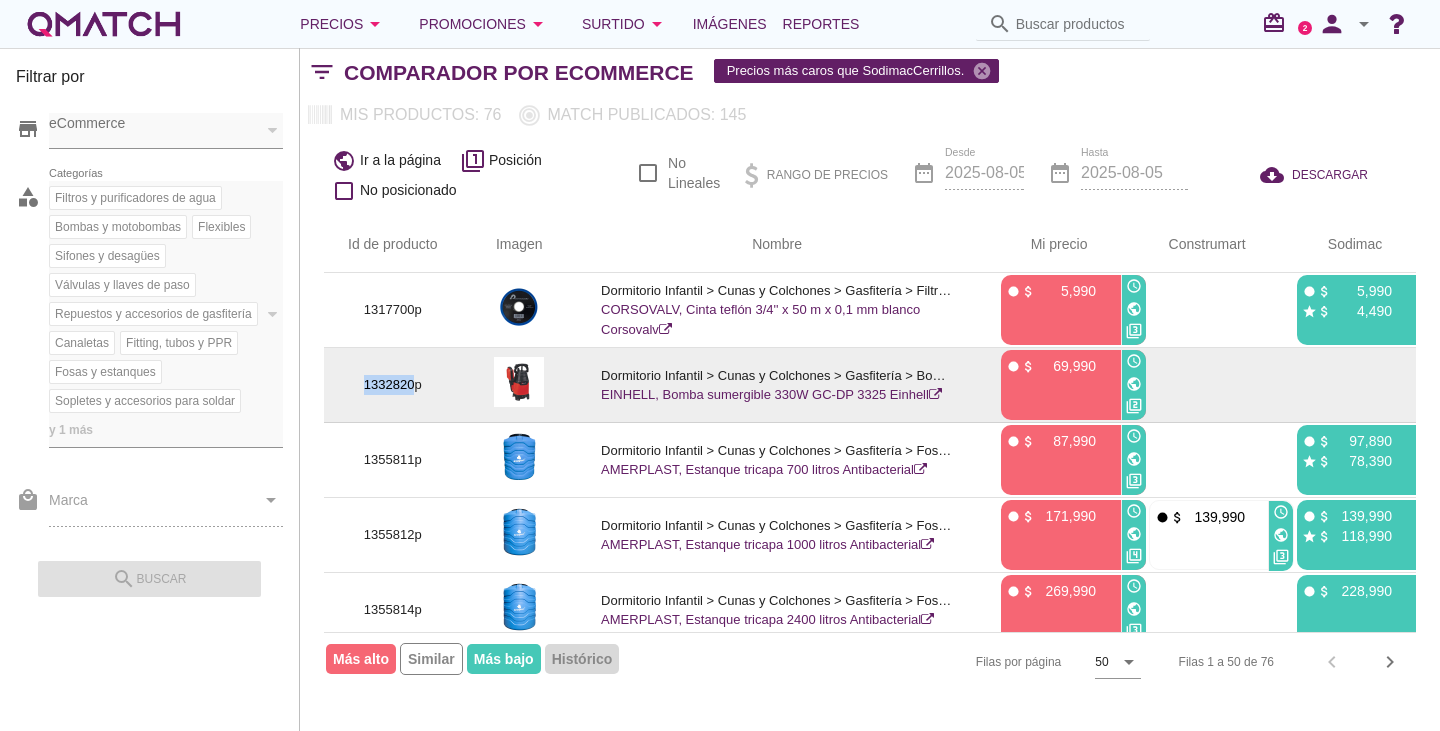 drag, startPoint x: 412, startPoint y: 381, endPoint x: 357, endPoint y: 386, distance: 55.226807 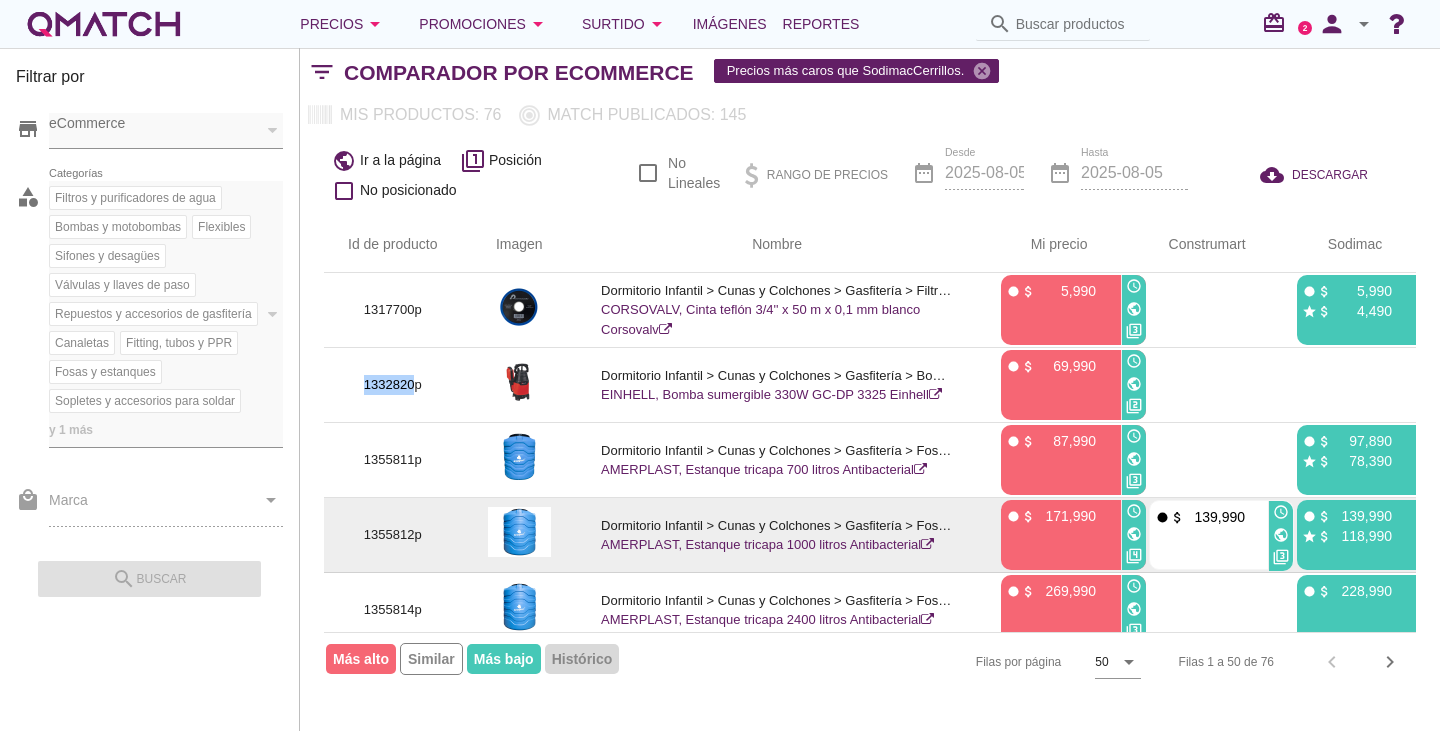 scroll, scrollTop: 2500, scrollLeft: 0, axis: vertical 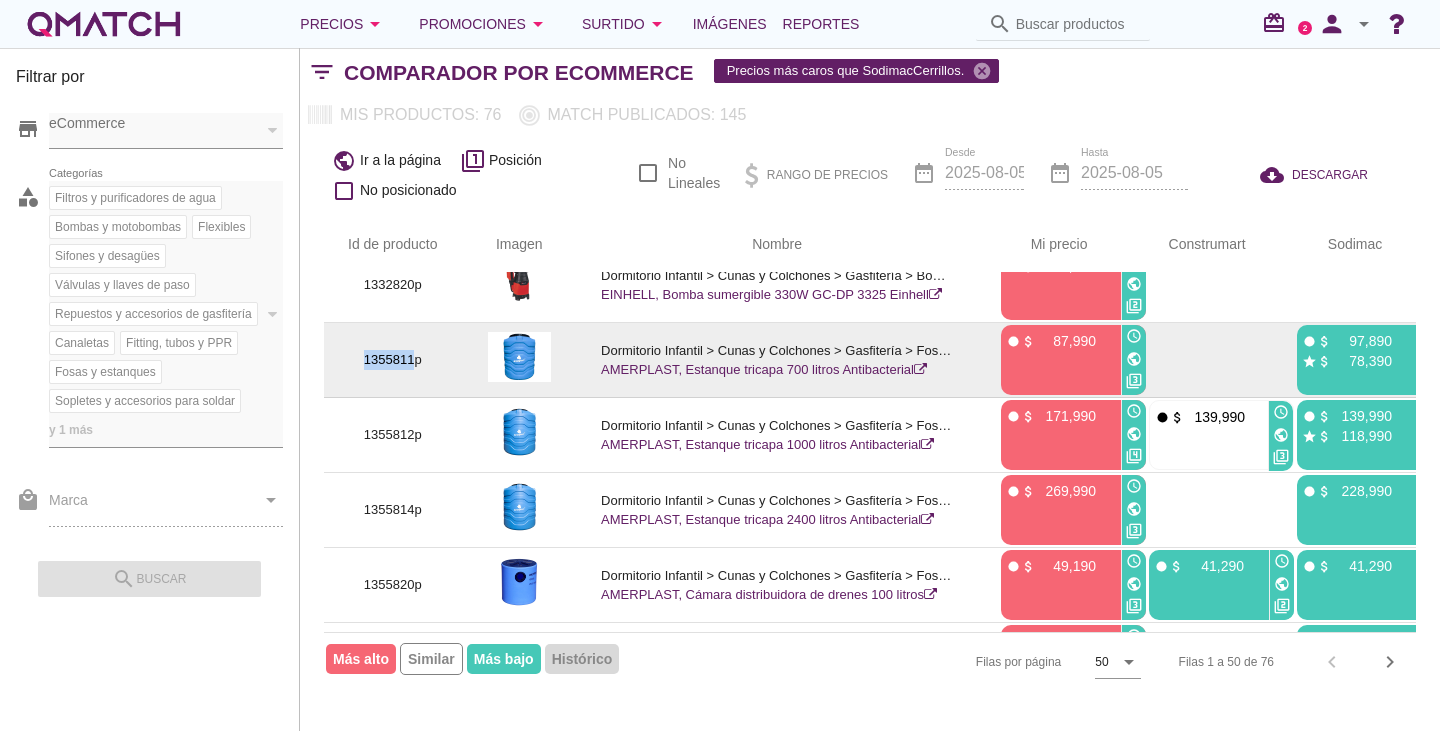 drag, startPoint x: 413, startPoint y: 353, endPoint x: 354, endPoint y: 353, distance: 59 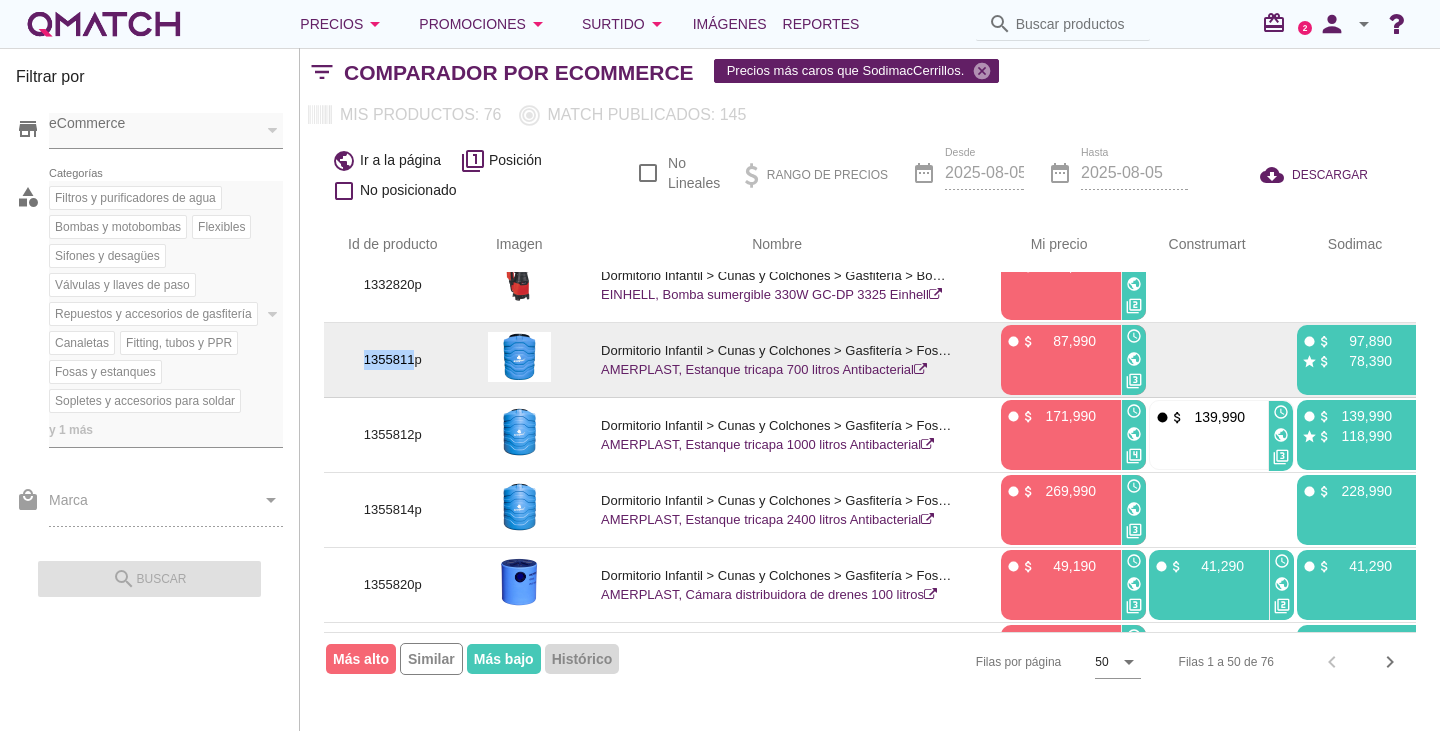 scroll, scrollTop: 2600, scrollLeft: 0, axis: vertical 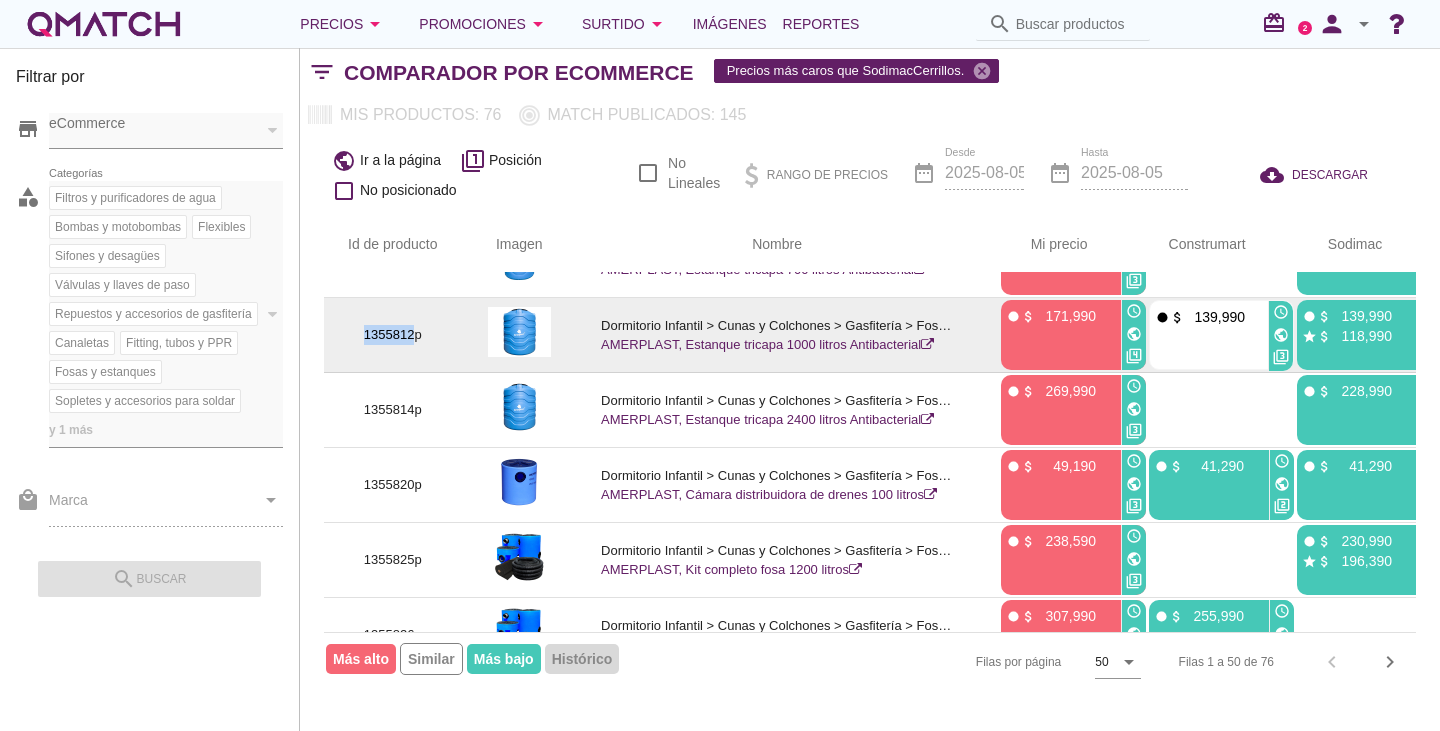 drag, startPoint x: 414, startPoint y: 331, endPoint x: 348, endPoint y: 330, distance: 66.007576 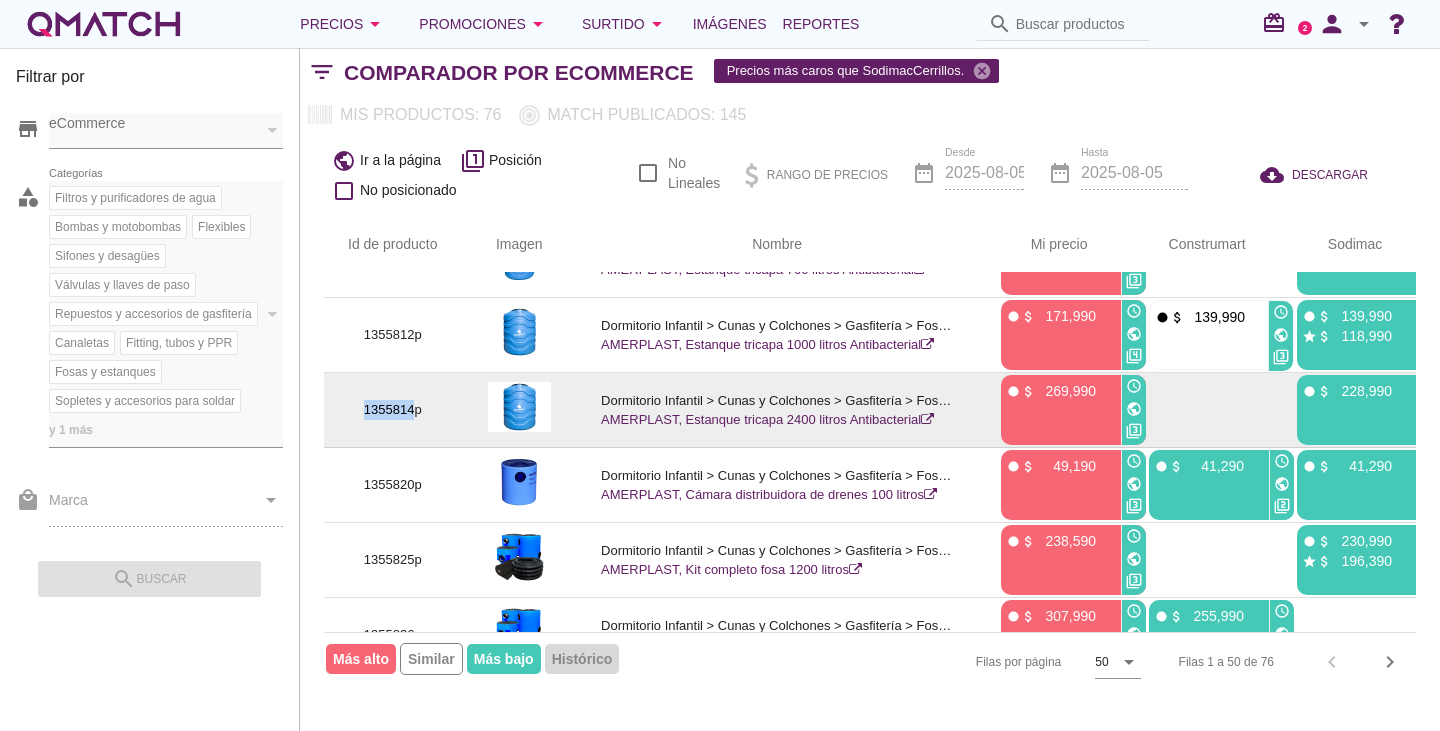 drag, startPoint x: 414, startPoint y: 407, endPoint x: 339, endPoint y: 406, distance: 75.00667 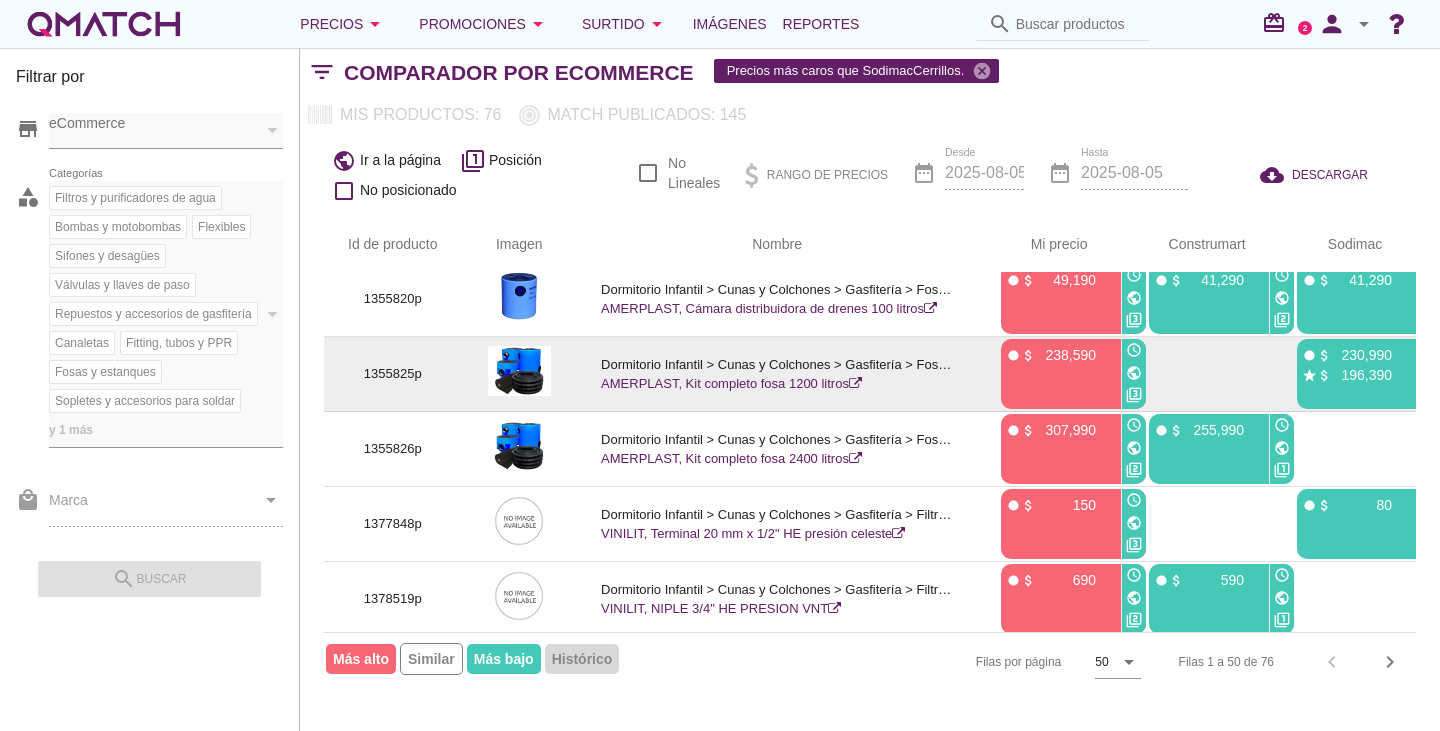 scroll, scrollTop: 2800, scrollLeft: 0, axis: vertical 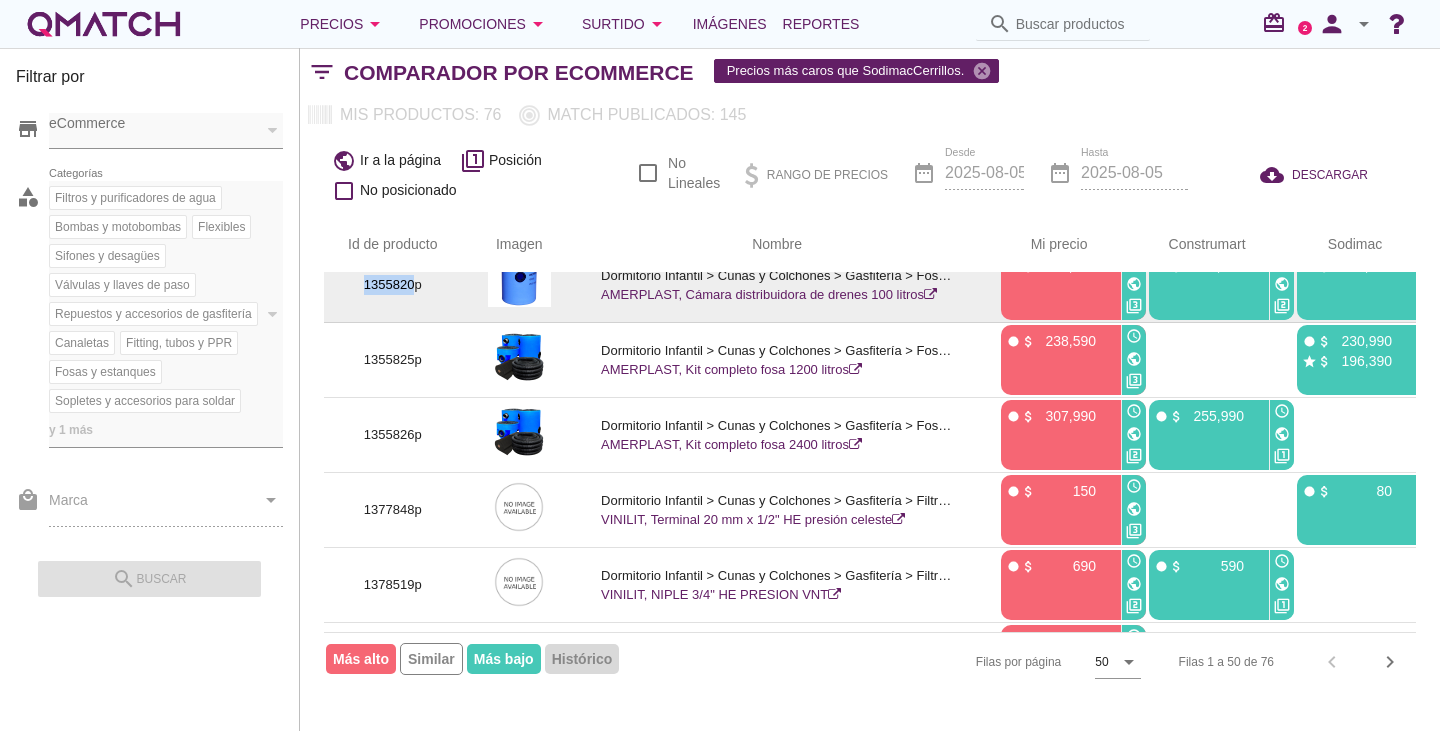 drag, startPoint x: 412, startPoint y: 287, endPoint x: 350, endPoint y: 281, distance: 62.289646 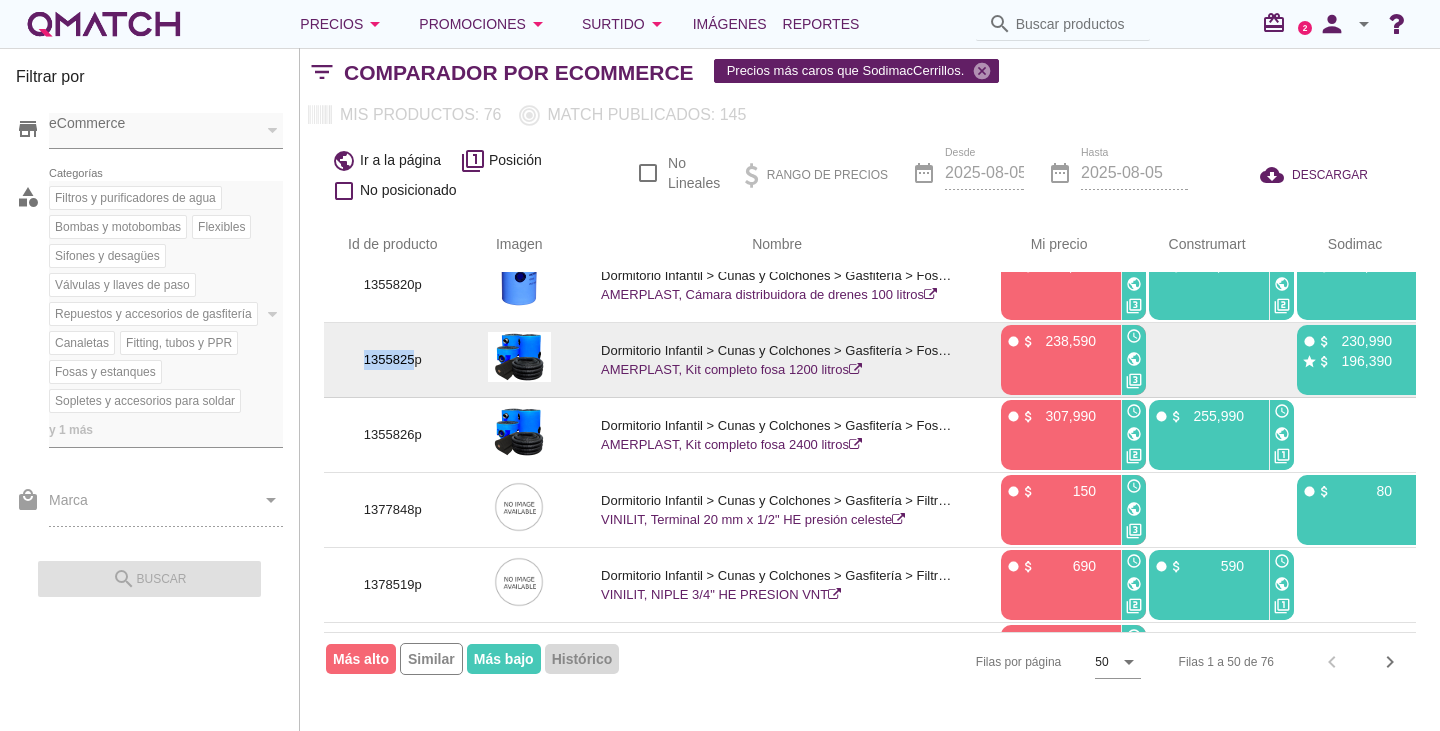 drag, startPoint x: 411, startPoint y: 357, endPoint x: 340, endPoint y: 357, distance: 71 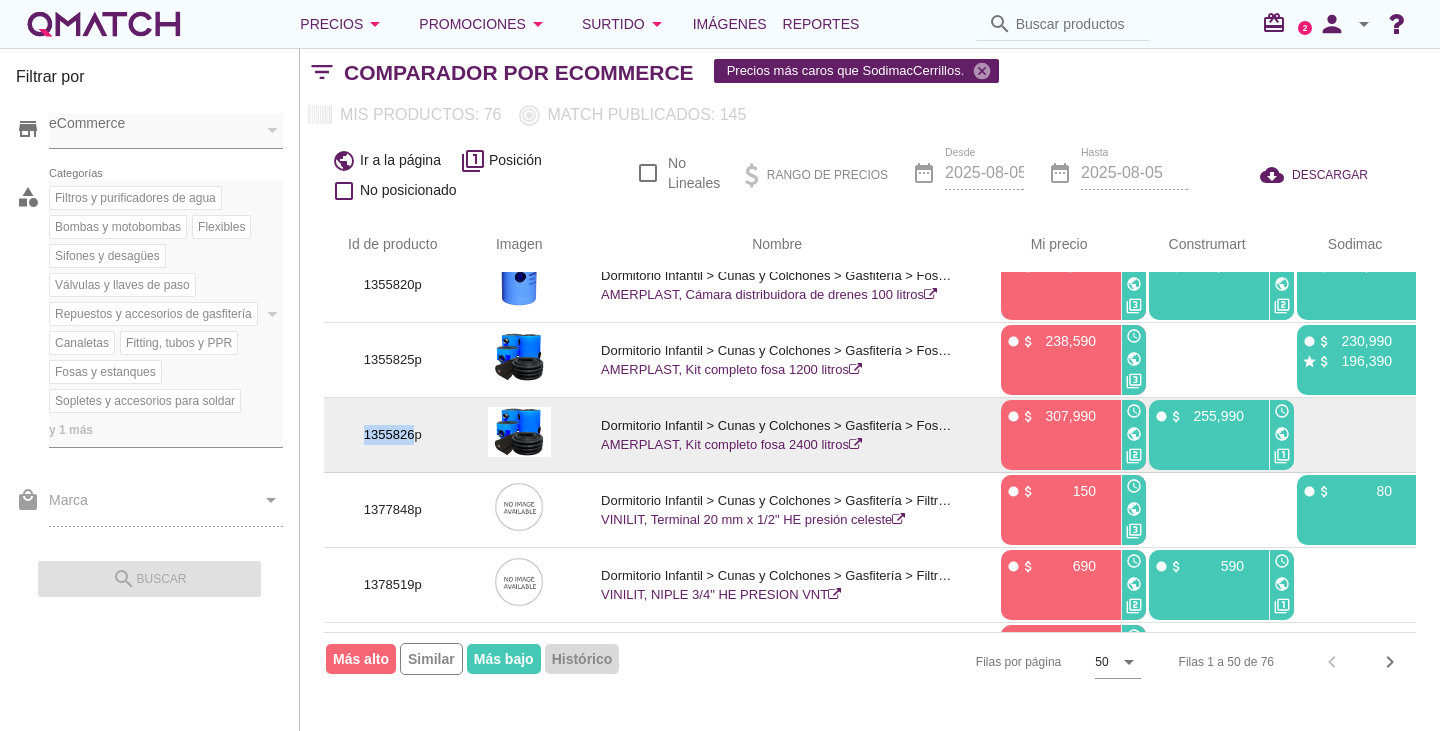 drag, startPoint x: 413, startPoint y: 435, endPoint x: 360, endPoint y: 431, distance: 53.15073 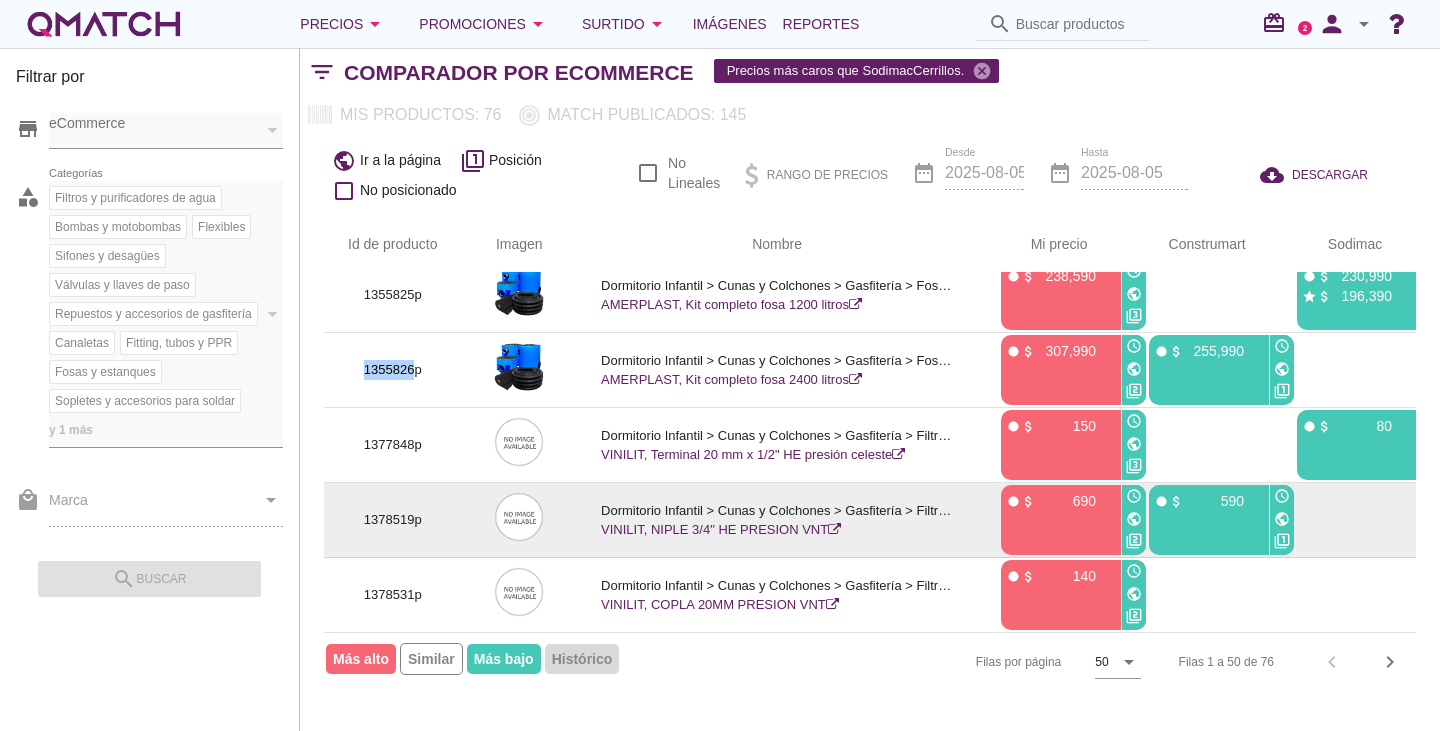 scroll, scrollTop: 2900, scrollLeft: 0, axis: vertical 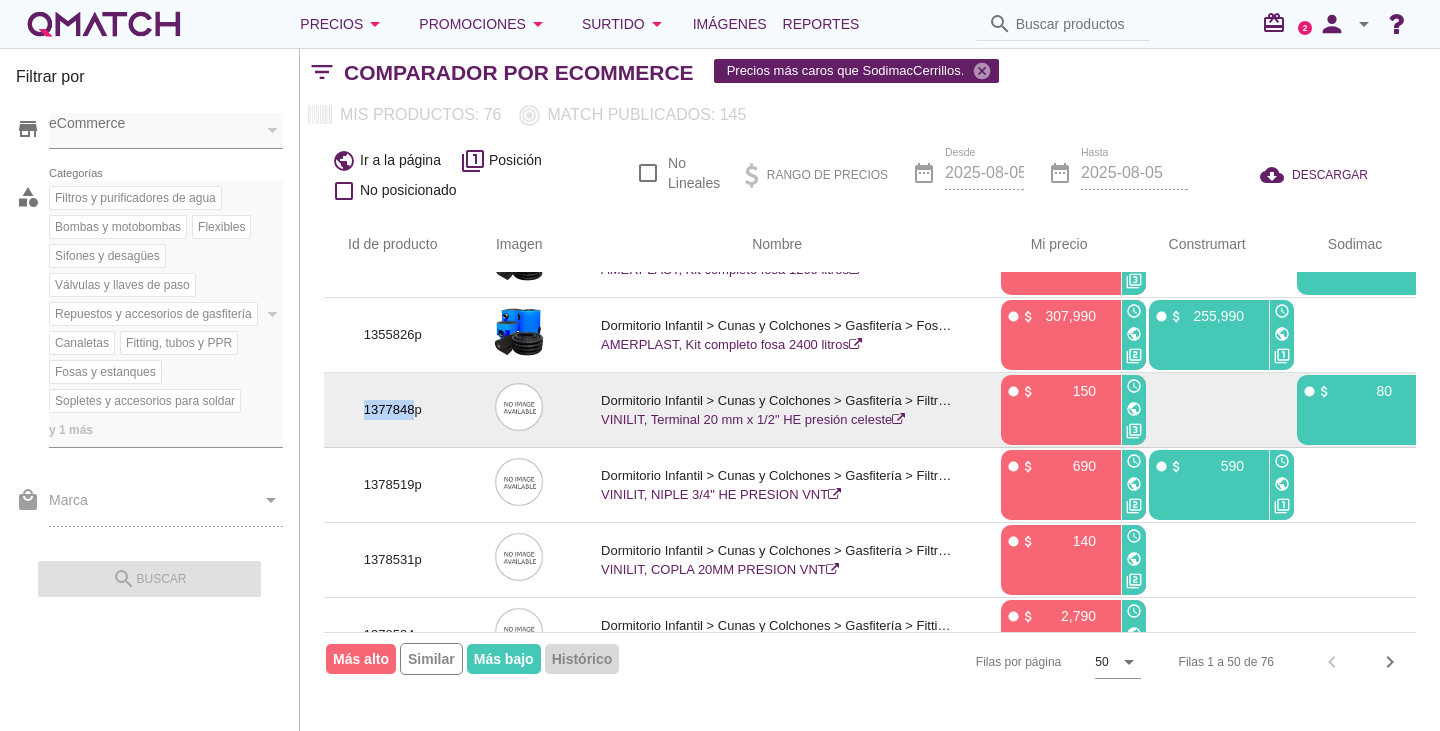 drag, startPoint x: 415, startPoint y: 407, endPoint x: 346, endPoint y: 409, distance: 69.02898 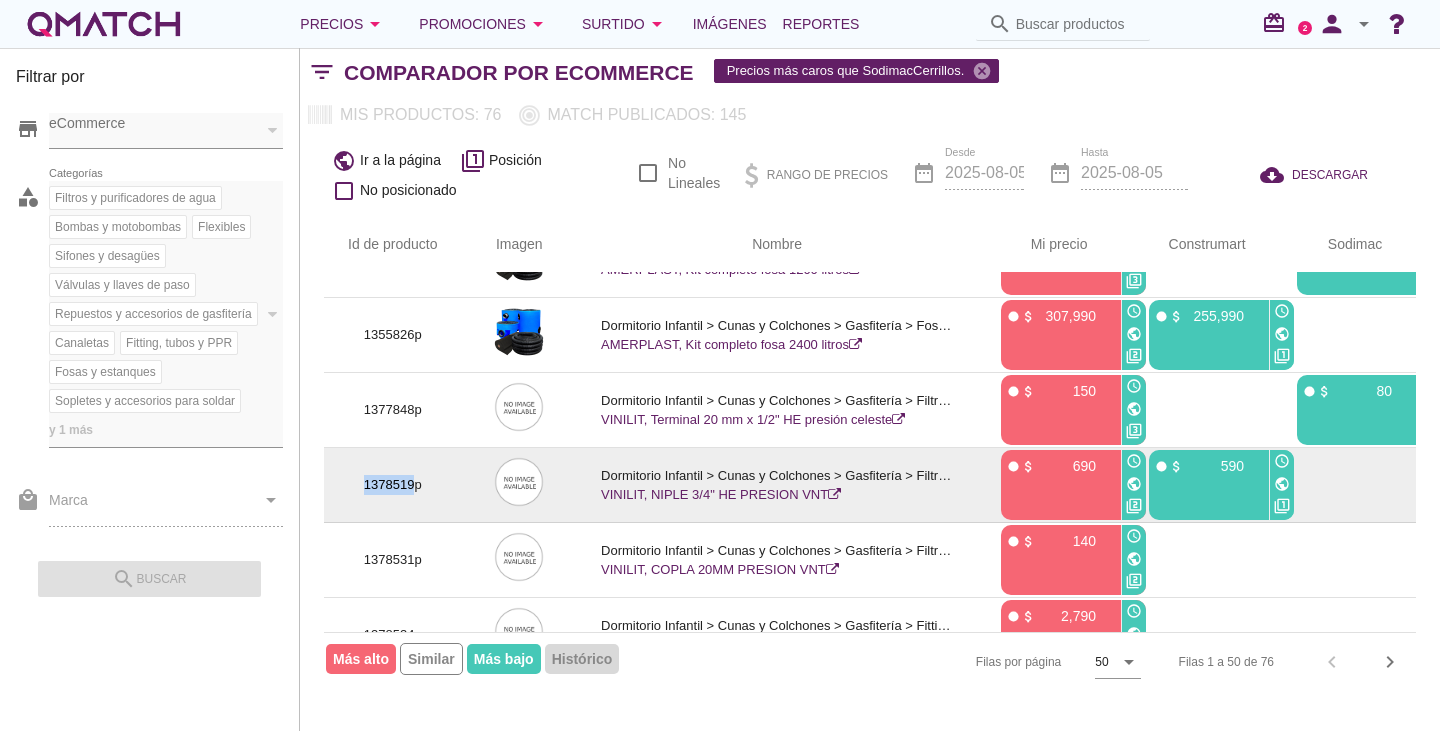 drag, startPoint x: 414, startPoint y: 480, endPoint x: 352, endPoint y: 476, distance: 62.1289 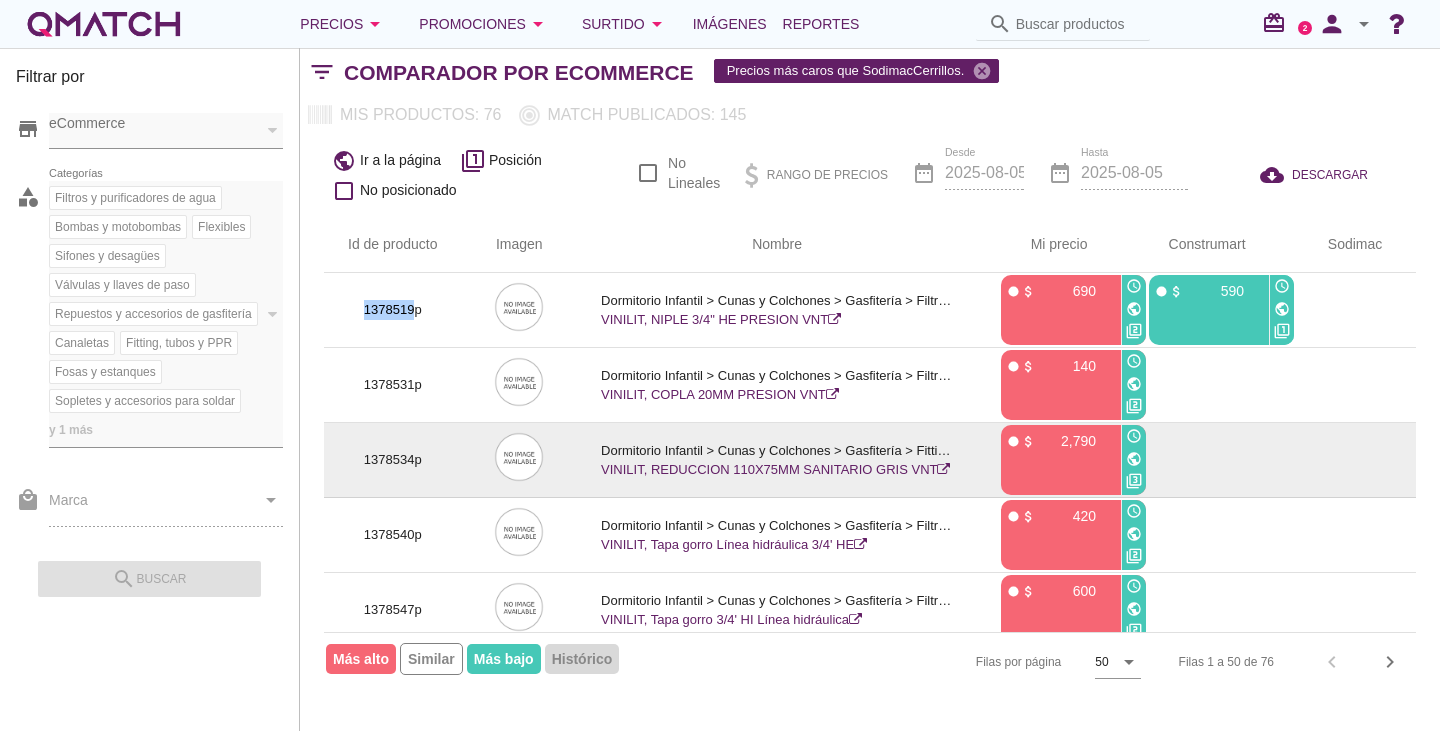 scroll, scrollTop: 3100, scrollLeft: 0, axis: vertical 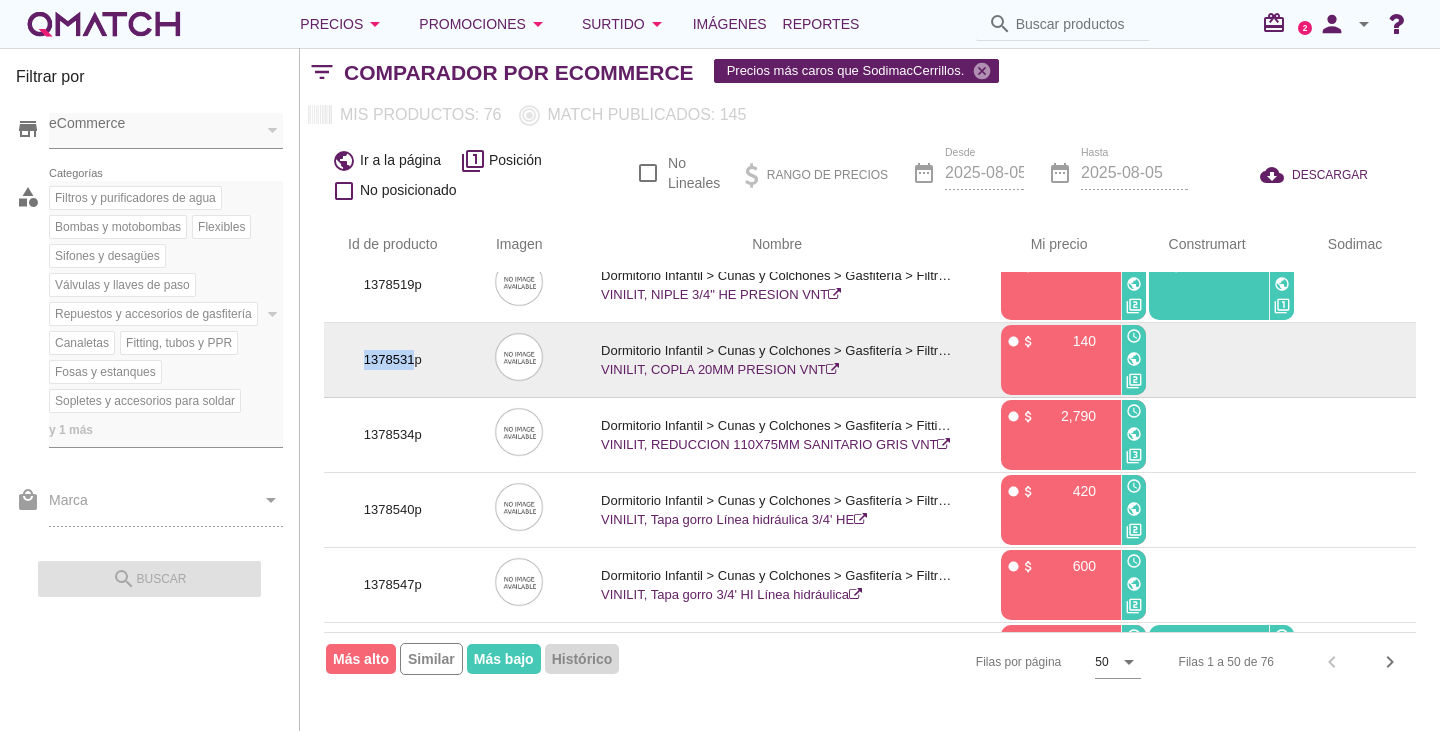 drag, startPoint x: 409, startPoint y: 359, endPoint x: 389, endPoint y: 359, distance: 20 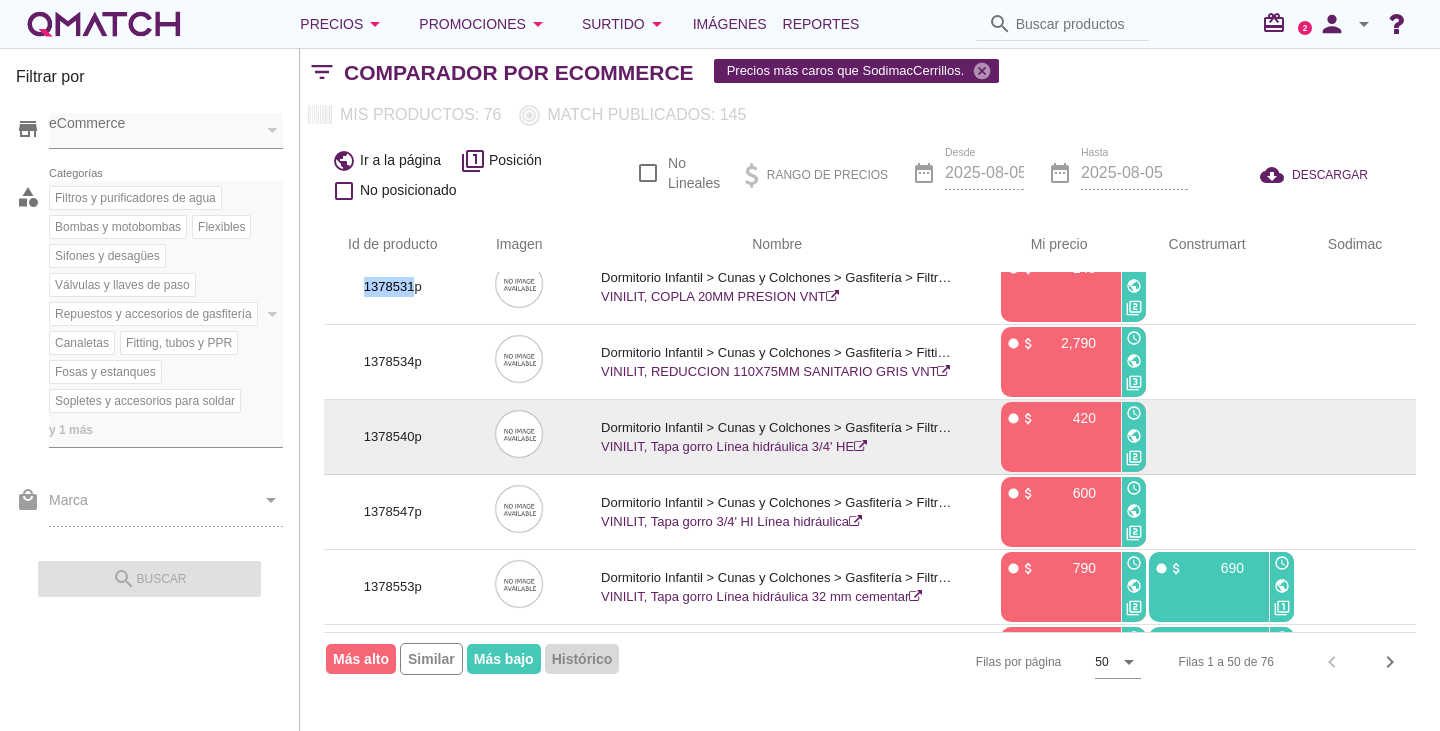 scroll, scrollTop: 3200, scrollLeft: 0, axis: vertical 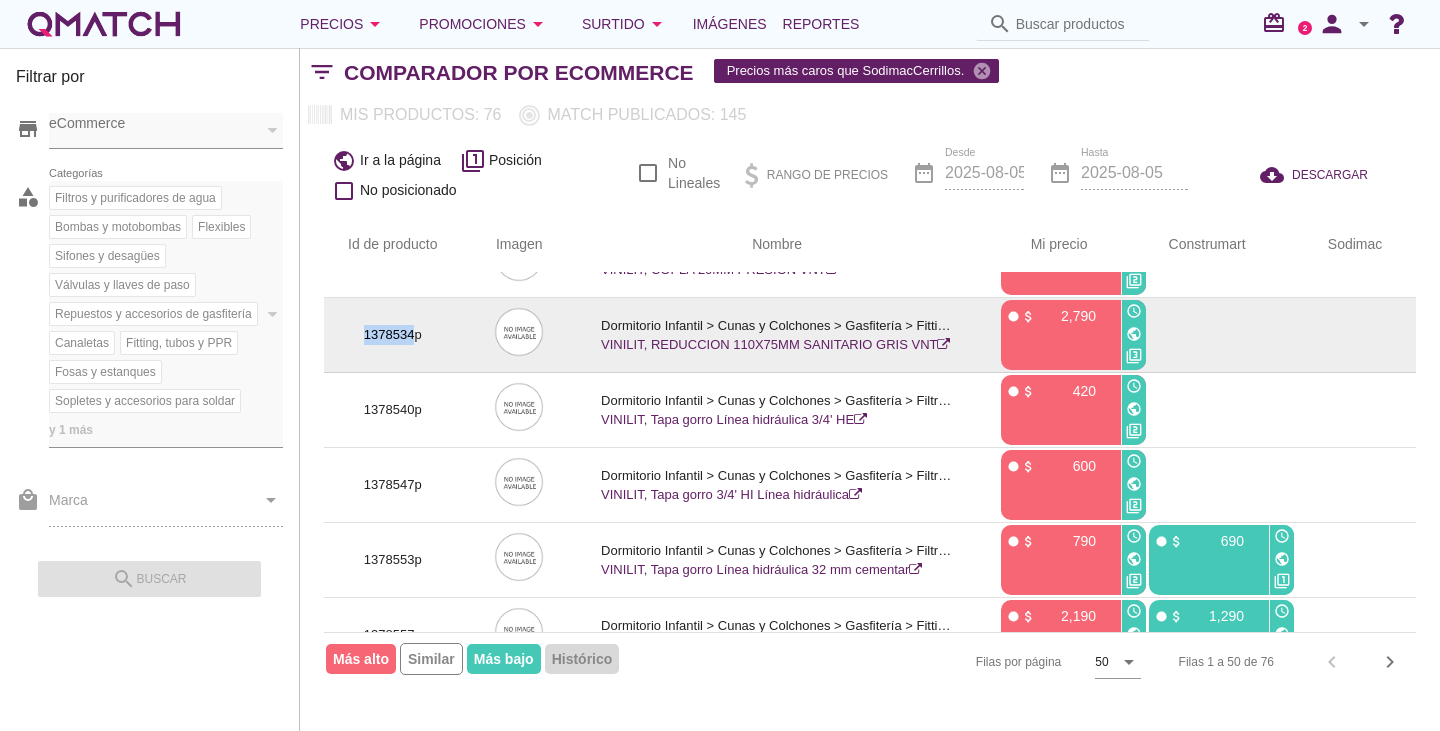 drag, startPoint x: 413, startPoint y: 333, endPoint x: 348, endPoint y: 333, distance: 65 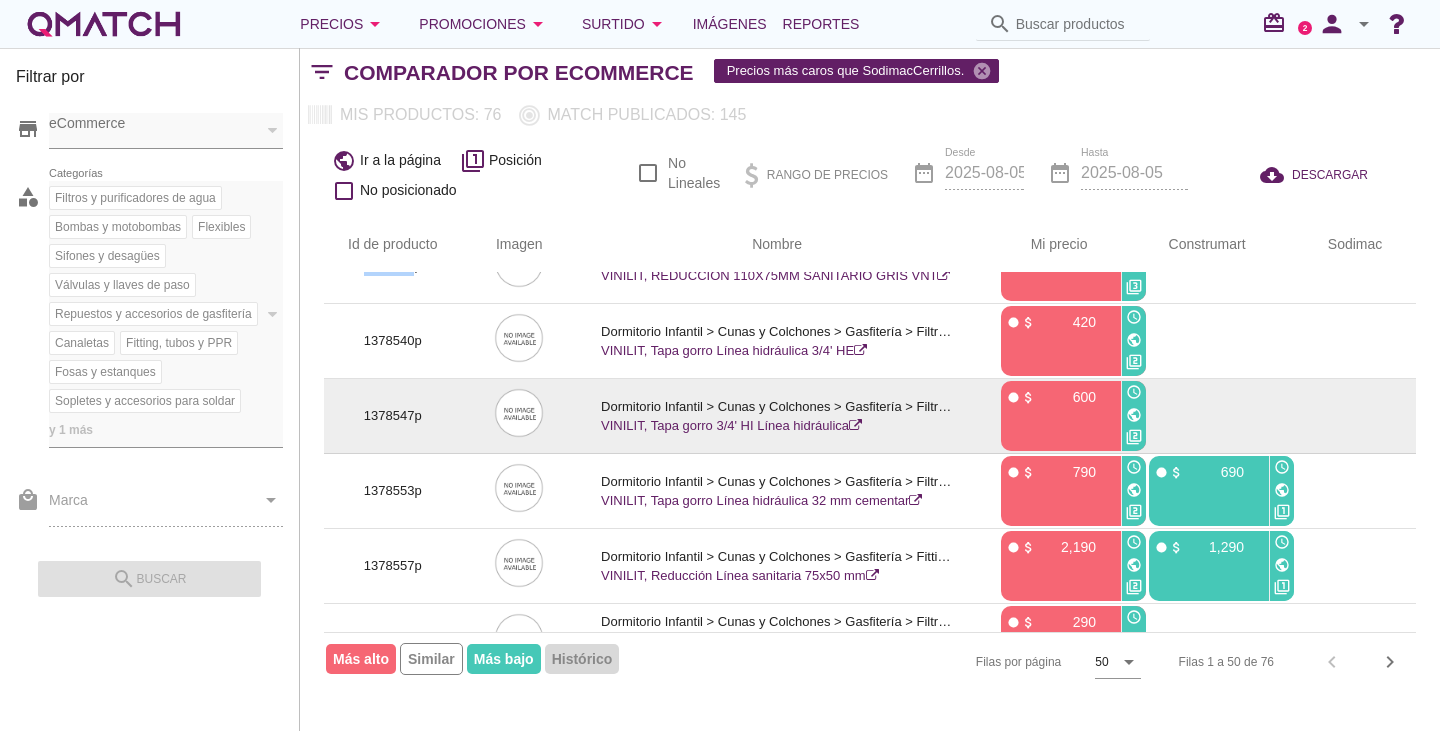 scroll, scrollTop: 3300, scrollLeft: 0, axis: vertical 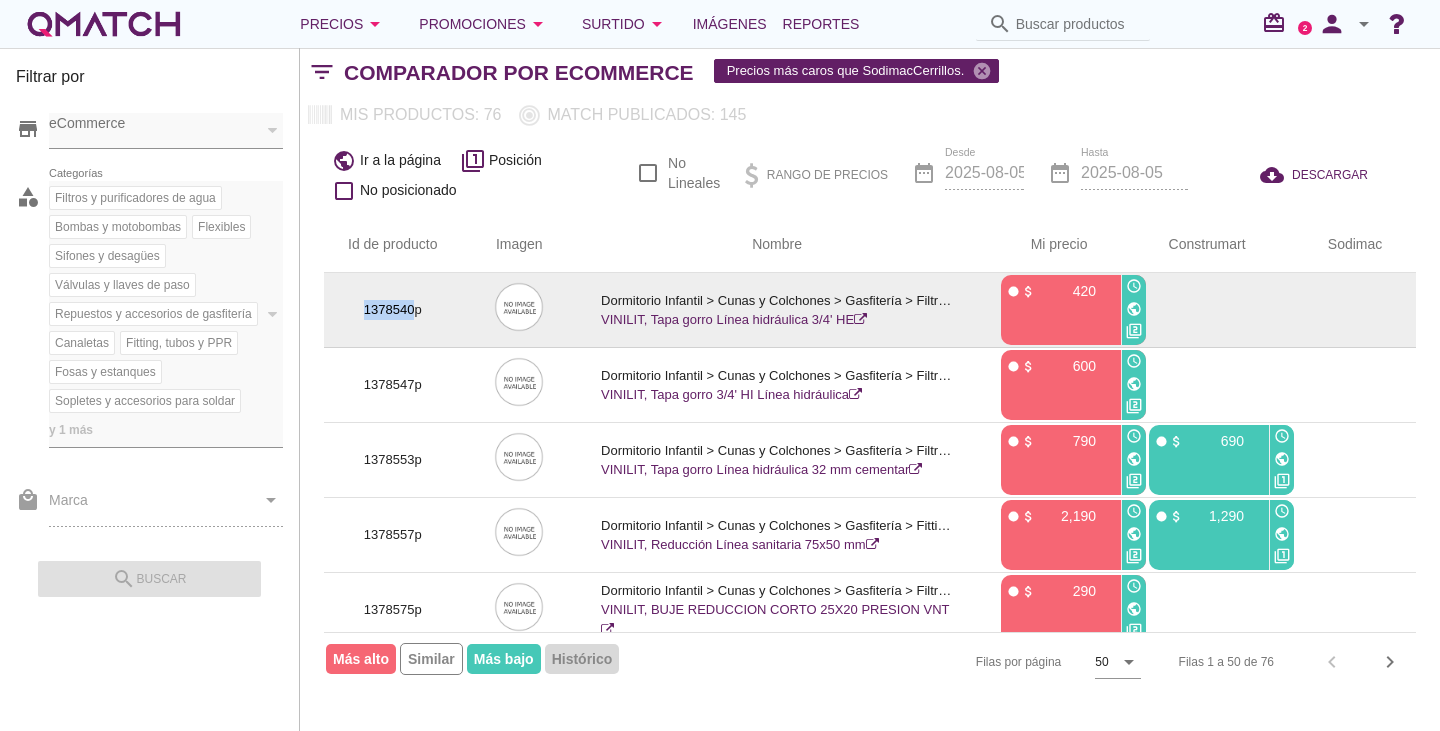 drag, startPoint x: 413, startPoint y: 312, endPoint x: 358, endPoint y: 315, distance: 55.081757 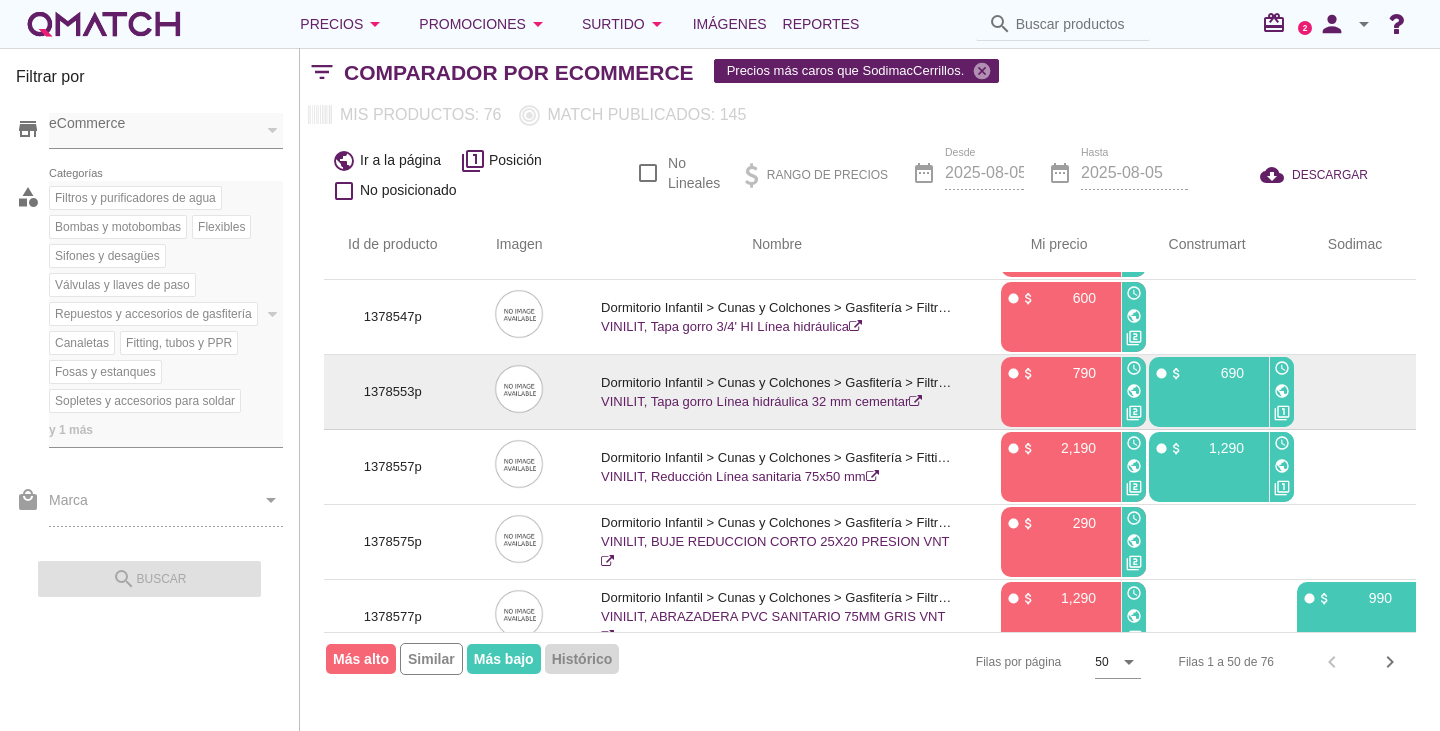 scroll, scrollTop: 3400, scrollLeft: 0, axis: vertical 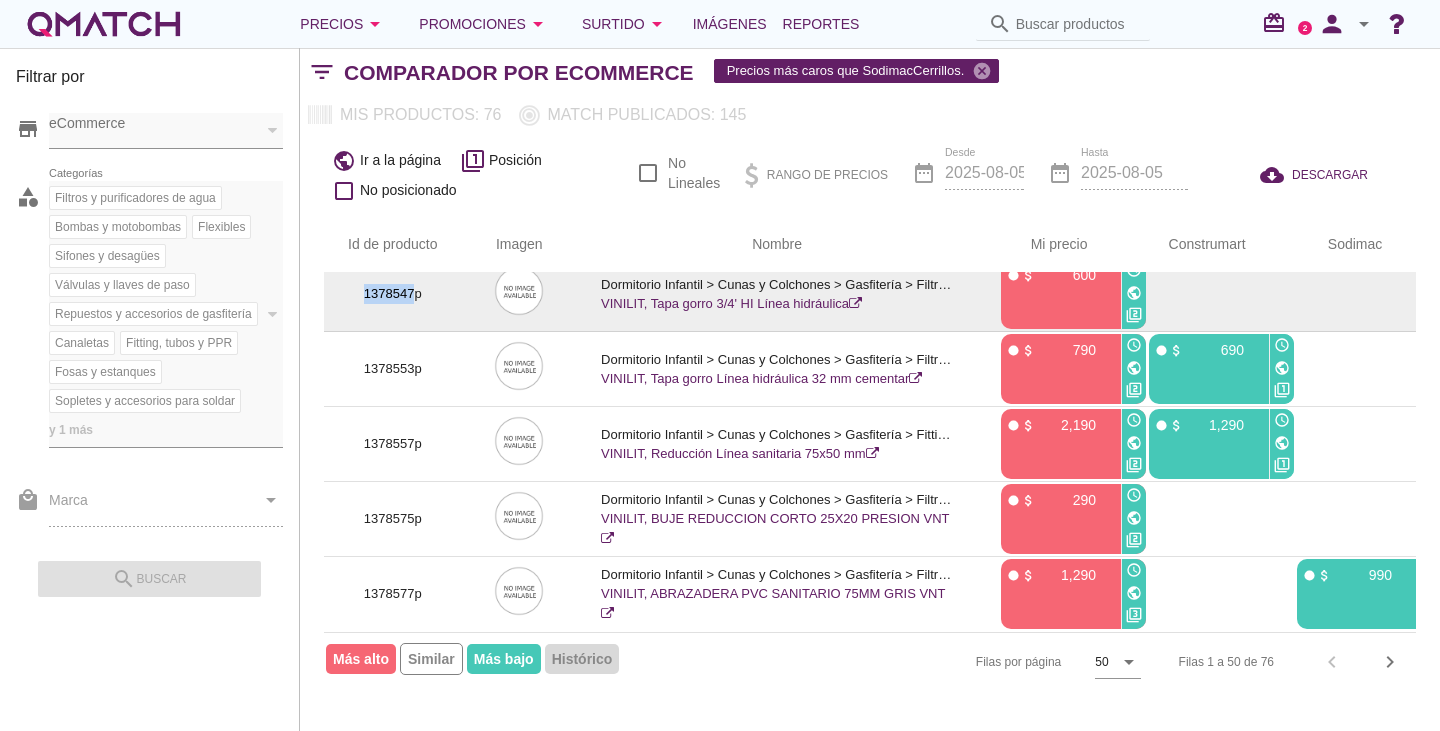drag, startPoint x: 411, startPoint y: 281, endPoint x: 341, endPoint y: 283, distance: 70.028564 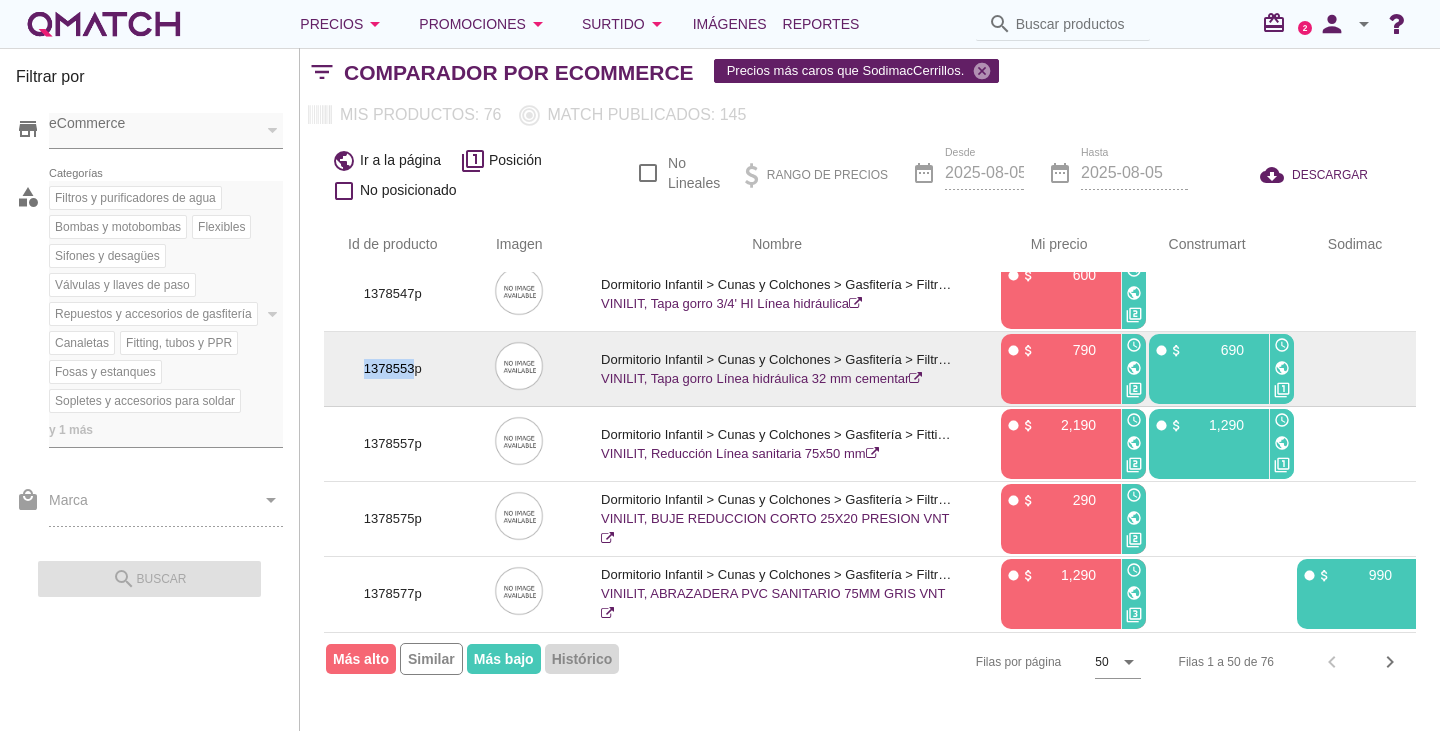 drag, startPoint x: 412, startPoint y: 357, endPoint x: 363, endPoint y: 357, distance: 49 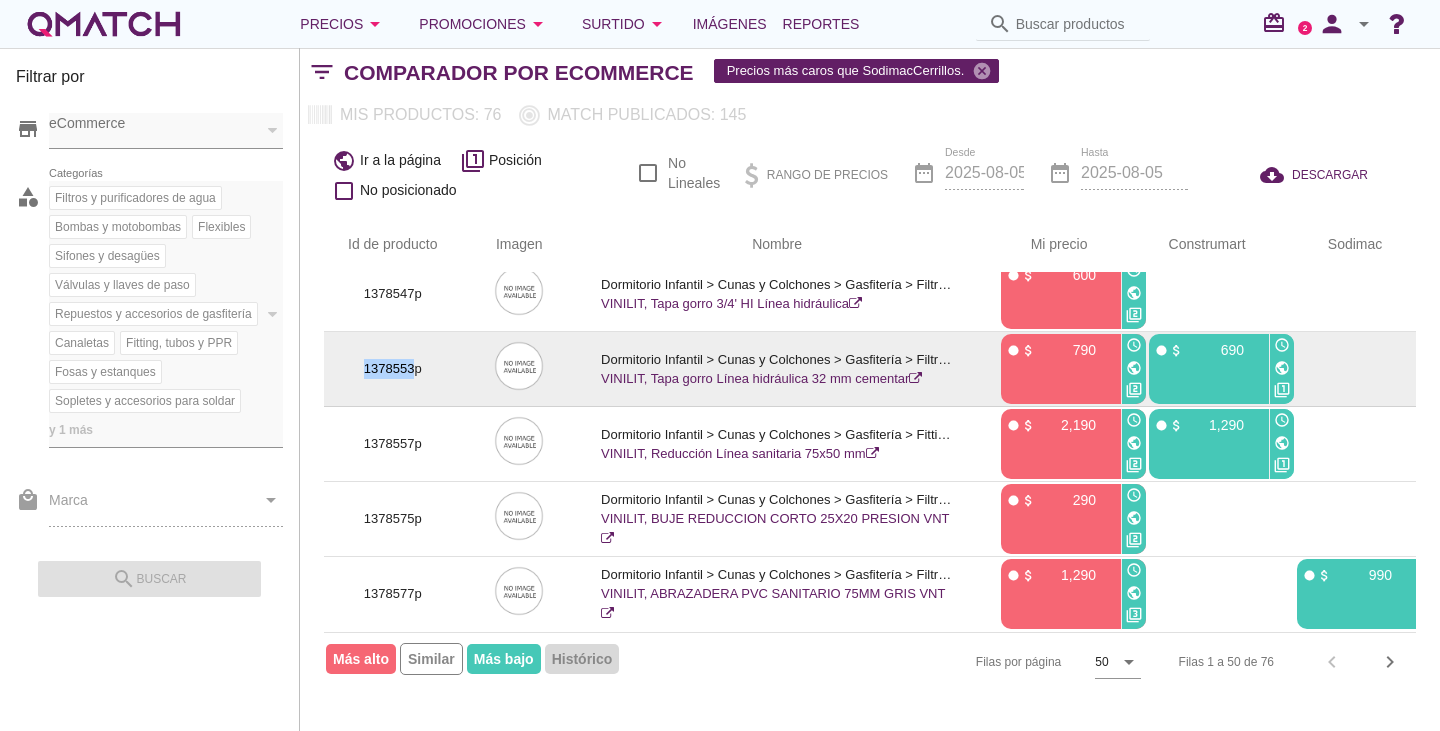 scroll, scrollTop: 3405, scrollLeft: 0, axis: vertical 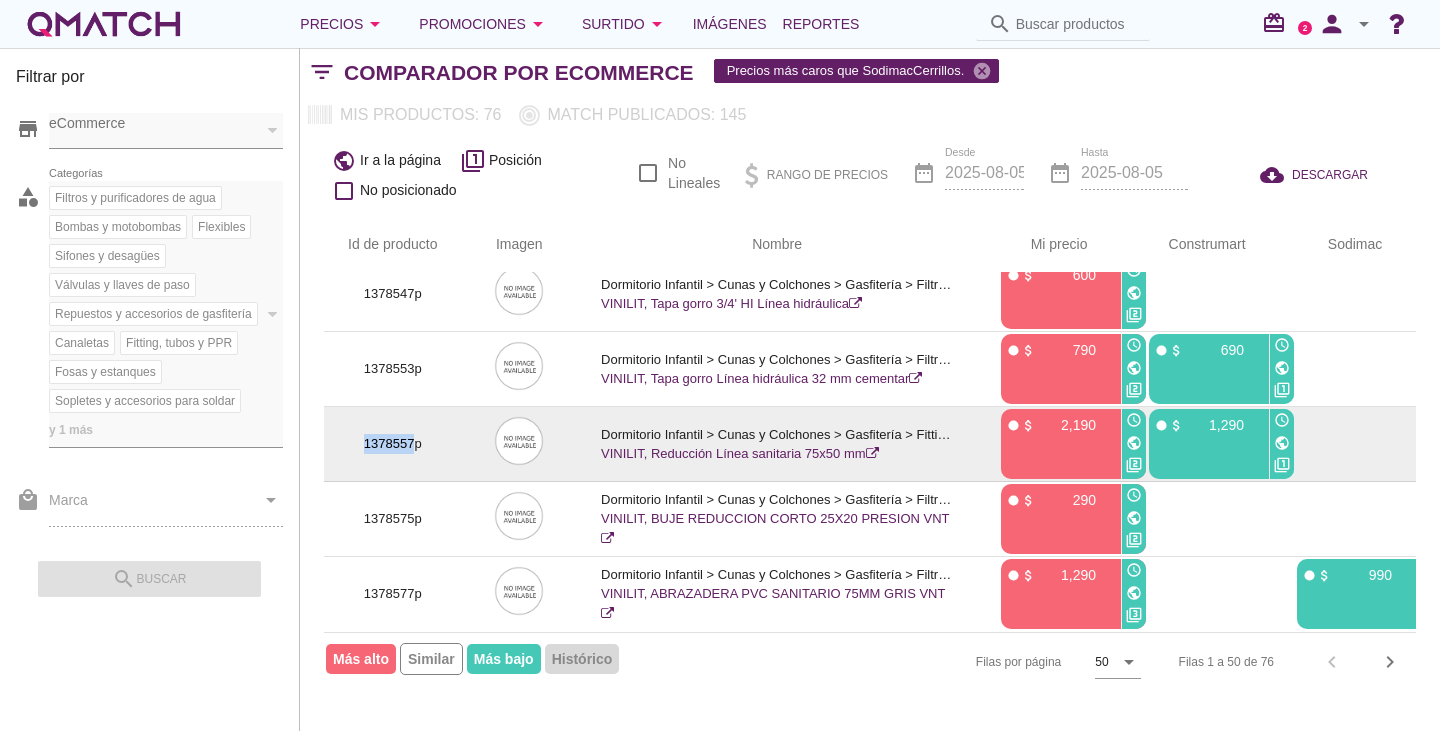 drag, startPoint x: 415, startPoint y: 428, endPoint x: 341, endPoint y: 432, distance: 74.10803 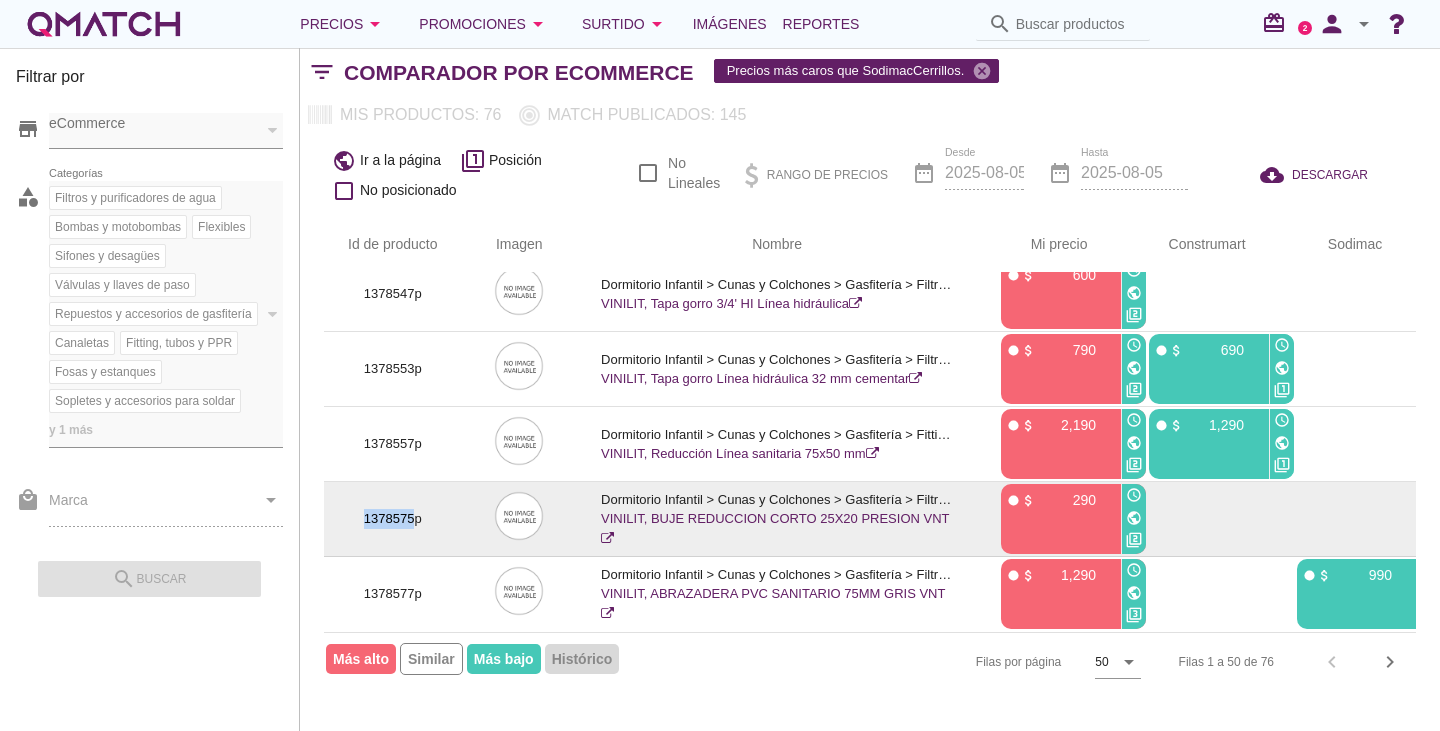 drag, startPoint x: 416, startPoint y: 500, endPoint x: 362, endPoint y: 506, distance: 54.33231 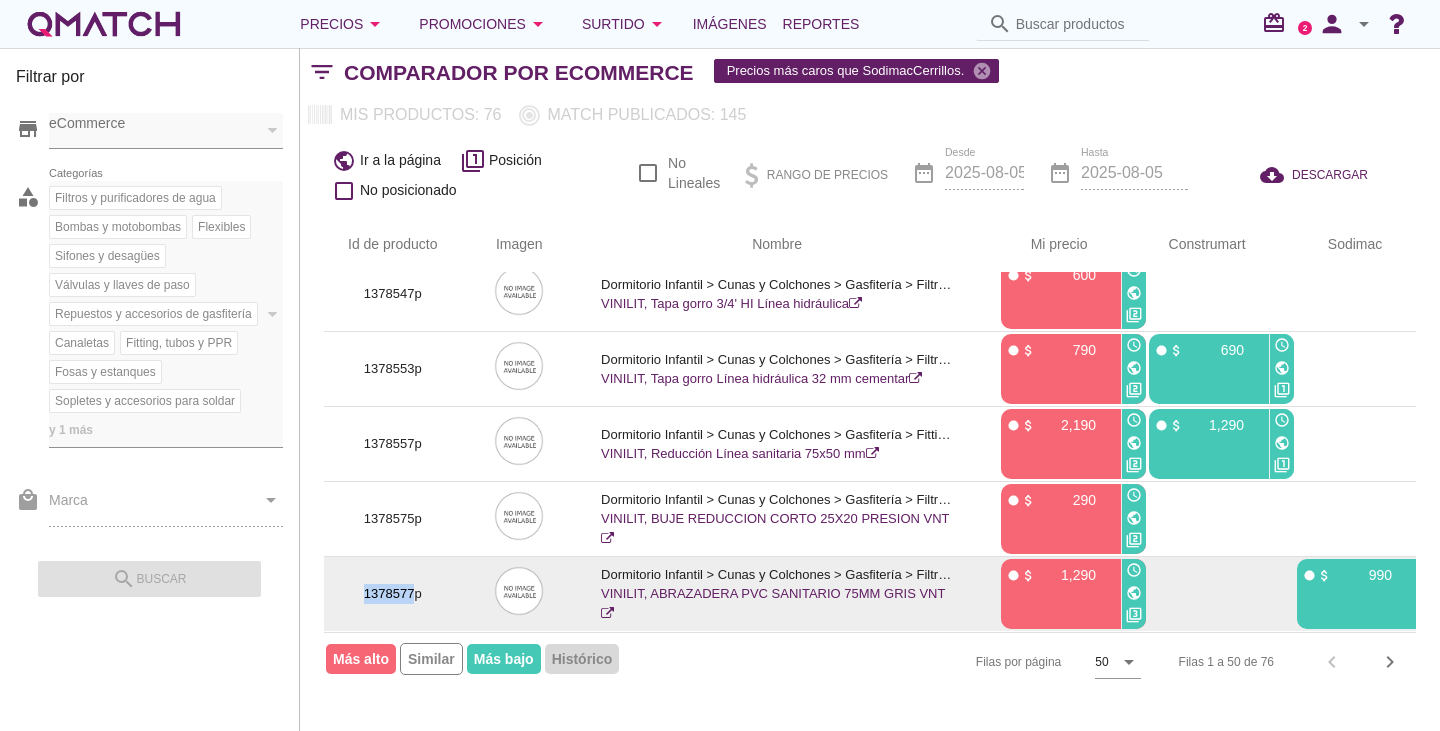 drag, startPoint x: 413, startPoint y: 583, endPoint x: 395, endPoint y: 570, distance: 22.203604 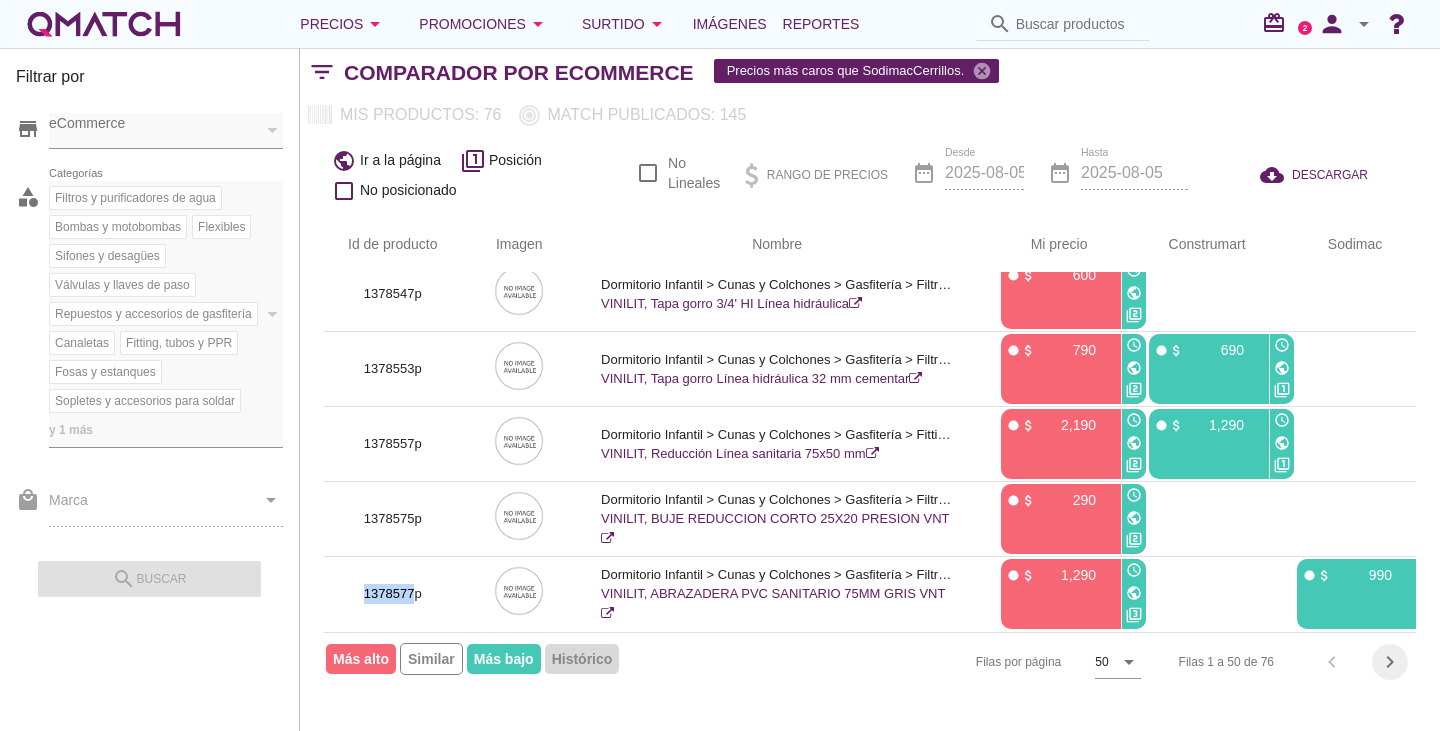 click on "chevron_right" at bounding box center (1390, 662) 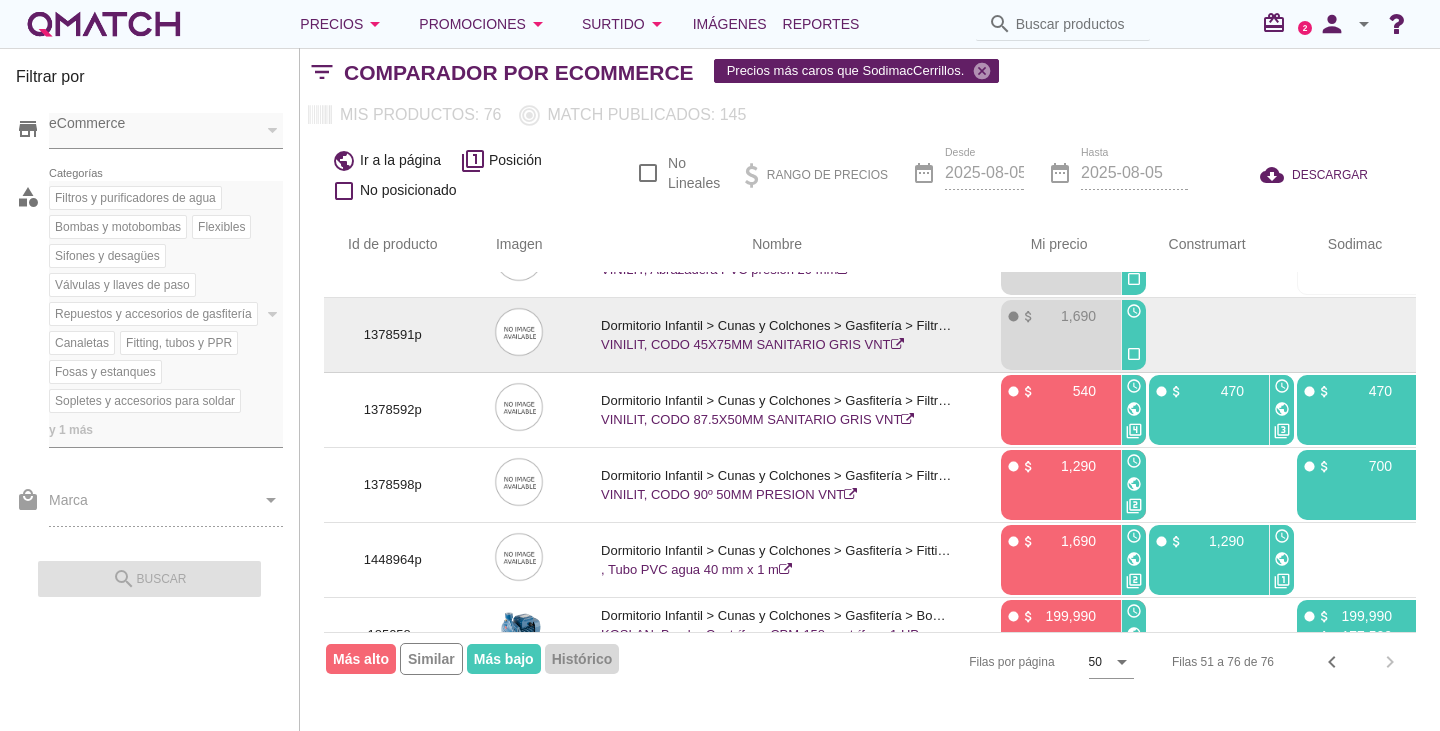 scroll, scrollTop: 0, scrollLeft: 0, axis: both 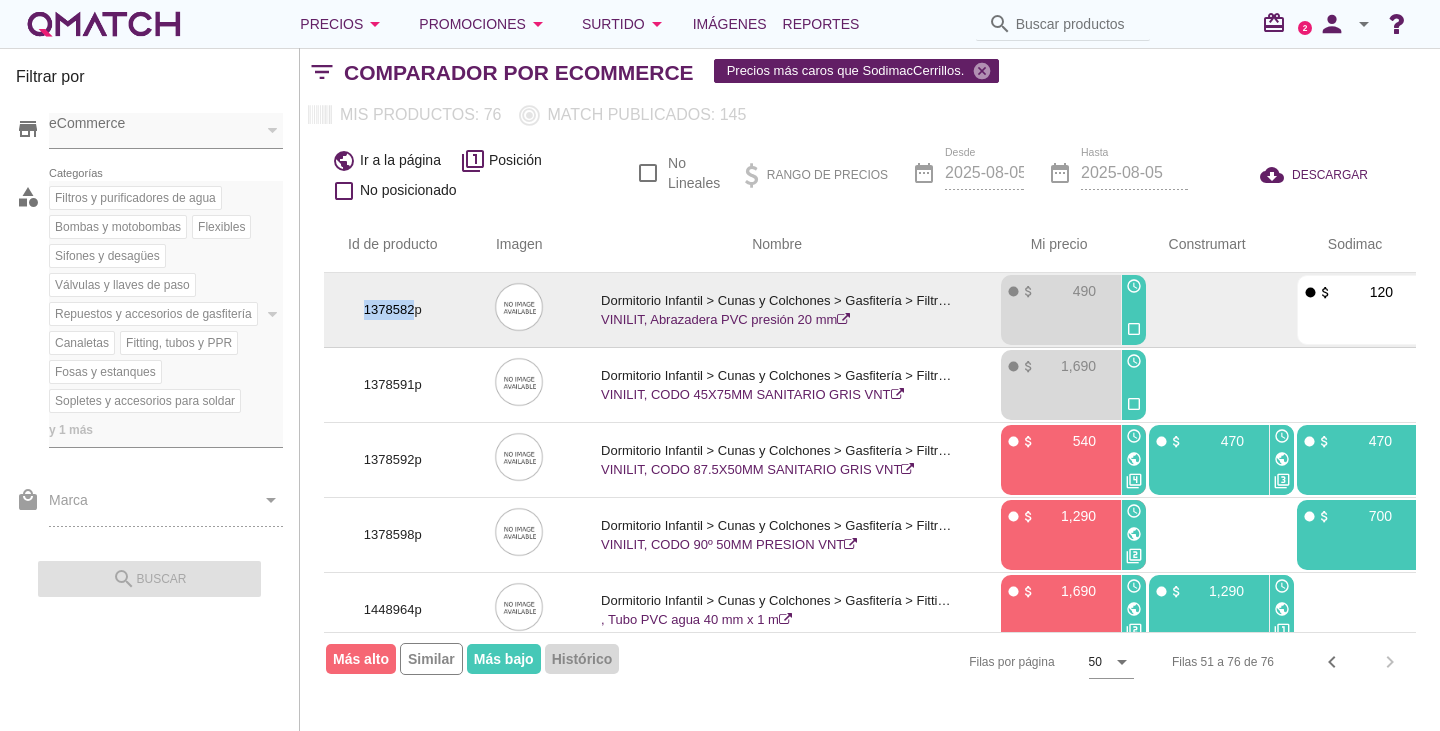 drag, startPoint x: 416, startPoint y: 313, endPoint x: 383, endPoint y: 315, distance: 33.06055 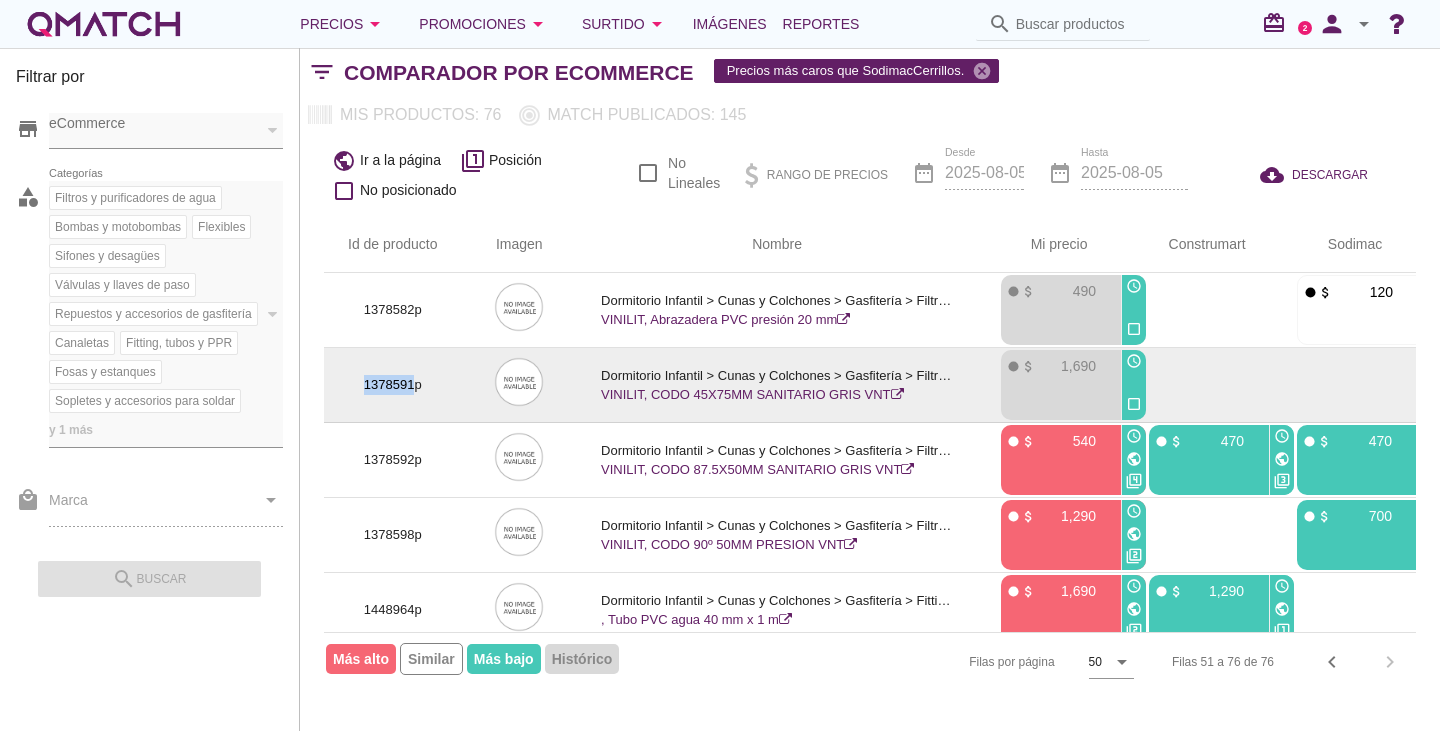 drag, startPoint x: 413, startPoint y: 382, endPoint x: 354, endPoint y: 383, distance: 59.008472 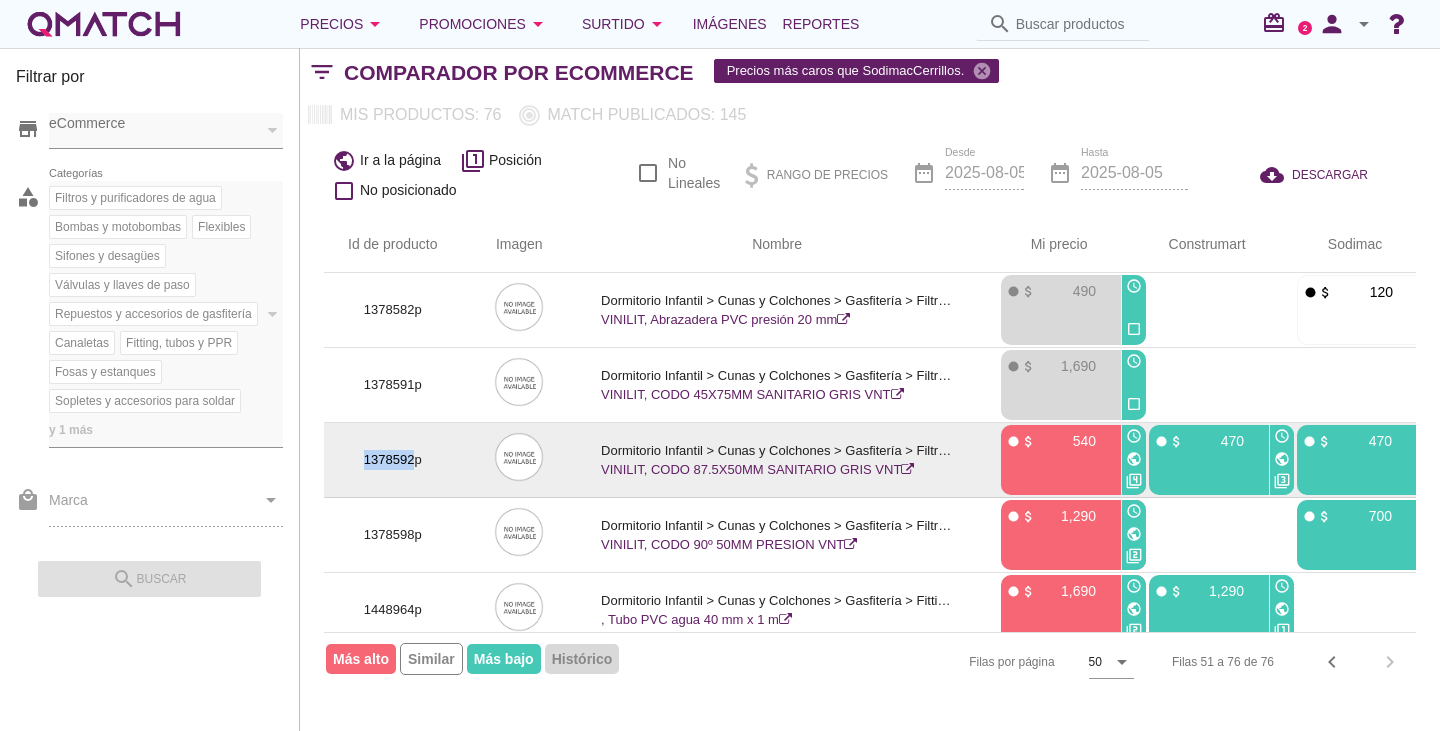 drag, startPoint x: 411, startPoint y: 452, endPoint x: 364, endPoint y: 457, distance: 47.26521 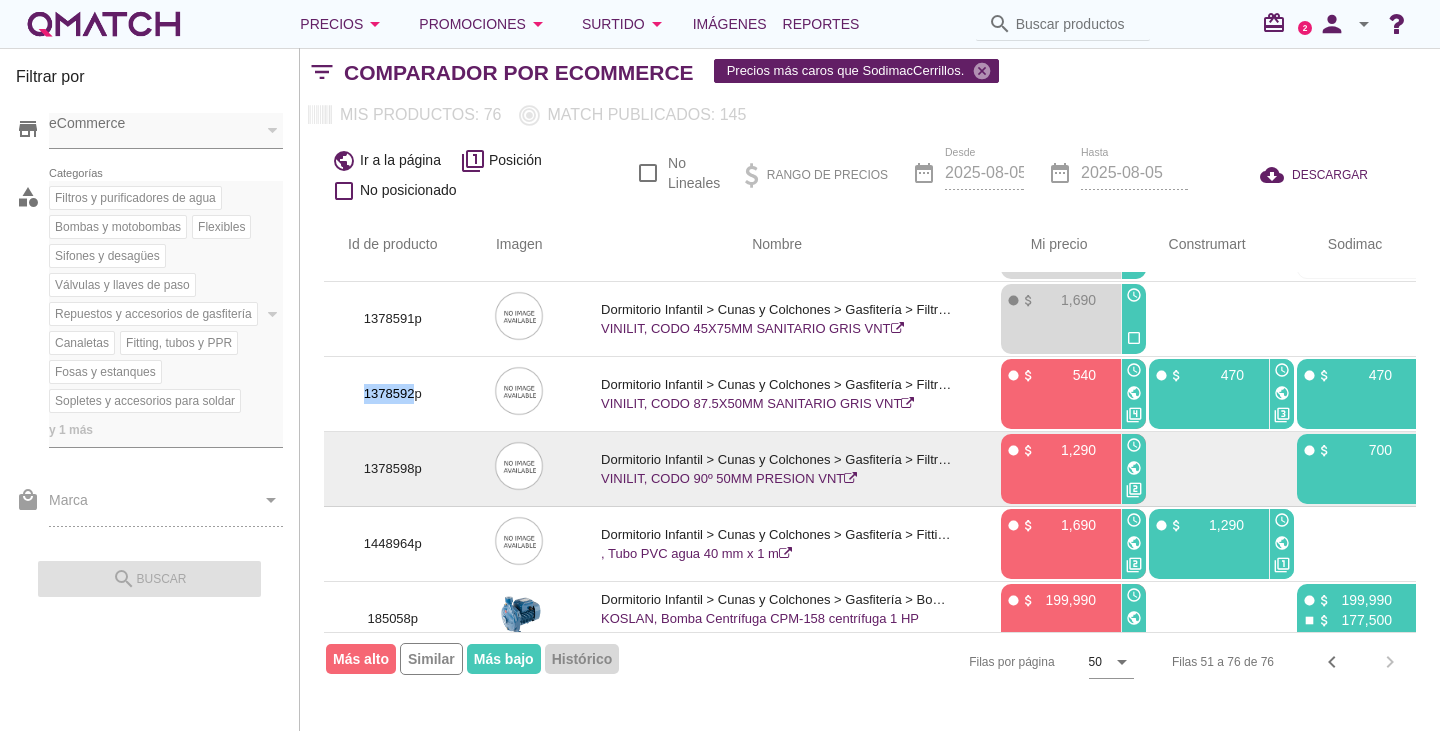 scroll, scrollTop: 100, scrollLeft: 0, axis: vertical 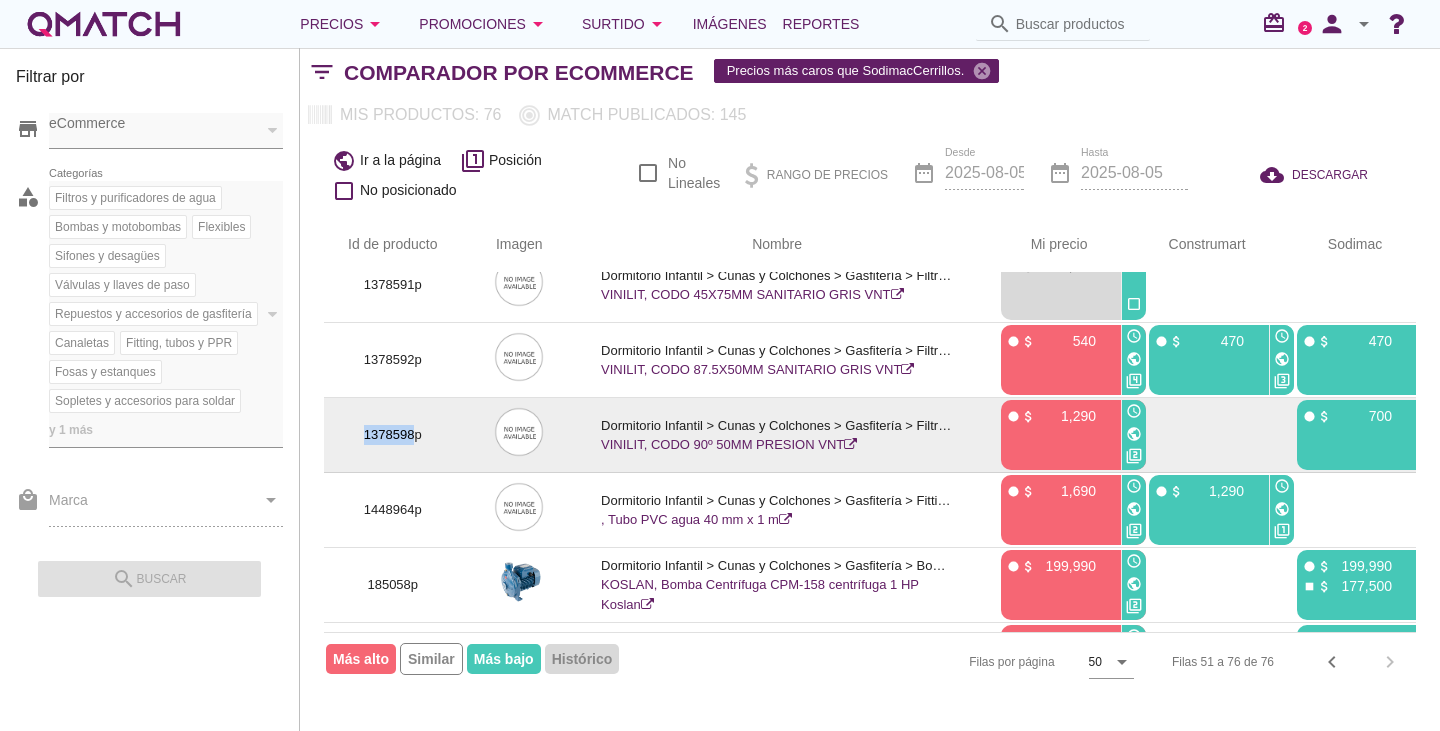 drag, startPoint x: 414, startPoint y: 433, endPoint x: 361, endPoint y: 434, distance: 53.009434 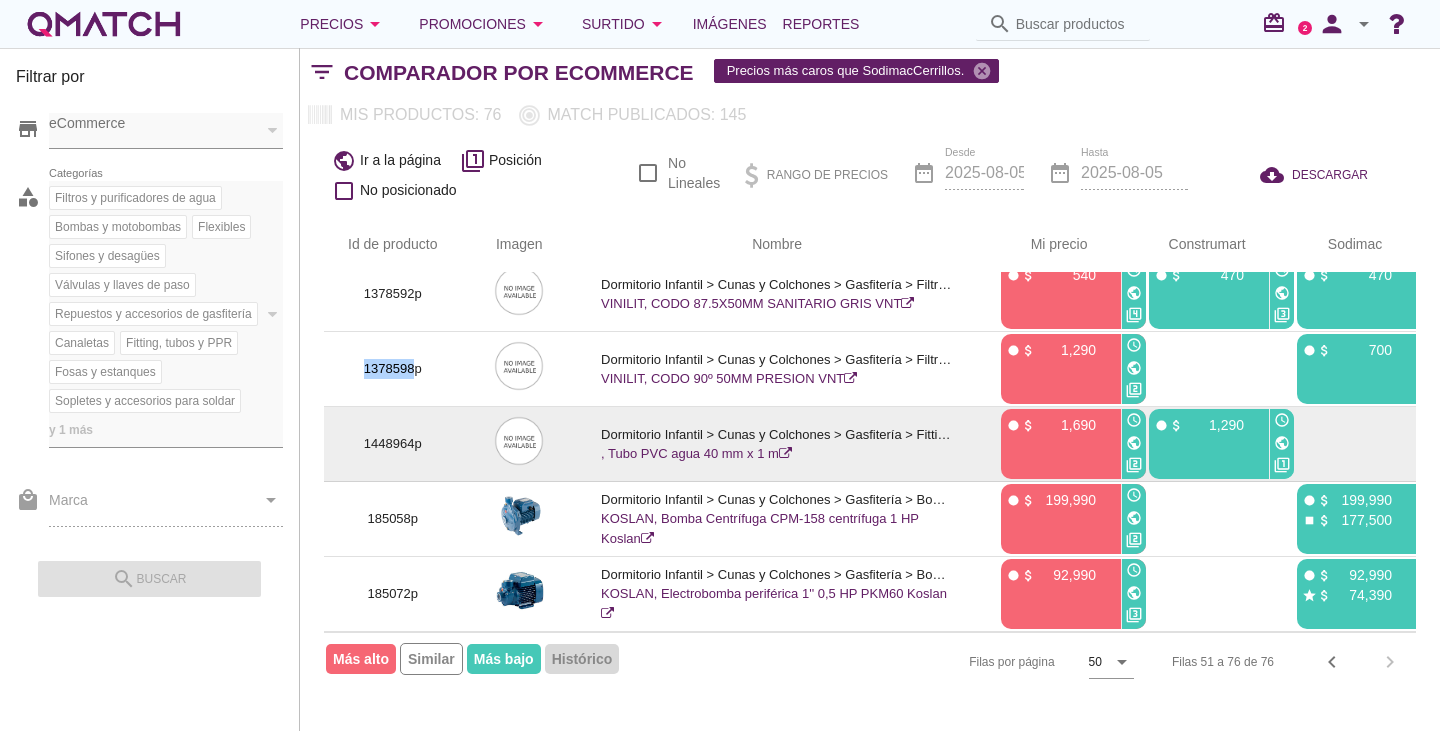 scroll, scrollTop: 200, scrollLeft: 0, axis: vertical 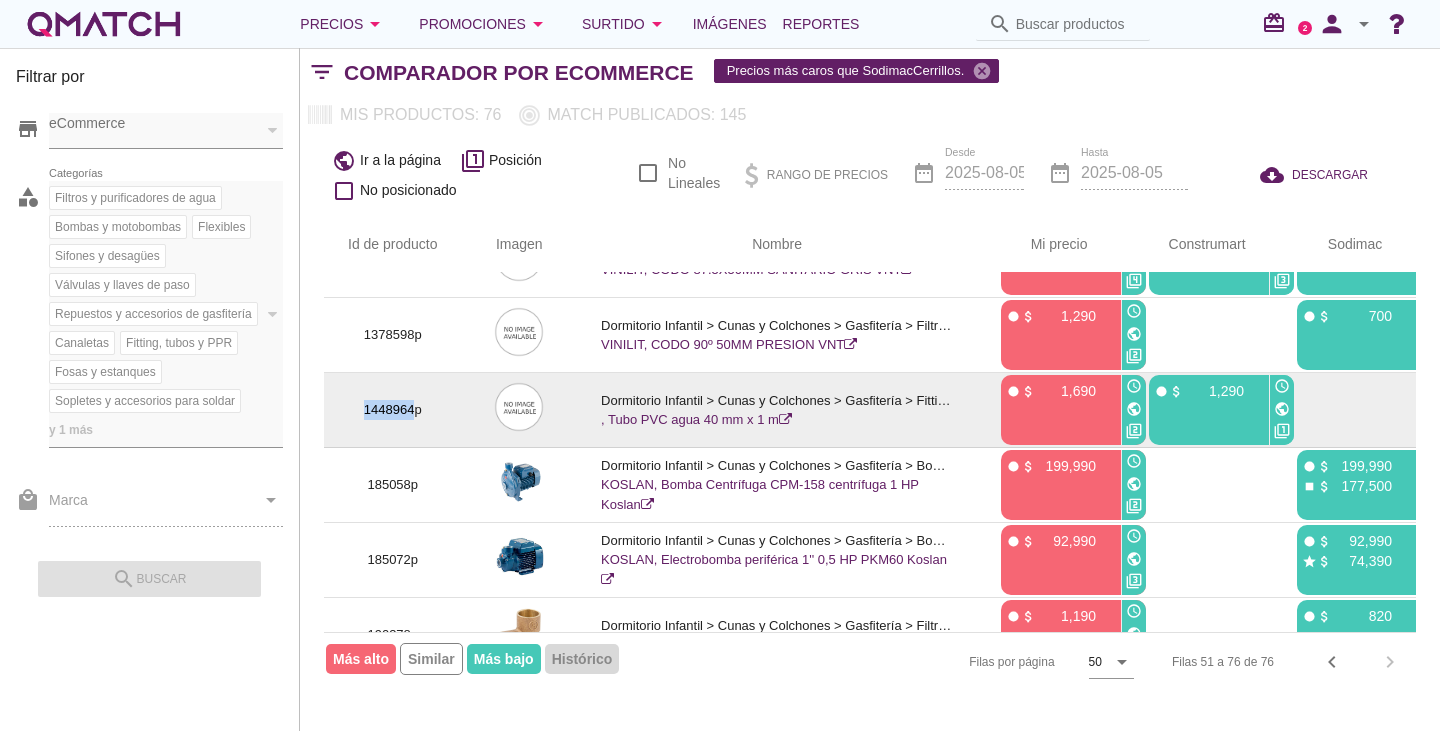 drag, startPoint x: 413, startPoint y: 415, endPoint x: 361, endPoint y: 410, distance: 52.23983 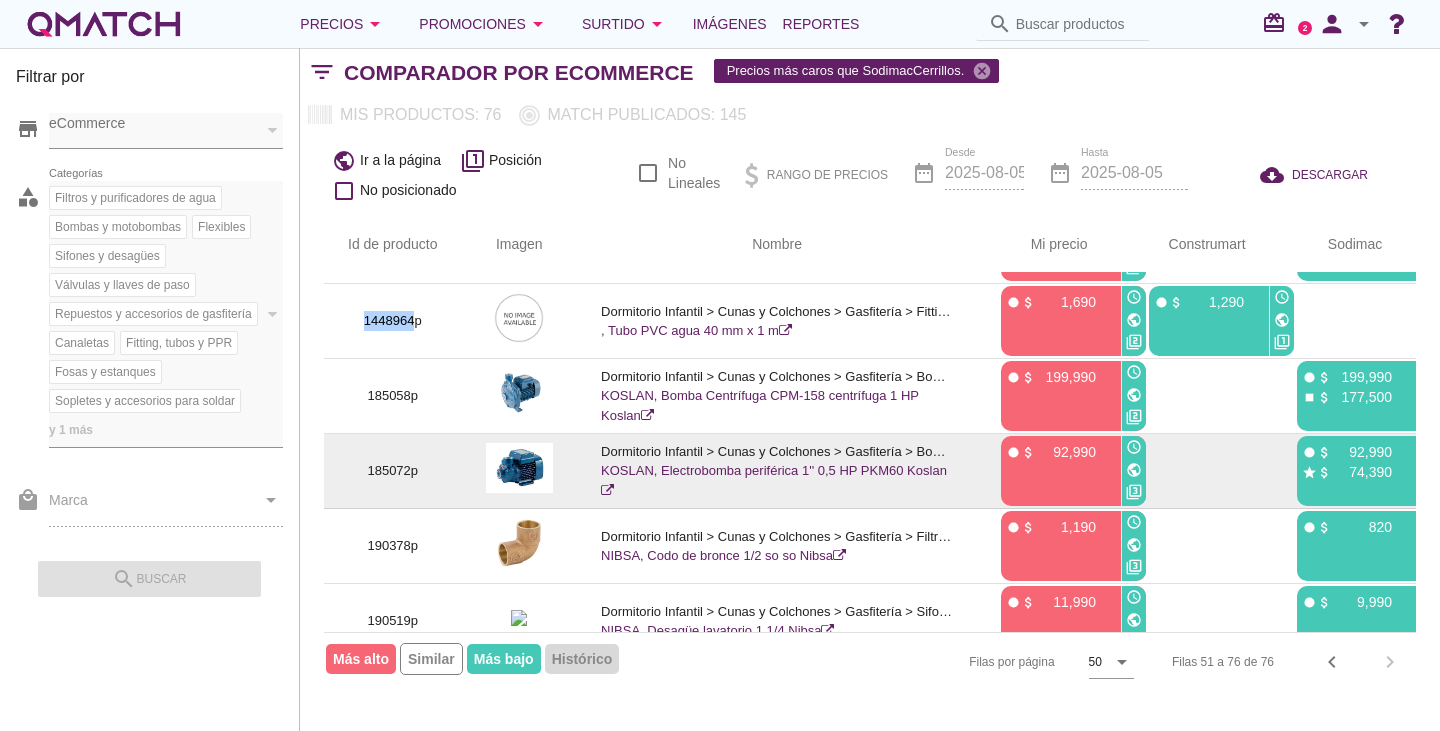 scroll, scrollTop: 400, scrollLeft: 0, axis: vertical 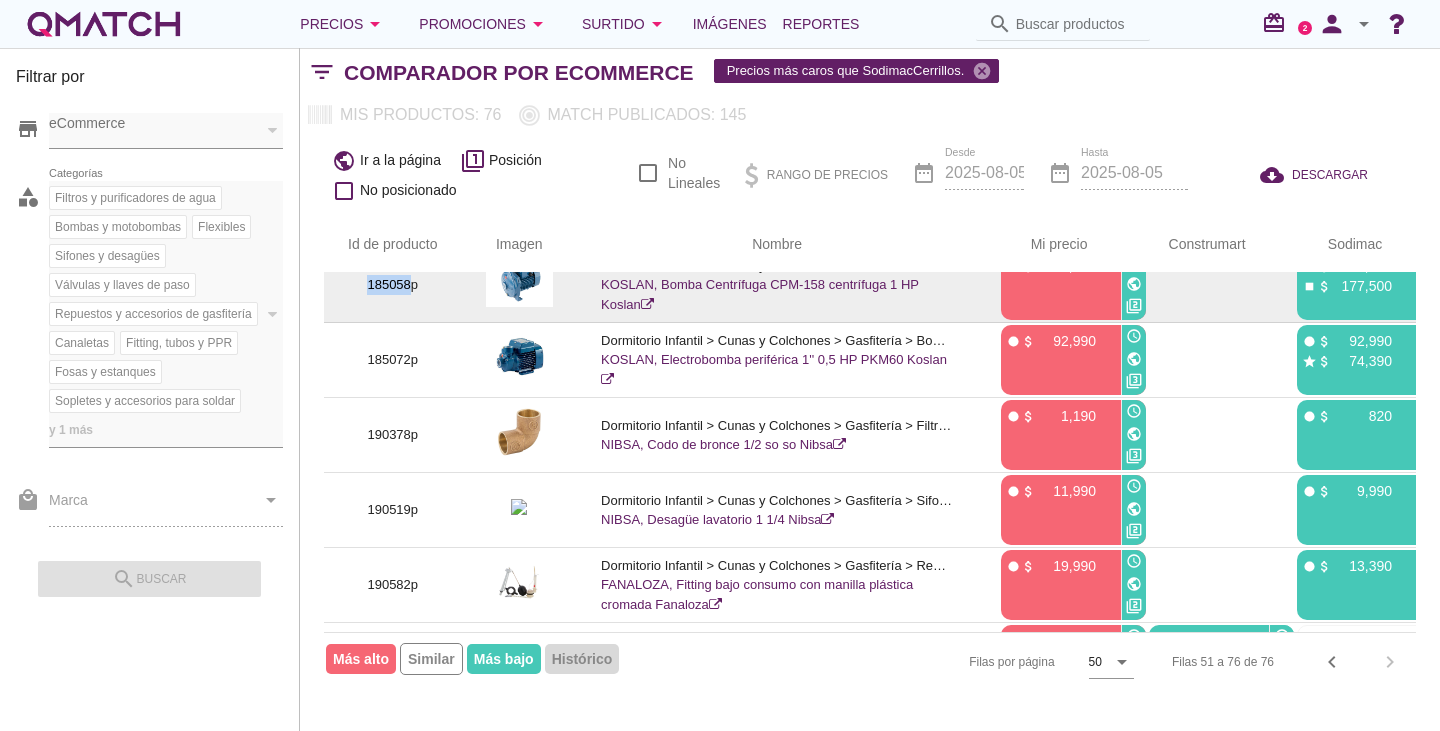drag, startPoint x: 410, startPoint y: 288, endPoint x: 367, endPoint y: 285, distance: 43.104523 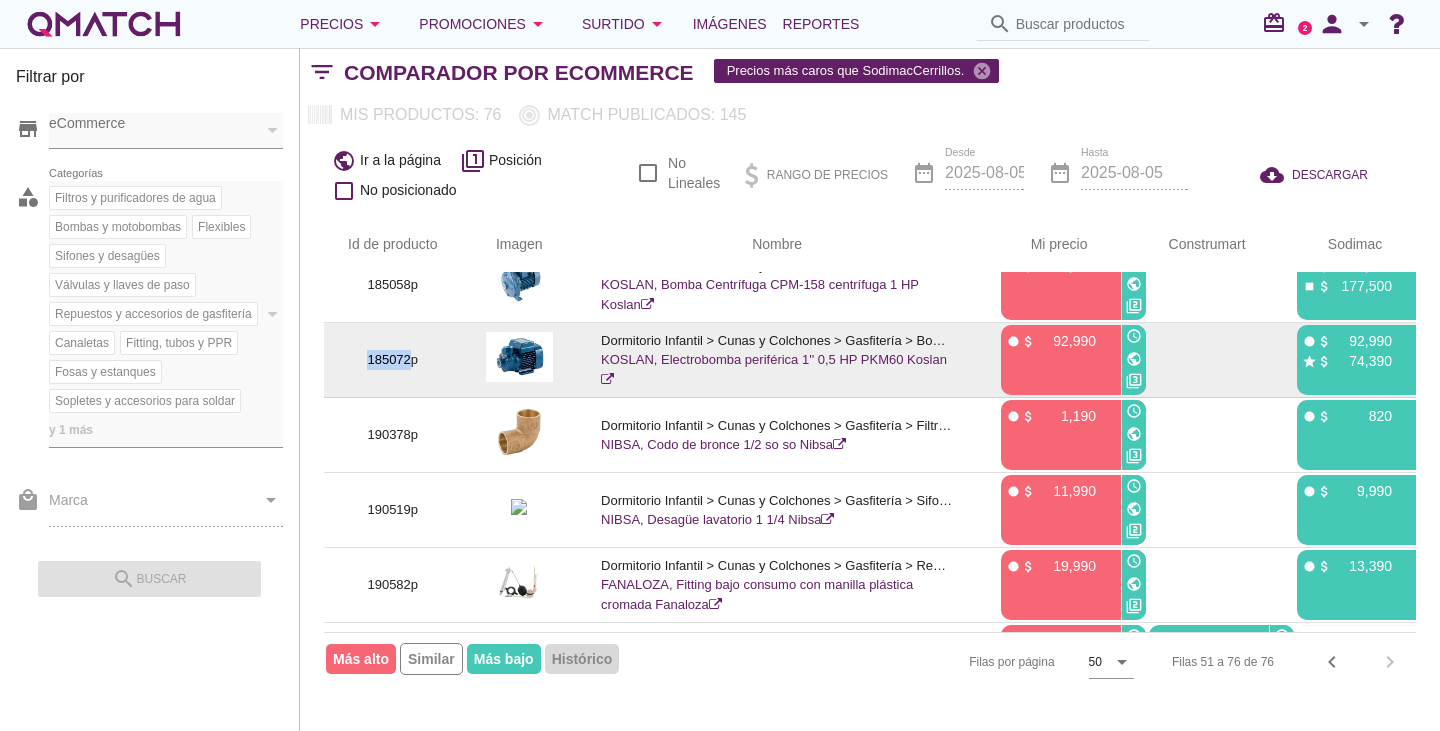 drag, startPoint x: 409, startPoint y: 357, endPoint x: 362, endPoint y: 358, distance: 47.010635 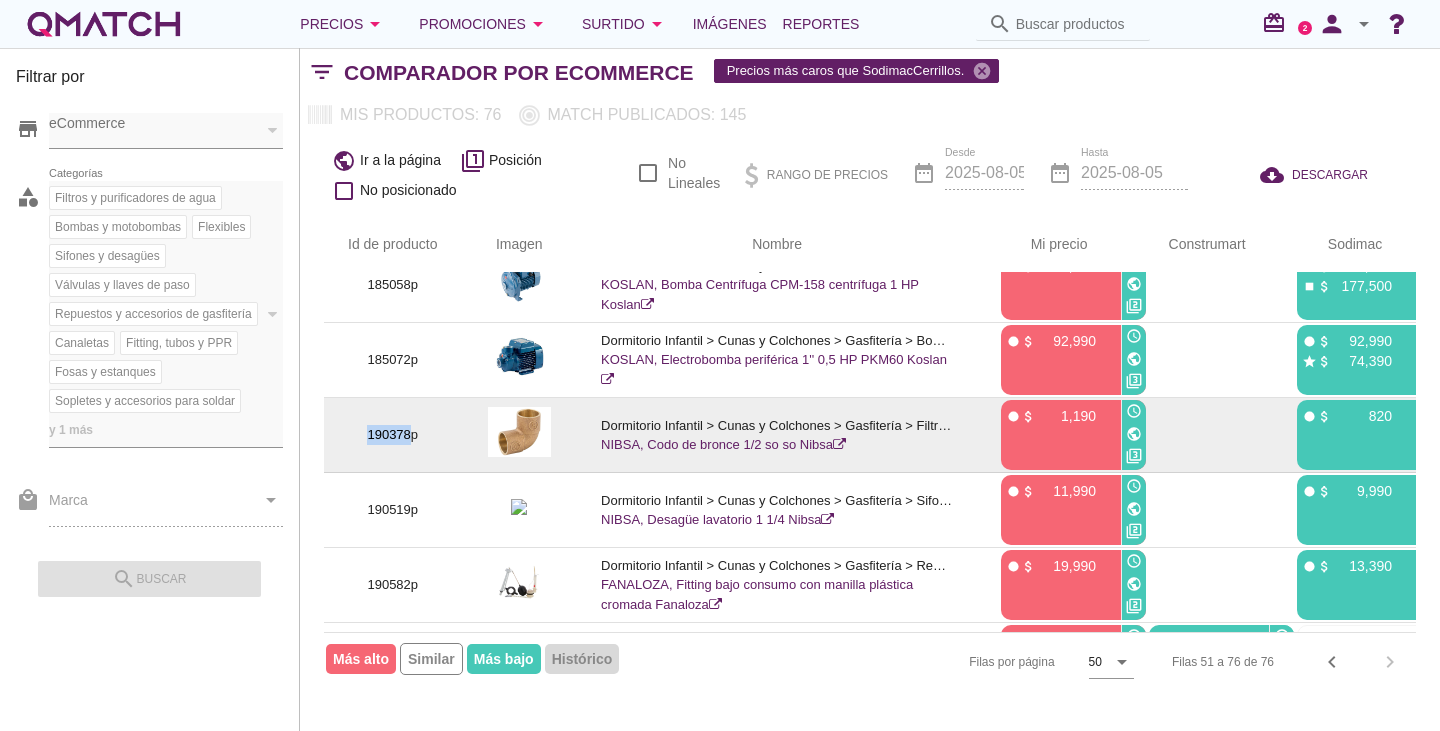 drag, startPoint x: 413, startPoint y: 428, endPoint x: 364, endPoint y: 433, distance: 49.25444 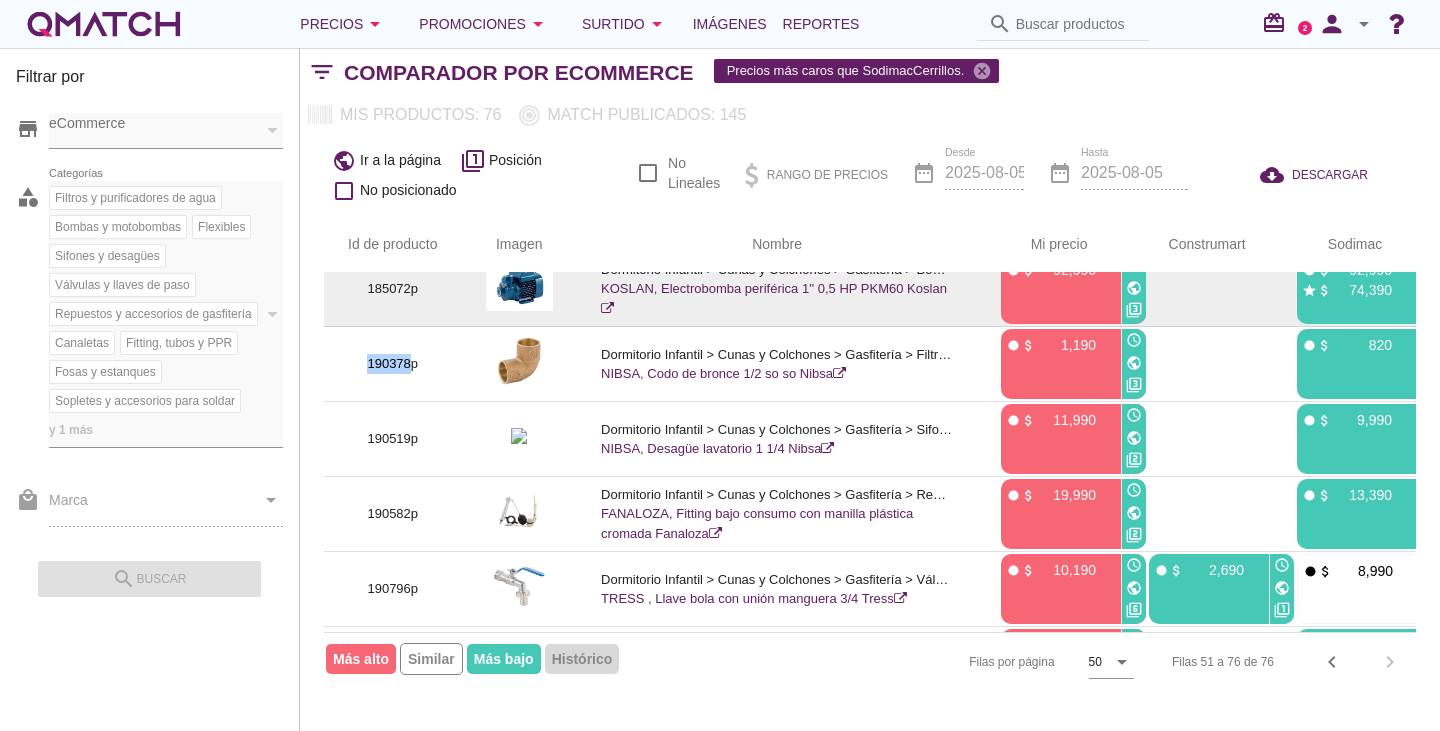 scroll, scrollTop: 500, scrollLeft: 0, axis: vertical 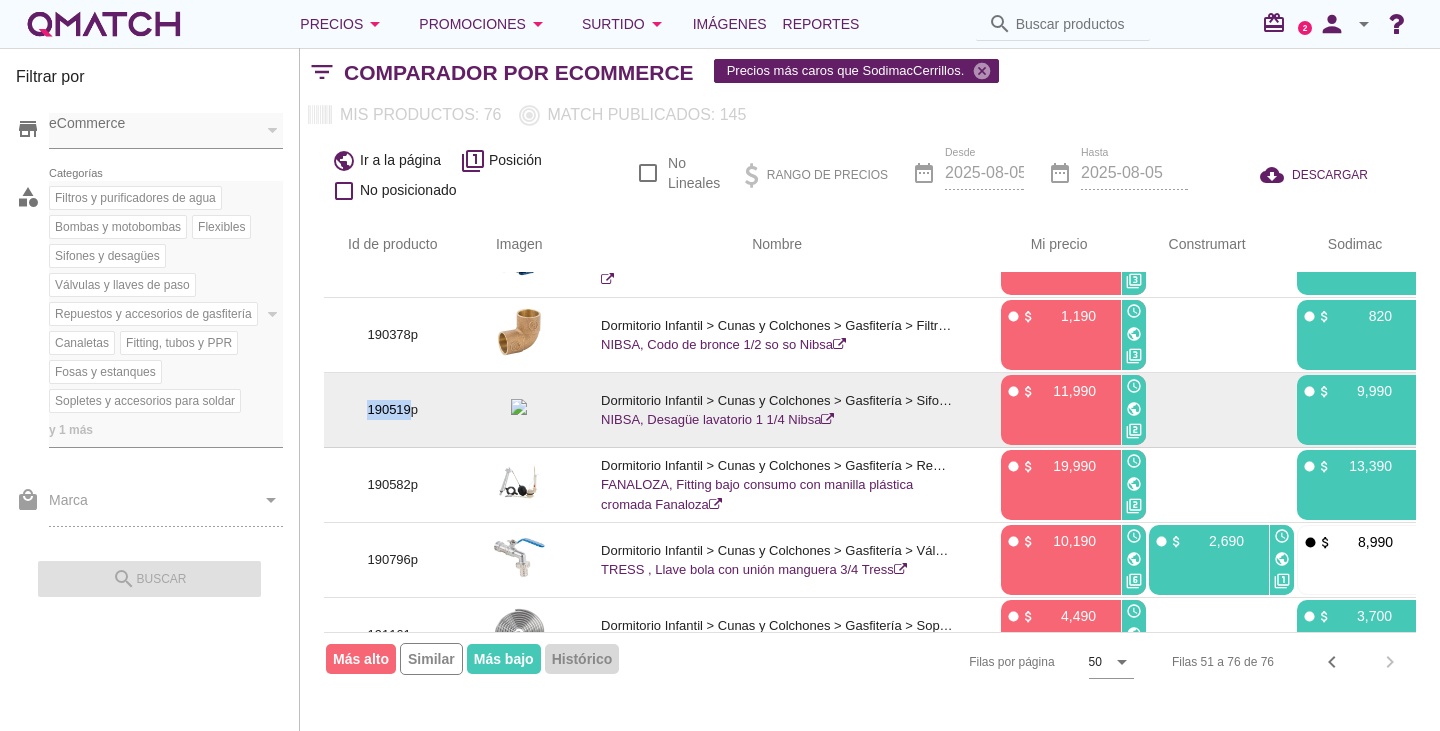 drag, startPoint x: 408, startPoint y: 411, endPoint x: 349, endPoint y: 409, distance: 59.03389 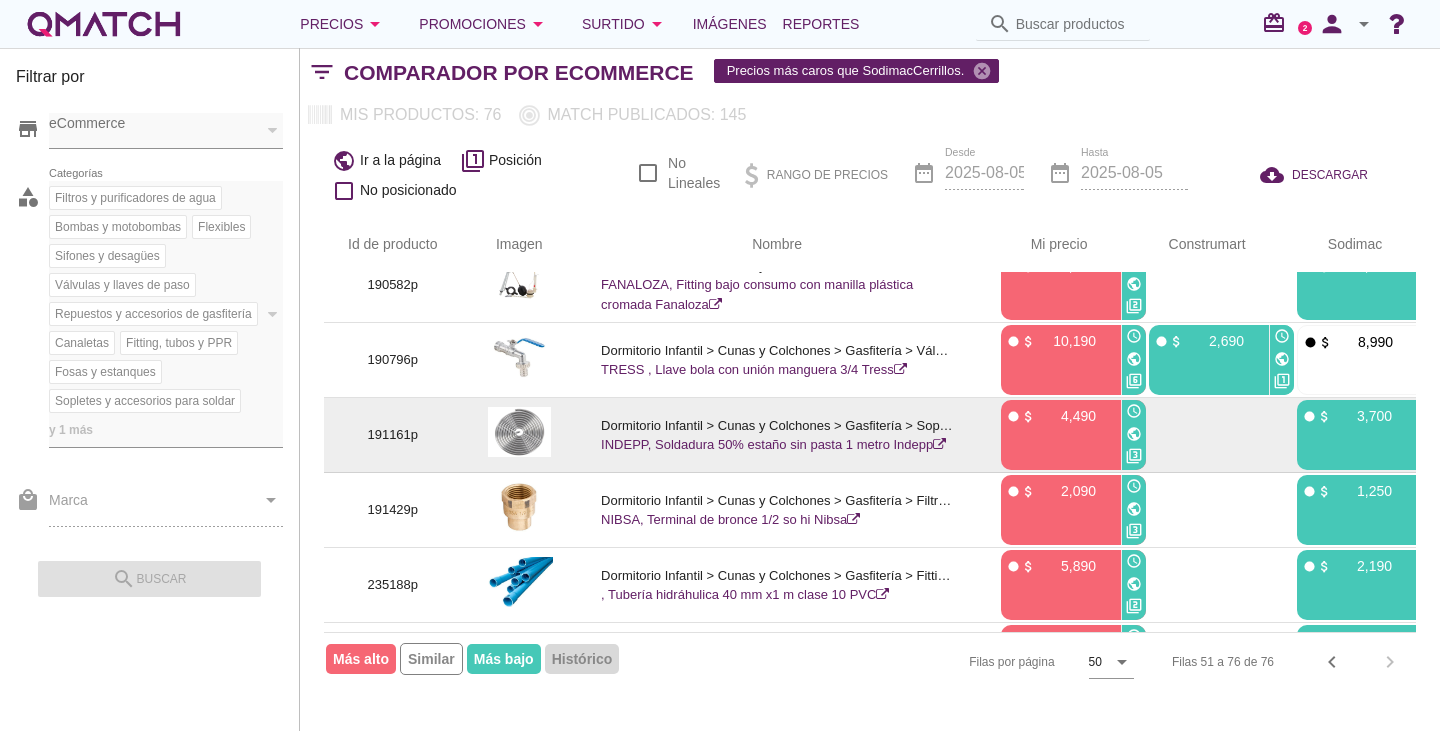 scroll, scrollTop: 600, scrollLeft: 0, axis: vertical 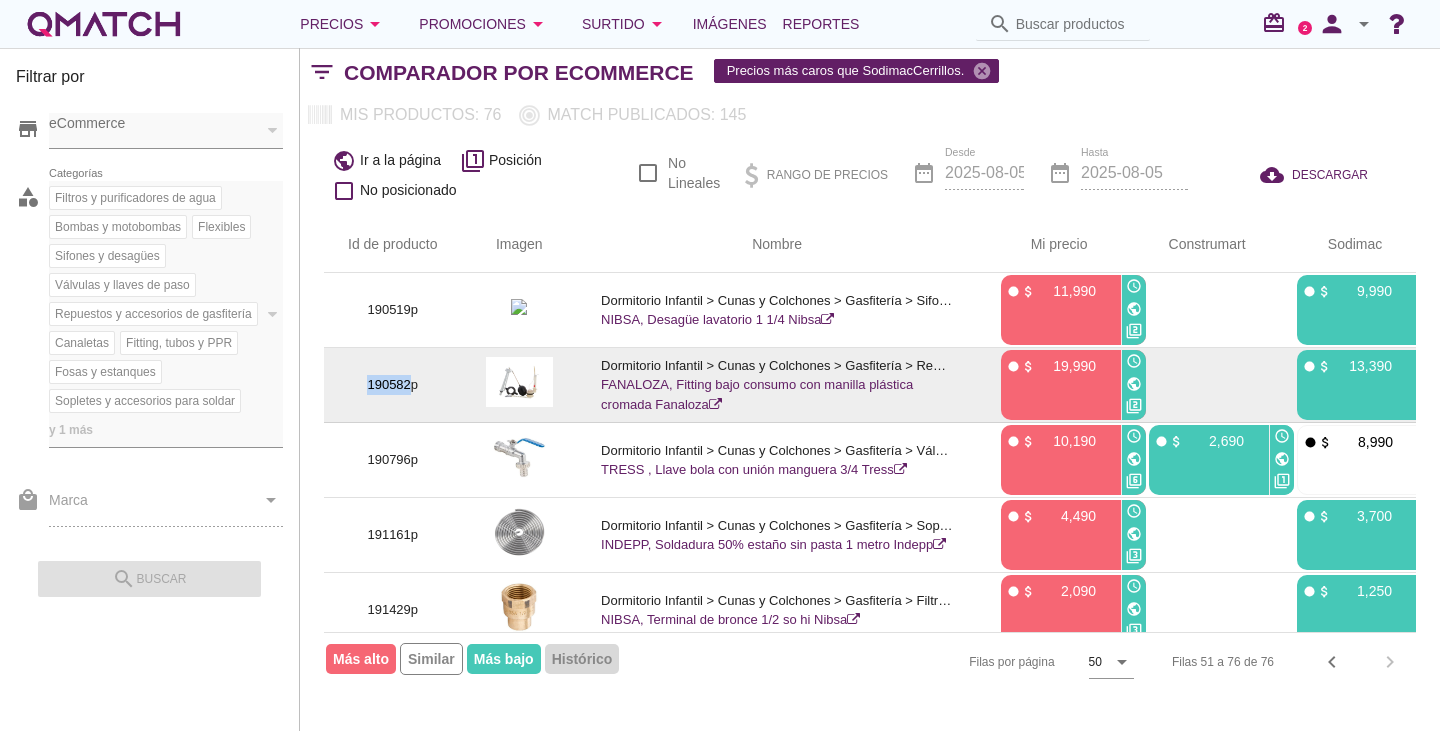 drag, startPoint x: 410, startPoint y: 382, endPoint x: 365, endPoint y: 381, distance: 45.01111 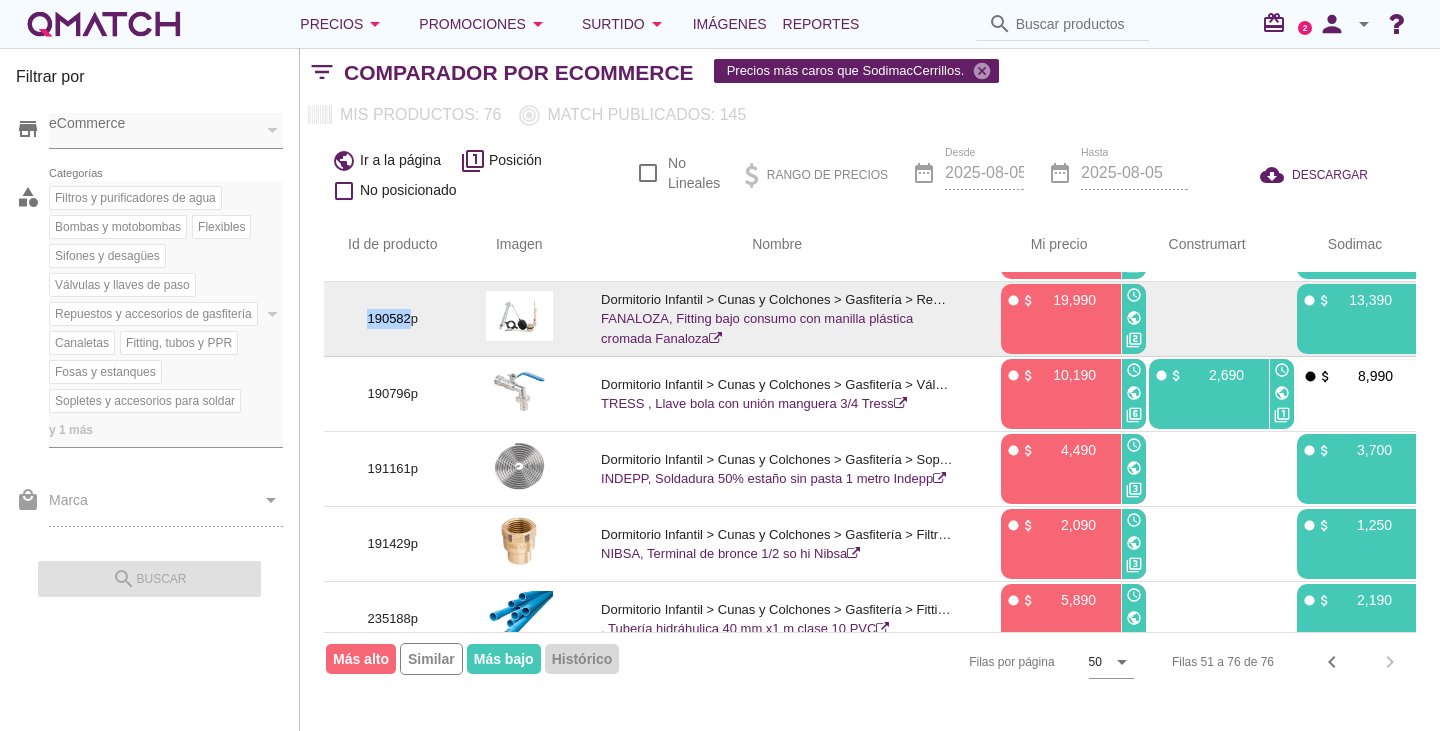 scroll, scrollTop: 700, scrollLeft: 0, axis: vertical 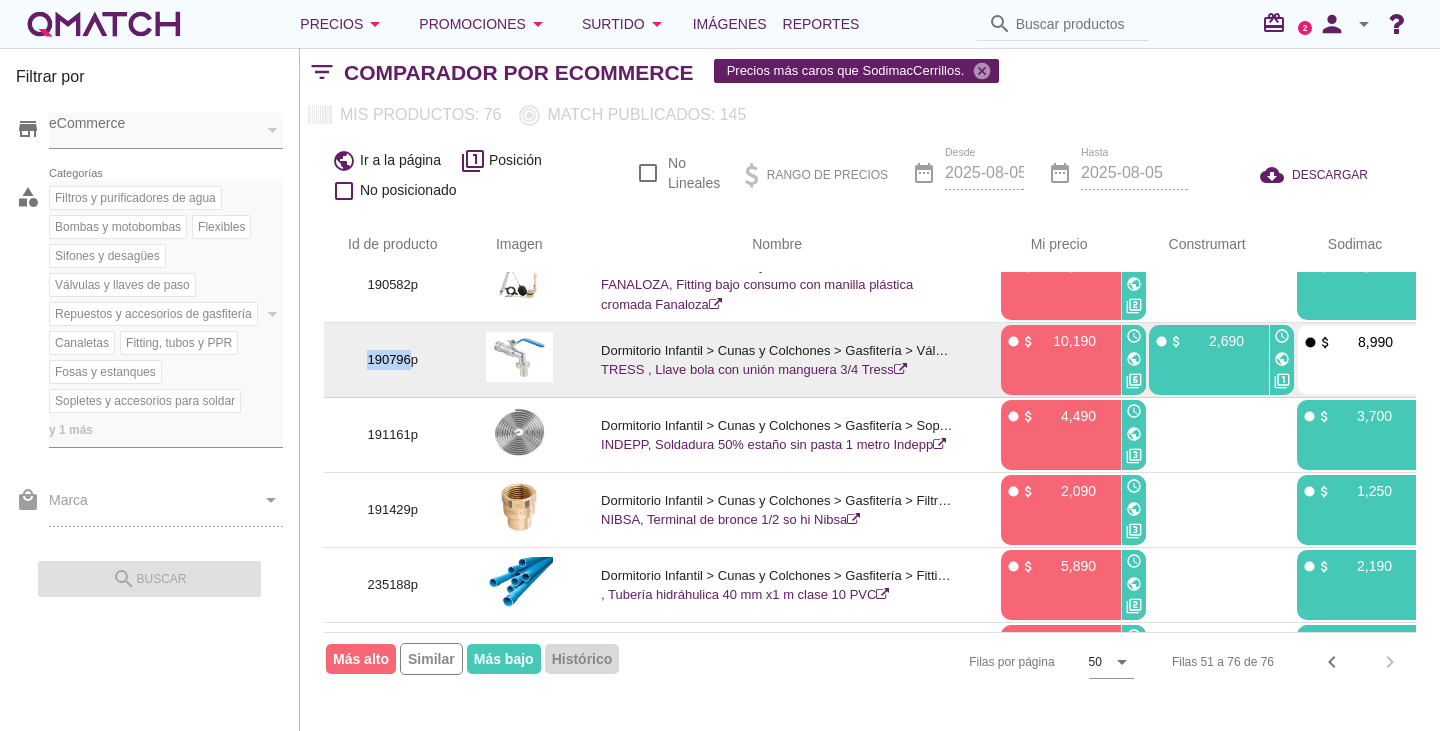 drag, startPoint x: 410, startPoint y: 356, endPoint x: 371, endPoint y: 356, distance: 39 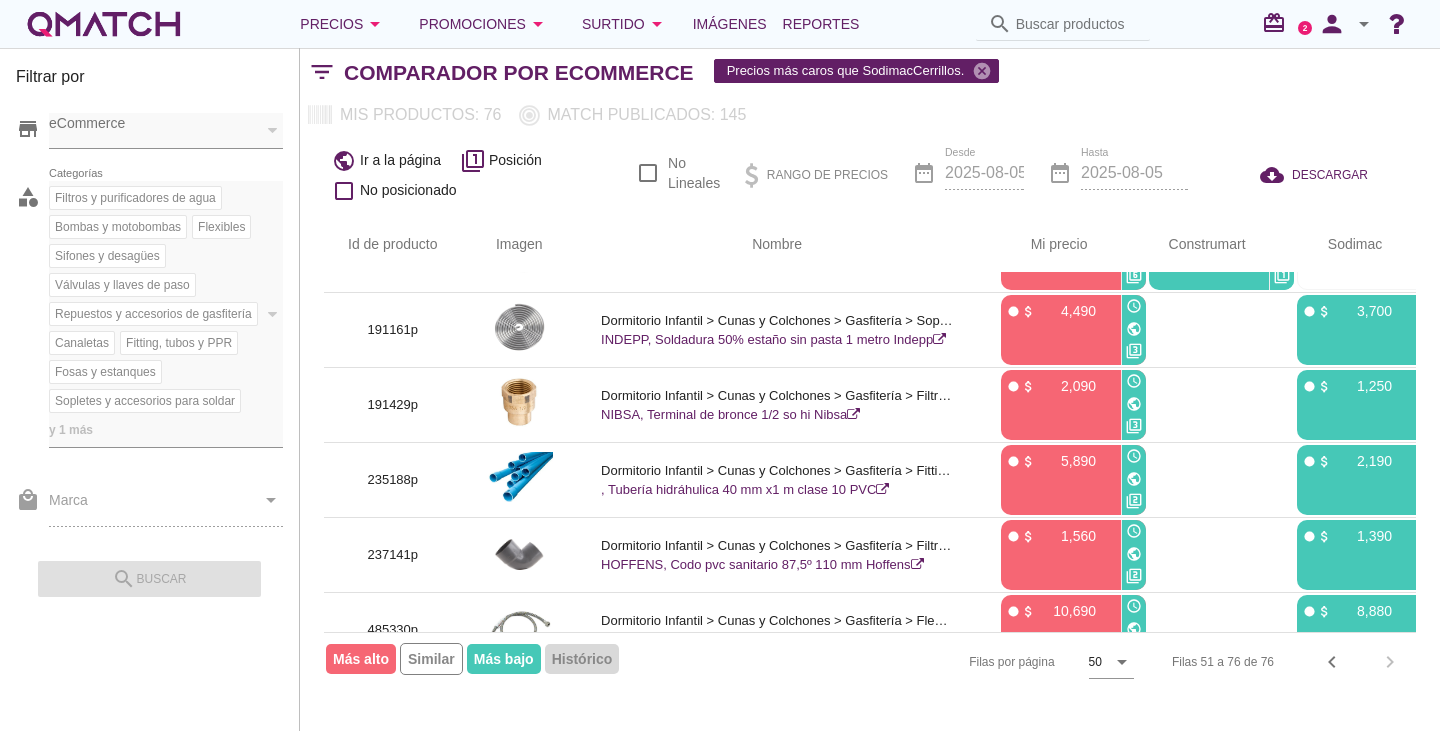 scroll, scrollTop: 705, scrollLeft: 0, axis: vertical 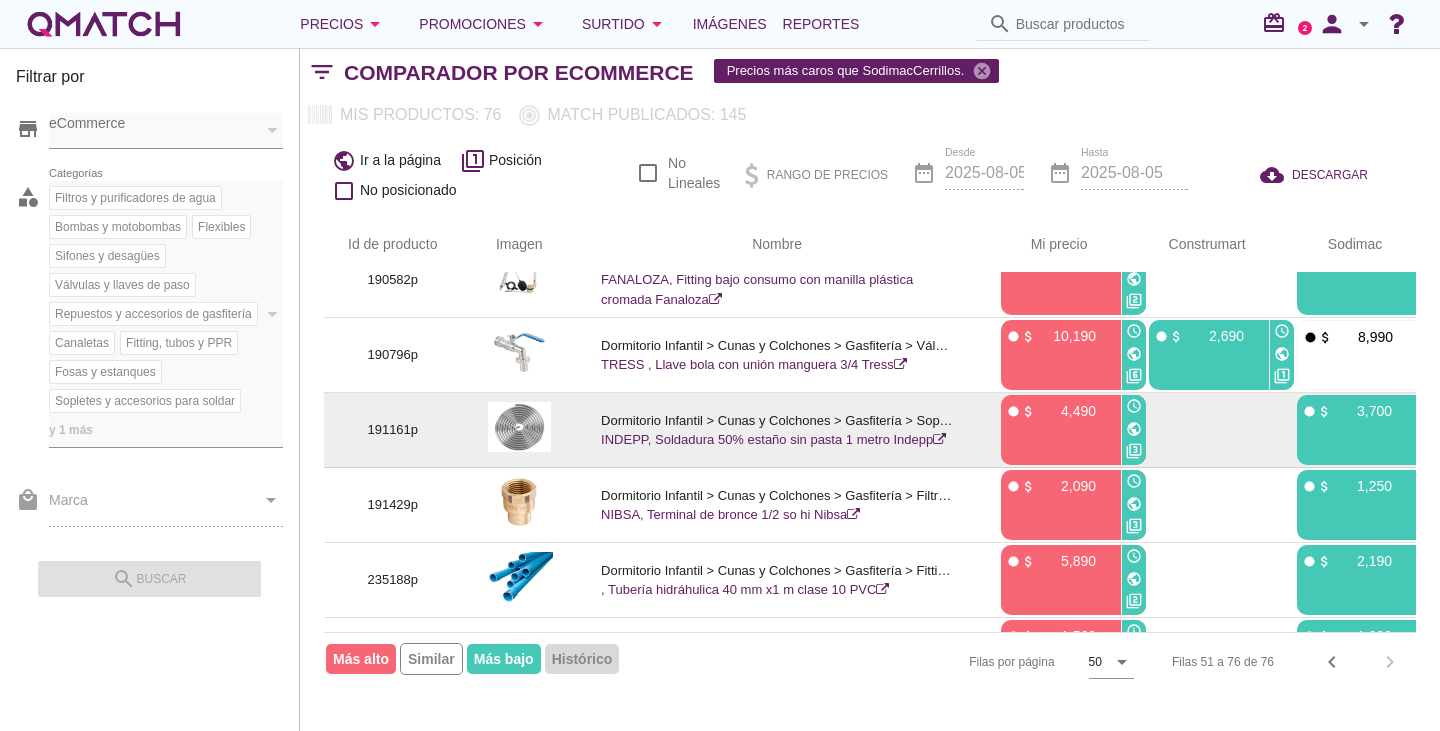 click on "191161p" at bounding box center [393, 430] 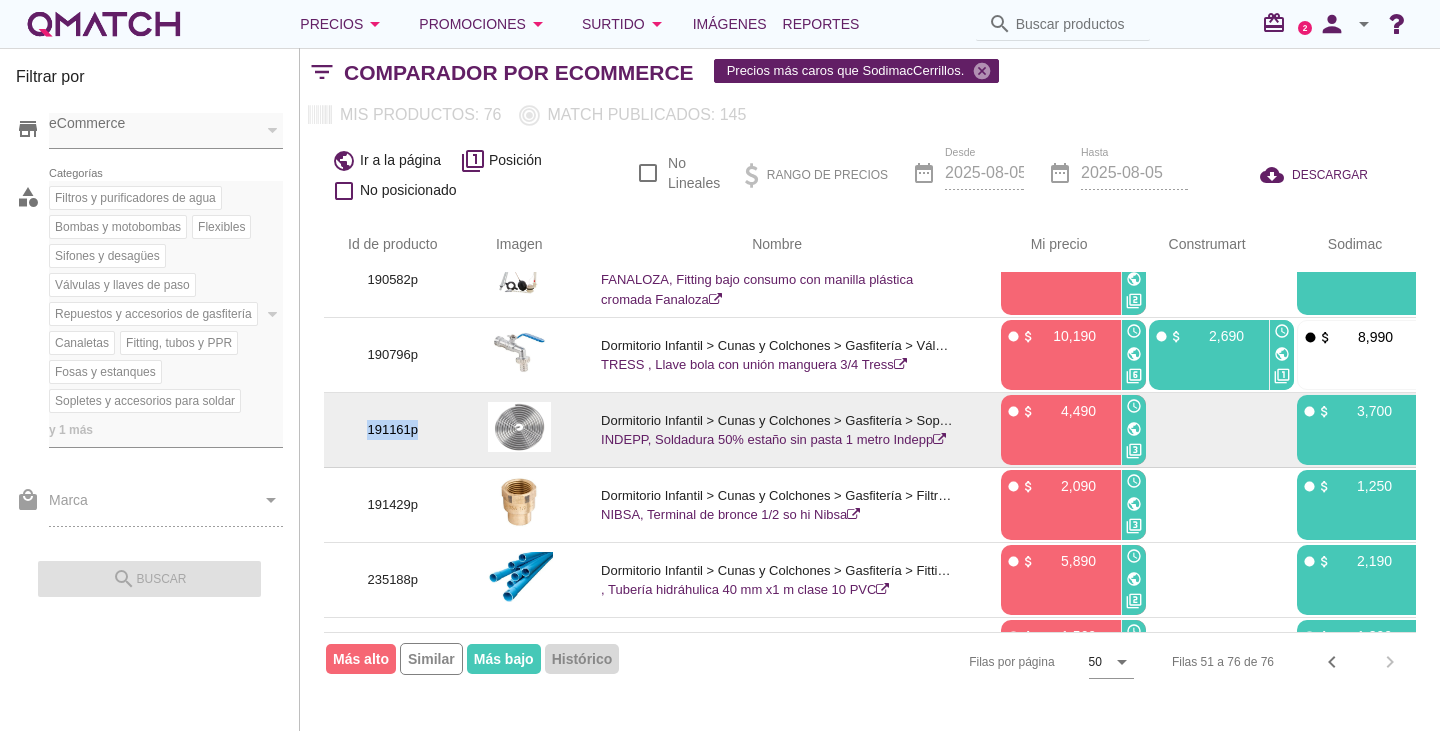 click on "191161p" at bounding box center [393, 430] 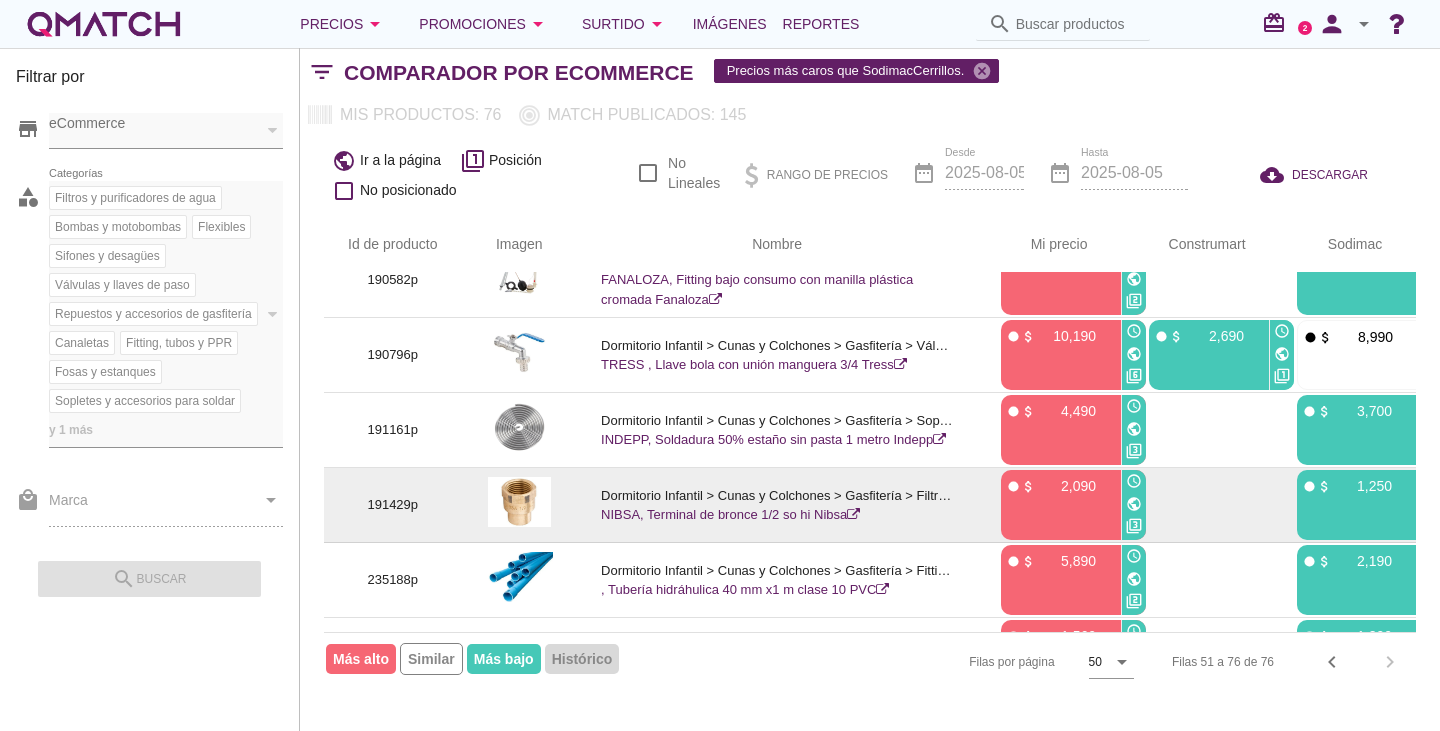 click on "191429p" at bounding box center [393, 505] 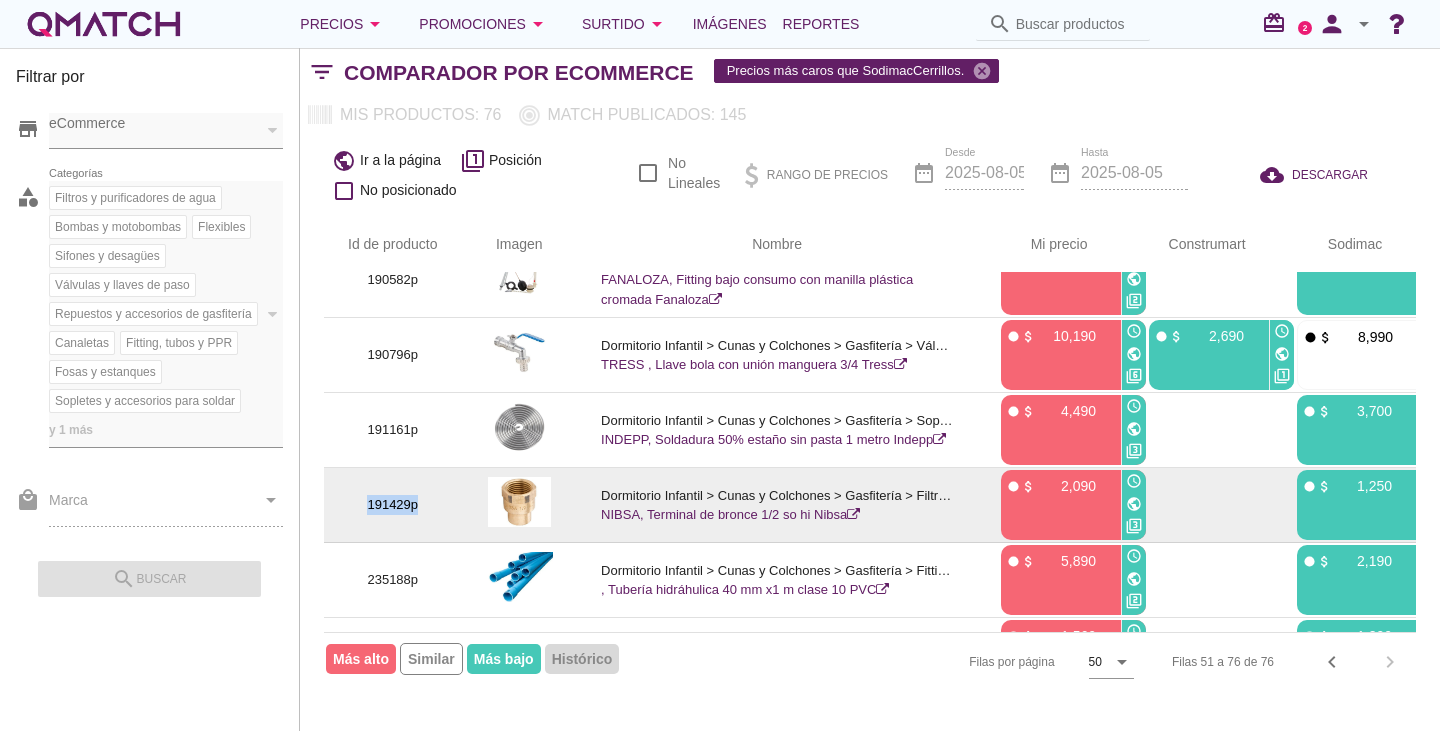 click on "191429p" at bounding box center [393, 505] 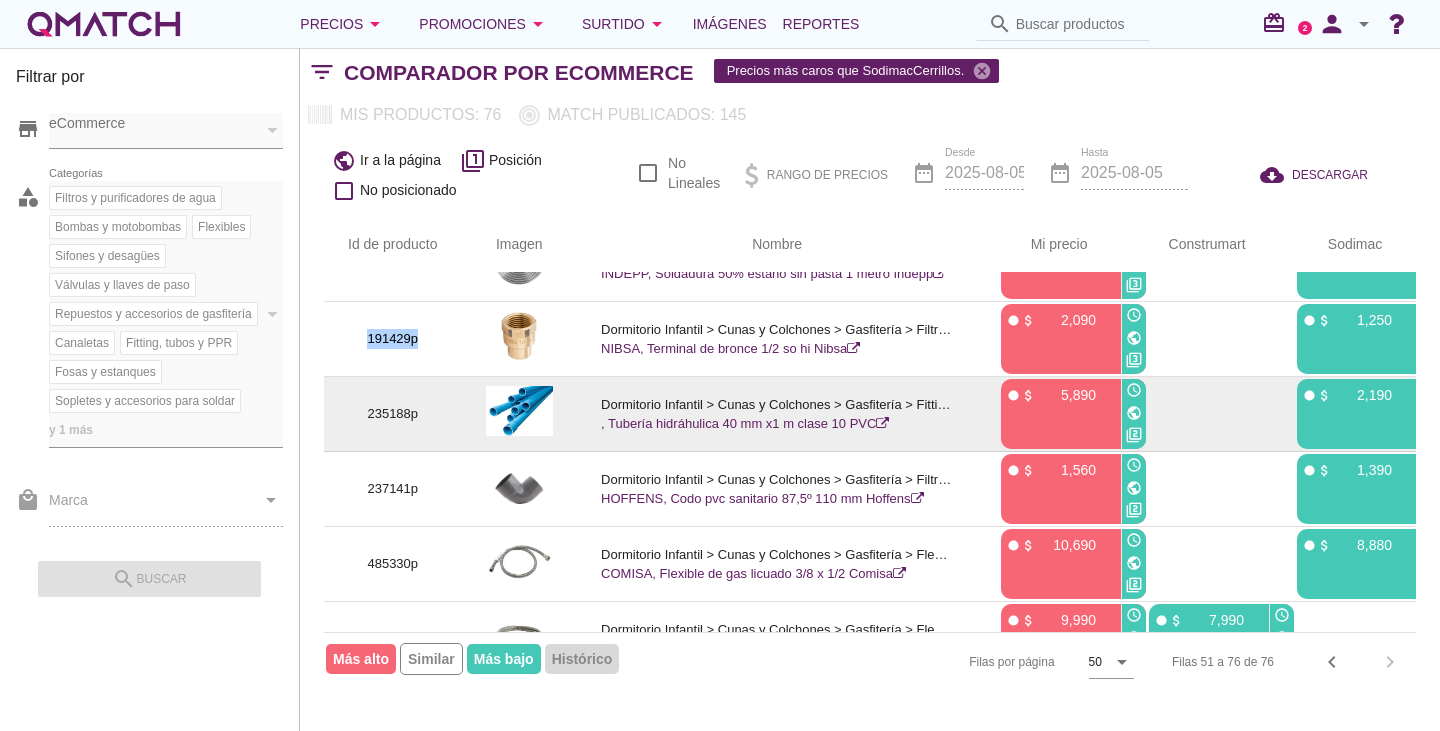 scroll, scrollTop: 905, scrollLeft: 0, axis: vertical 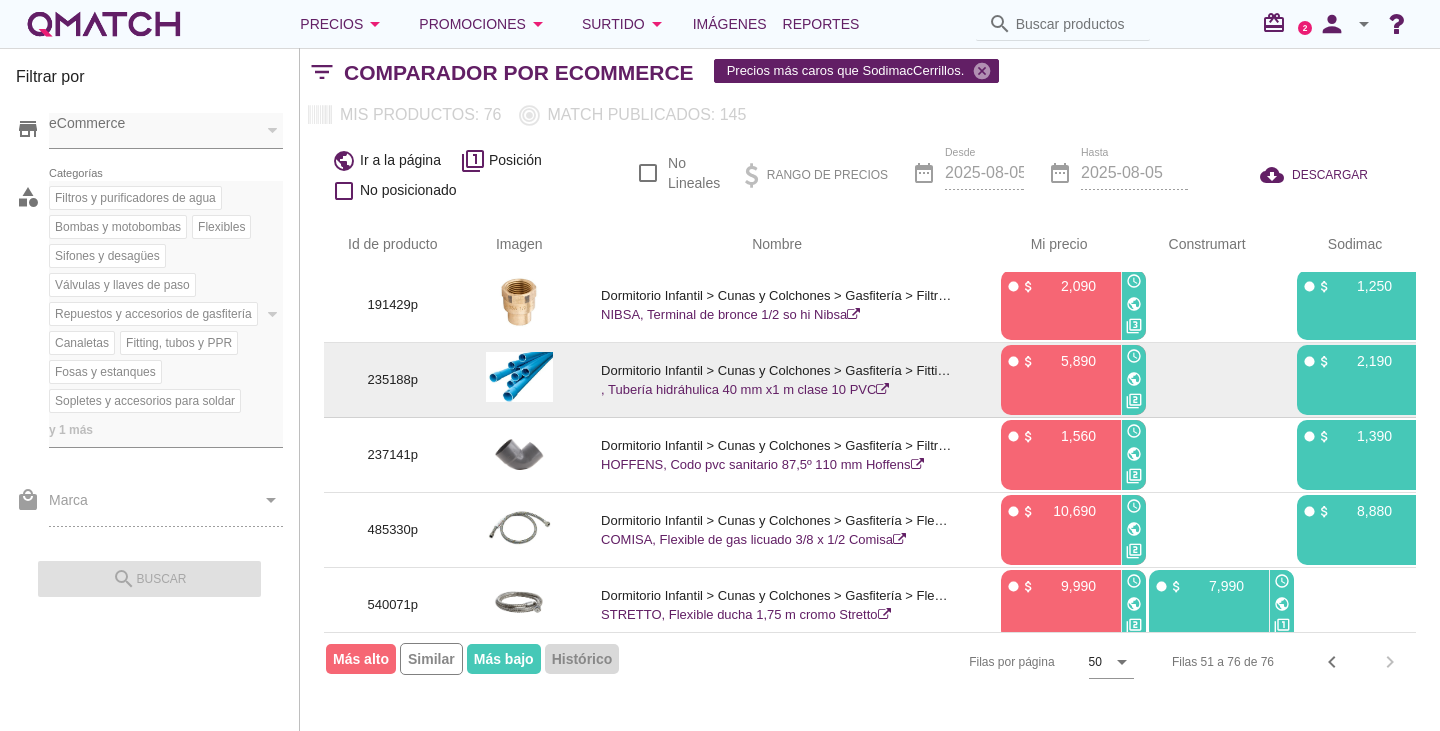 click on "235188p" at bounding box center [393, 380] 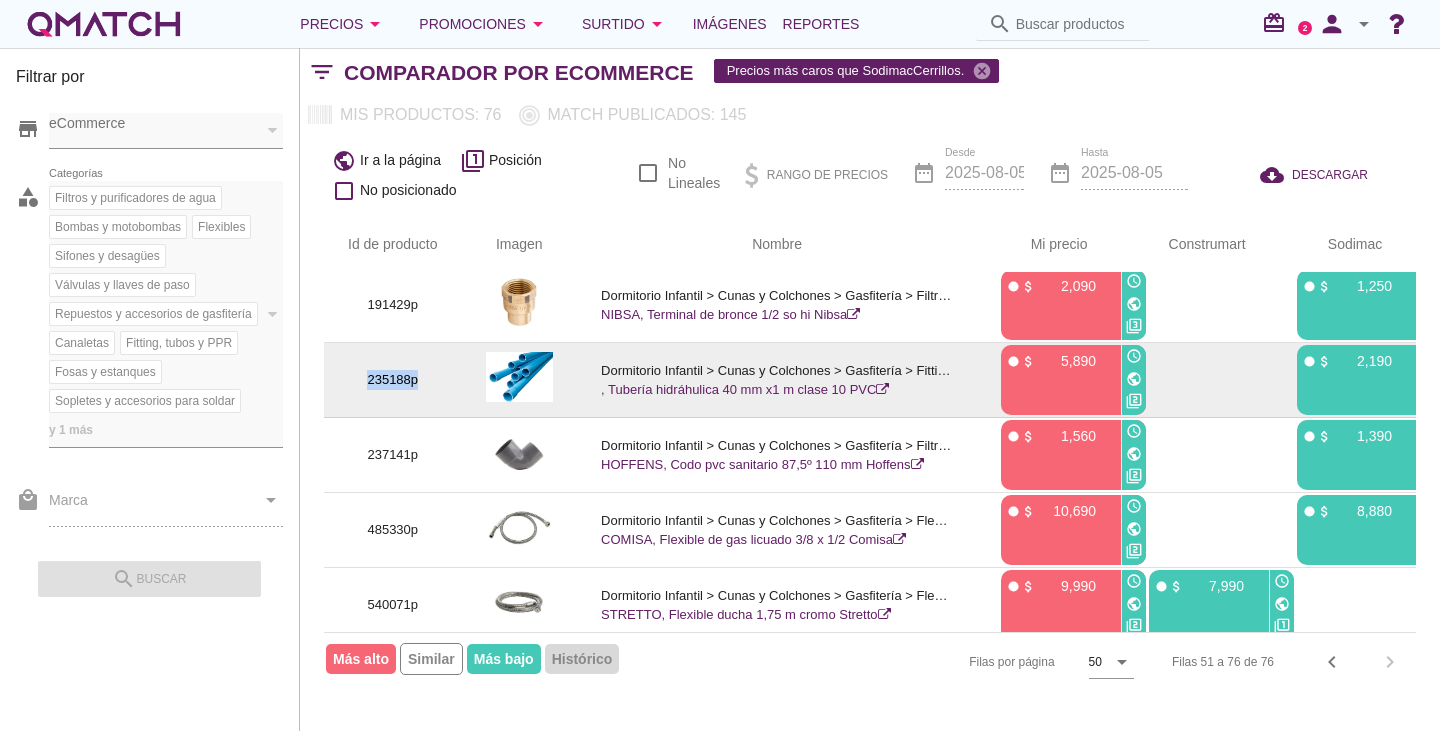 click on "235188p" at bounding box center [393, 380] 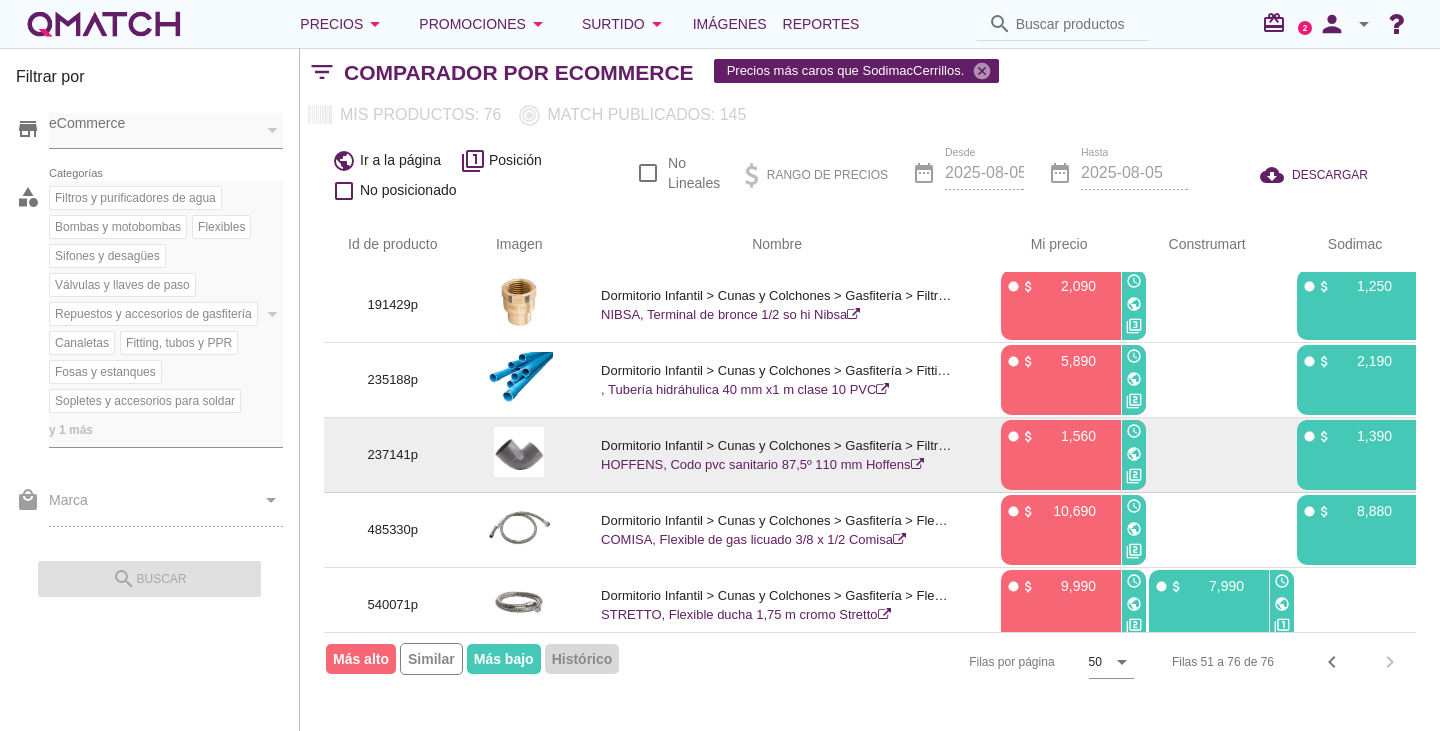 click on "237141p" at bounding box center [393, 455] 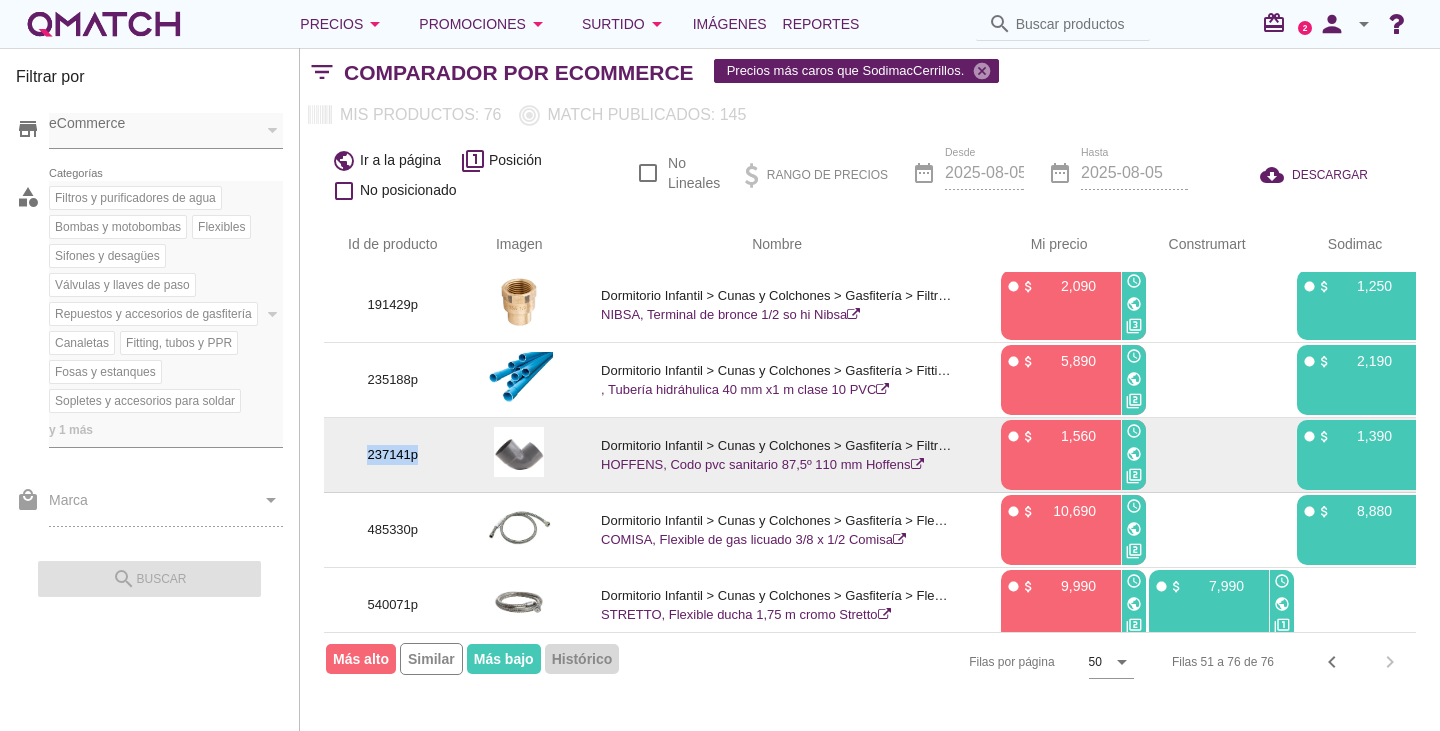 click on "237141p" at bounding box center (393, 455) 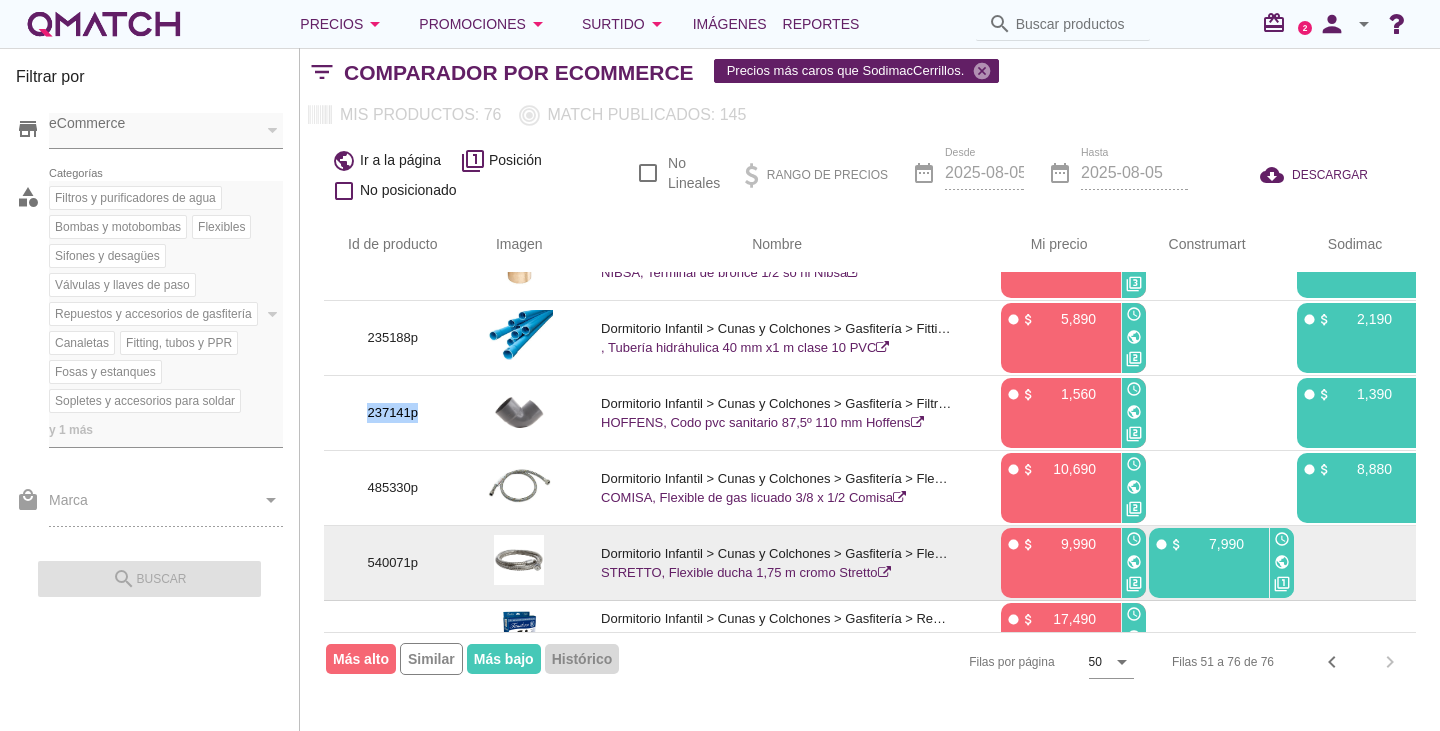 scroll, scrollTop: 1005, scrollLeft: 0, axis: vertical 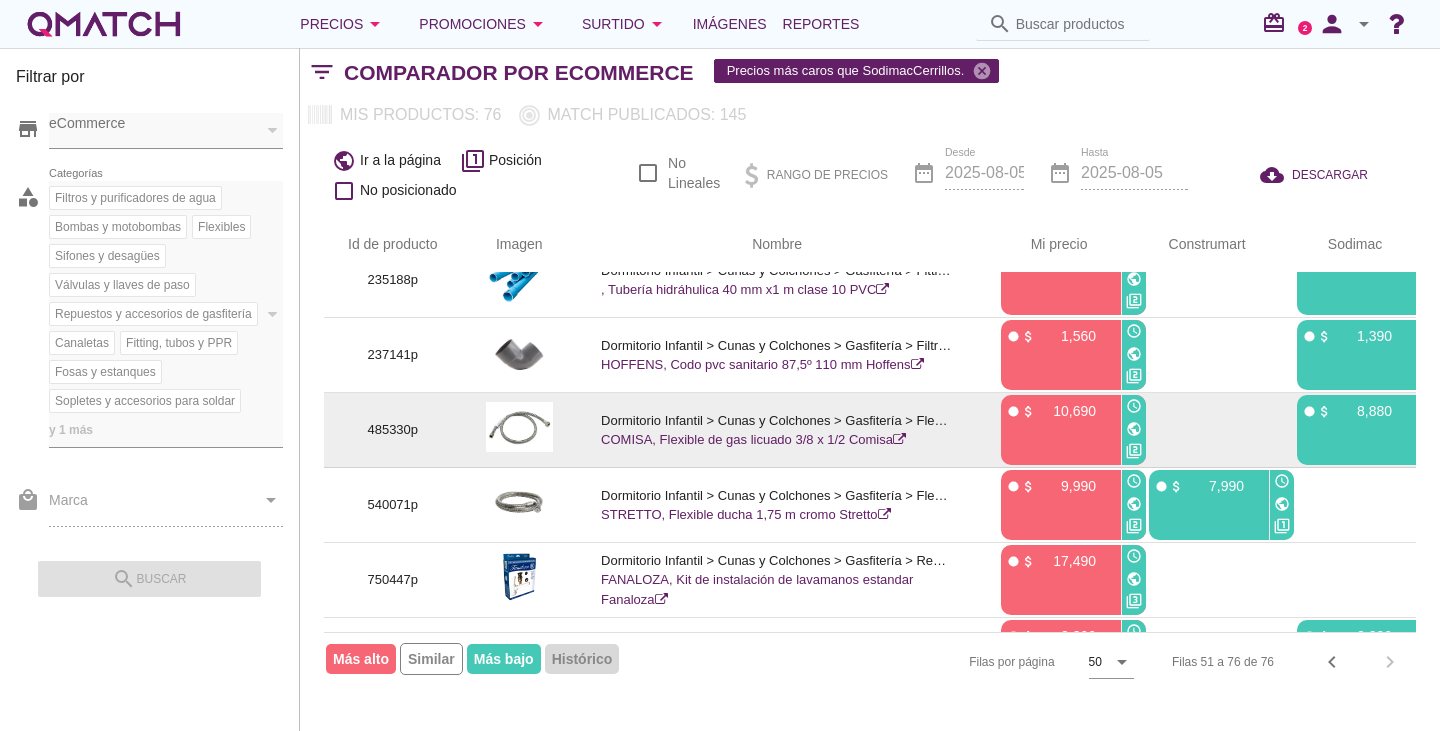 click on "485330p" at bounding box center [393, 430] 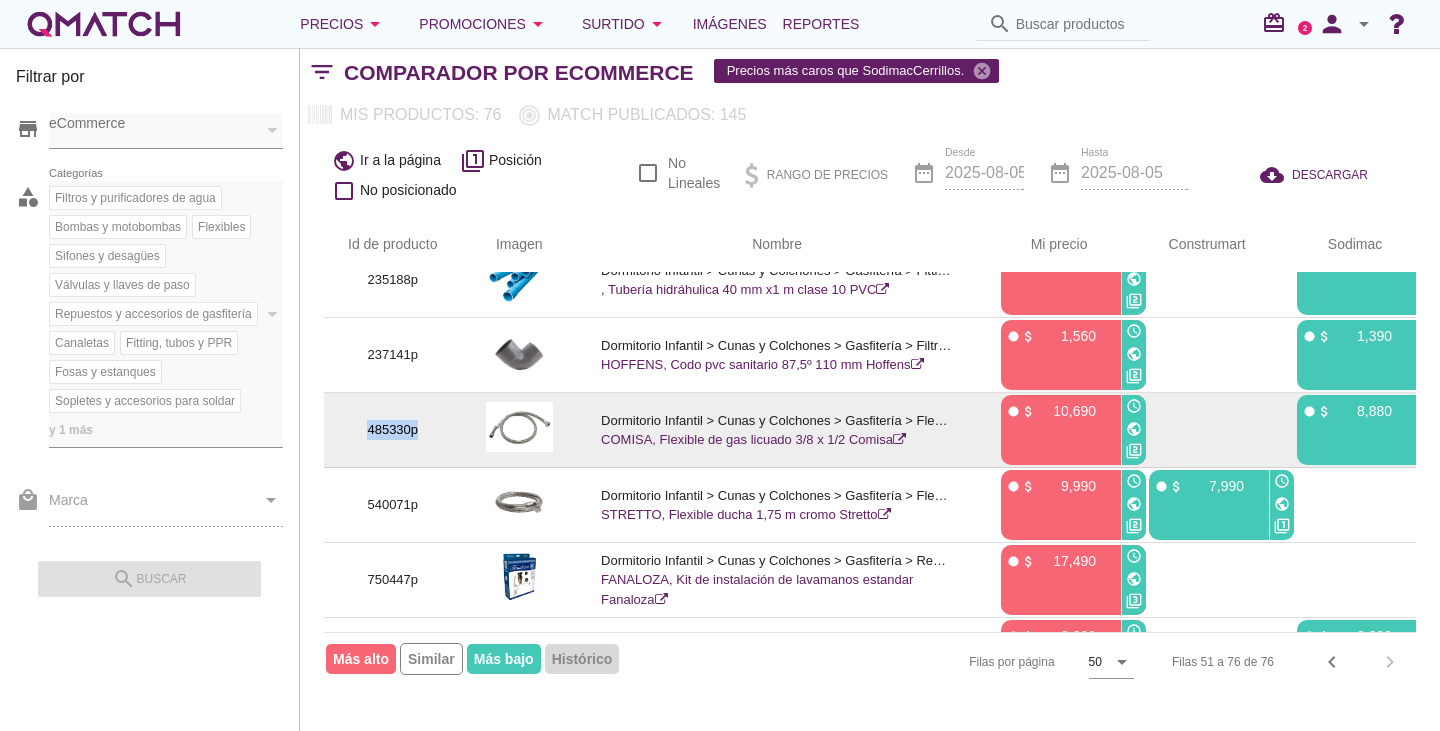 click on "485330p" at bounding box center [393, 430] 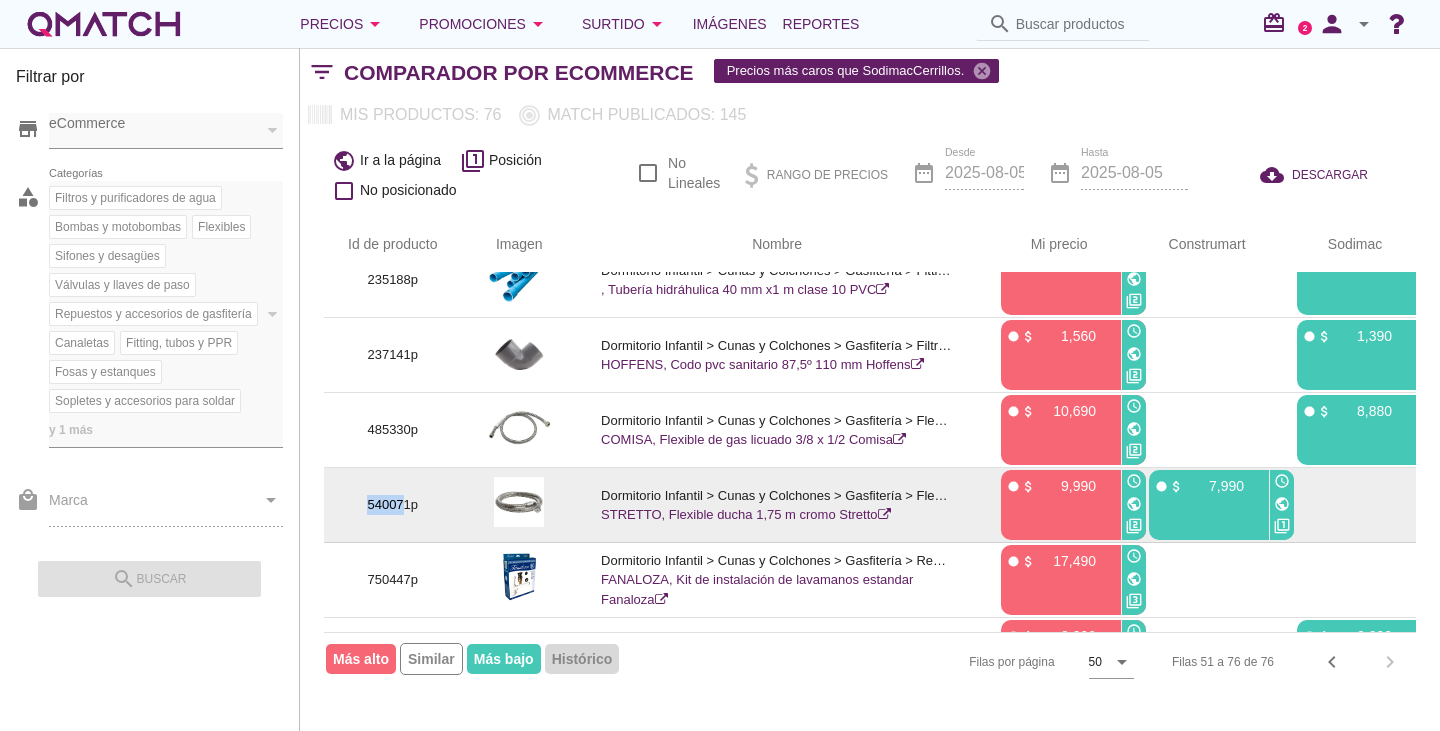 drag, startPoint x: 407, startPoint y: 509, endPoint x: 363, endPoint y: 506, distance: 44.102154 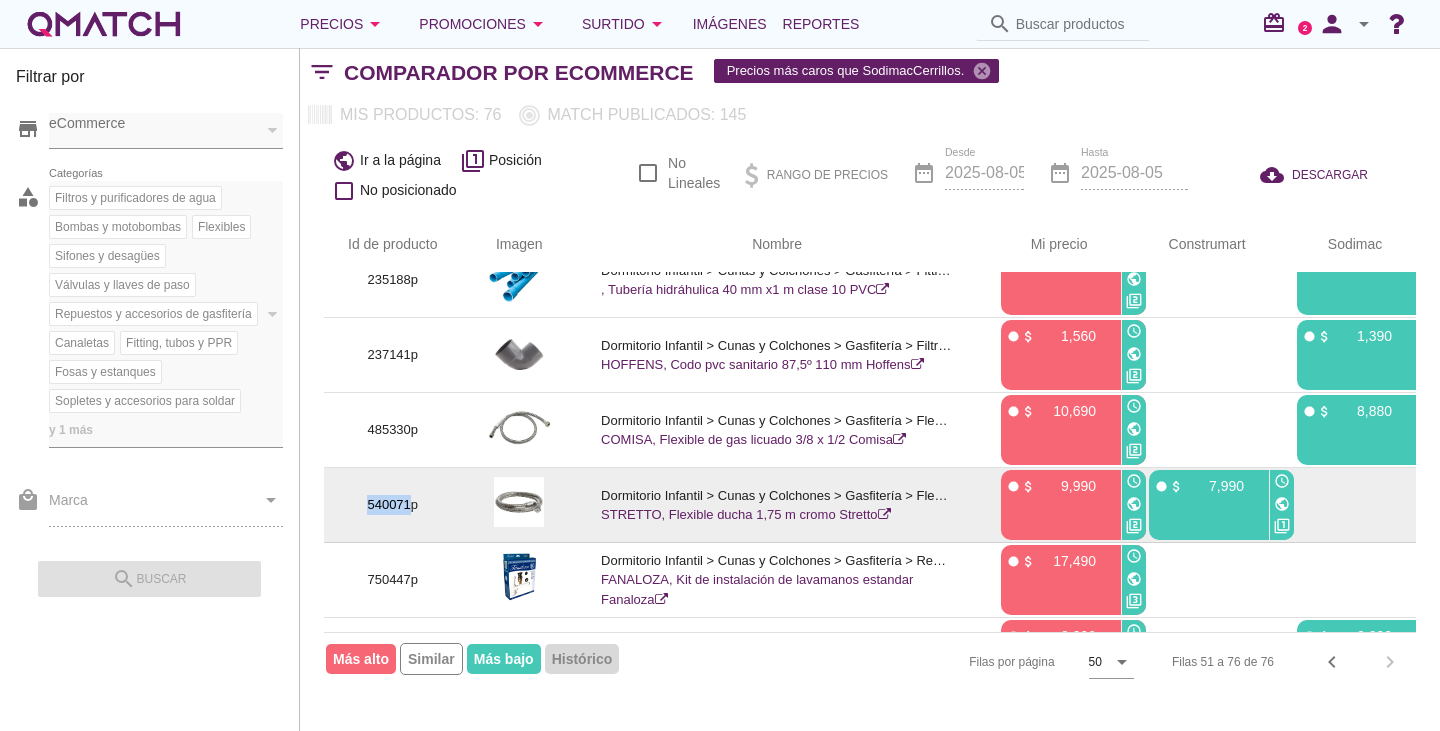 drag, startPoint x: 409, startPoint y: 507, endPoint x: 367, endPoint y: 507, distance: 42 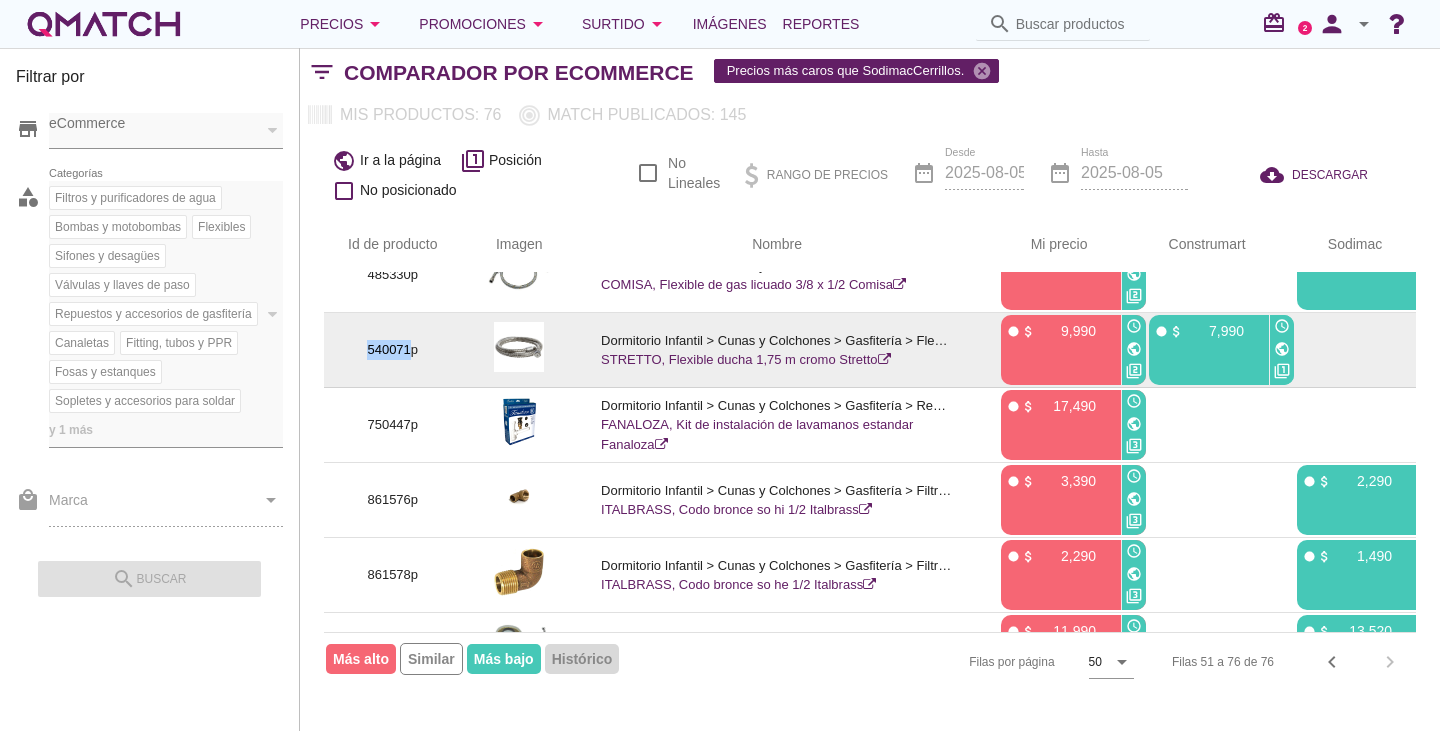 scroll, scrollTop: 1205, scrollLeft: 0, axis: vertical 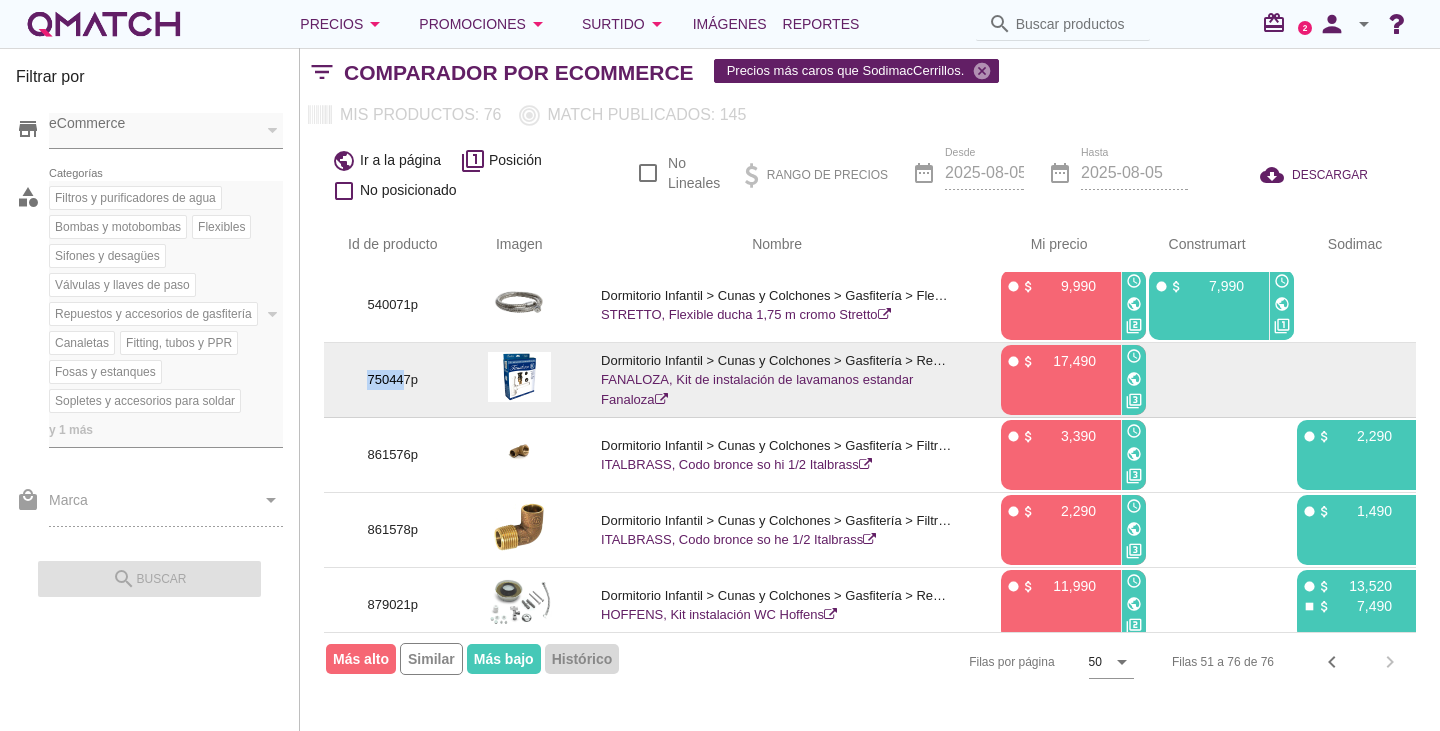 drag, startPoint x: 406, startPoint y: 382, endPoint x: 337, endPoint y: 375, distance: 69.354164 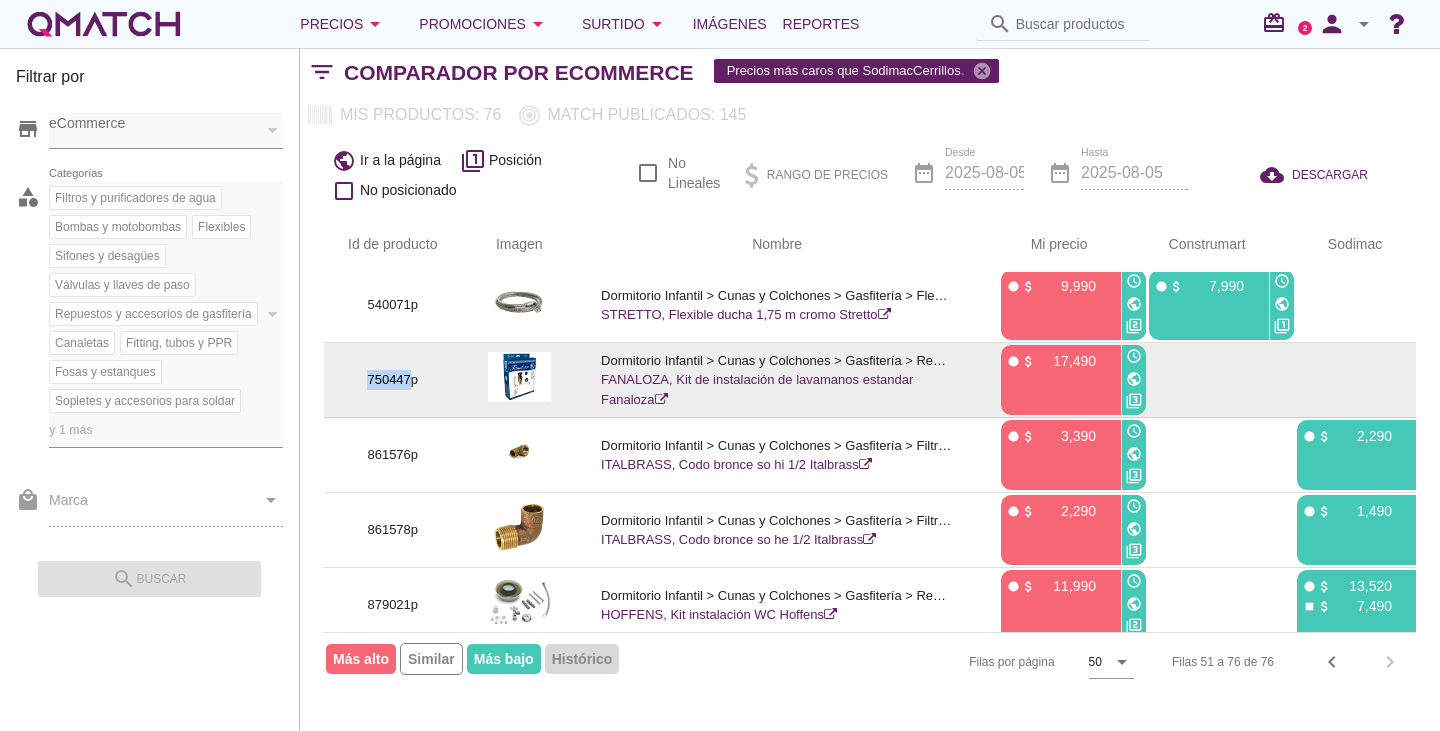 drag, startPoint x: 409, startPoint y: 378, endPoint x: 366, endPoint y: 376, distance: 43.046486 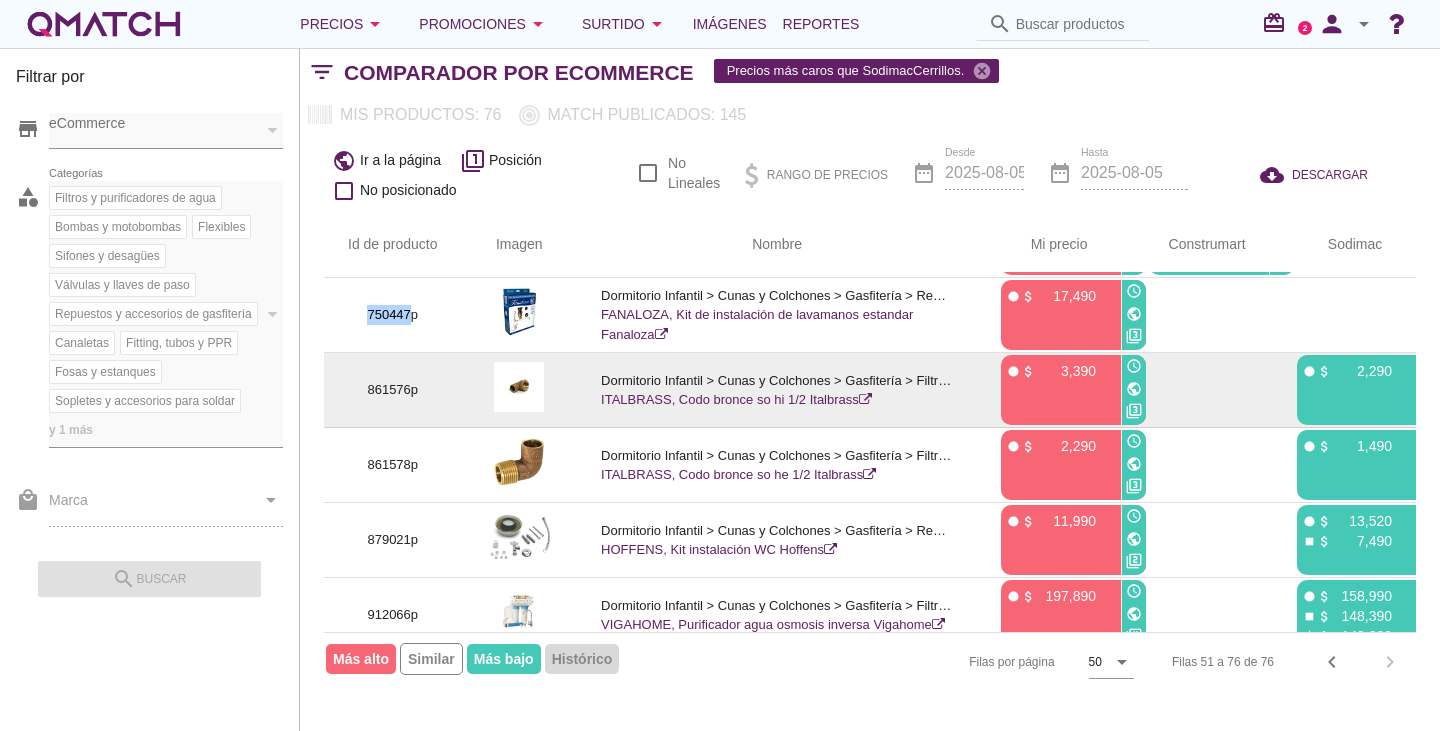 scroll, scrollTop: 1305, scrollLeft: 0, axis: vertical 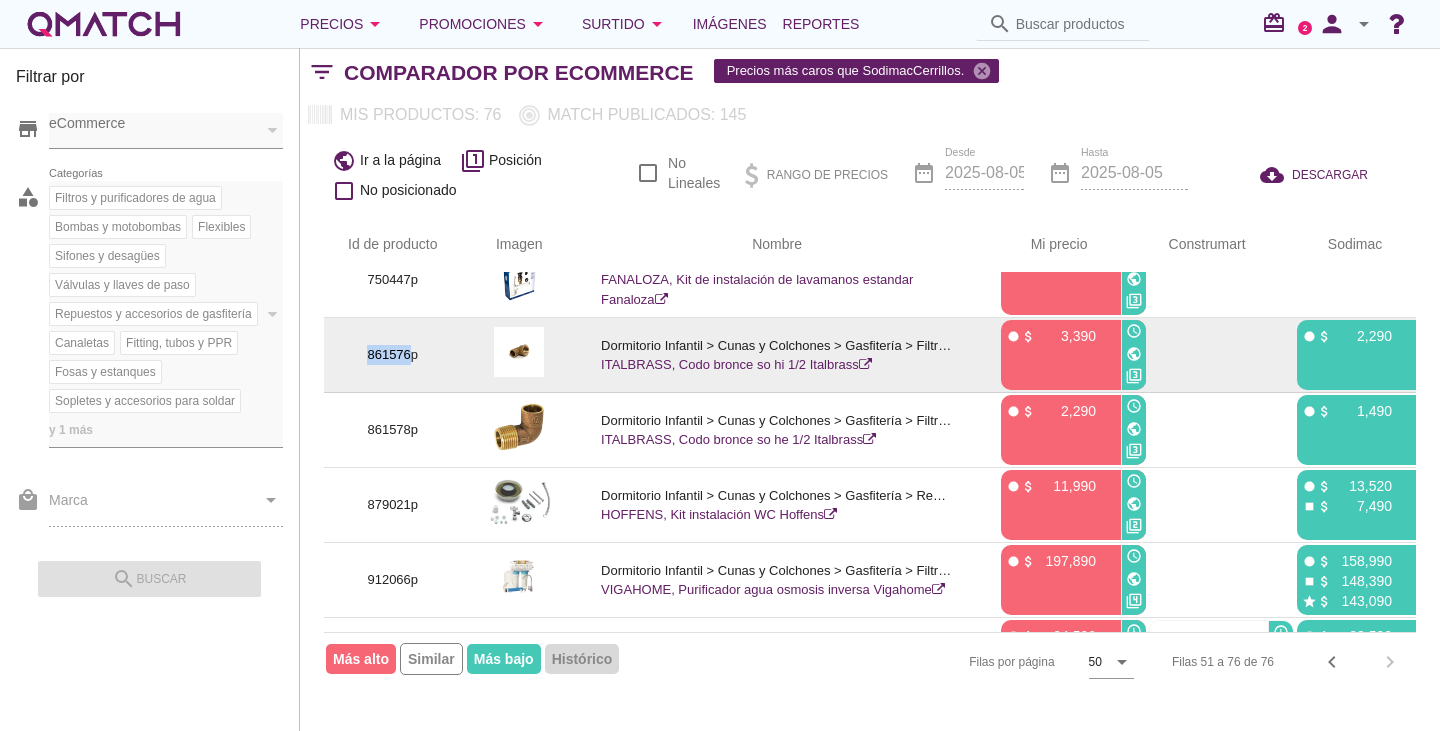 drag, startPoint x: 410, startPoint y: 349, endPoint x: 361, endPoint y: 352, distance: 49.09175 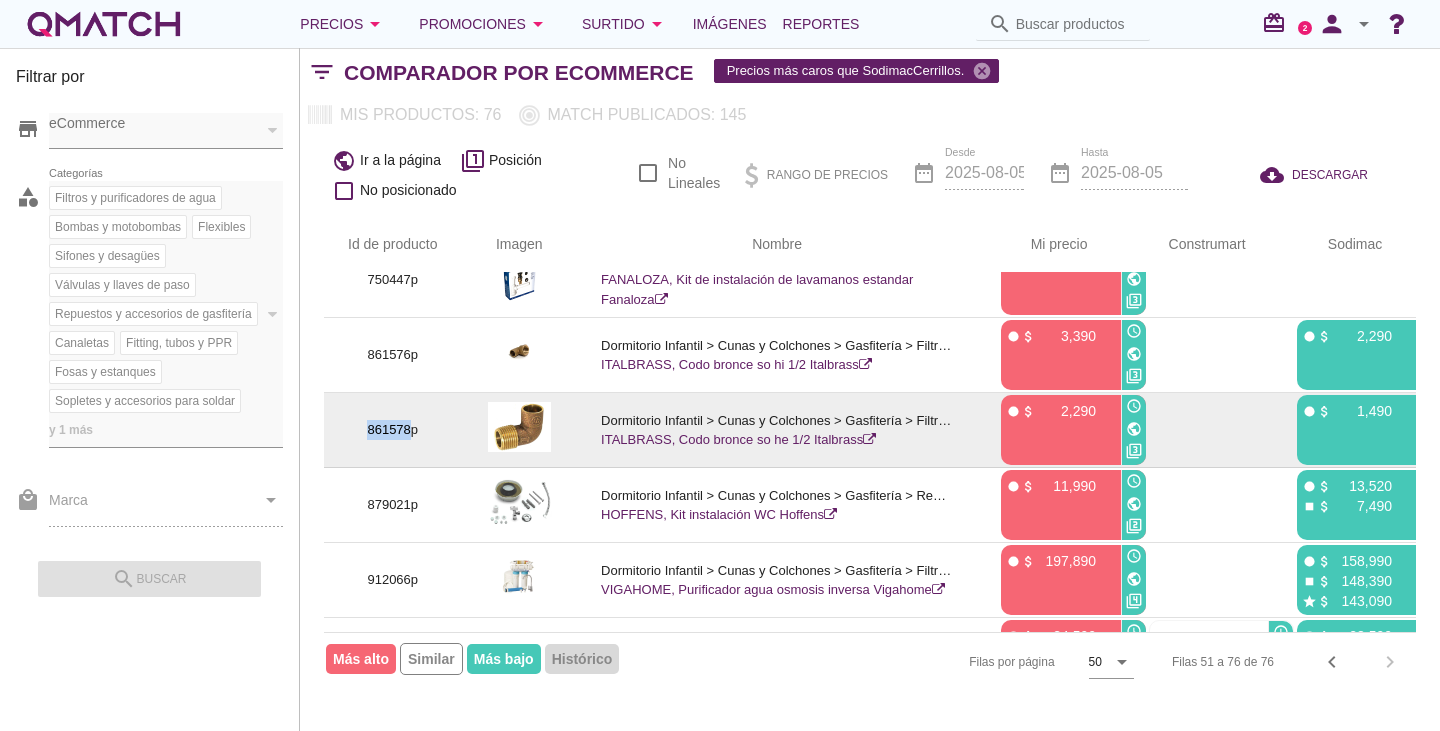 drag, startPoint x: 411, startPoint y: 429, endPoint x: 351, endPoint y: 421, distance: 60.530983 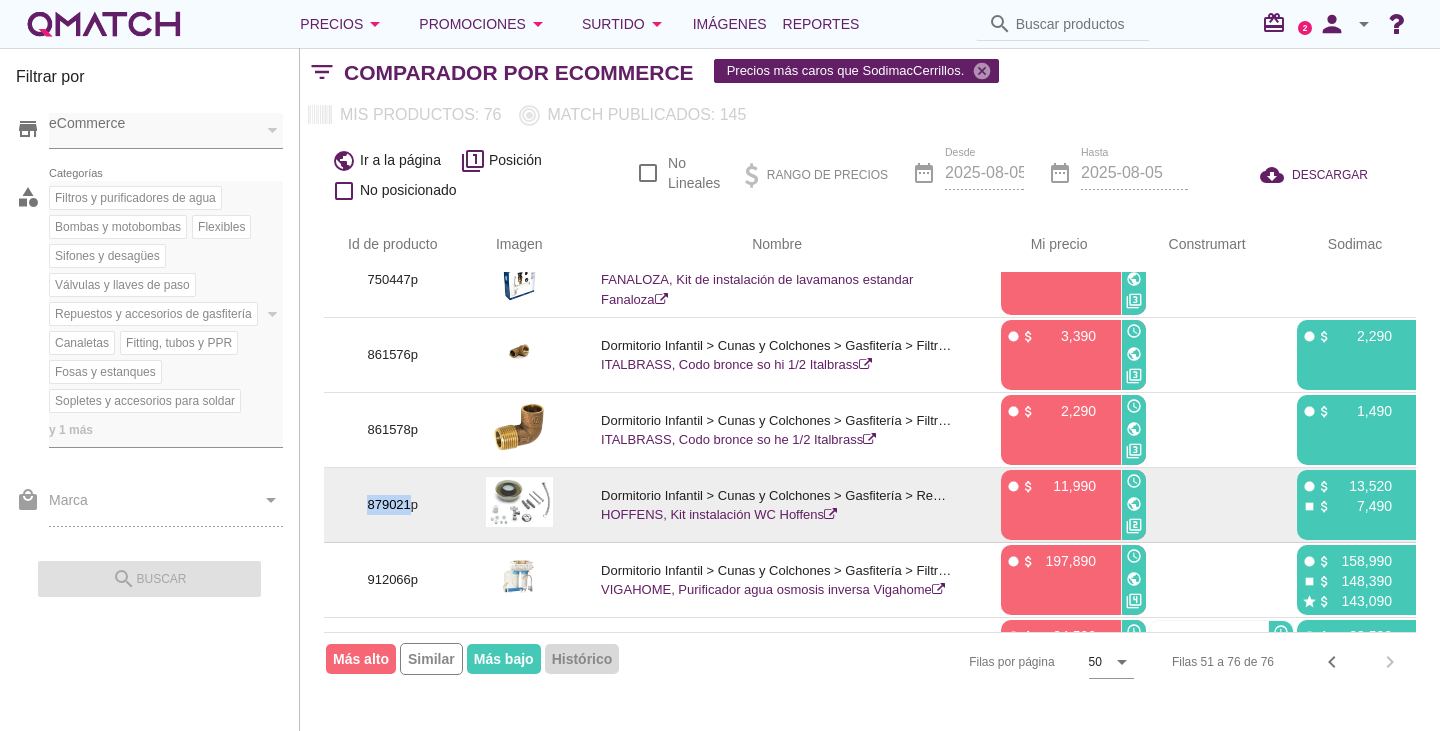 drag, startPoint x: 409, startPoint y: 506, endPoint x: 365, endPoint y: 504, distance: 44.04543 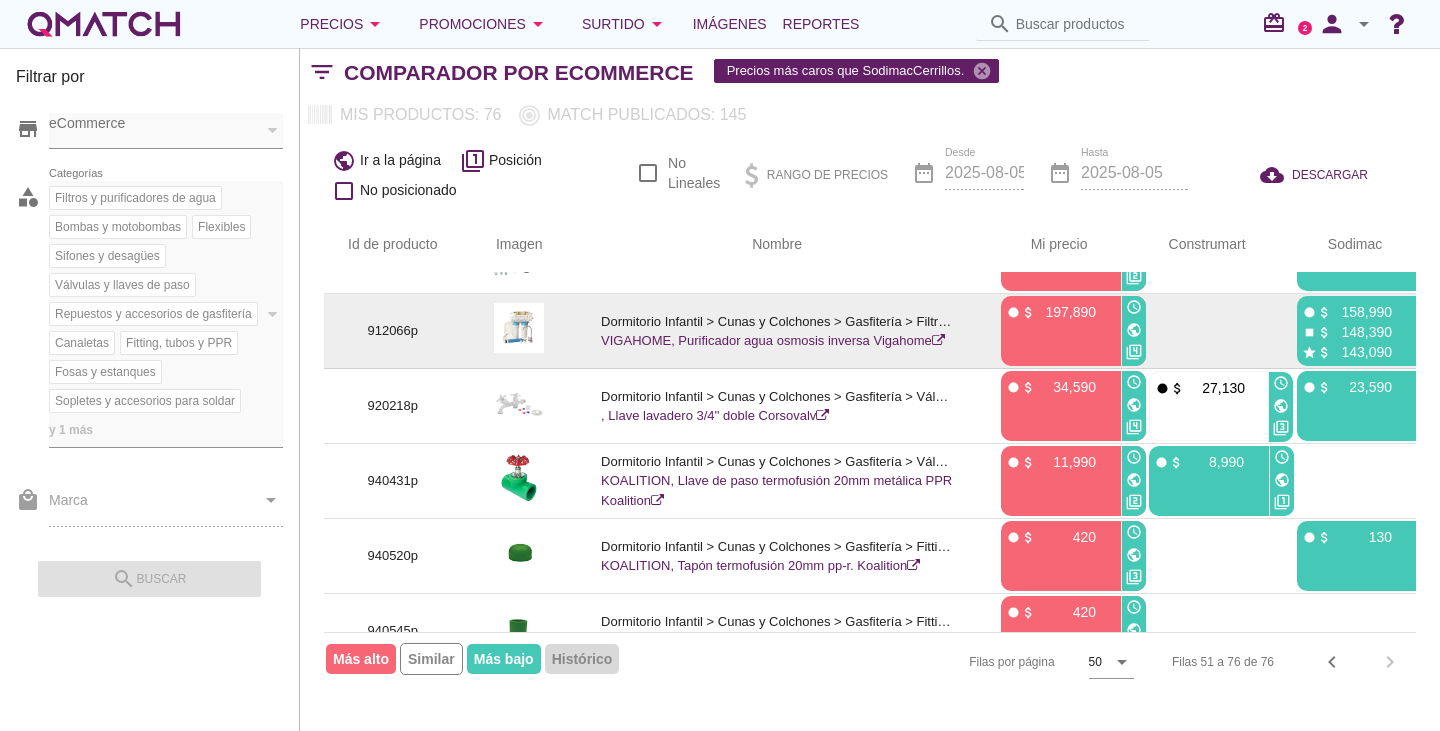 scroll, scrollTop: 1505, scrollLeft: 0, axis: vertical 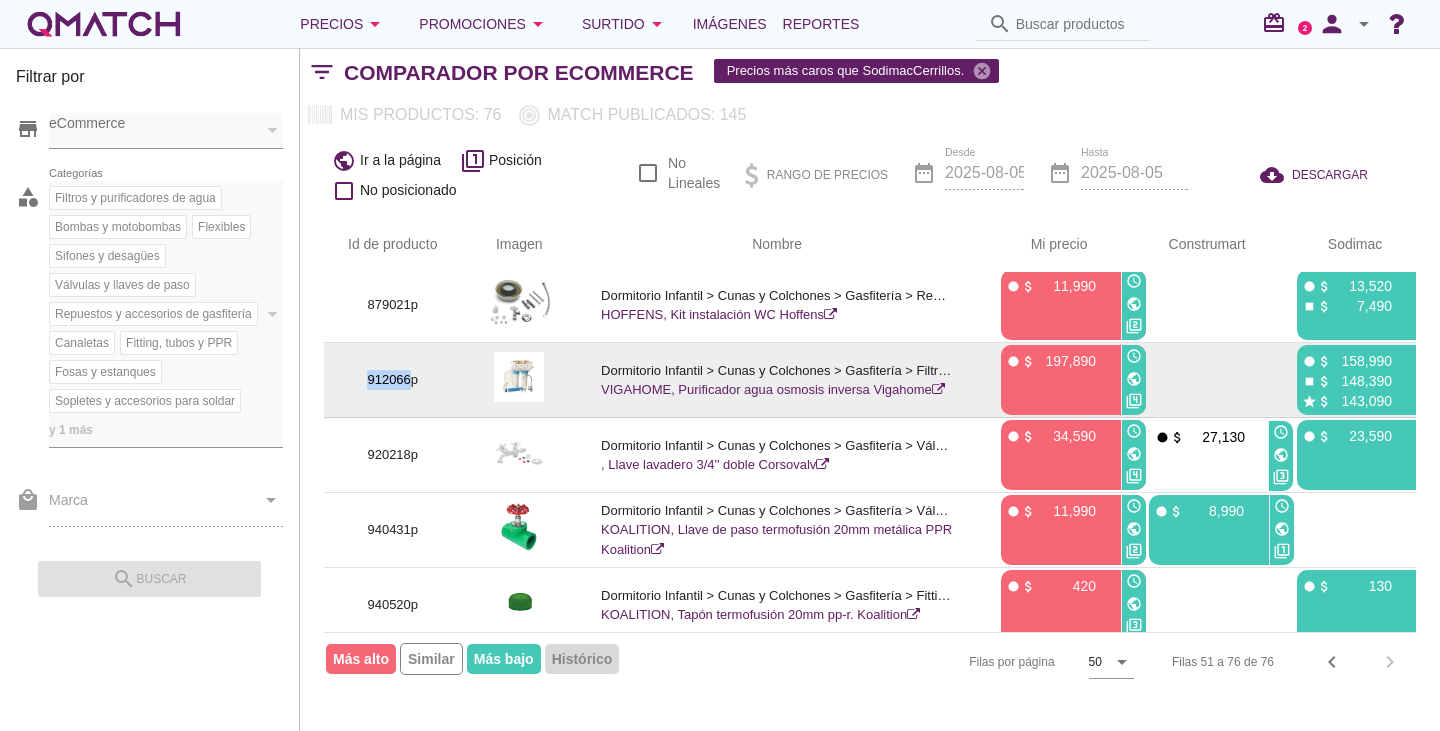 drag, startPoint x: 411, startPoint y: 374, endPoint x: 371, endPoint y: 379, distance: 40.311287 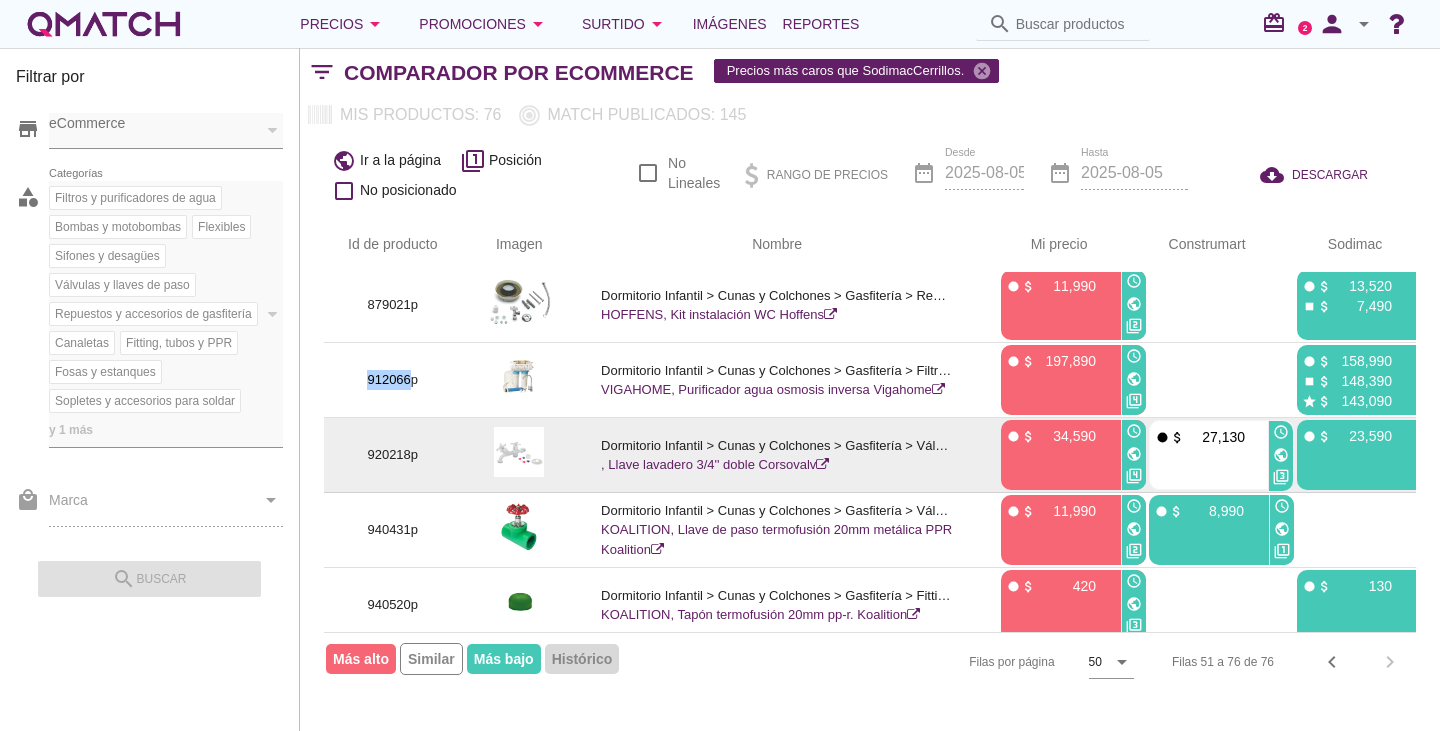 scroll, scrollTop: 1605, scrollLeft: 0, axis: vertical 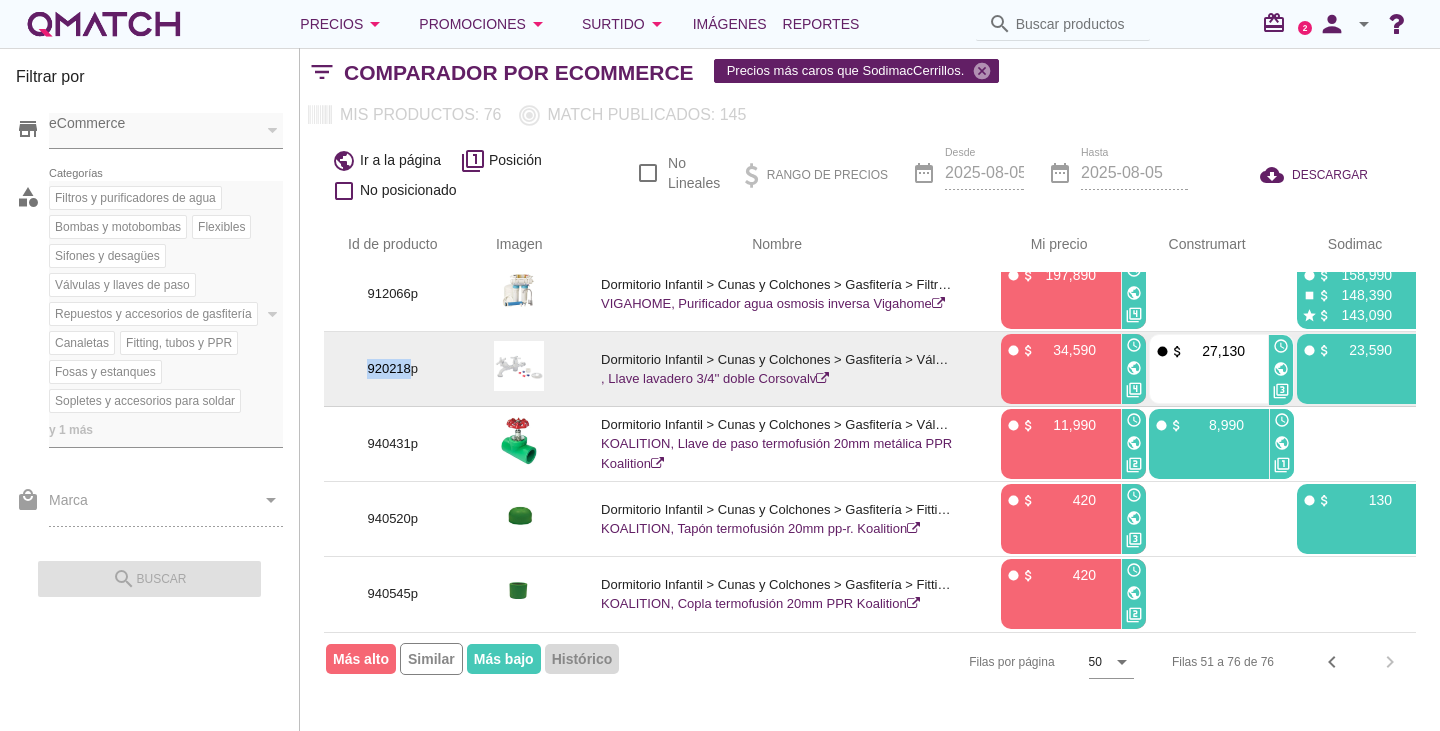 drag, startPoint x: 410, startPoint y: 350, endPoint x: 371, endPoint y: 351, distance: 39.012817 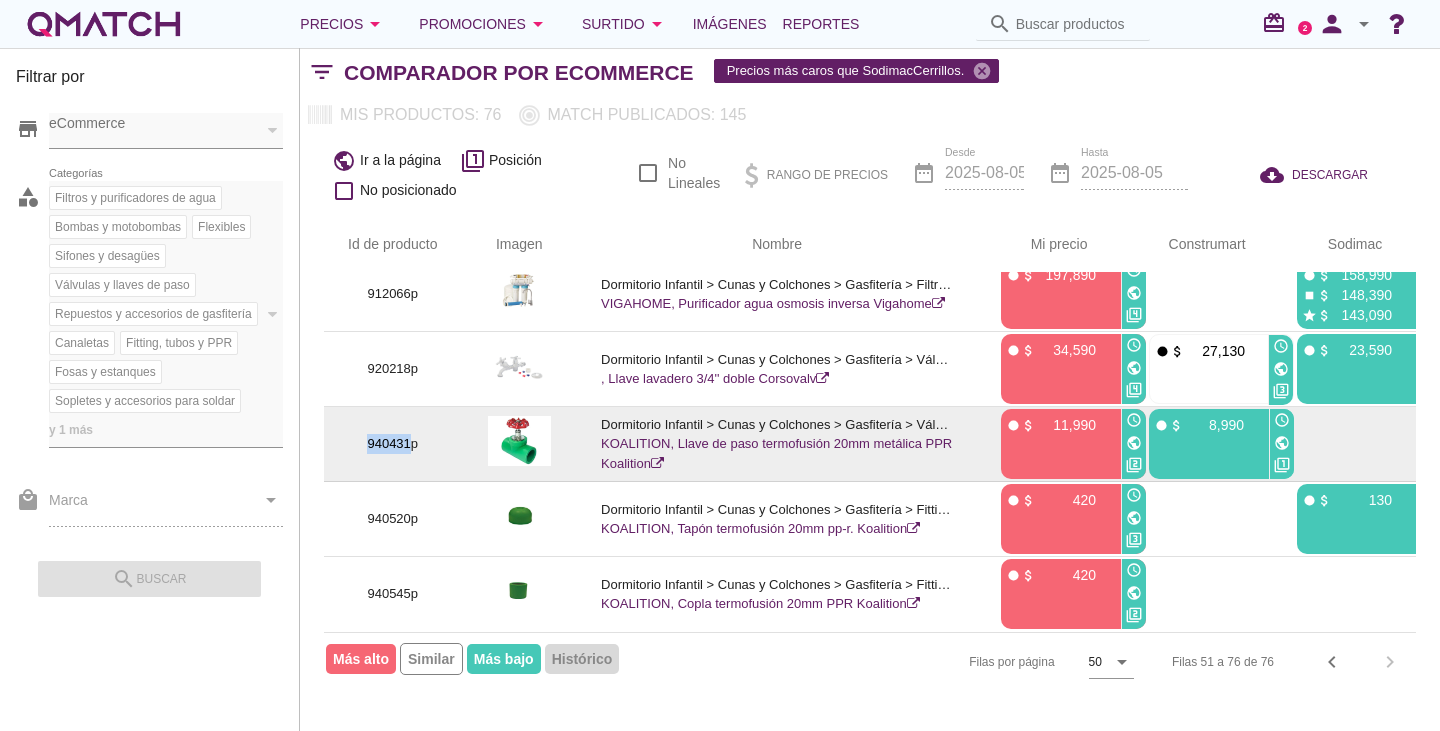 drag, startPoint x: 411, startPoint y: 425, endPoint x: 369, endPoint y: 425, distance: 42 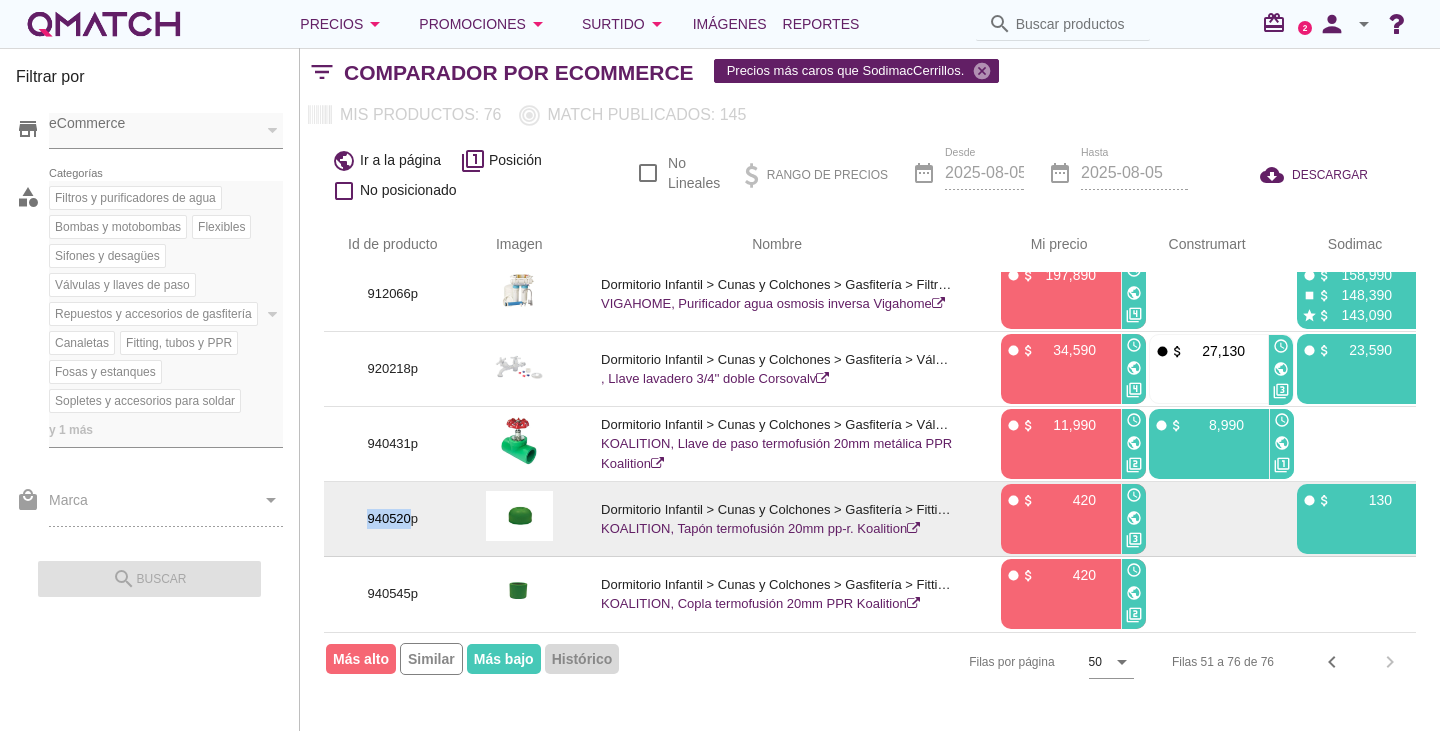 drag, startPoint x: 410, startPoint y: 502, endPoint x: 368, endPoint y: 497, distance: 42.296574 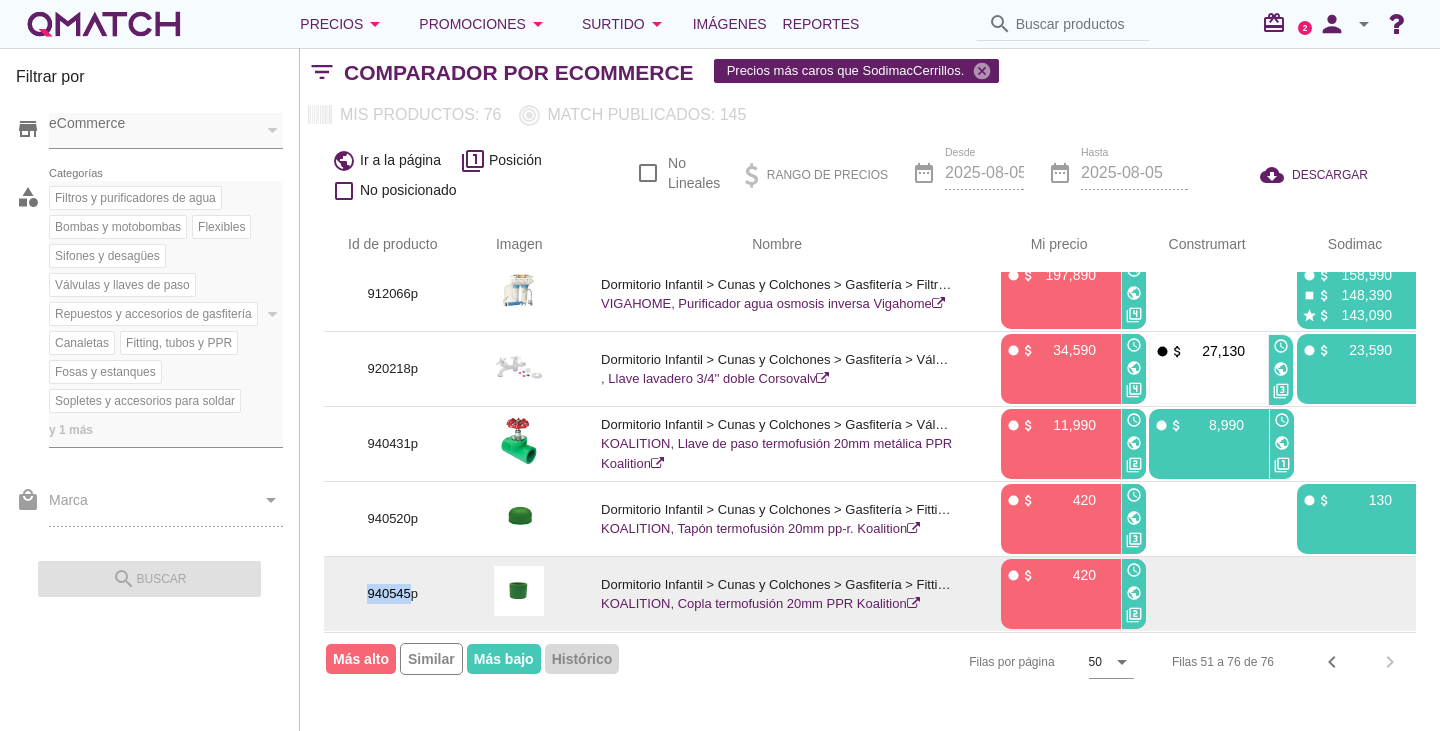 drag, startPoint x: 410, startPoint y: 578, endPoint x: 361, endPoint y: 580, distance: 49.0408 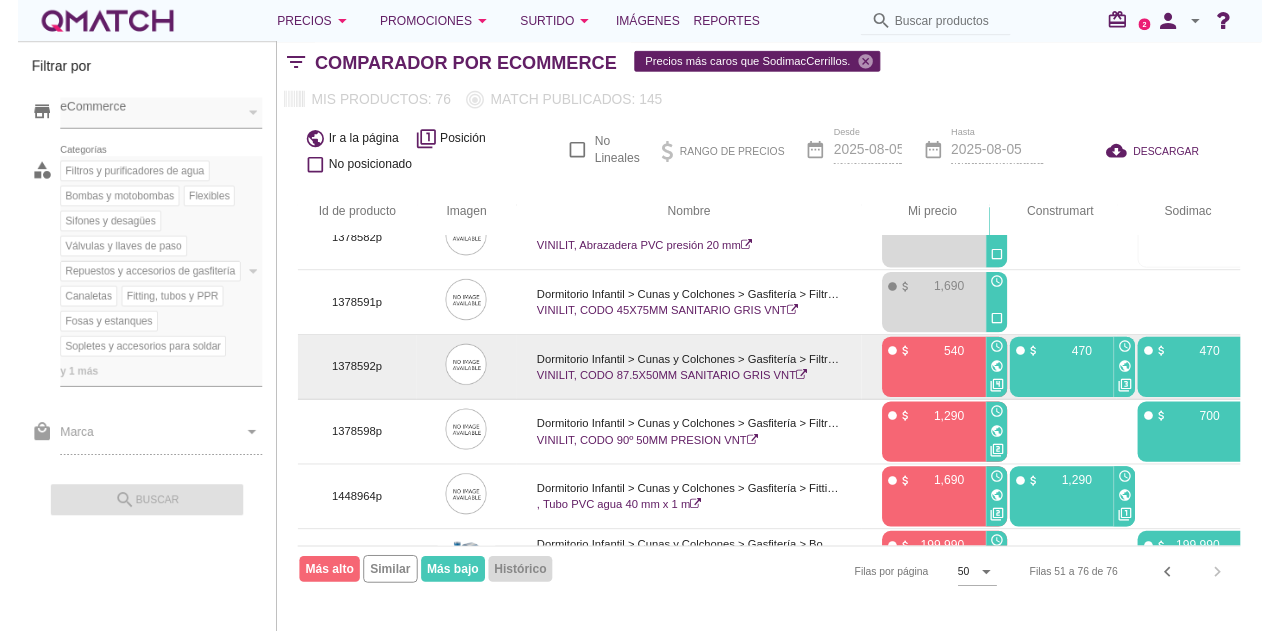 scroll, scrollTop: 0, scrollLeft: 0, axis: both 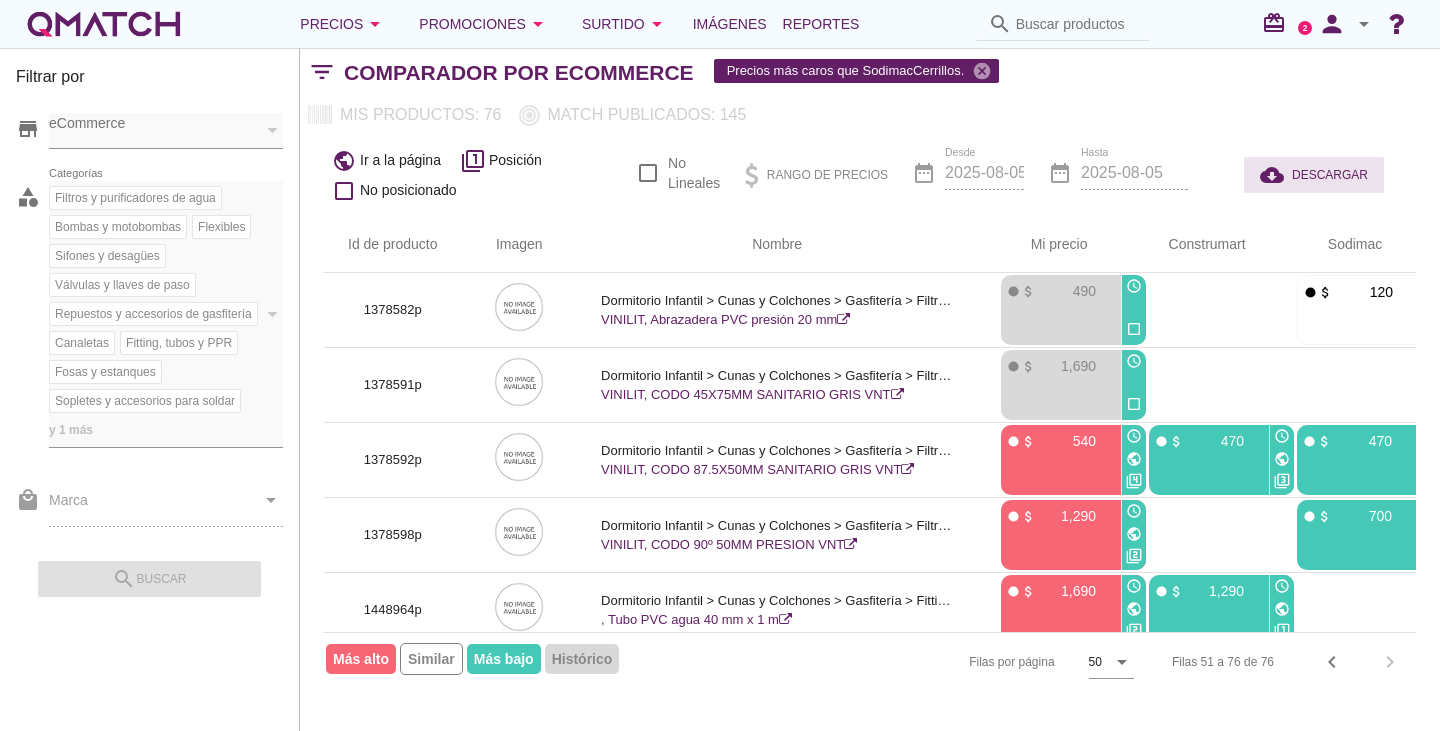 click on "DESCARGAR" at bounding box center [1330, 175] 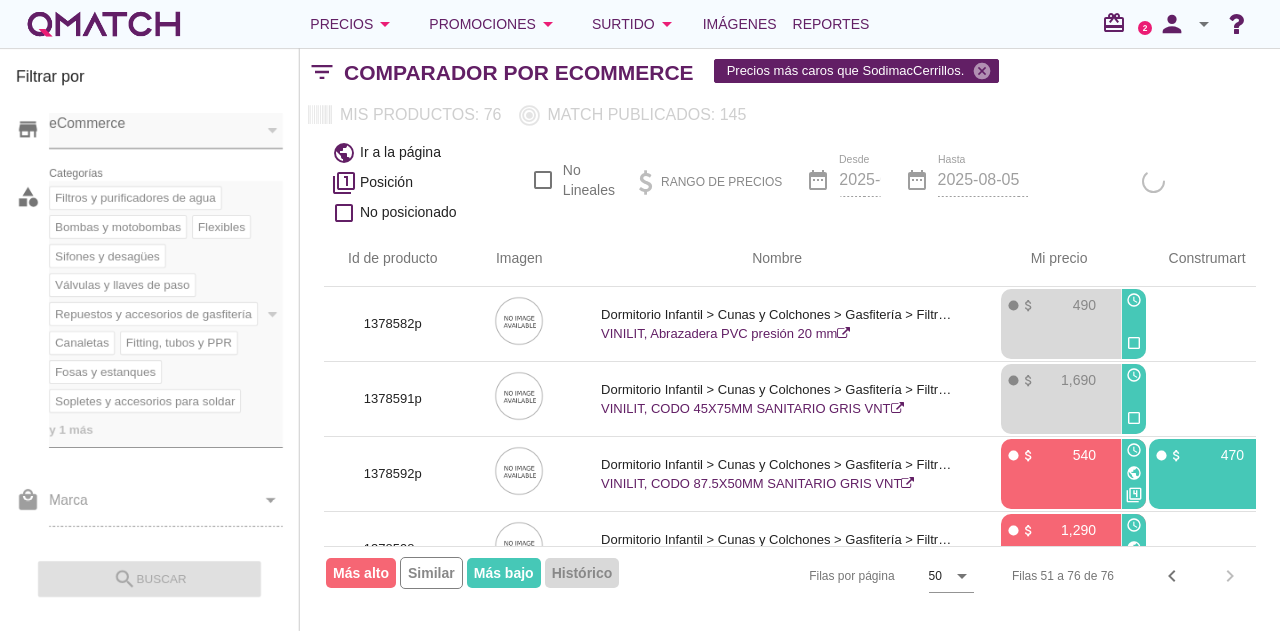 click on "cloud_download DESCARGAR" at bounding box center [1154, 180] 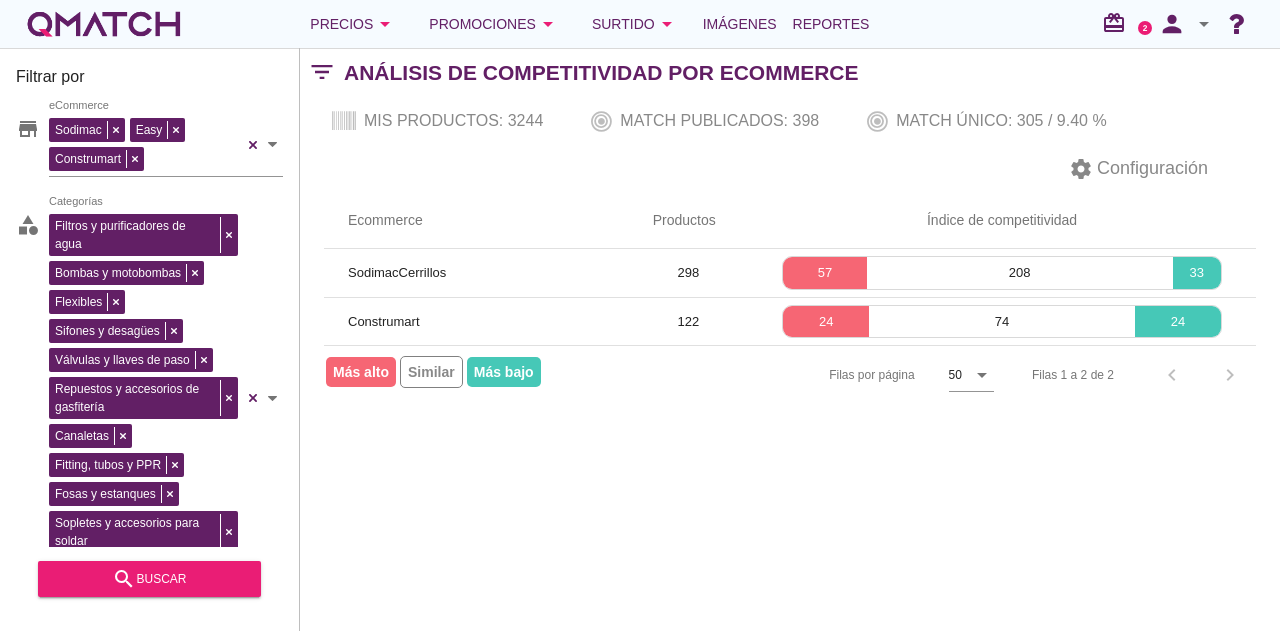 scroll, scrollTop: 0, scrollLeft: 0, axis: both 